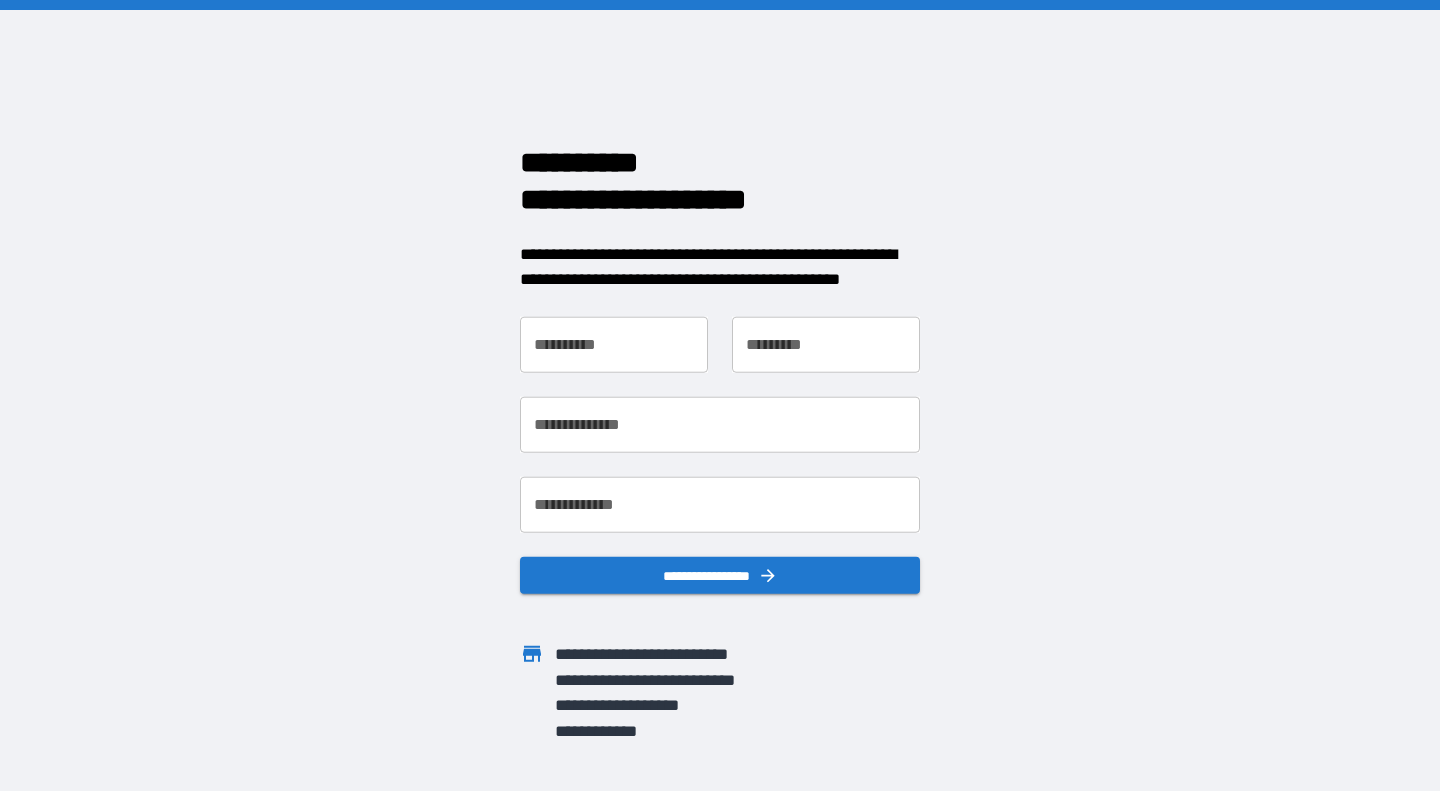 scroll, scrollTop: 0, scrollLeft: 0, axis: both 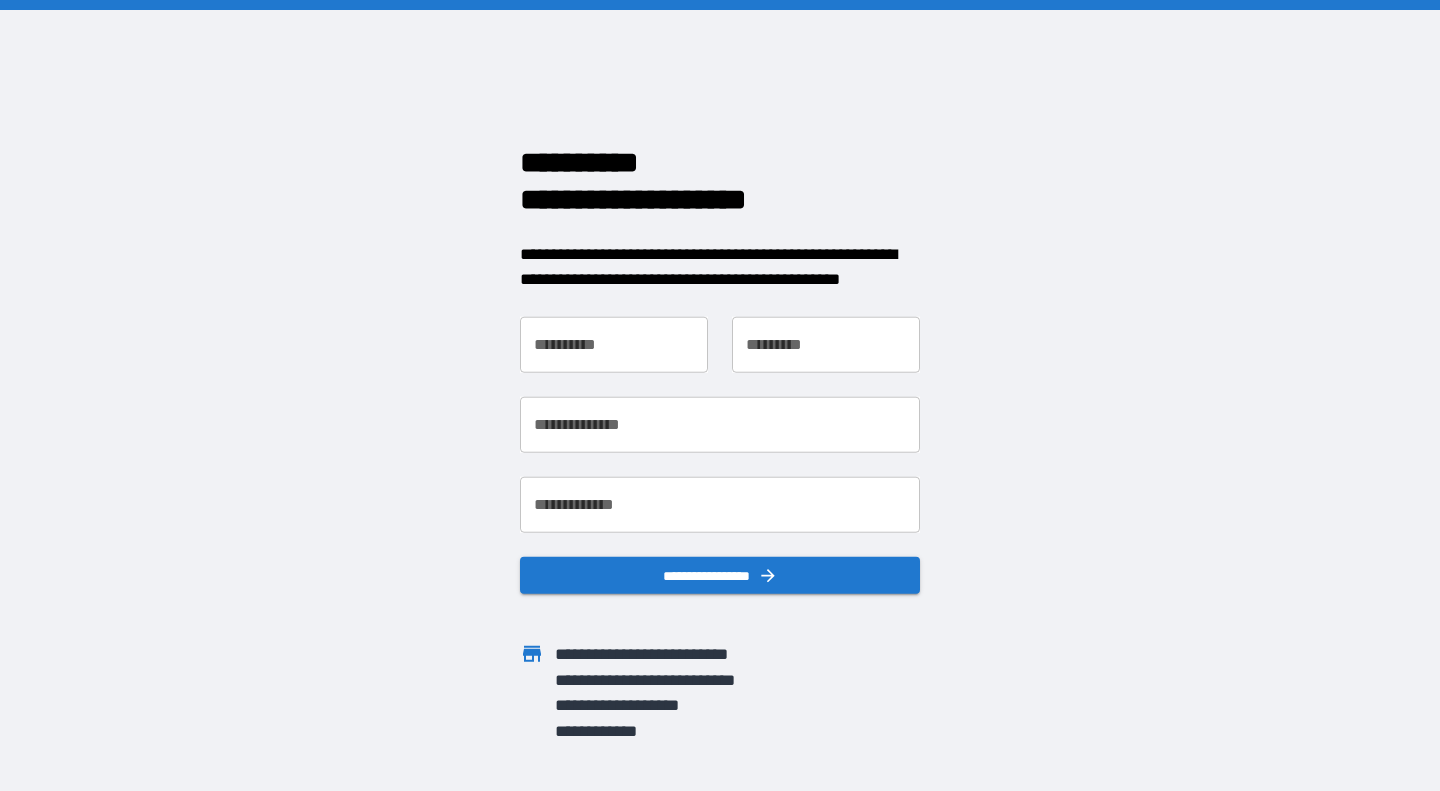 click on "**********" at bounding box center [614, 344] 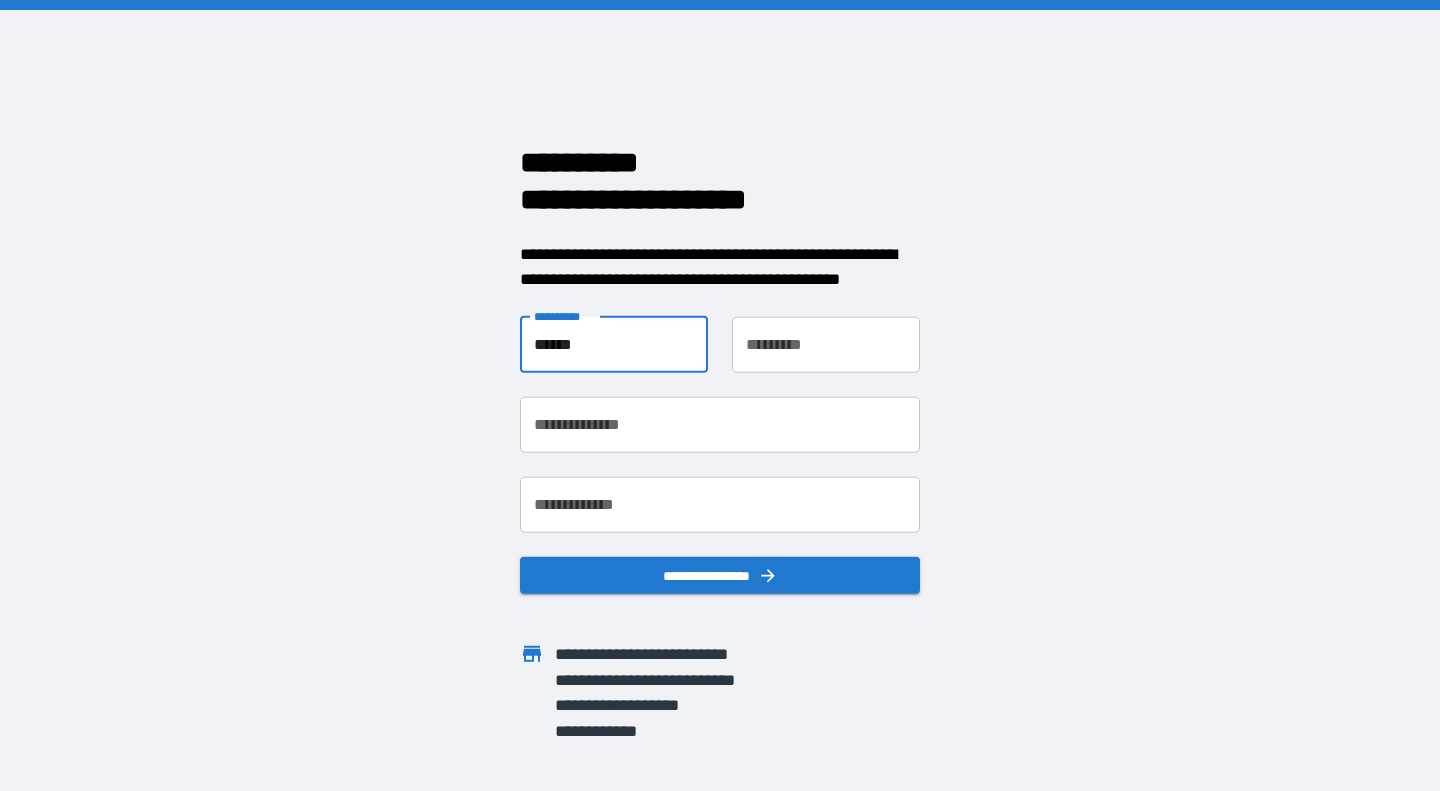 type on "******" 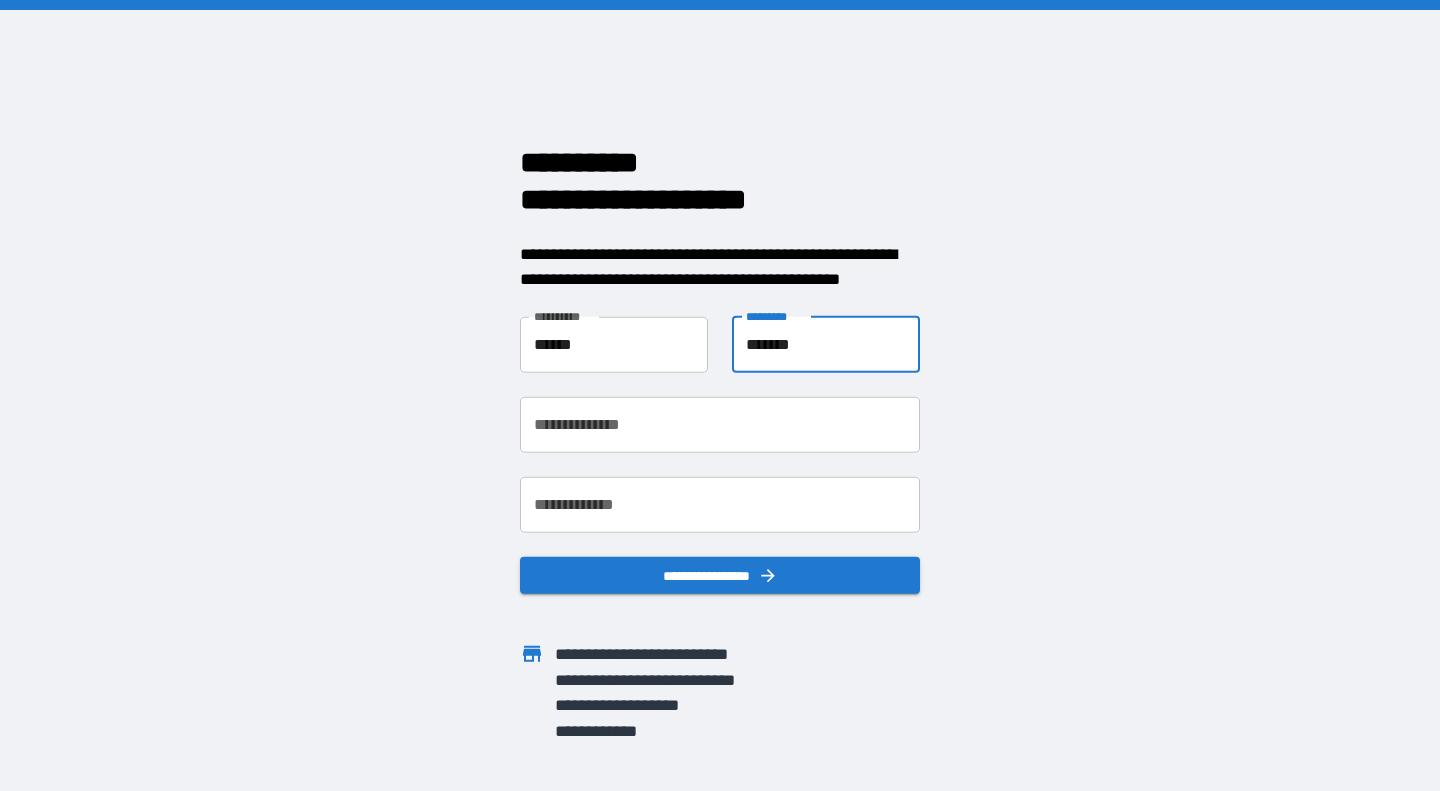 type on "*******" 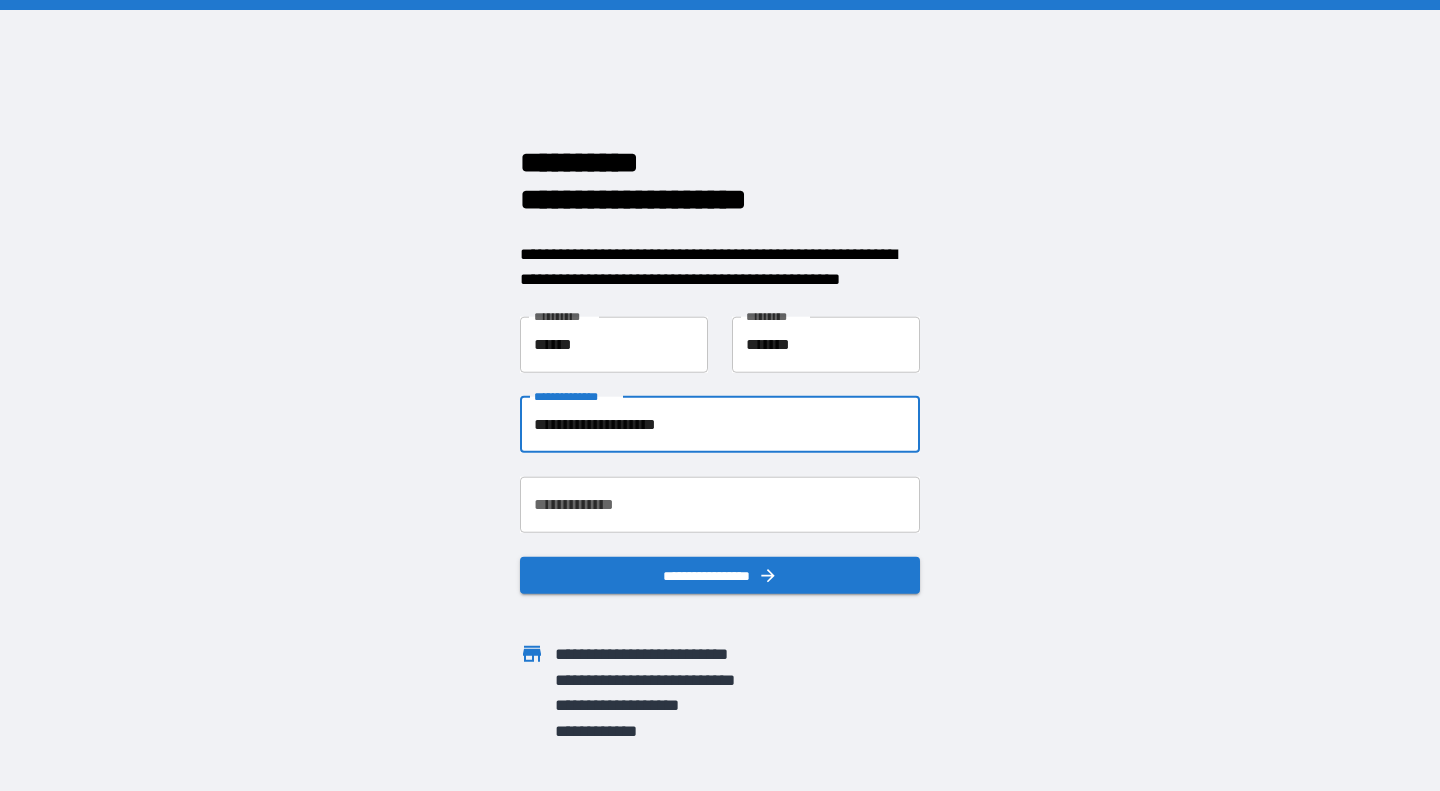 type on "**********" 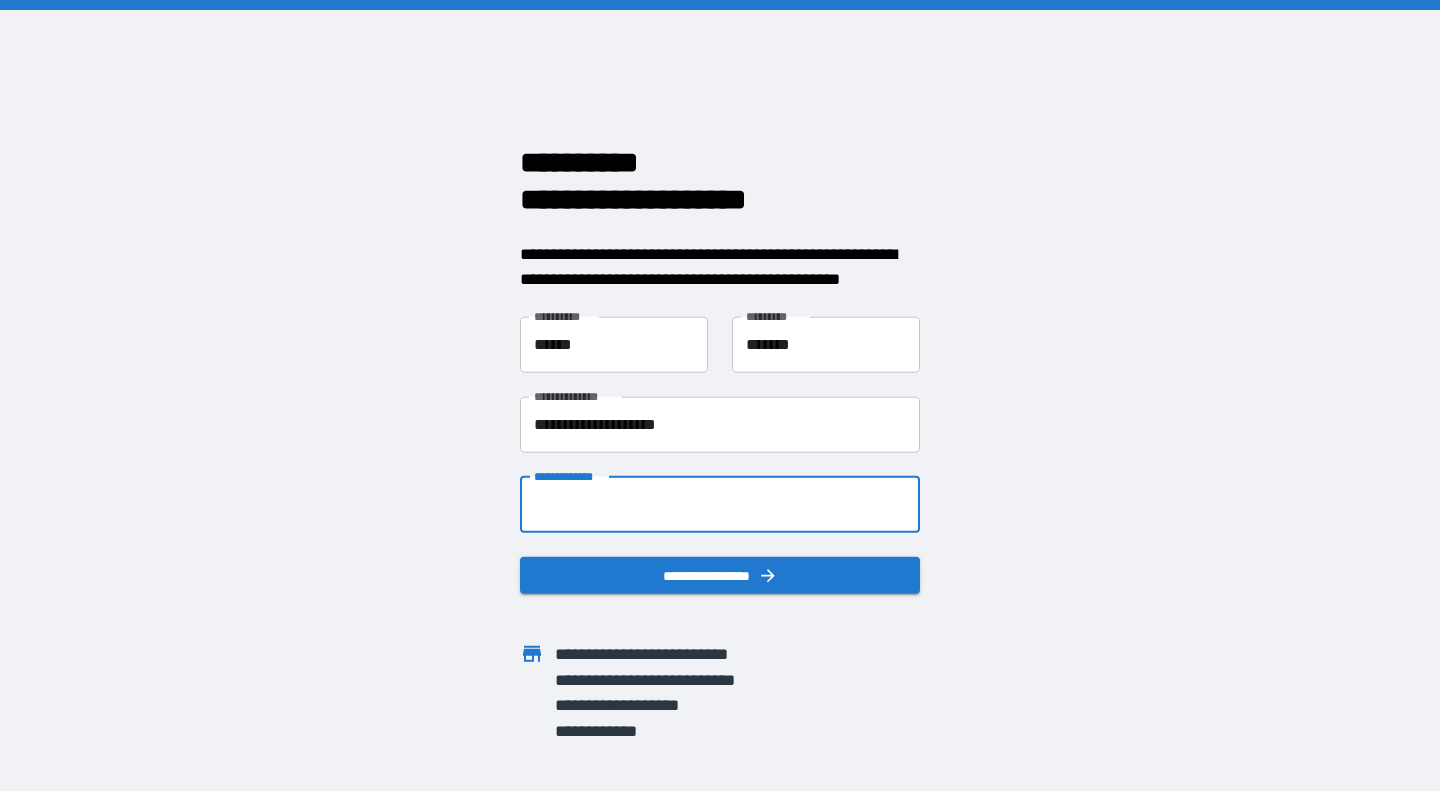 click on "**********" at bounding box center [720, 504] 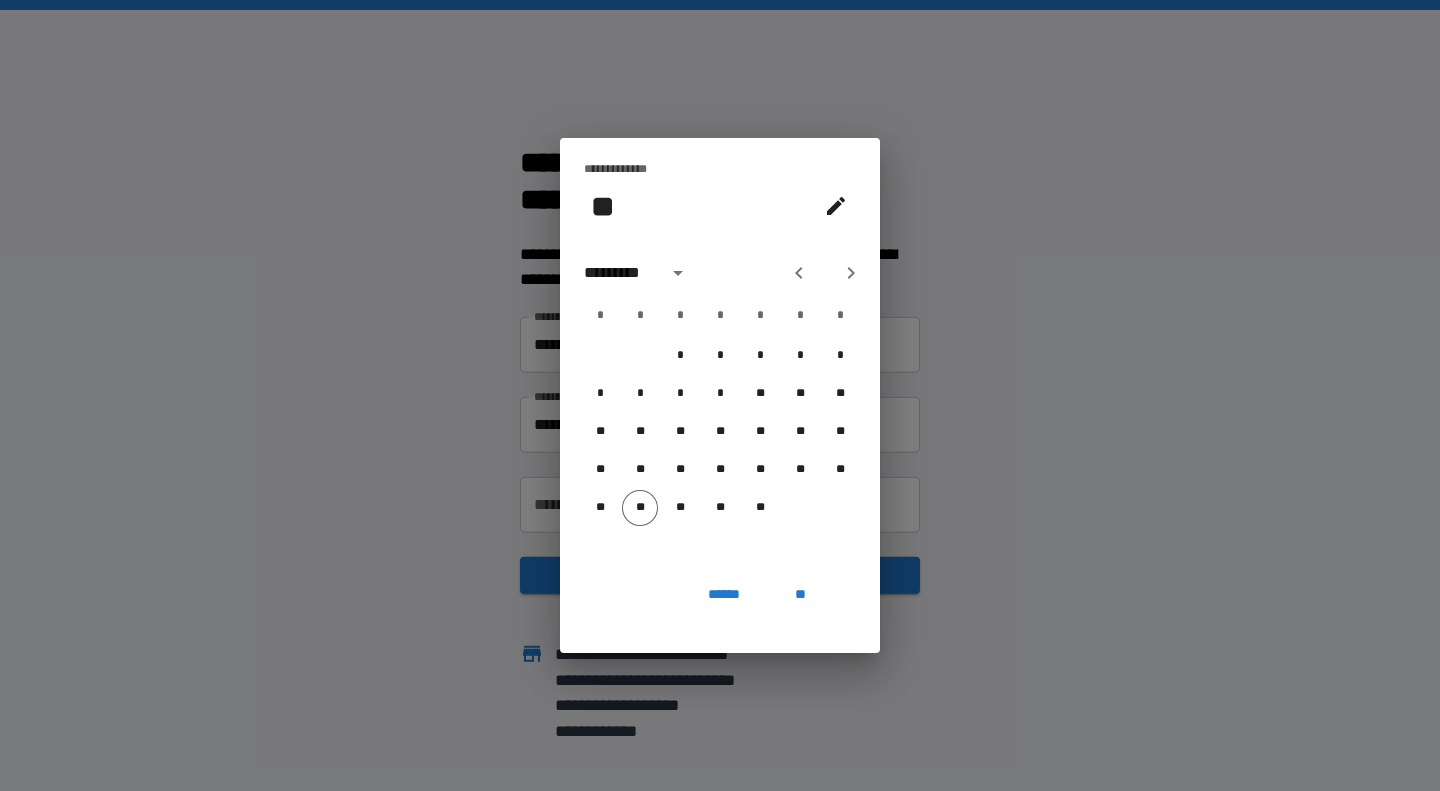 click on "*********" at bounding box center [622, 273] 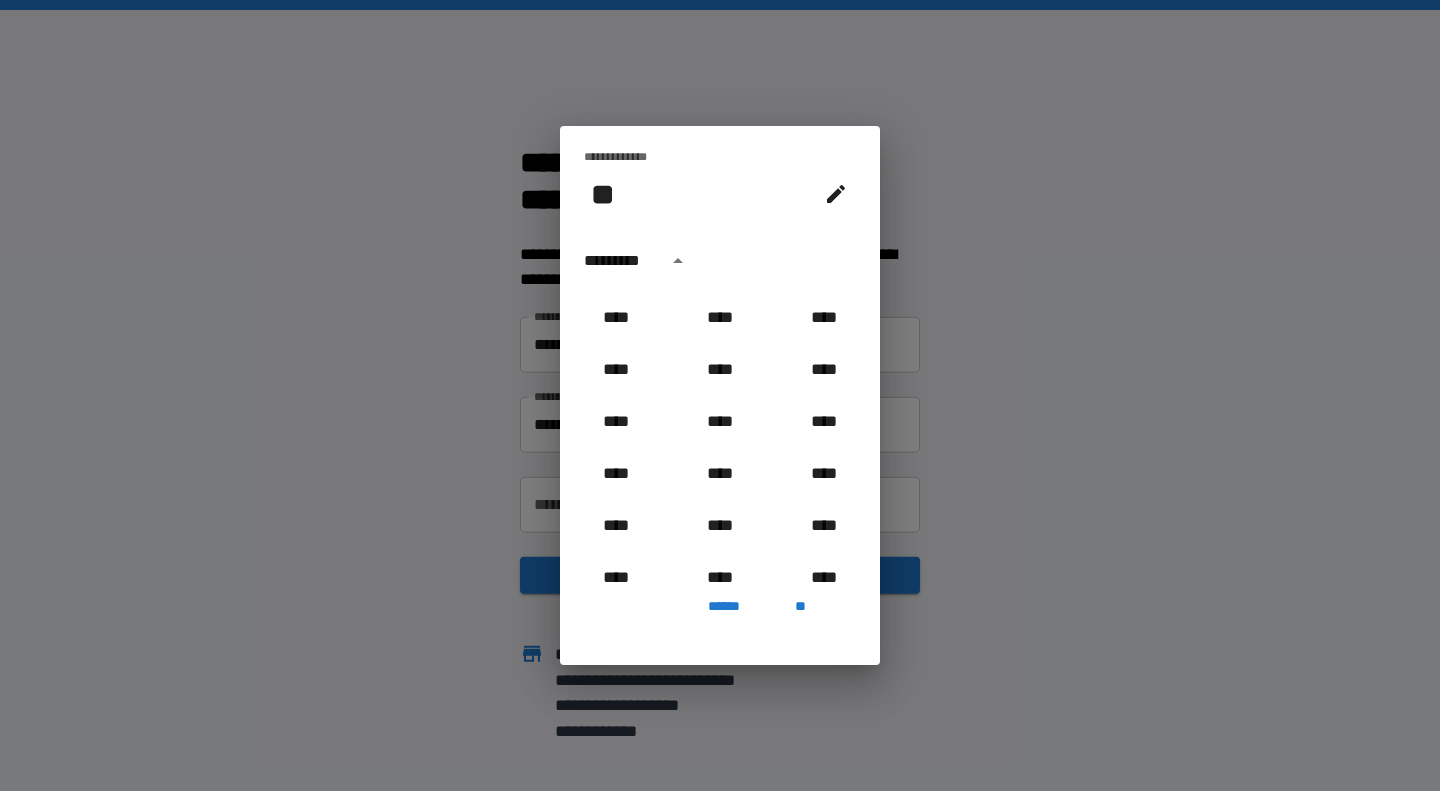 scroll, scrollTop: 1142, scrollLeft: 0, axis: vertical 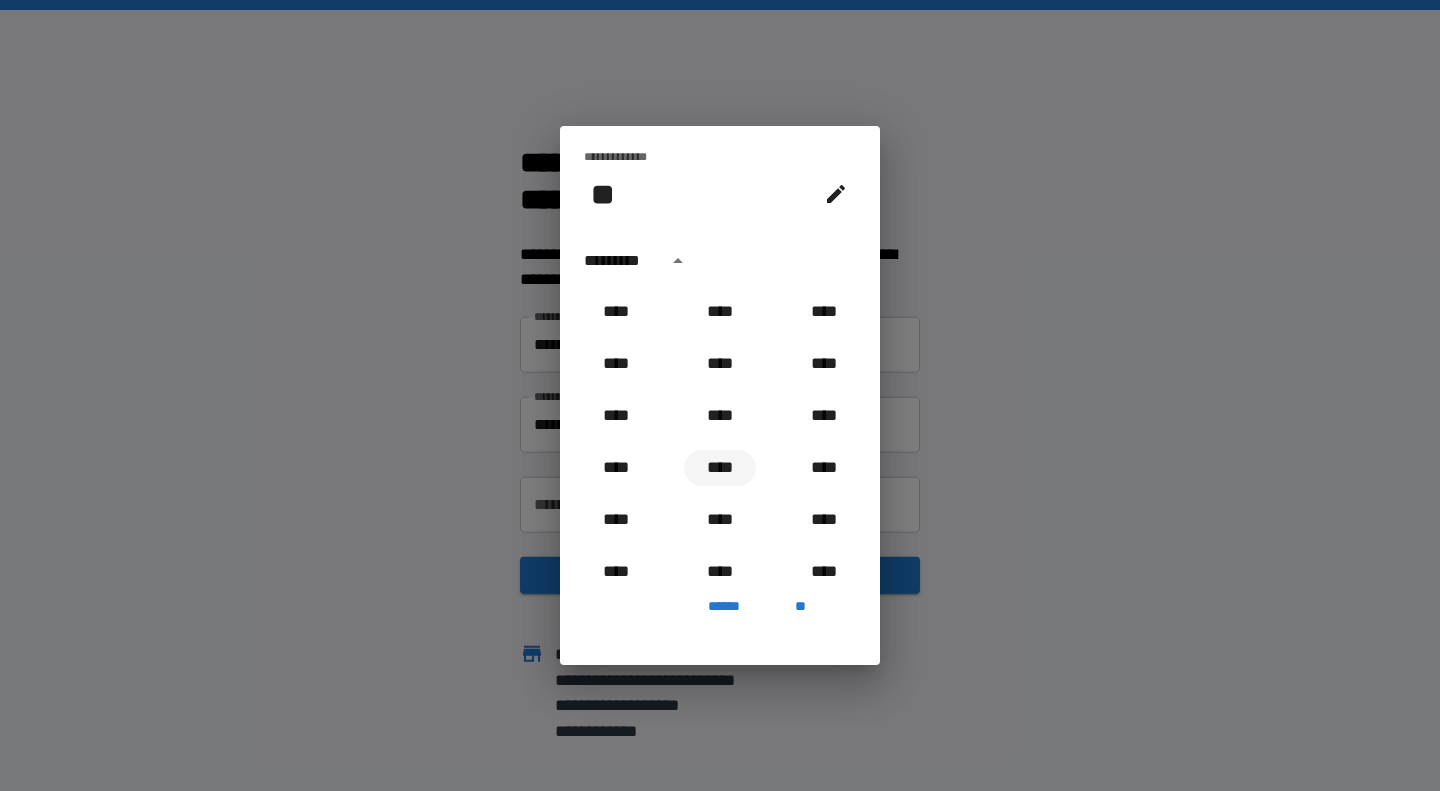 click on "****" at bounding box center [720, 468] 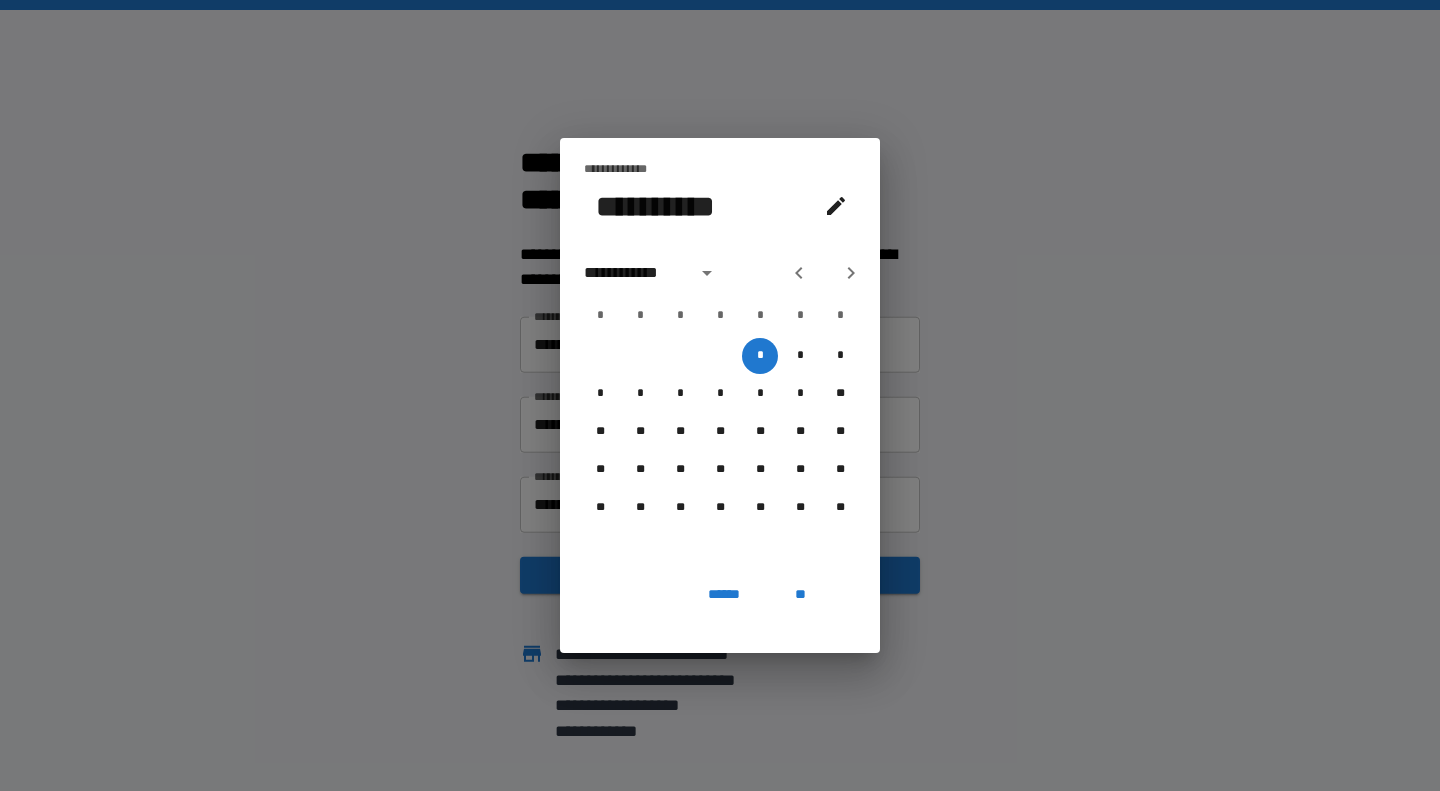click on "**********" at bounding box center (654, 206) 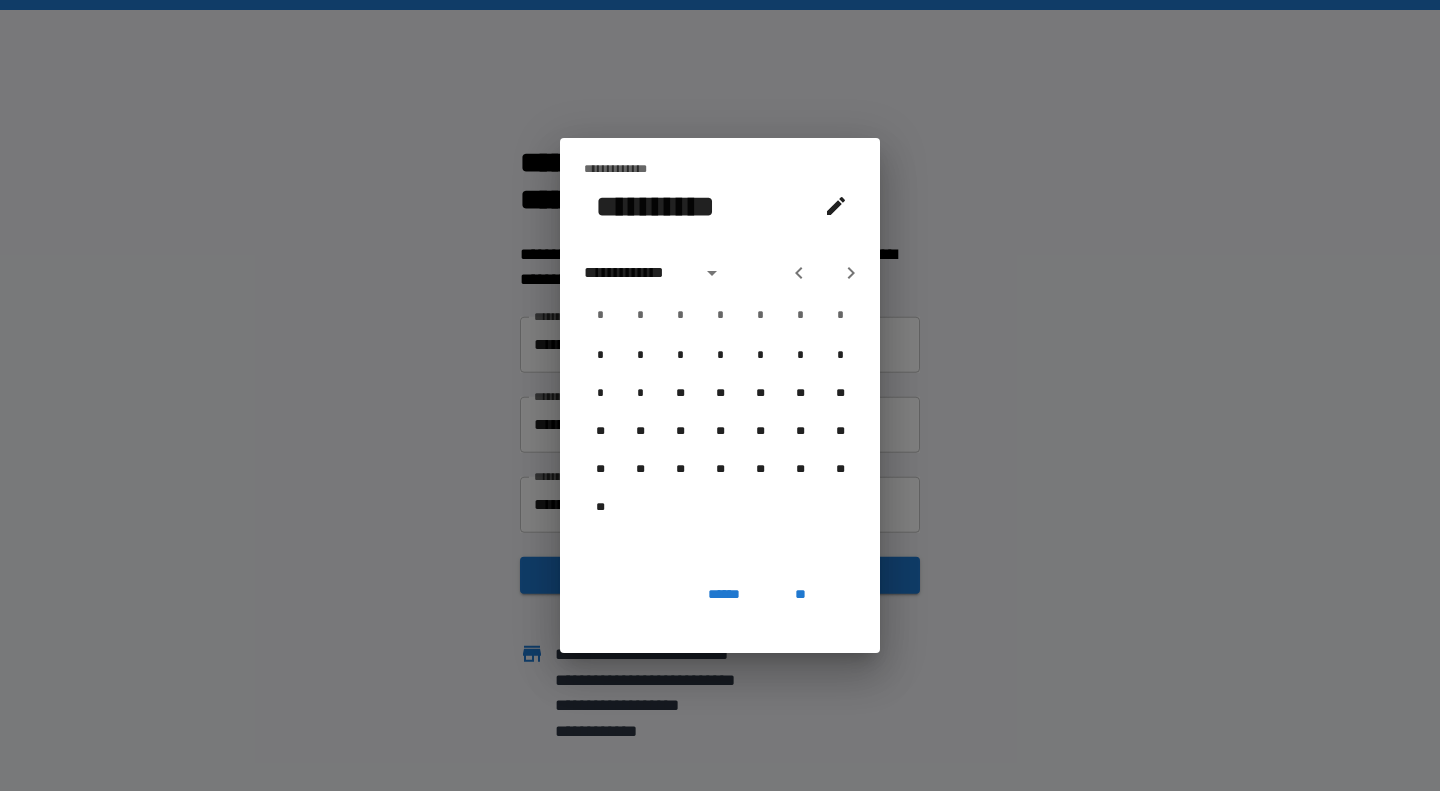 click 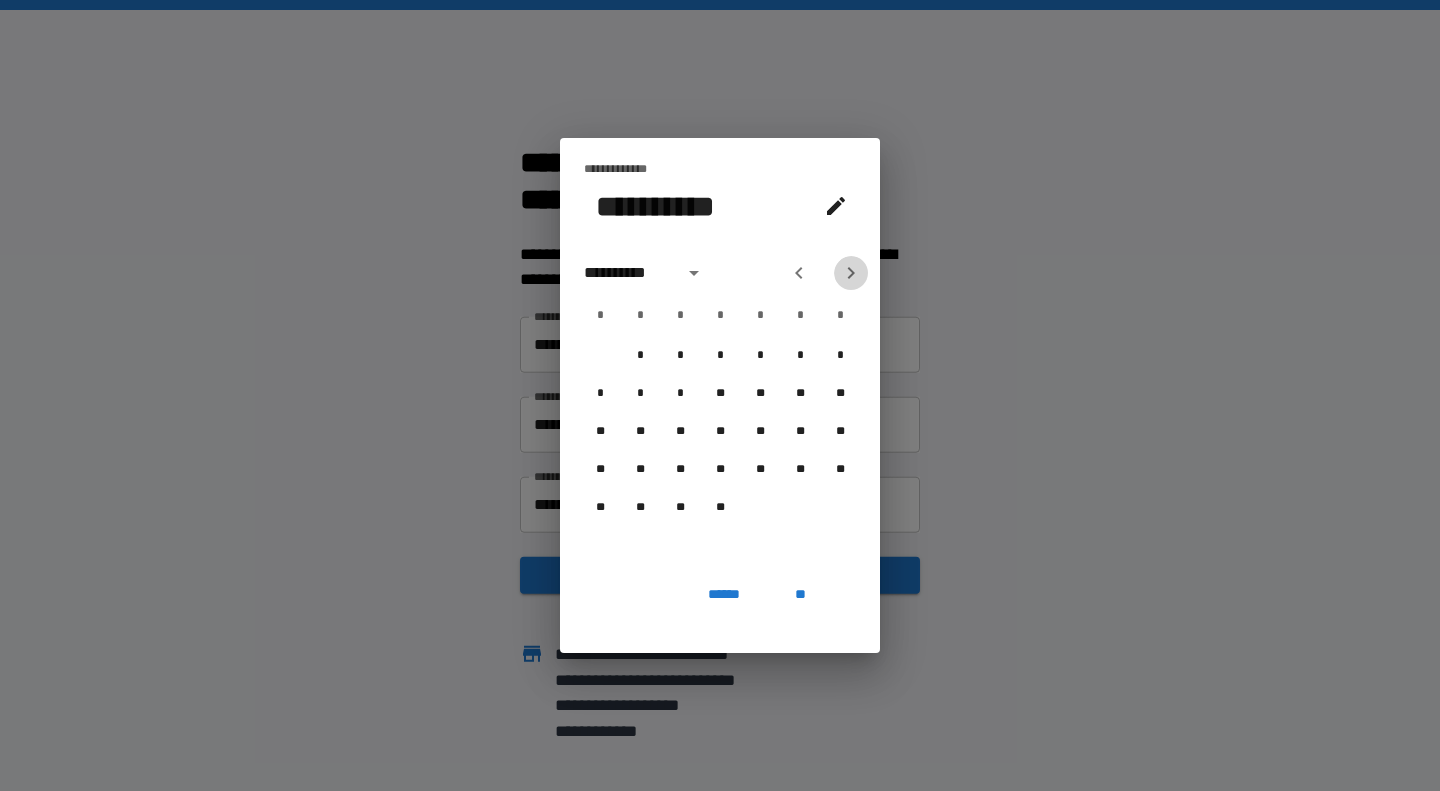 click 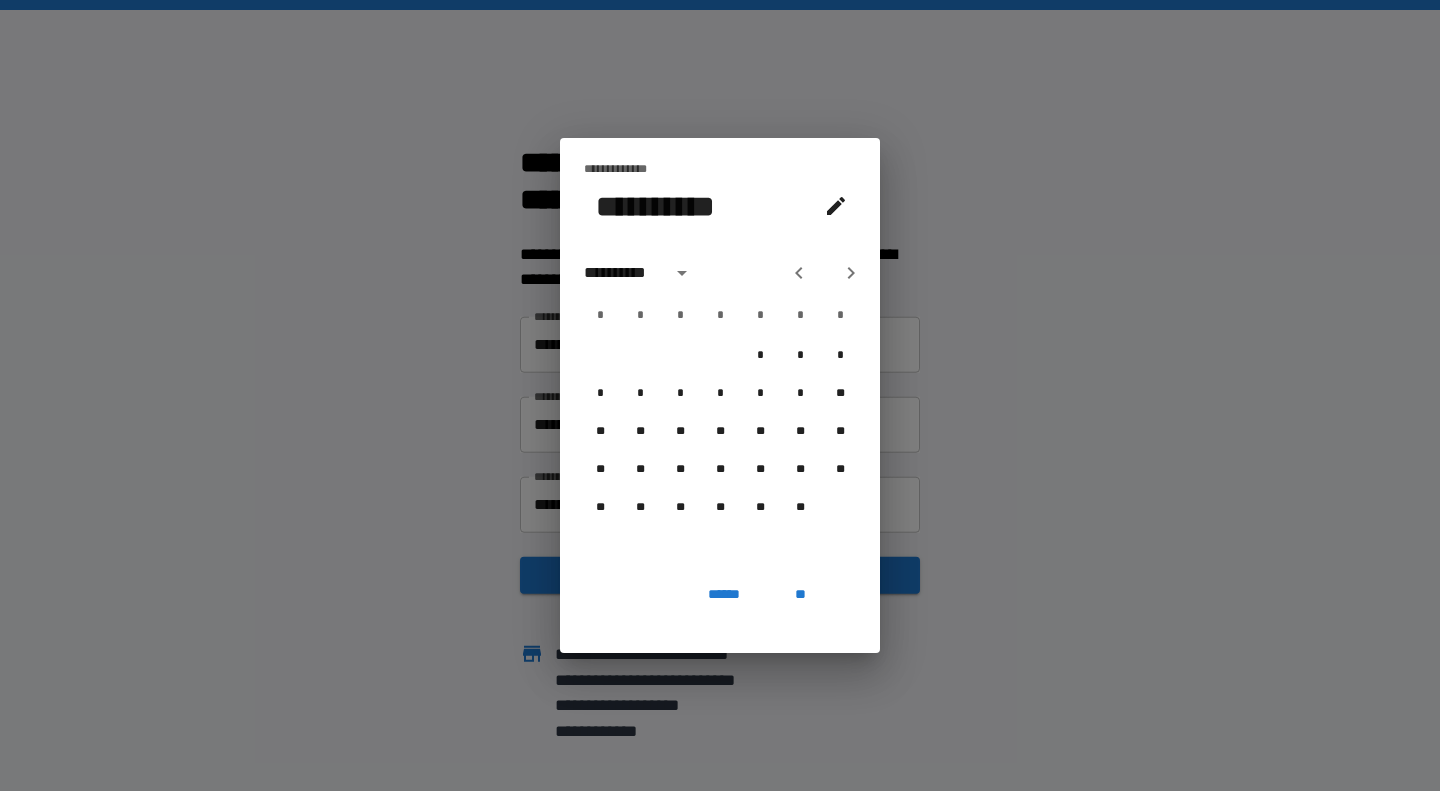 click 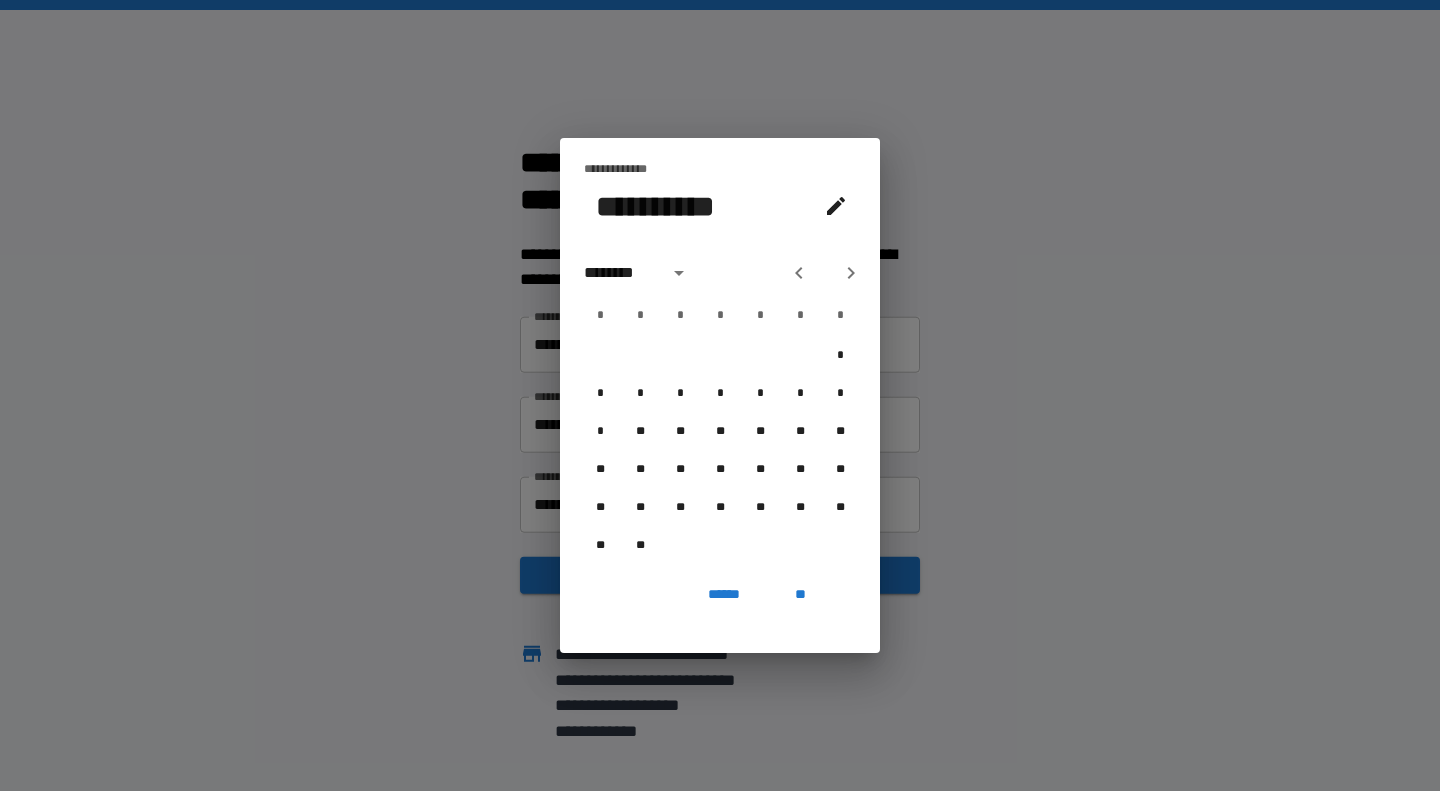 click 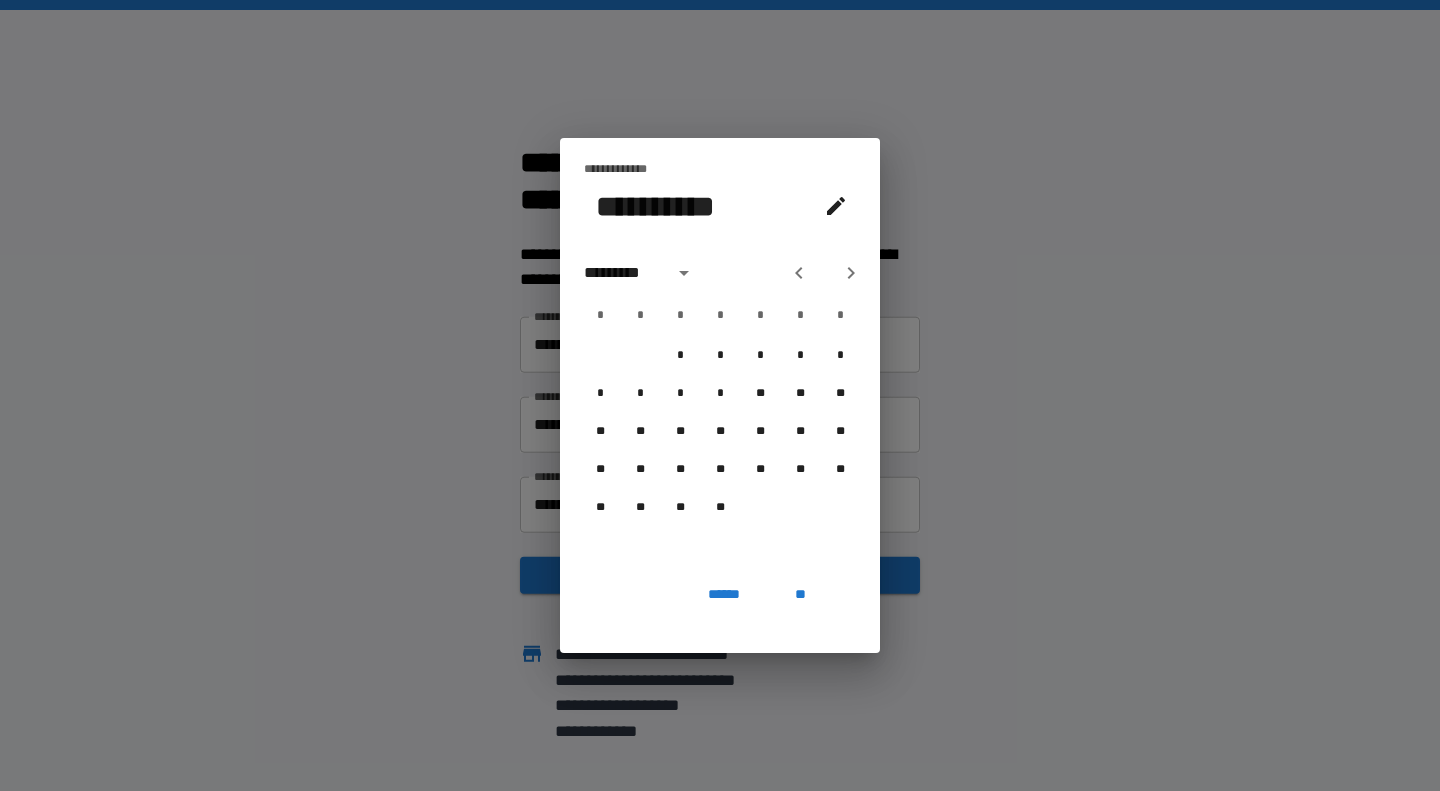 click 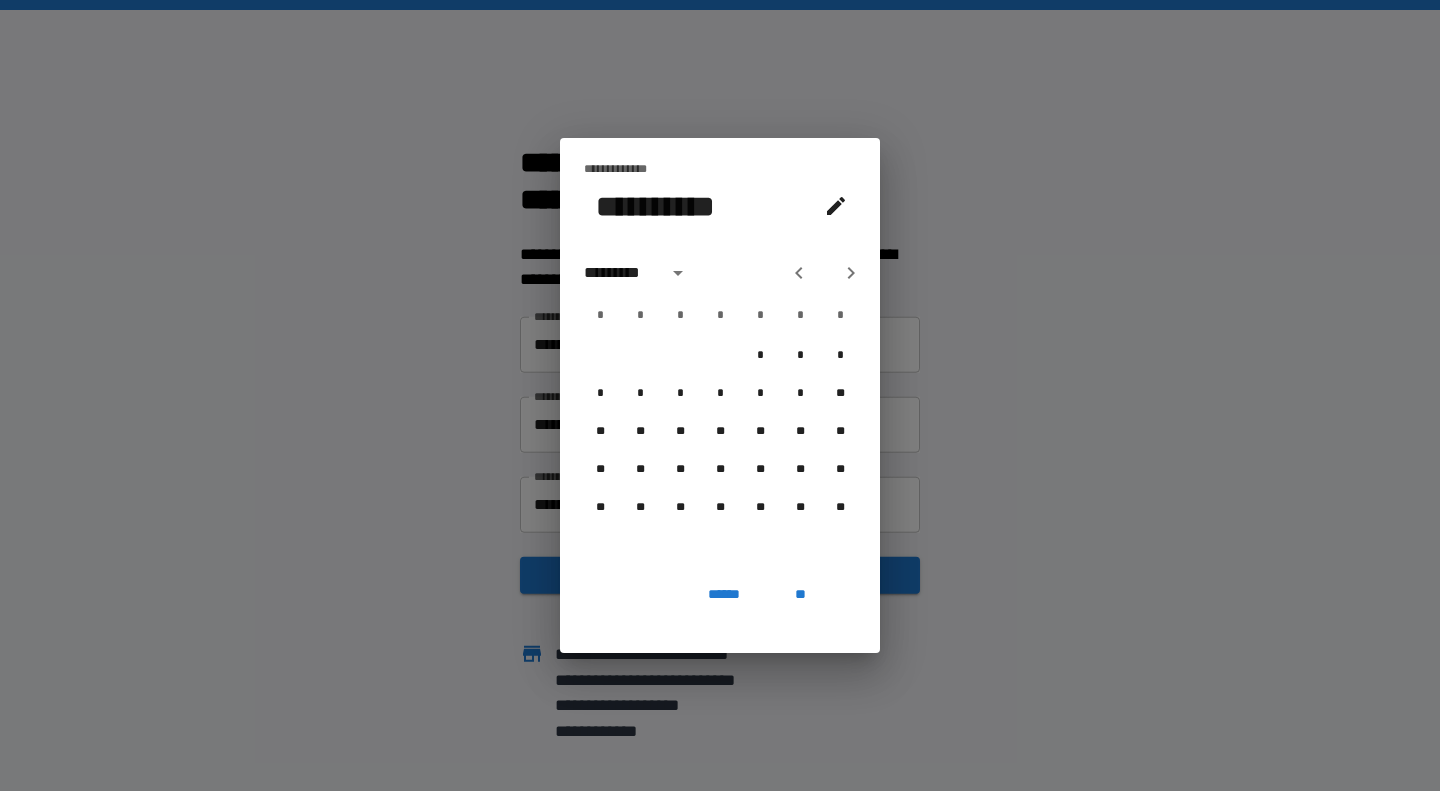 click 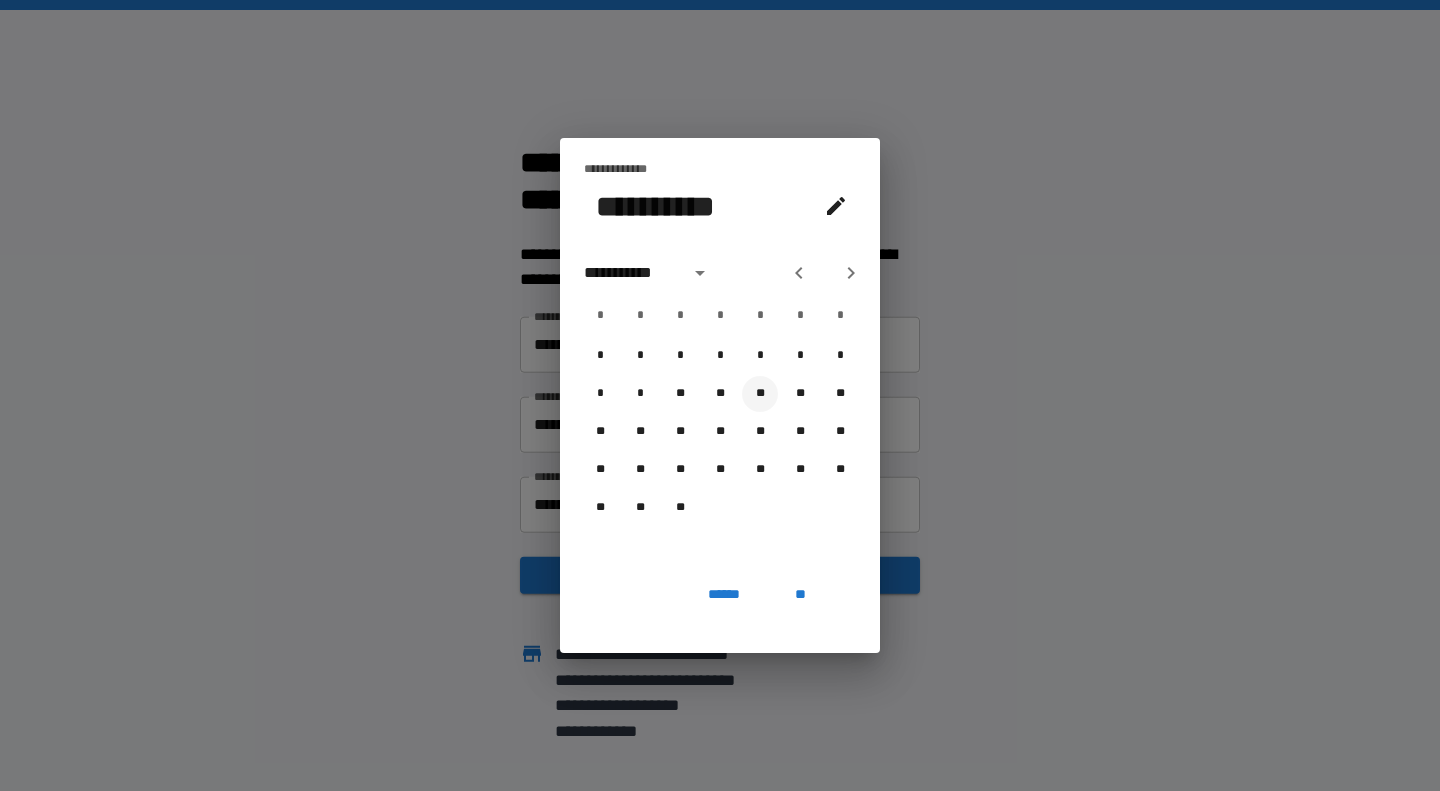 click on "**" at bounding box center (760, 394) 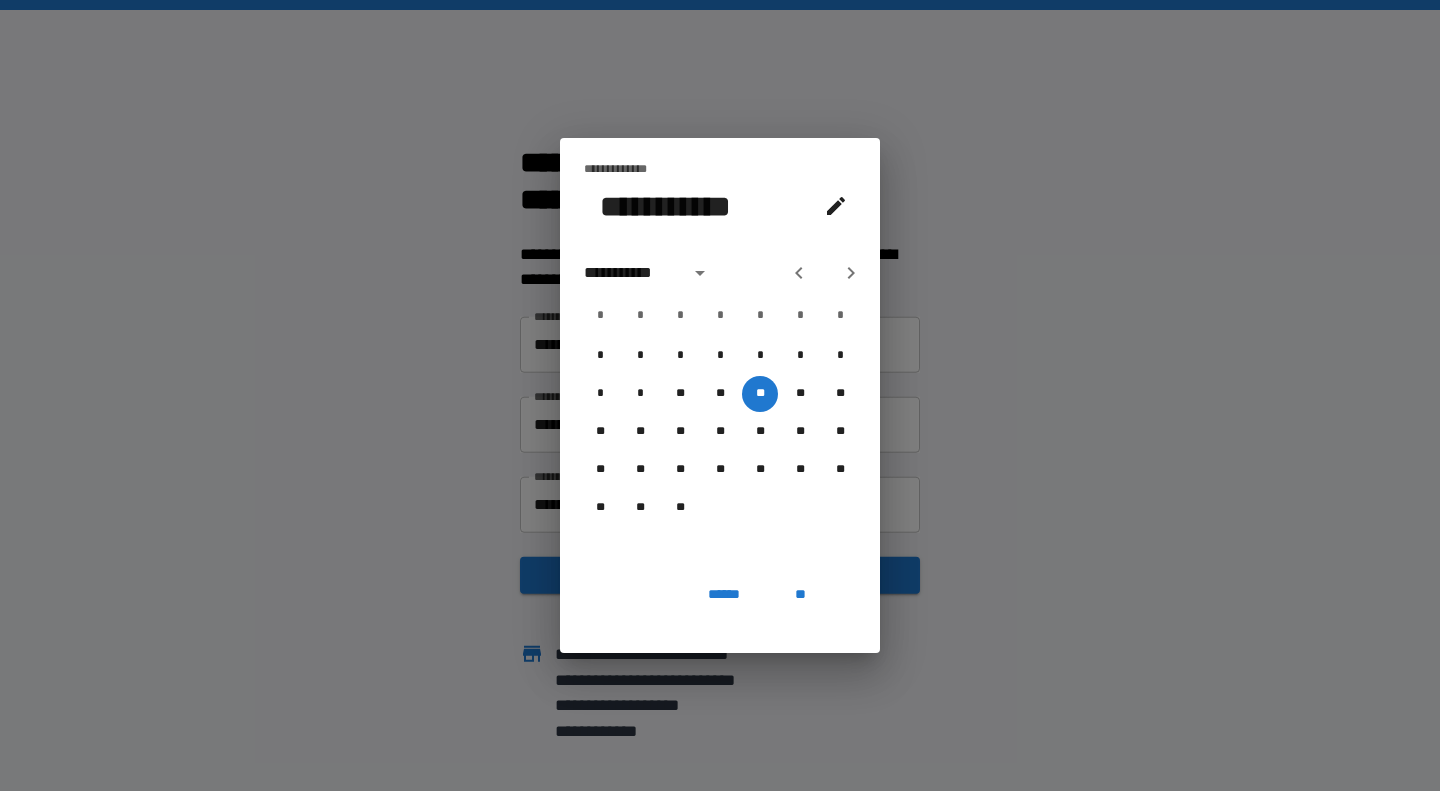 click on "**" at bounding box center (800, 594) 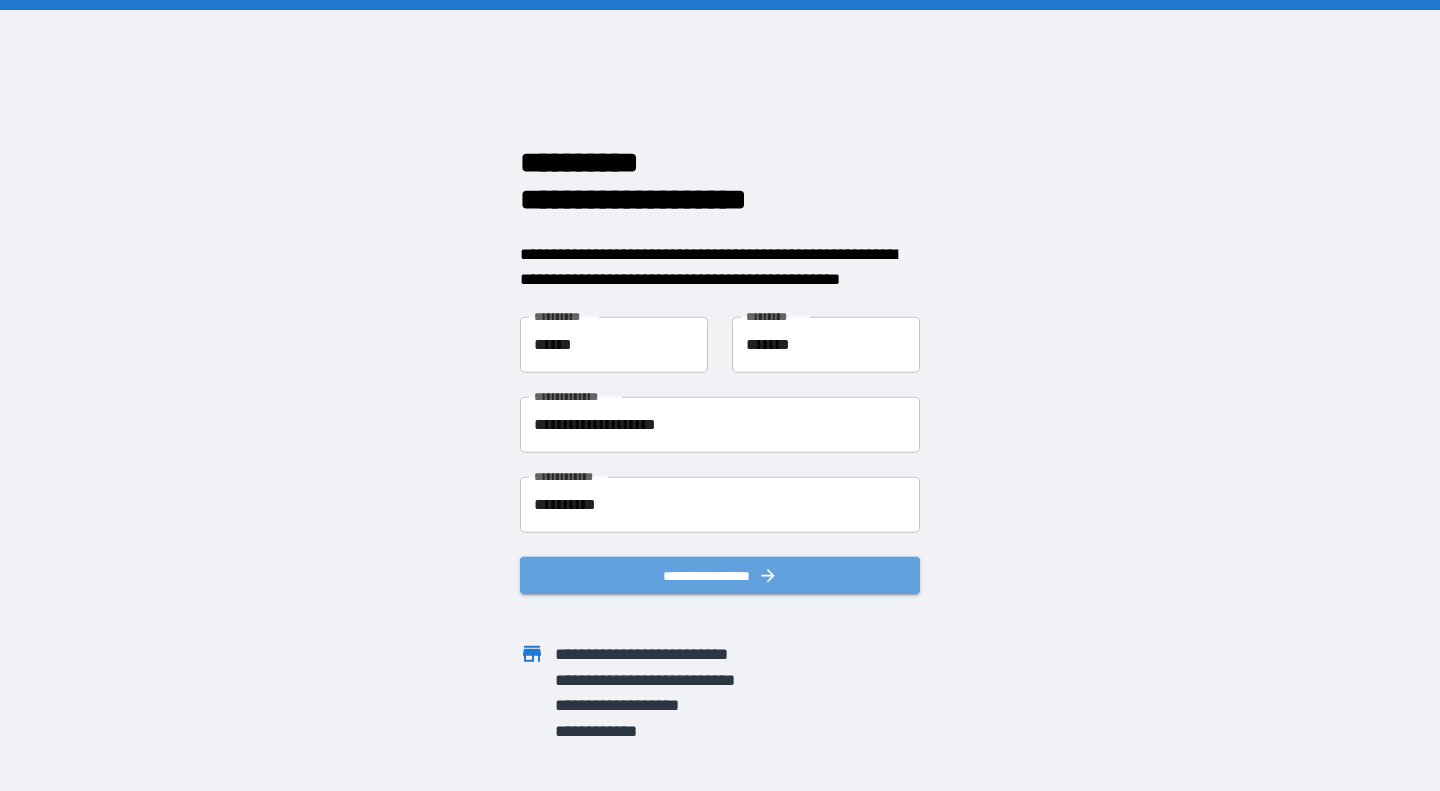 click on "**********" at bounding box center [720, 575] 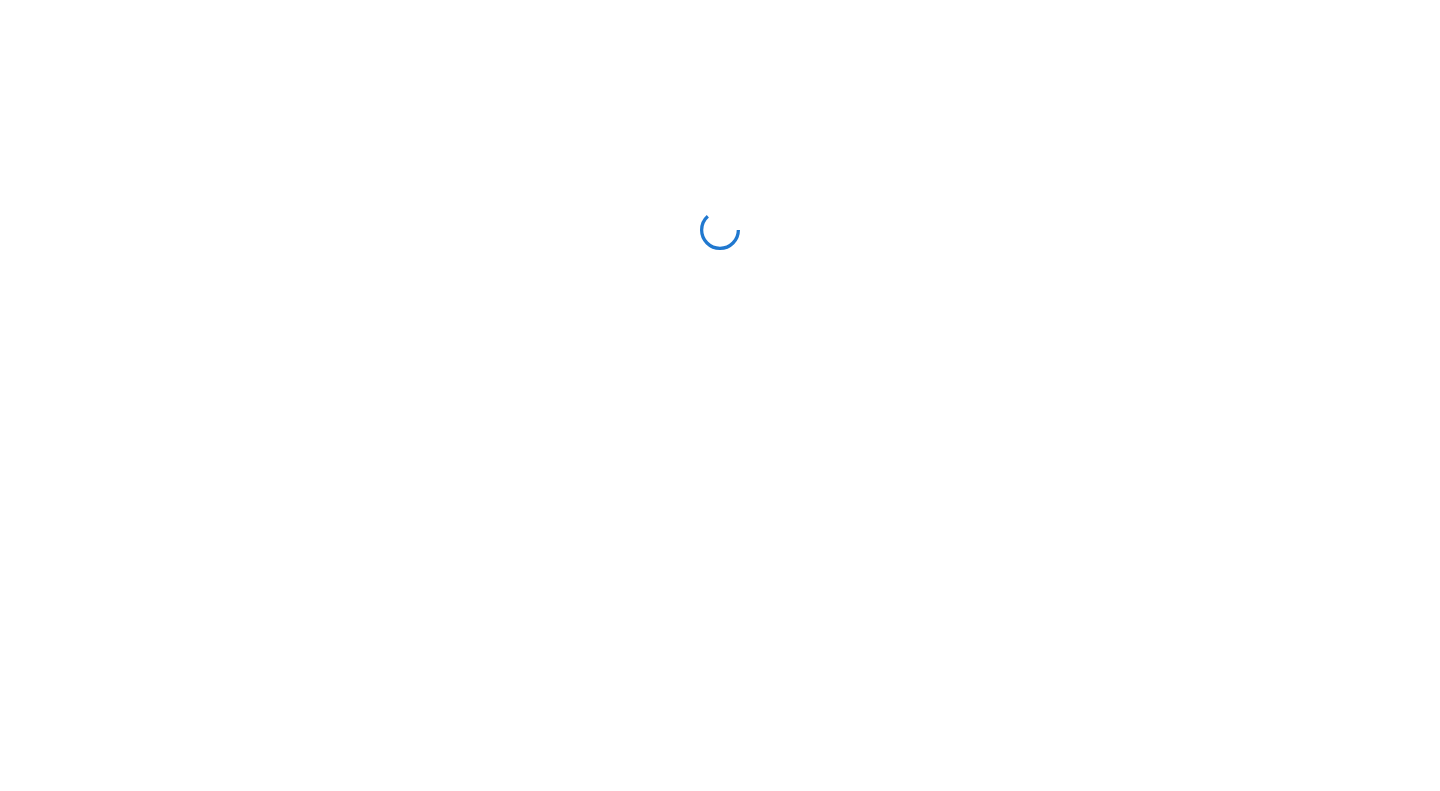 scroll, scrollTop: 0, scrollLeft: 0, axis: both 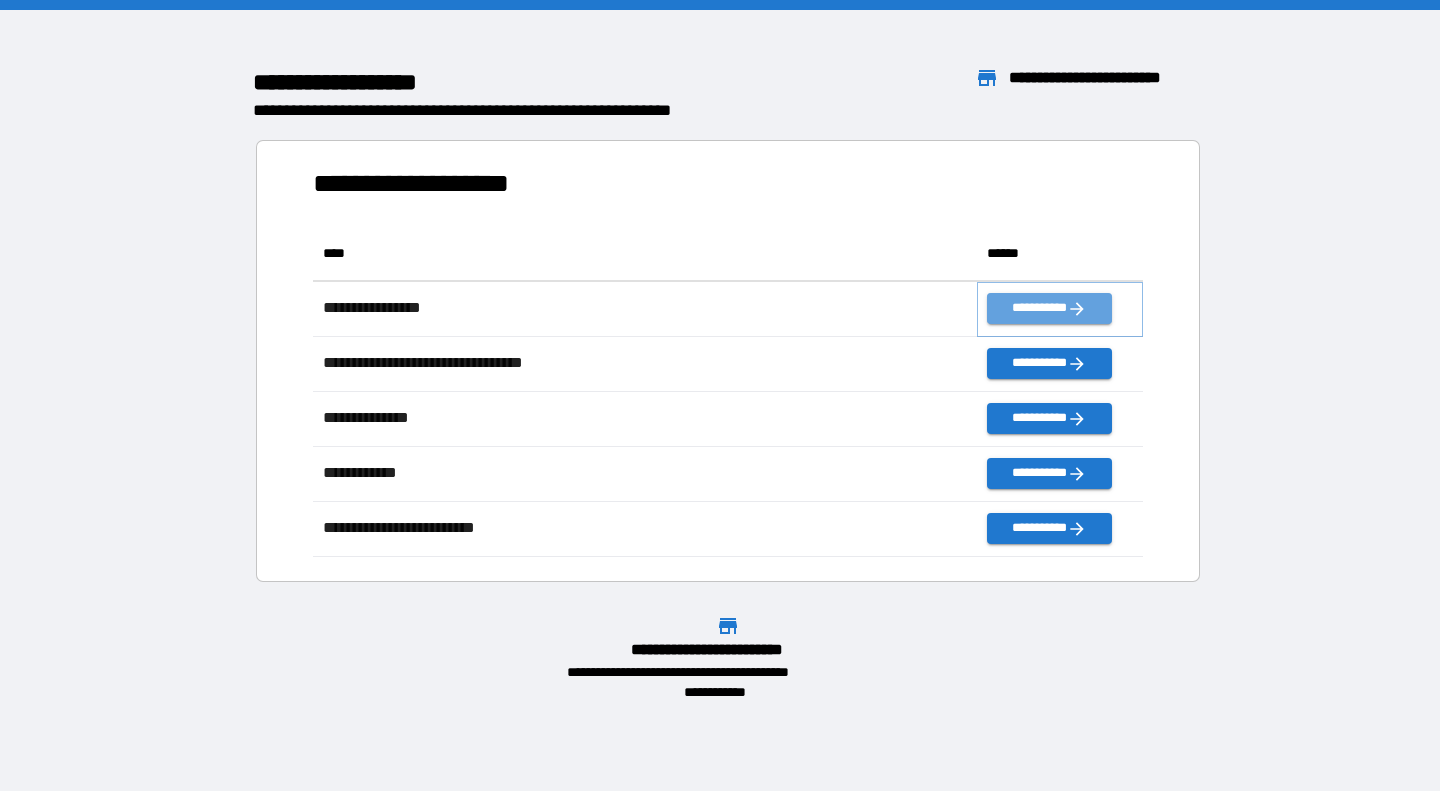 click on "**********" at bounding box center (1049, 308) 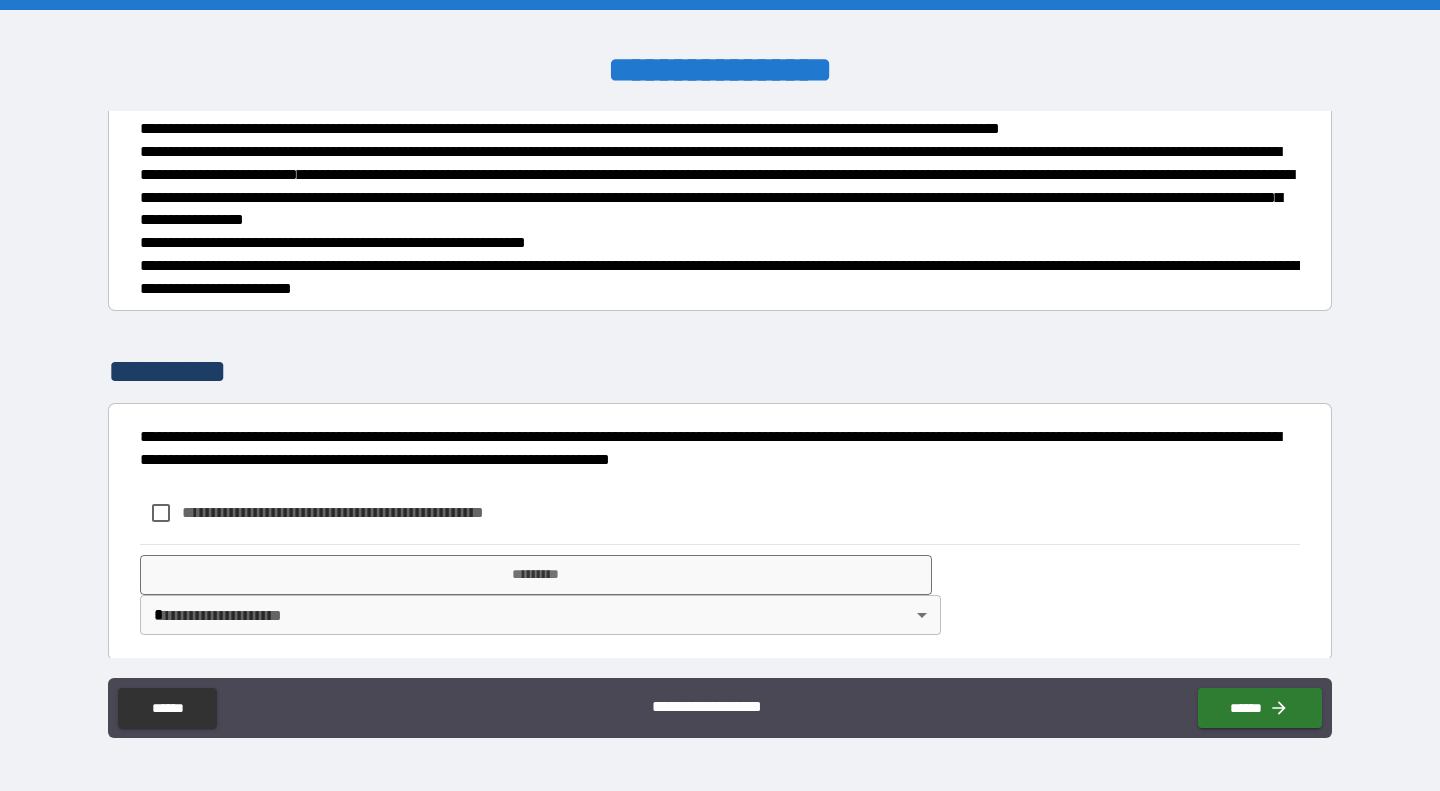 scroll, scrollTop: 441, scrollLeft: 0, axis: vertical 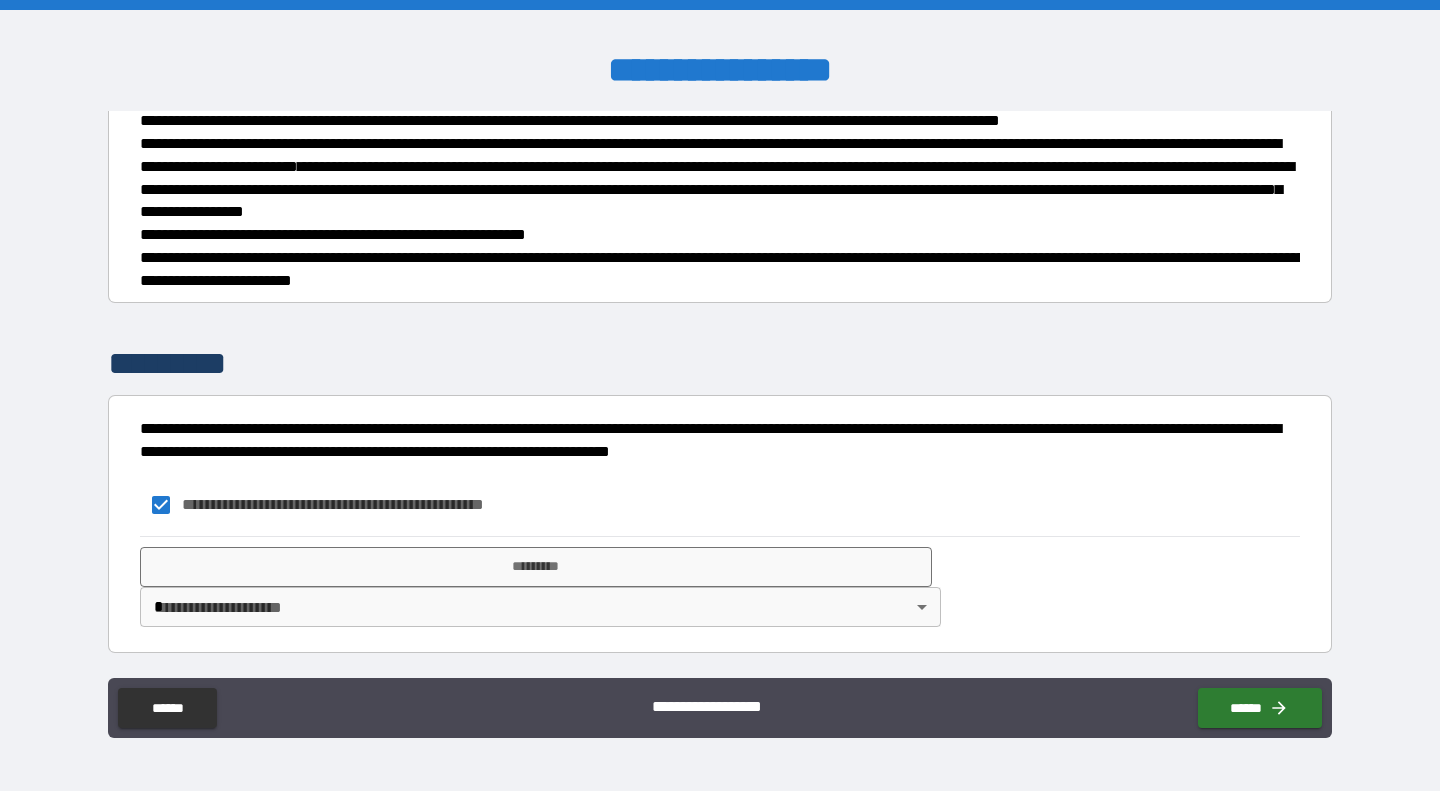 click on "*********" at bounding box center [536, 567] 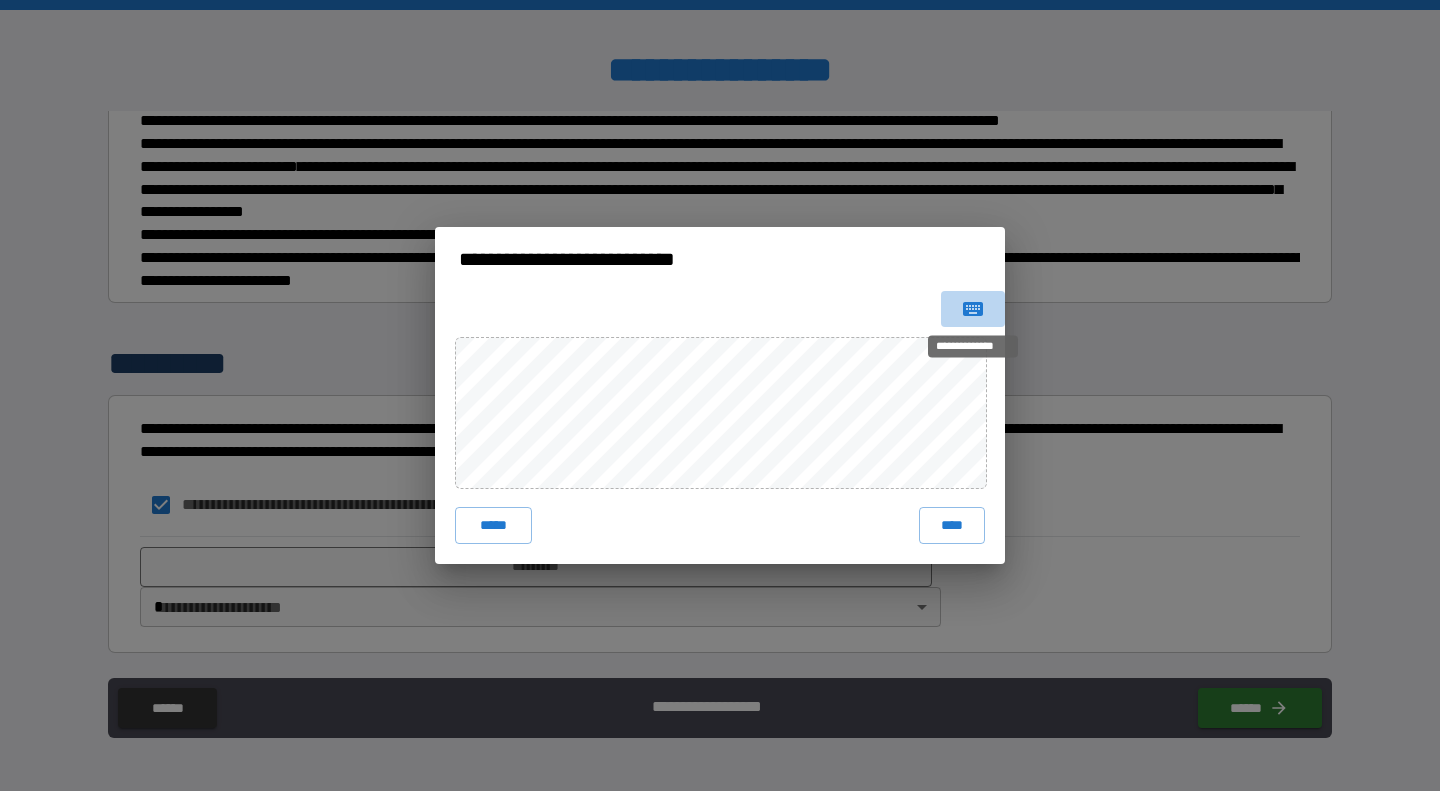 click 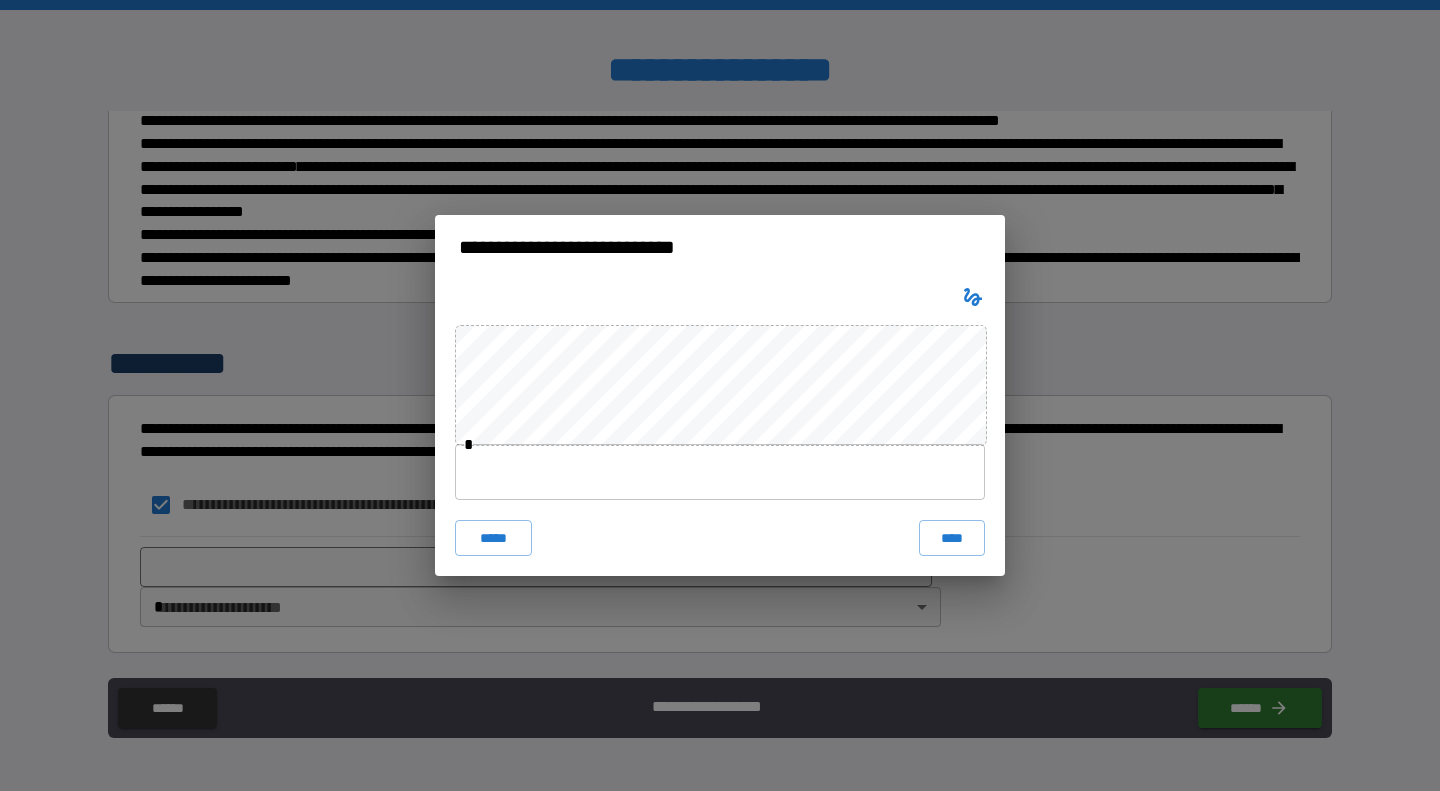 click at bounding box center (720, 472) 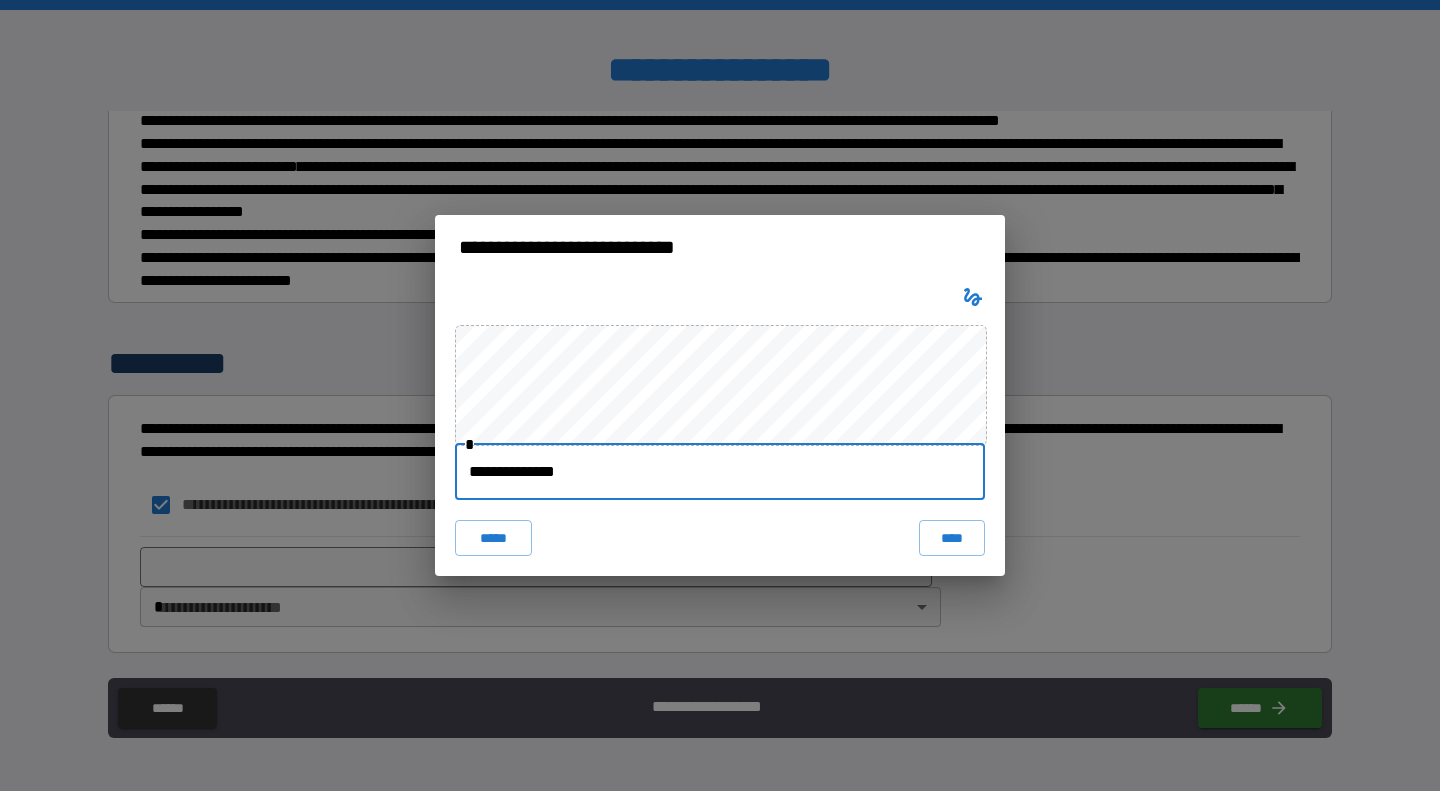 type on "**********" 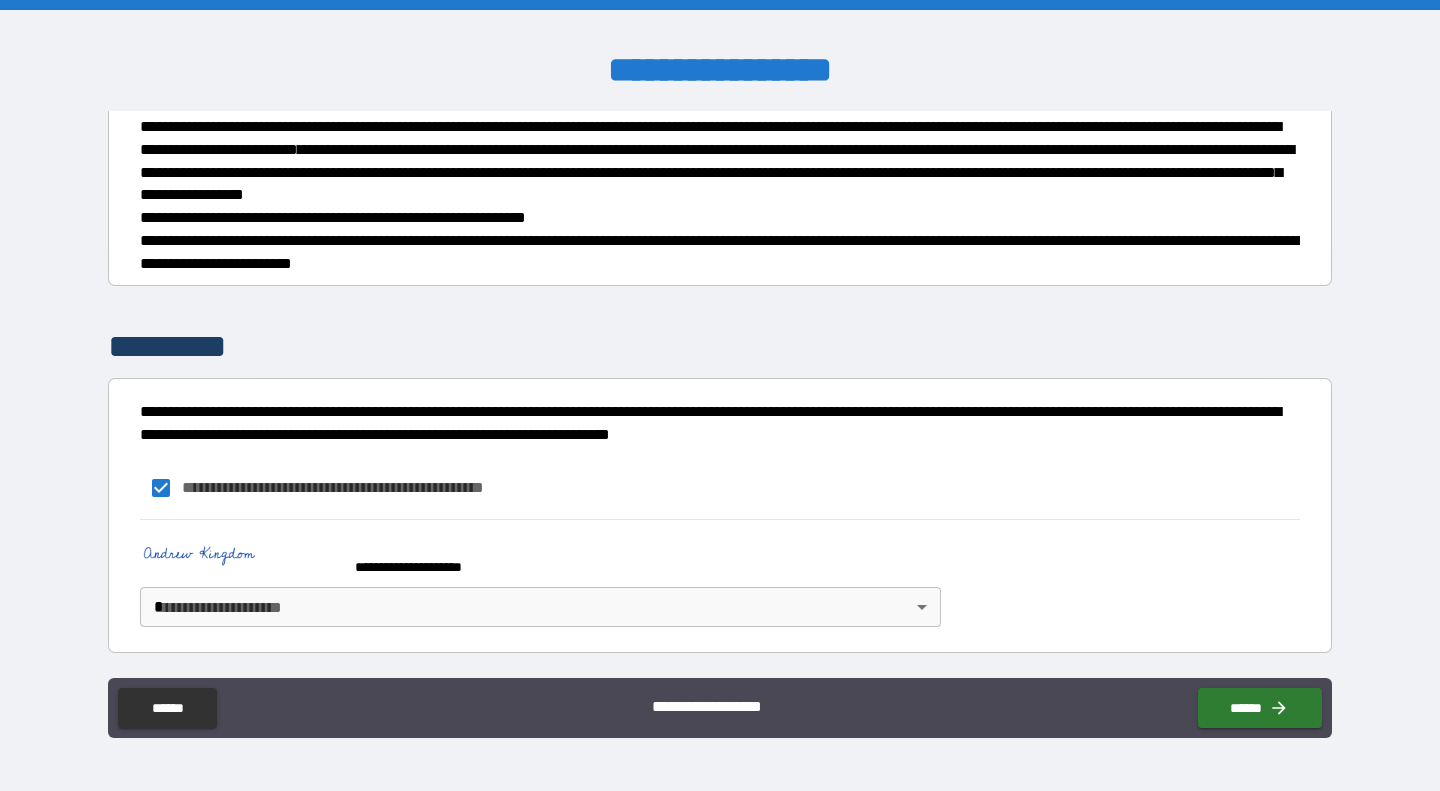 scroll, scrollTop: 511, scrollLeft: 0, axis: vertical 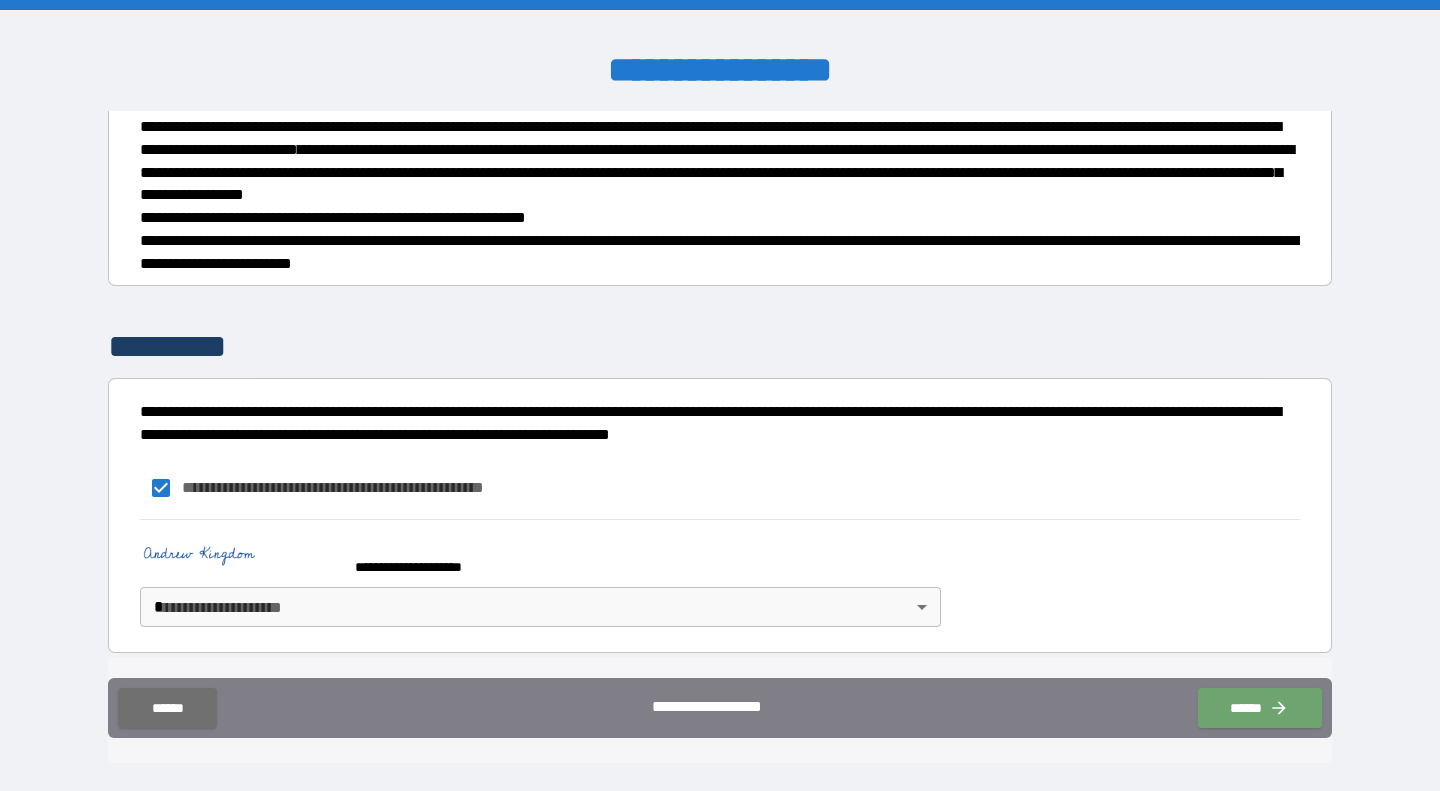 click on "******" at bounding box center [1260, 708] 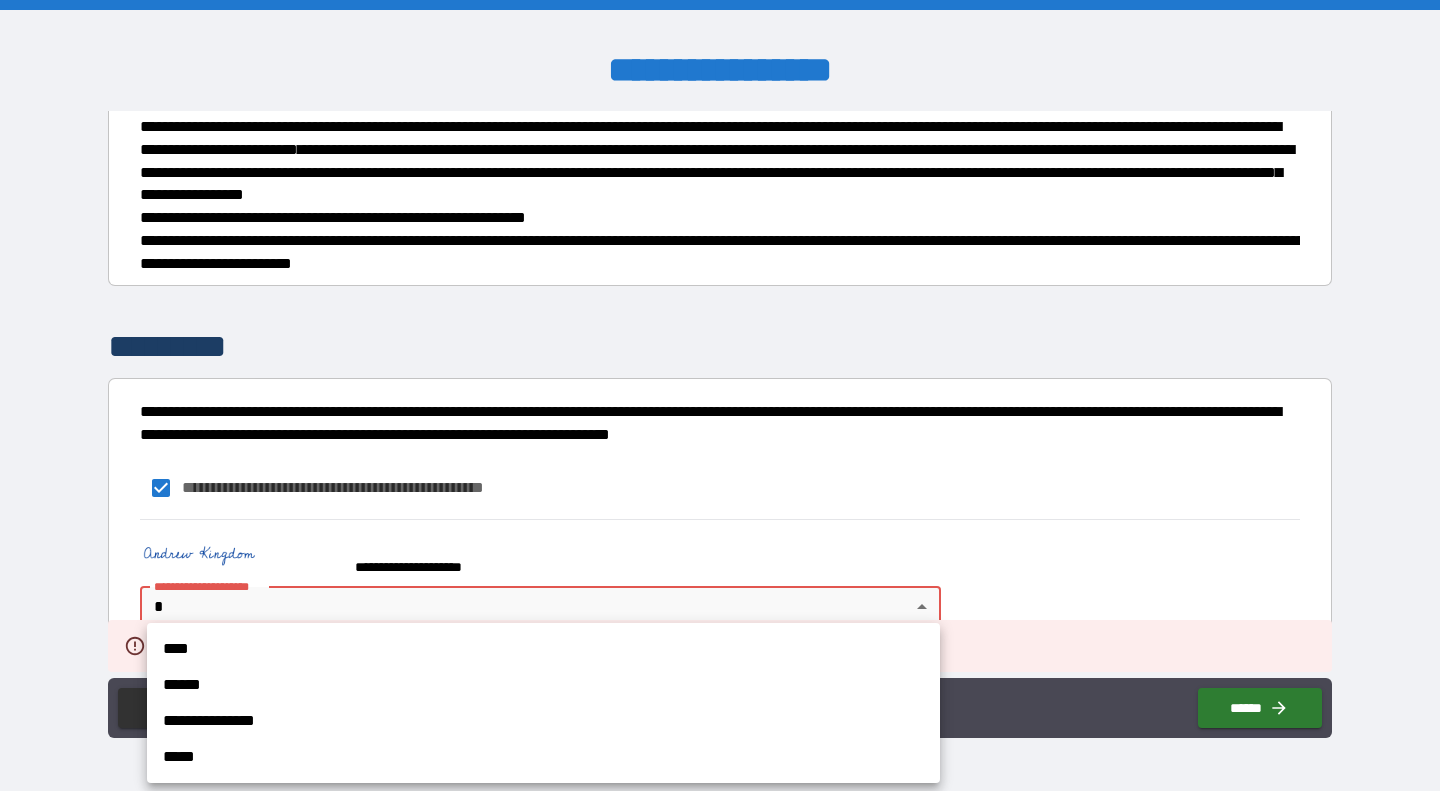 click on "**********" at bounding box center (720, 395) 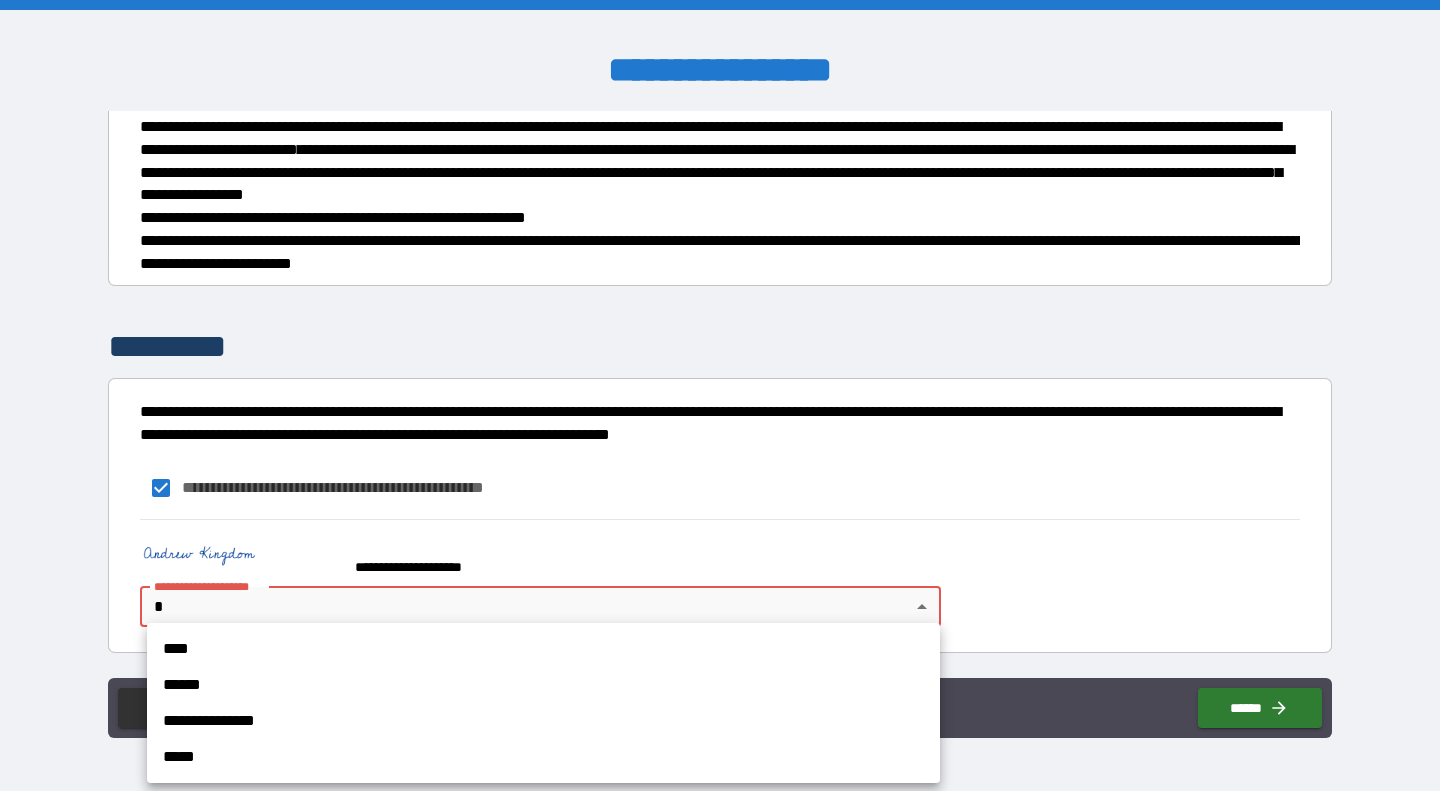 click on "****" at bounding box center (543, 649) 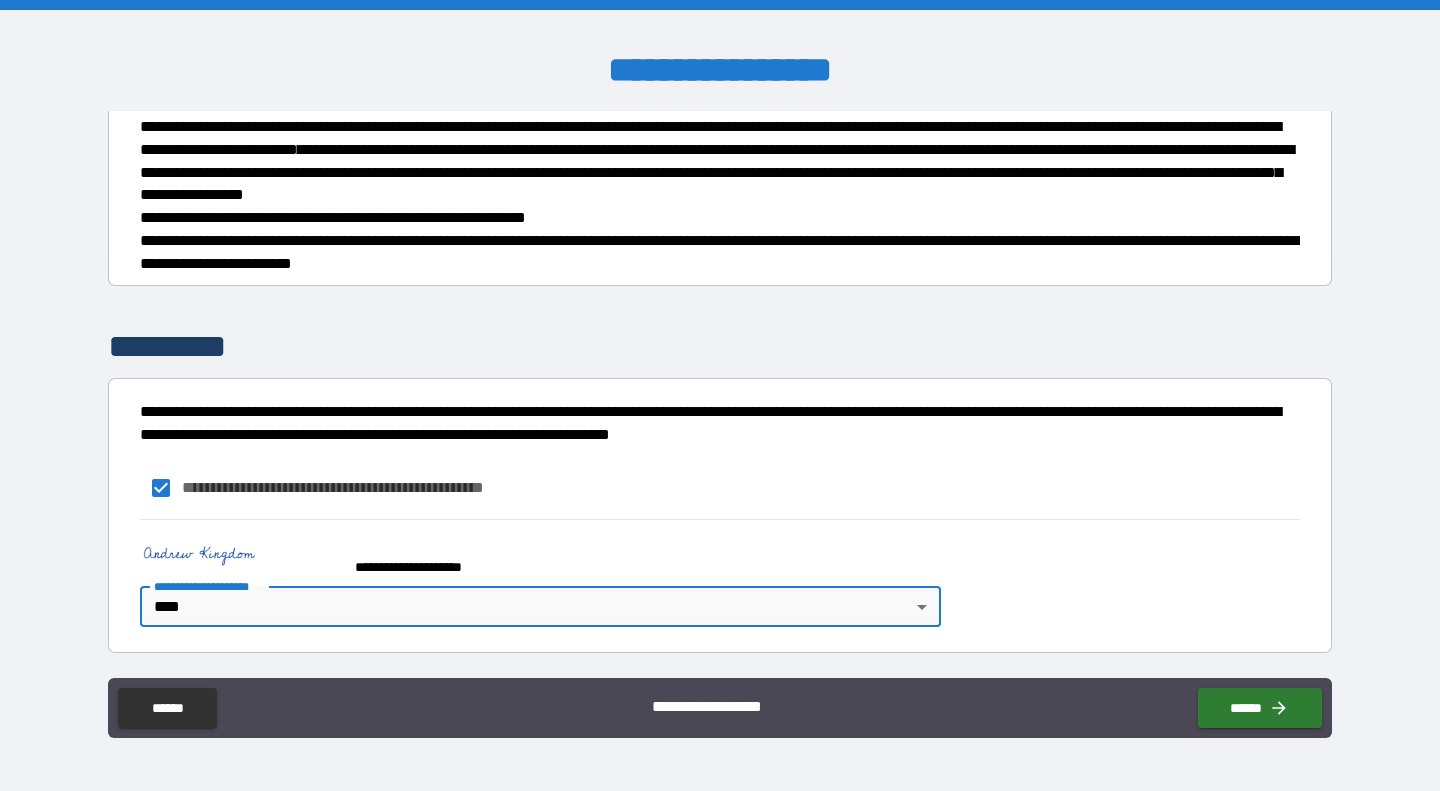 click on "******" at bounding box center [1260, 708] 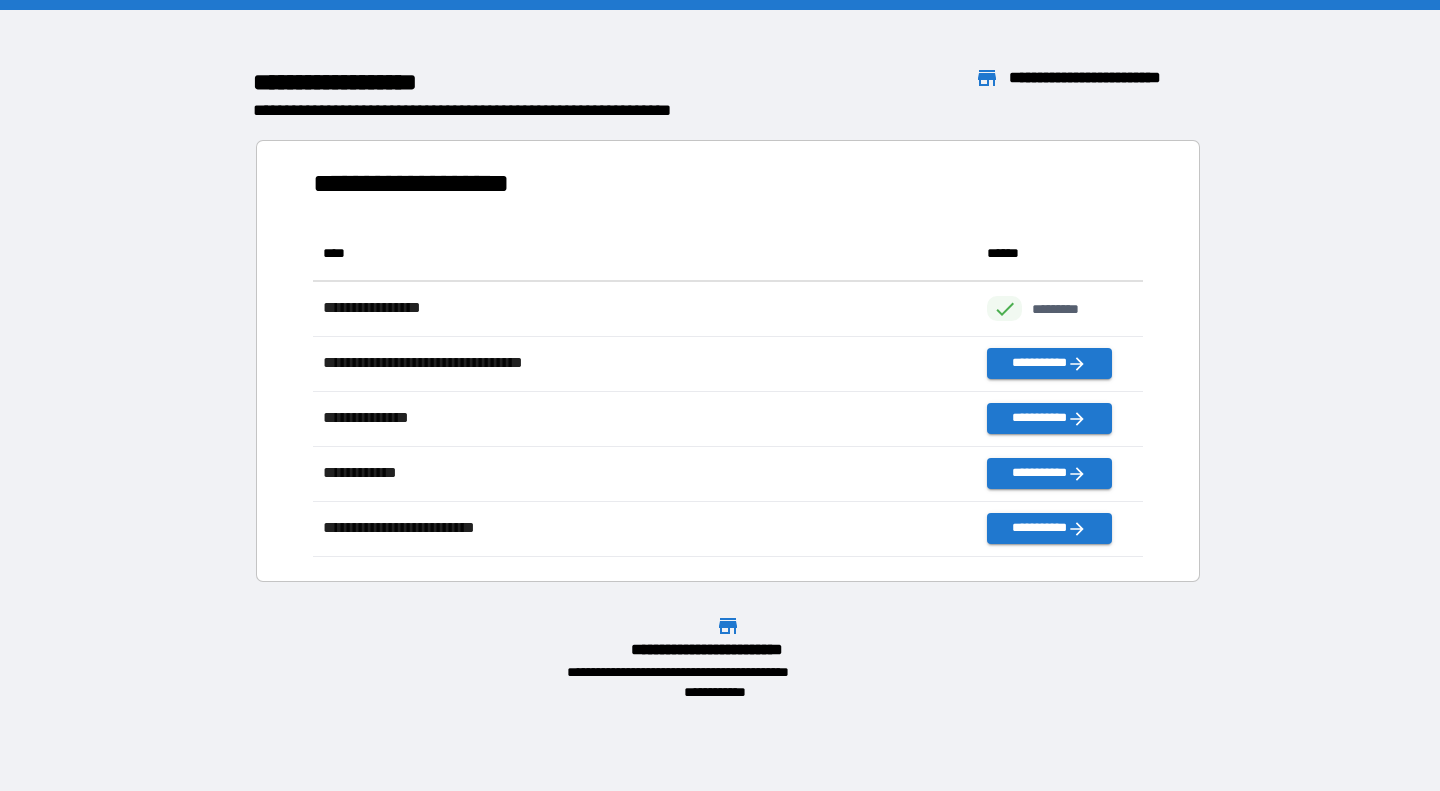 scroll, scrollTop: 16, scrollLeft: 16, axis: both 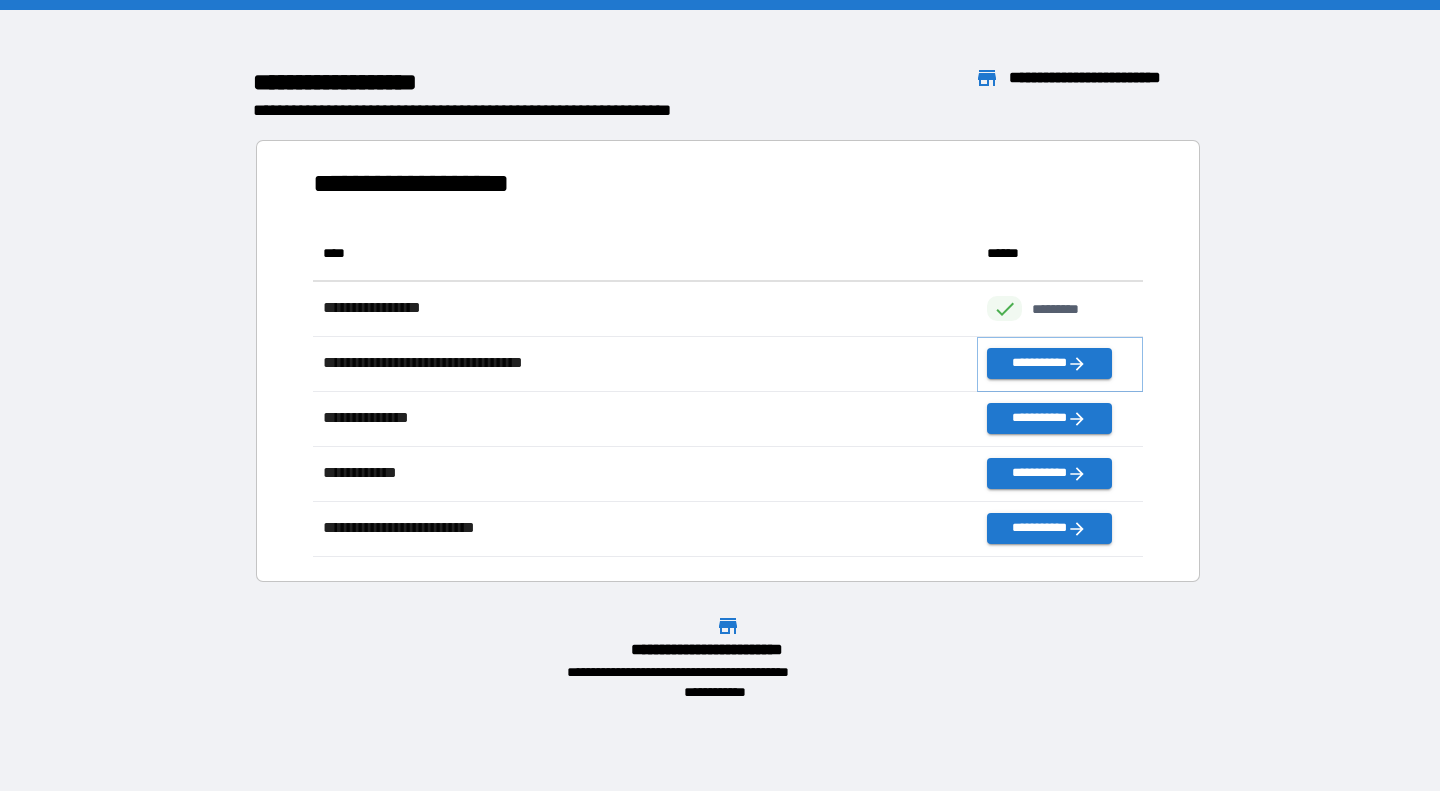 click on "**********" at bounding box center [1049, 363] 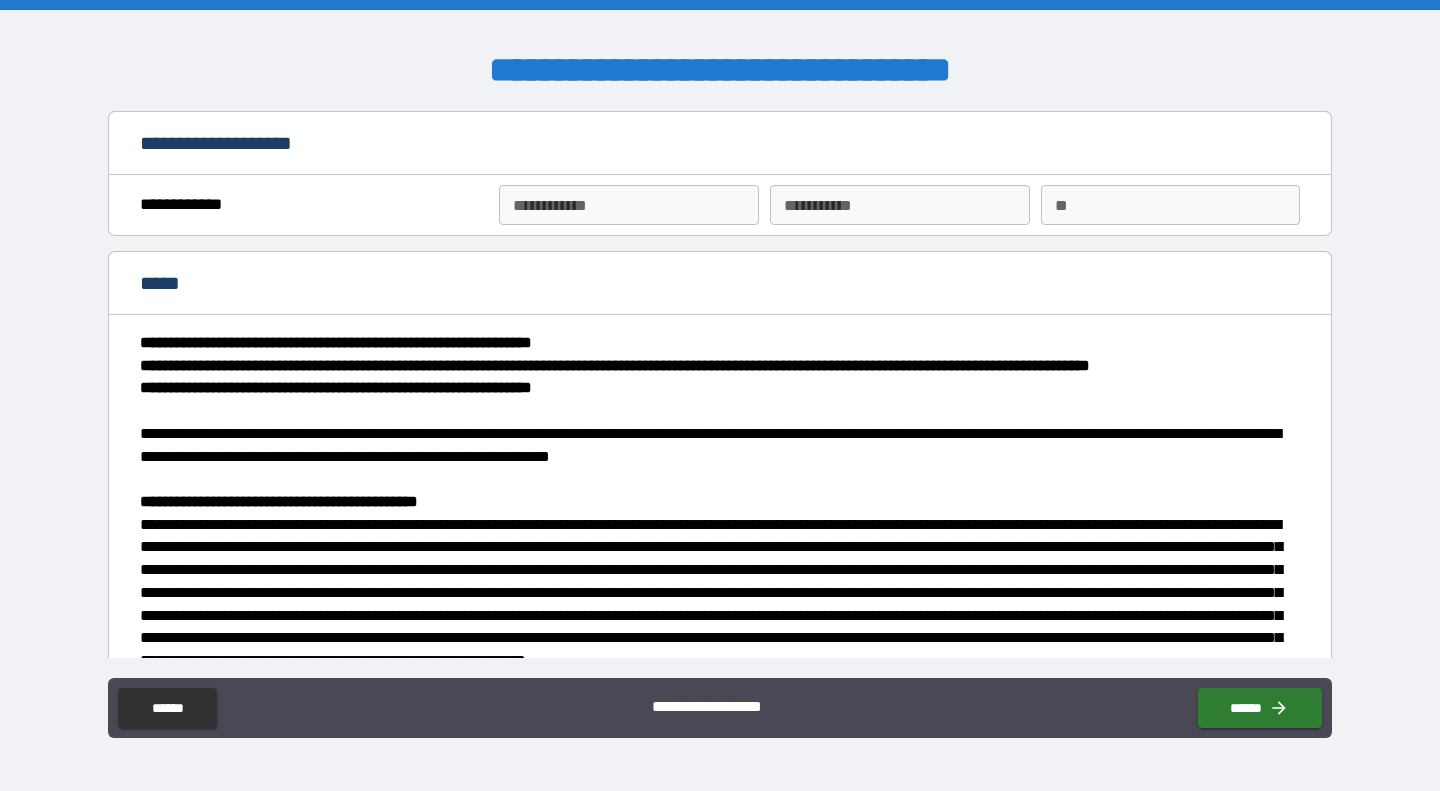 click on "**********" at bounding box center [628, 205] 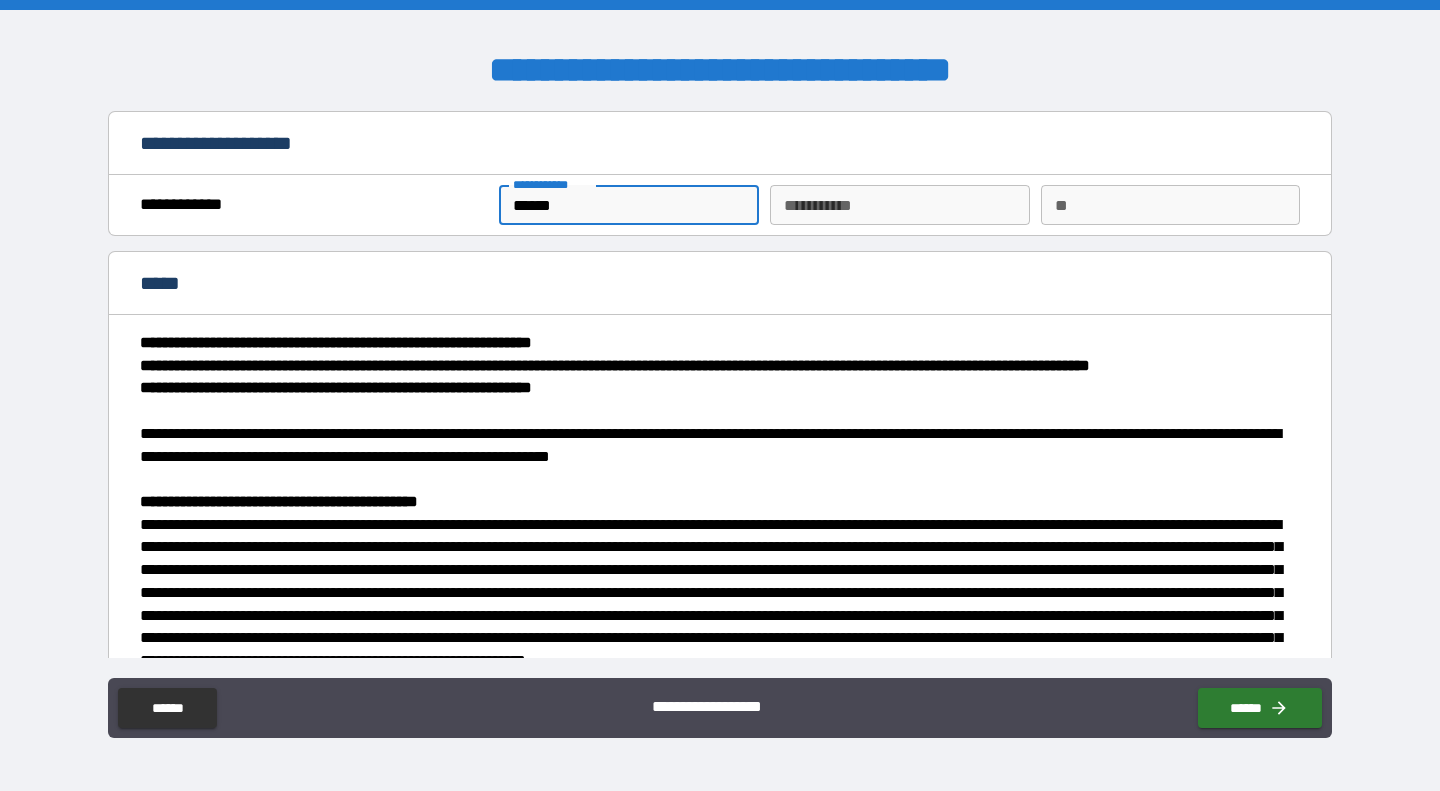 type on "******" 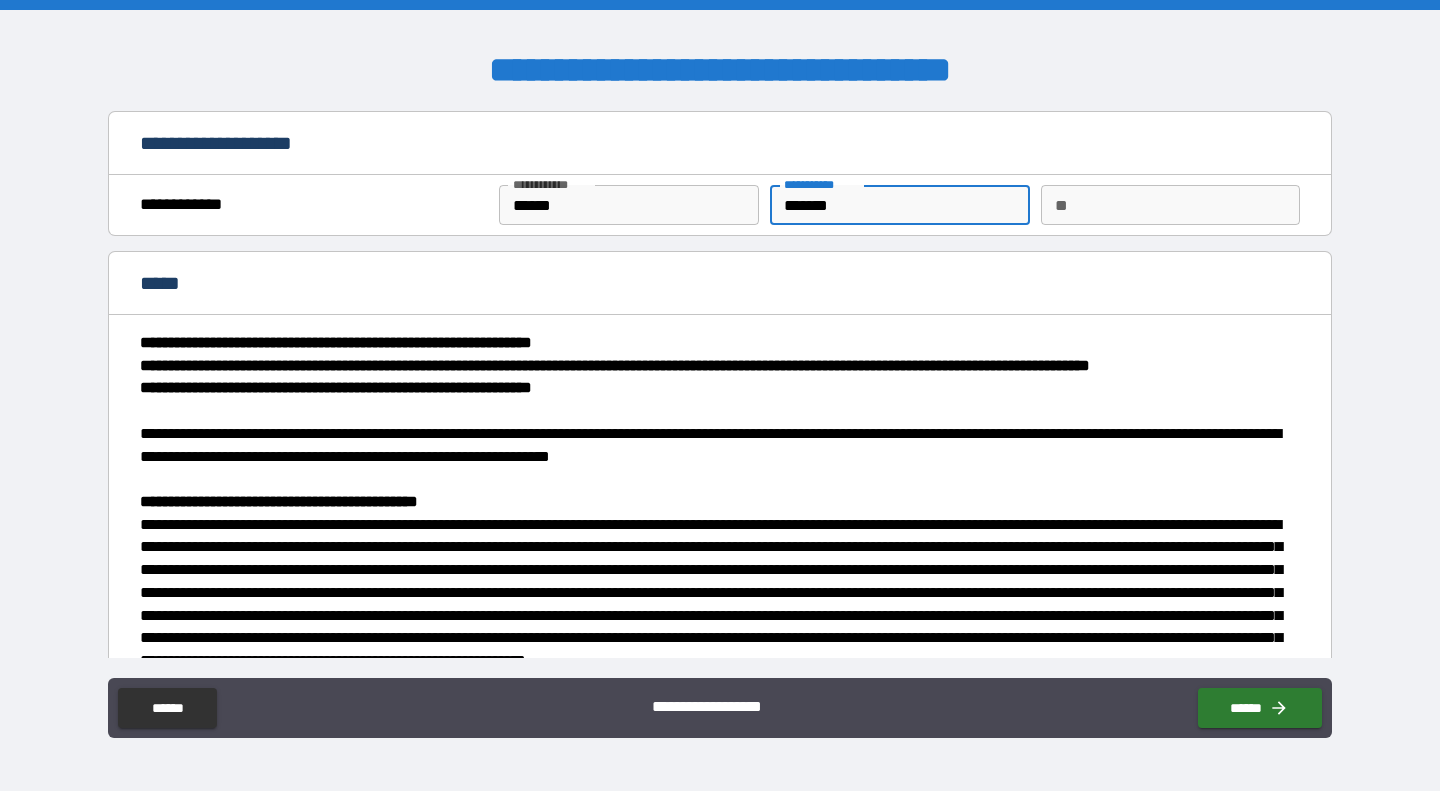 type on "*******" 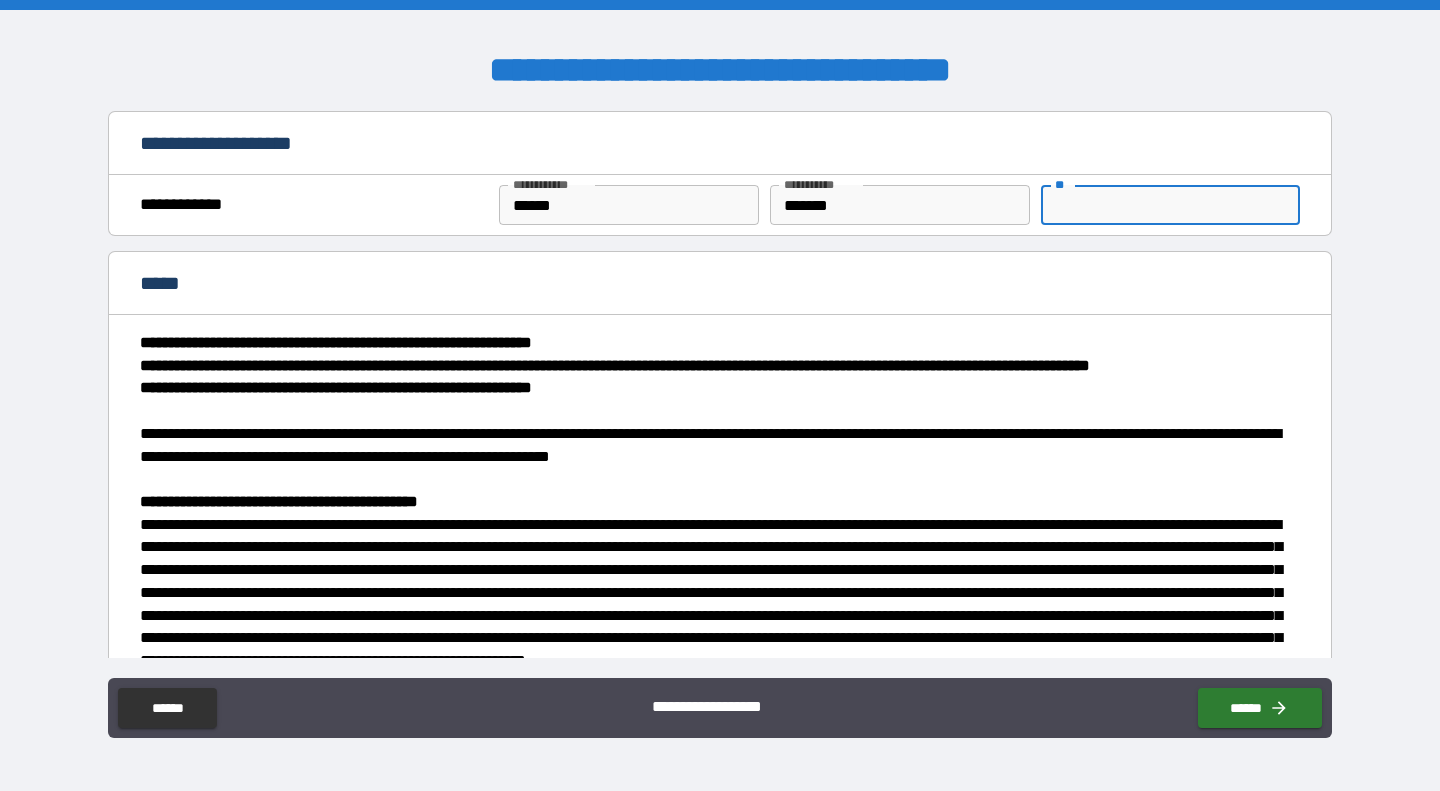 click on "**" at bounding box center (1170, 205) 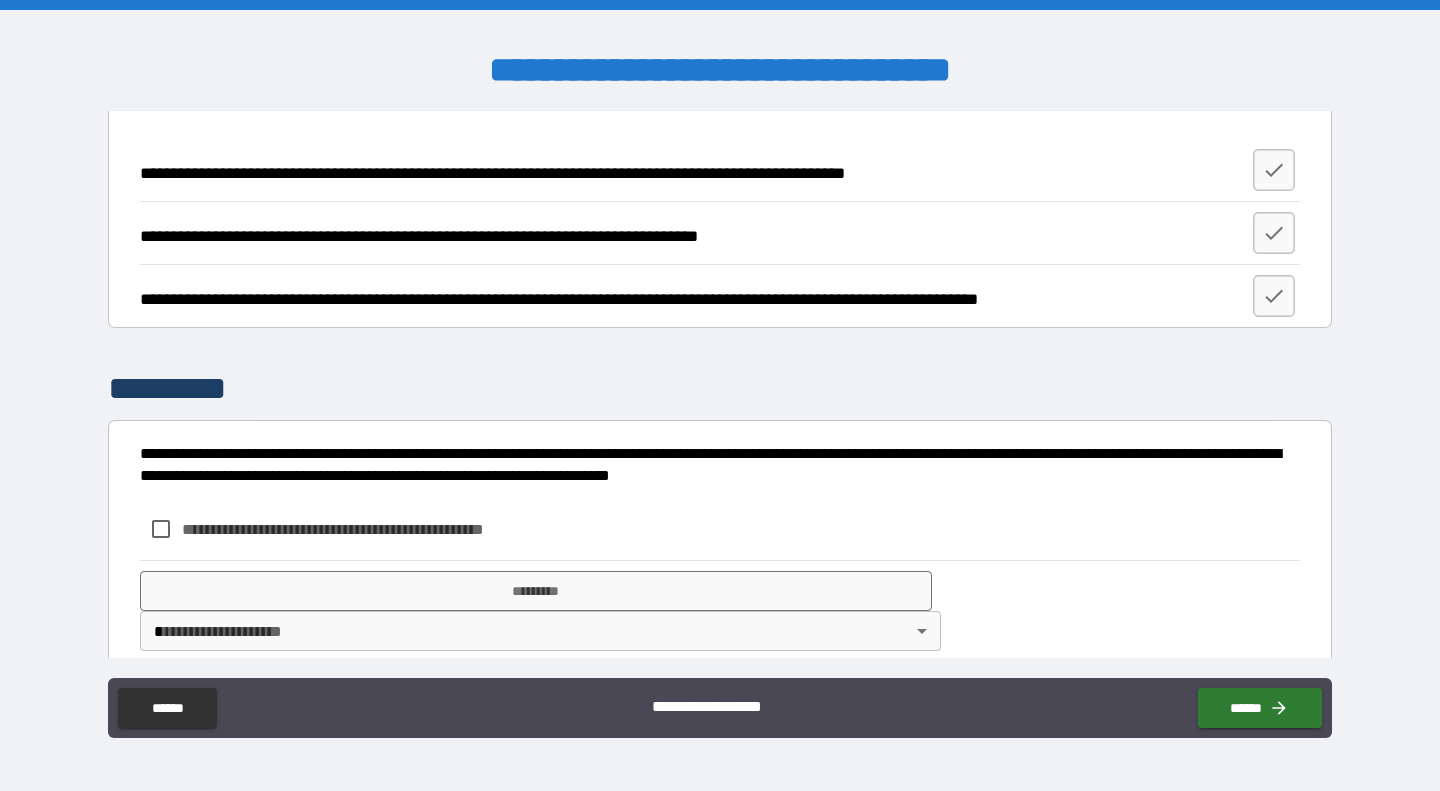 scroll, scrollTop: 2590, scrollLeft: 0, axis: vertical 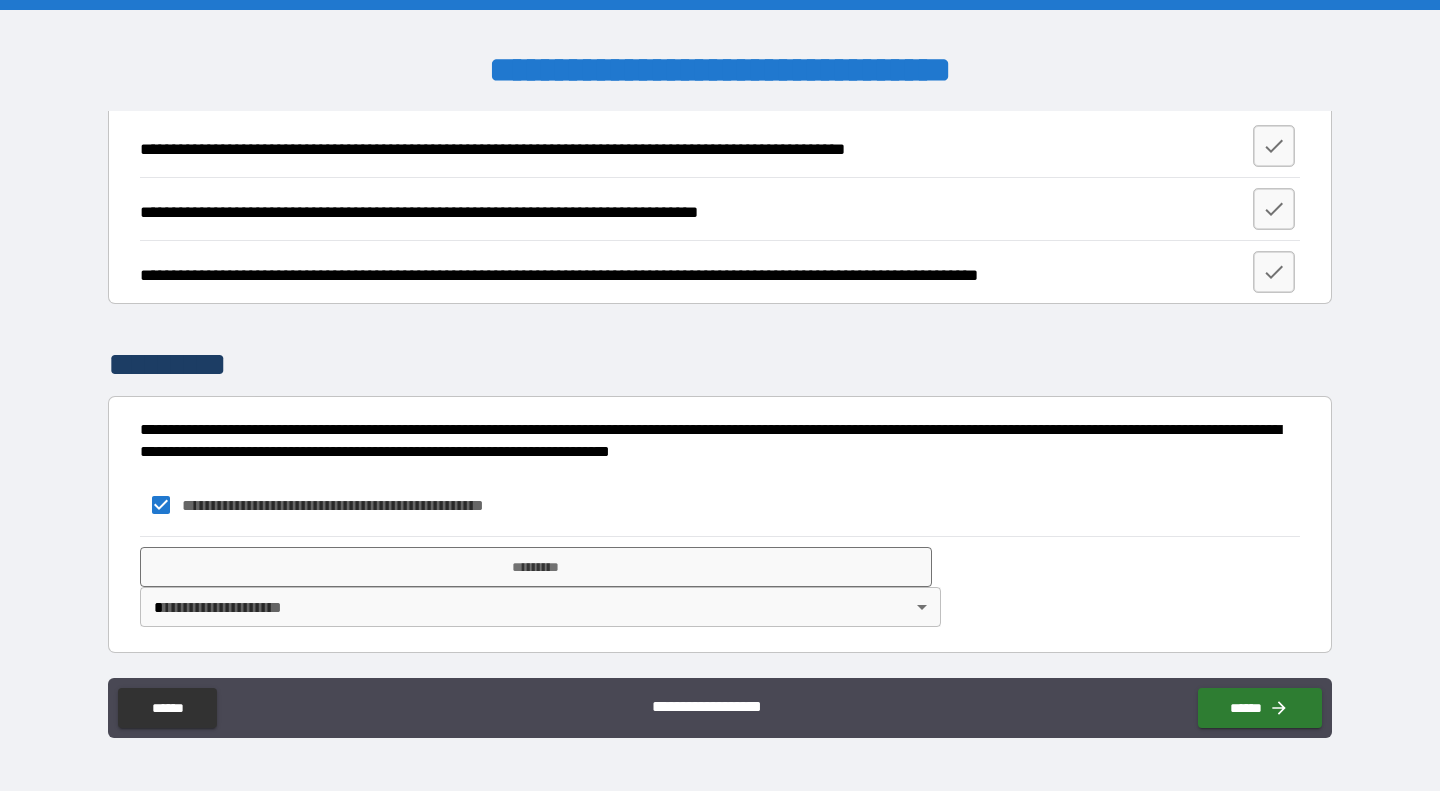 click on "**********" at bounding box center [720, 395] 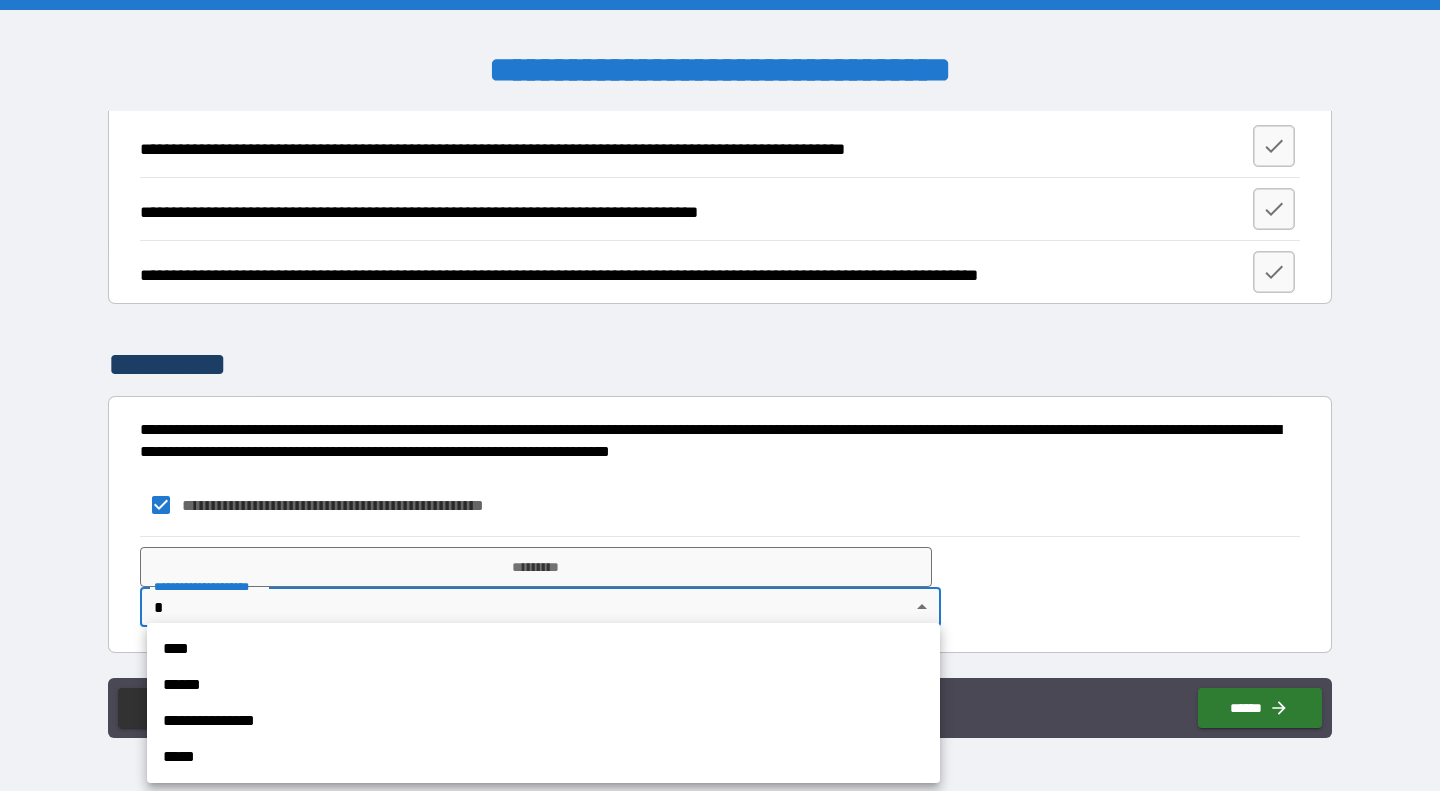 click on "****" at bounding box center (543, 649) 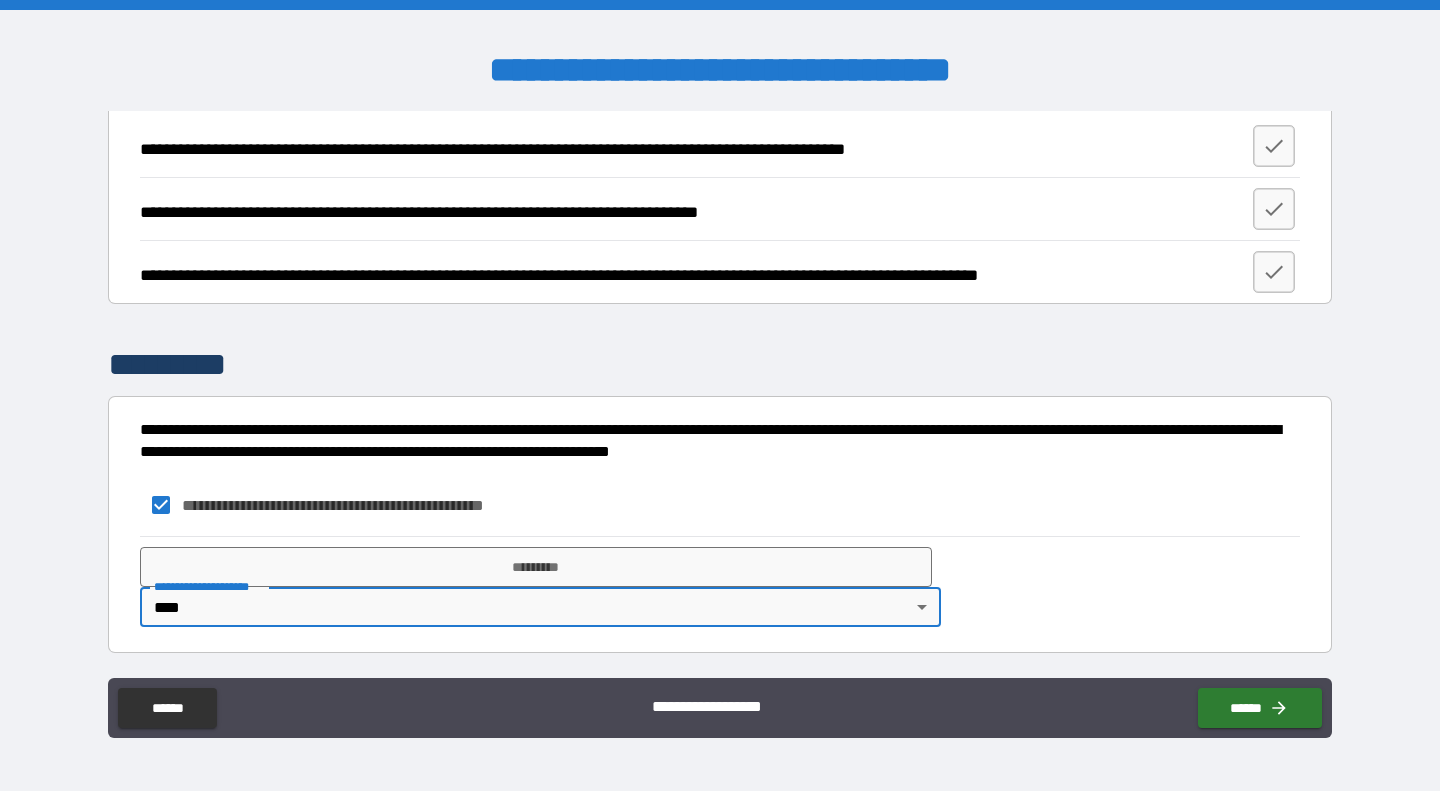 click on "*********" at bounding box center (536, 567) 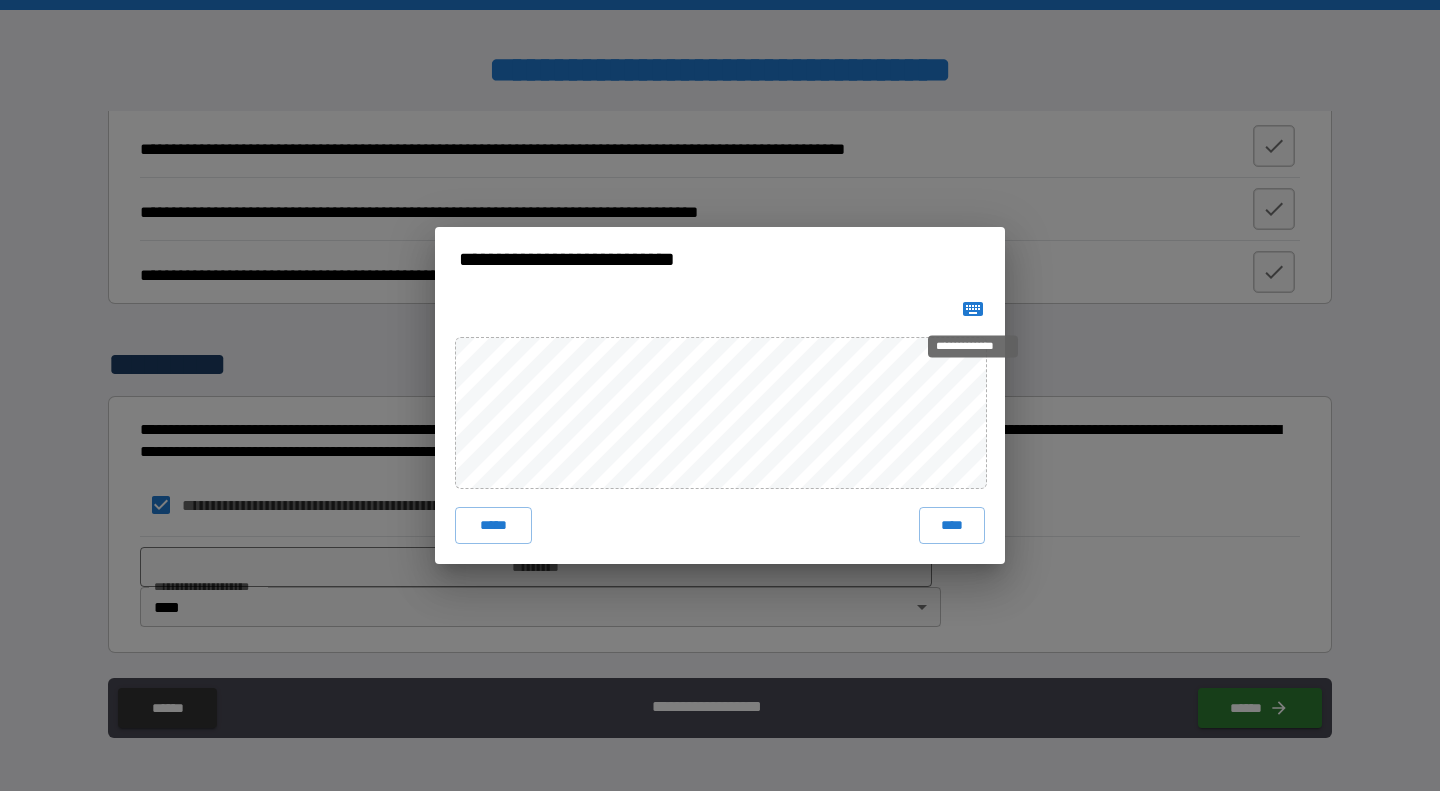 click 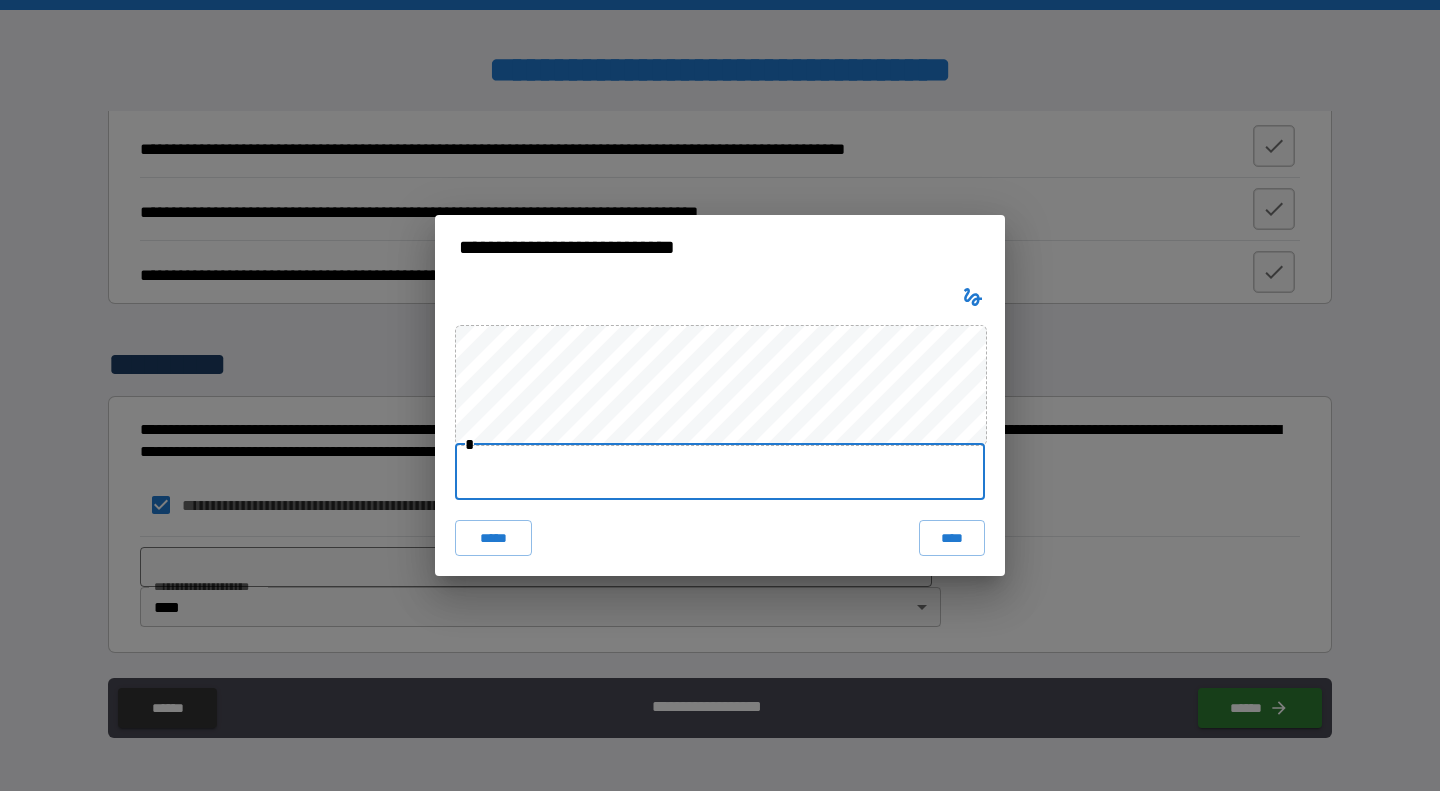 click at bounding box center [720, 472] 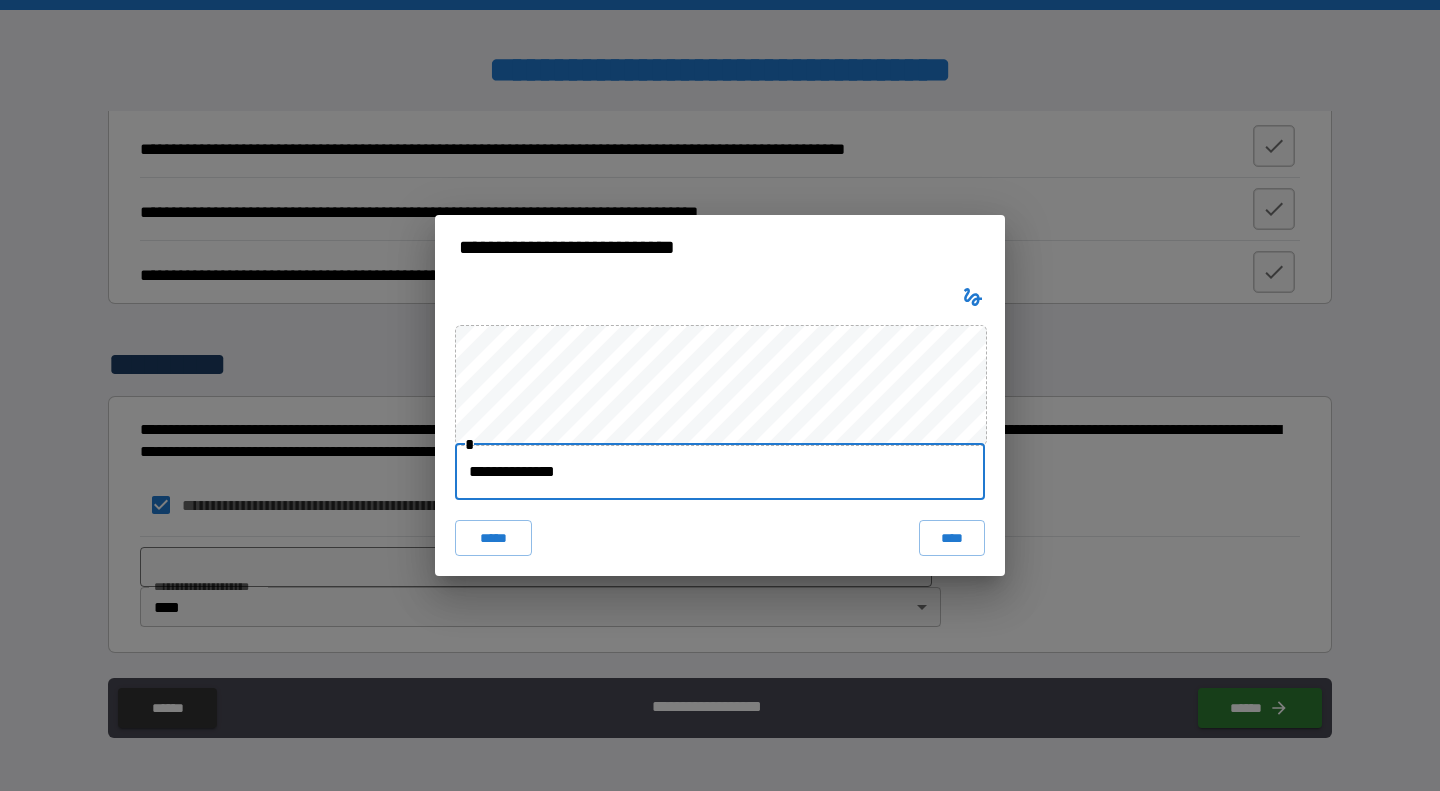 type on "**********" 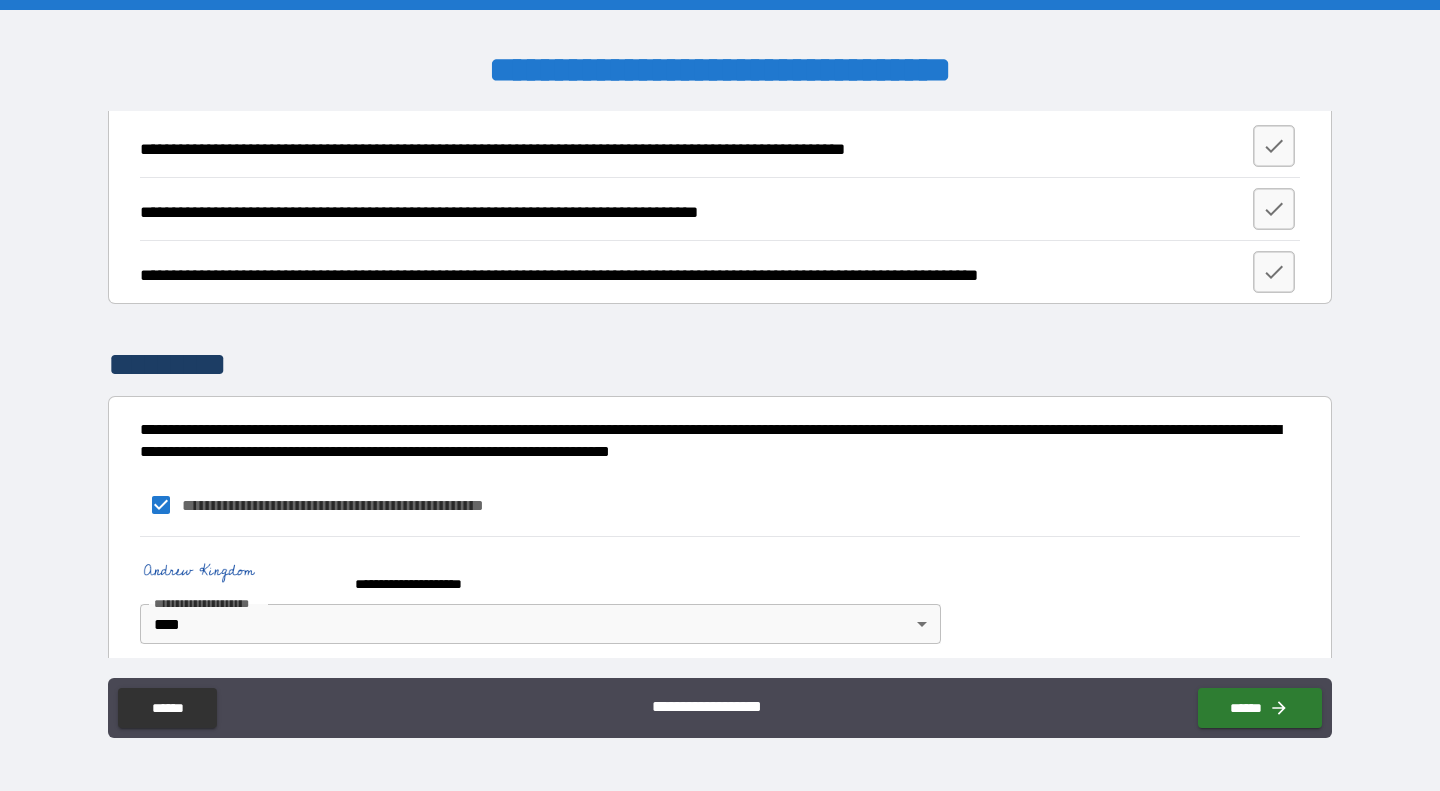 click on "******" at bounding box center [1260, 708] 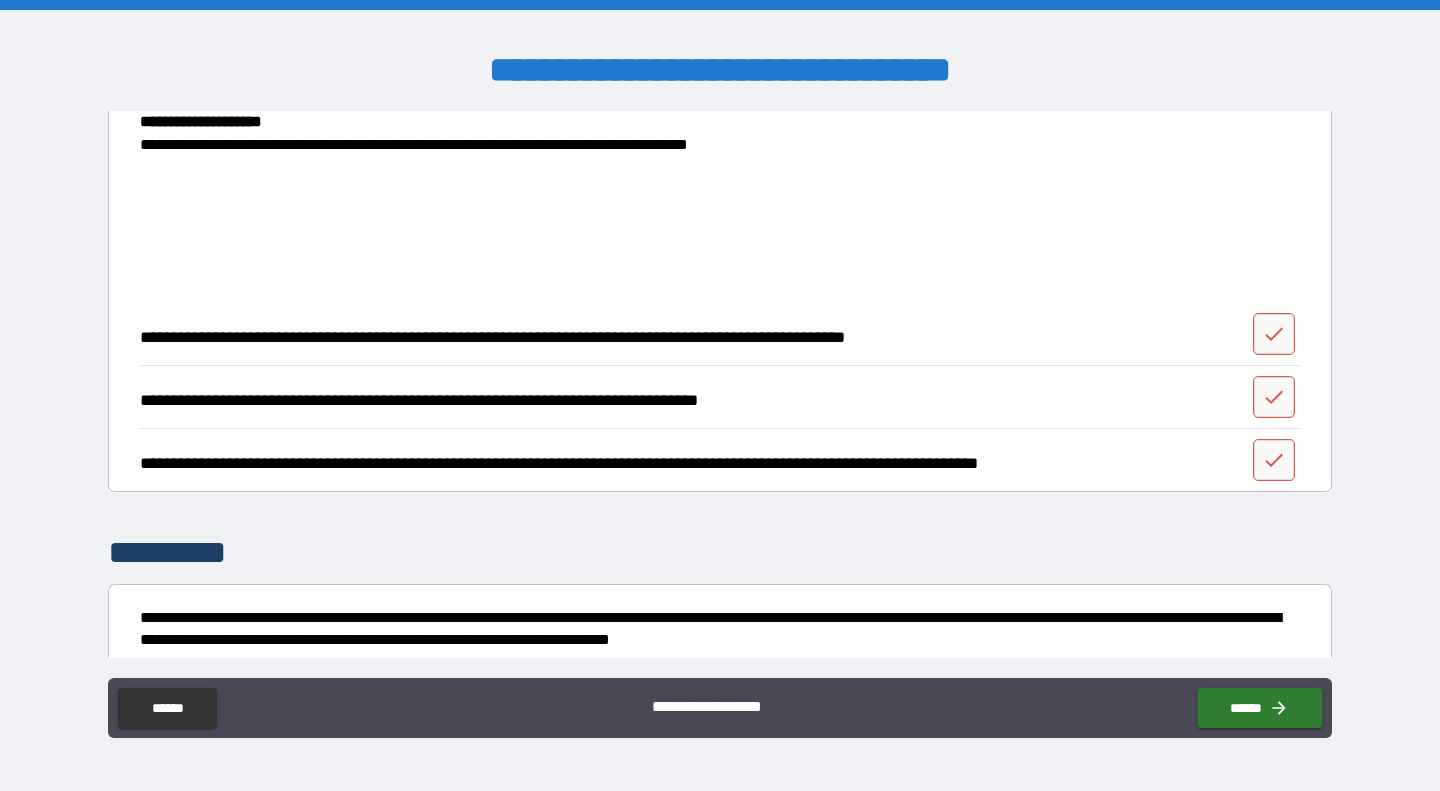 scroll, scrollTop: 2414, scrollLeft: 0, axis: vertical 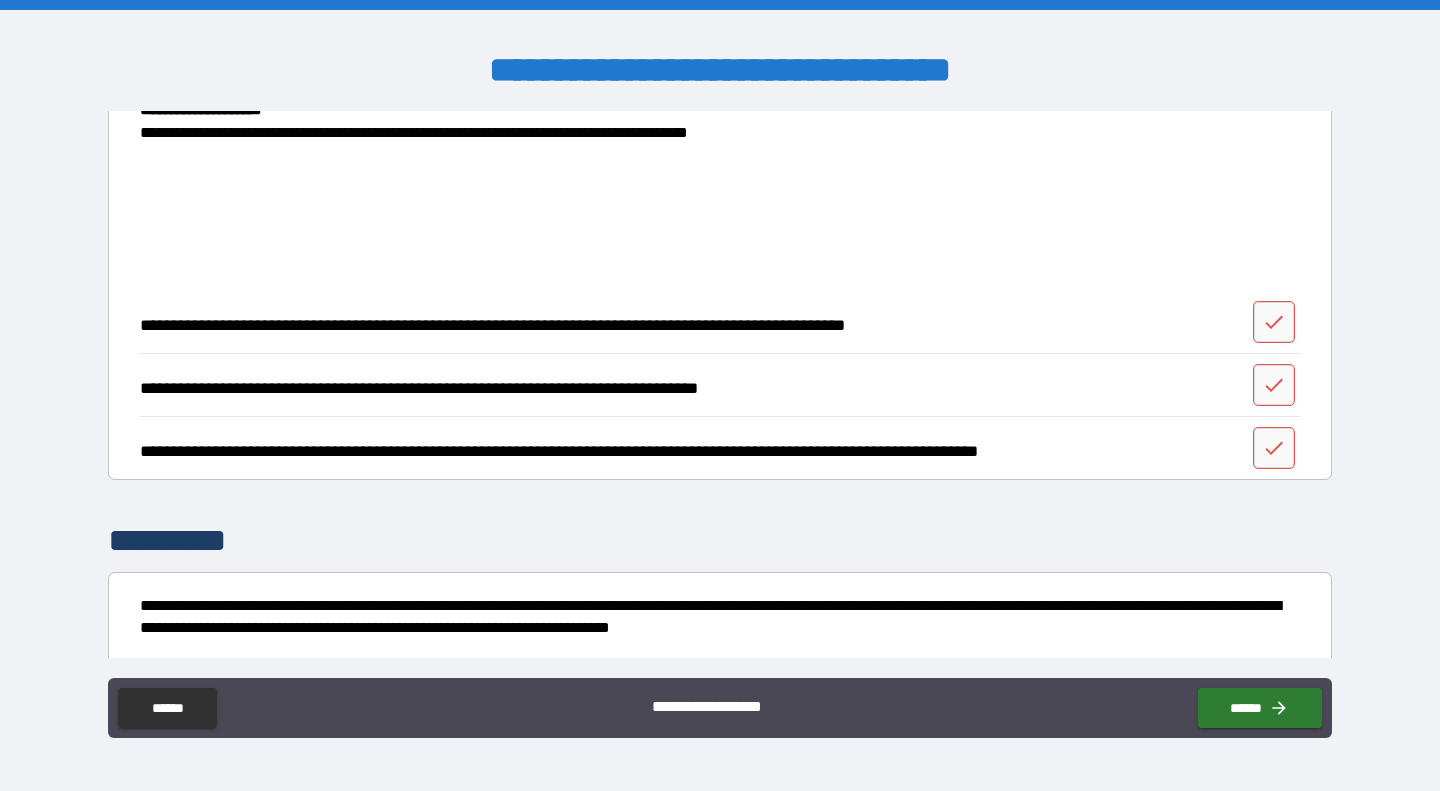 click at bounding box center [1274, 322] 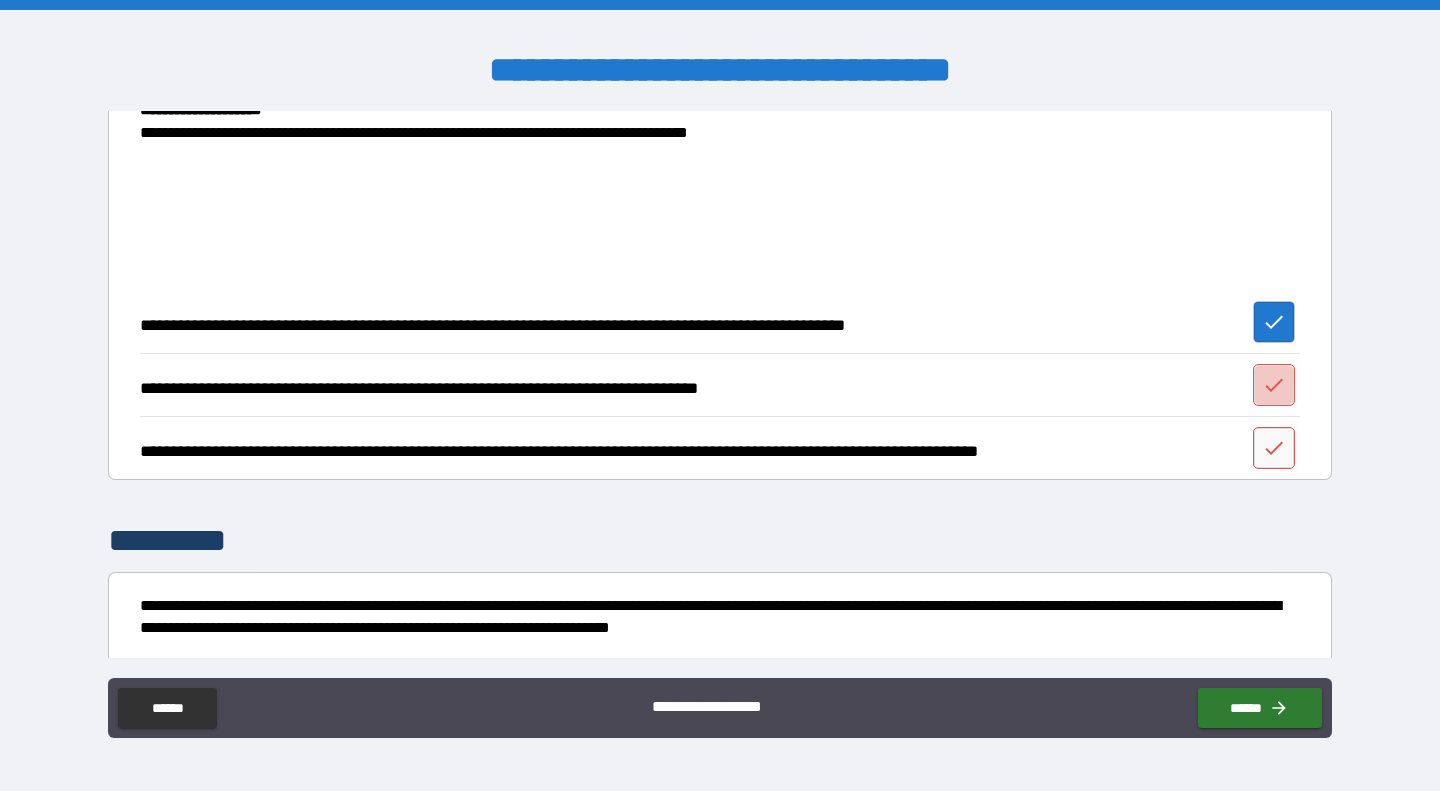 click 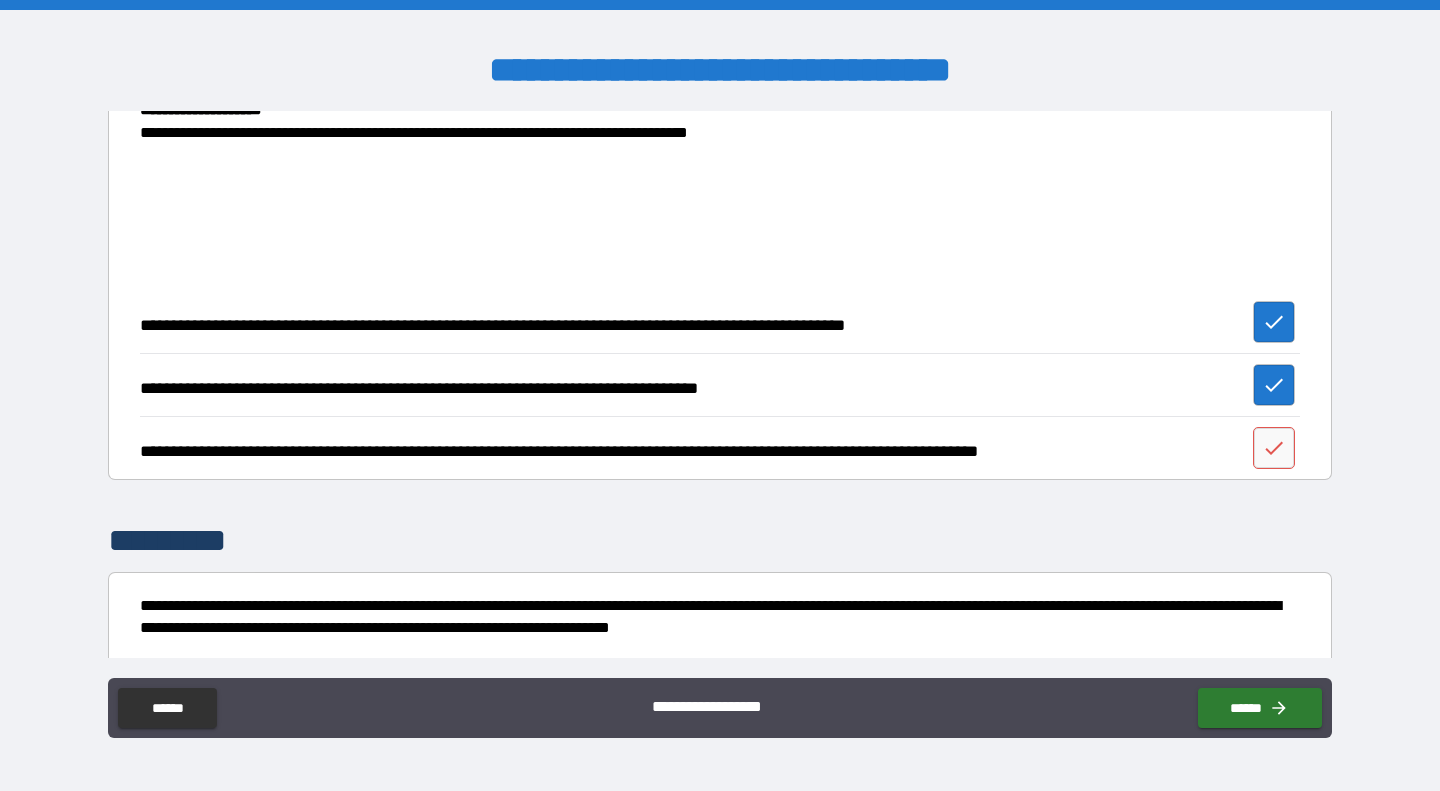 click 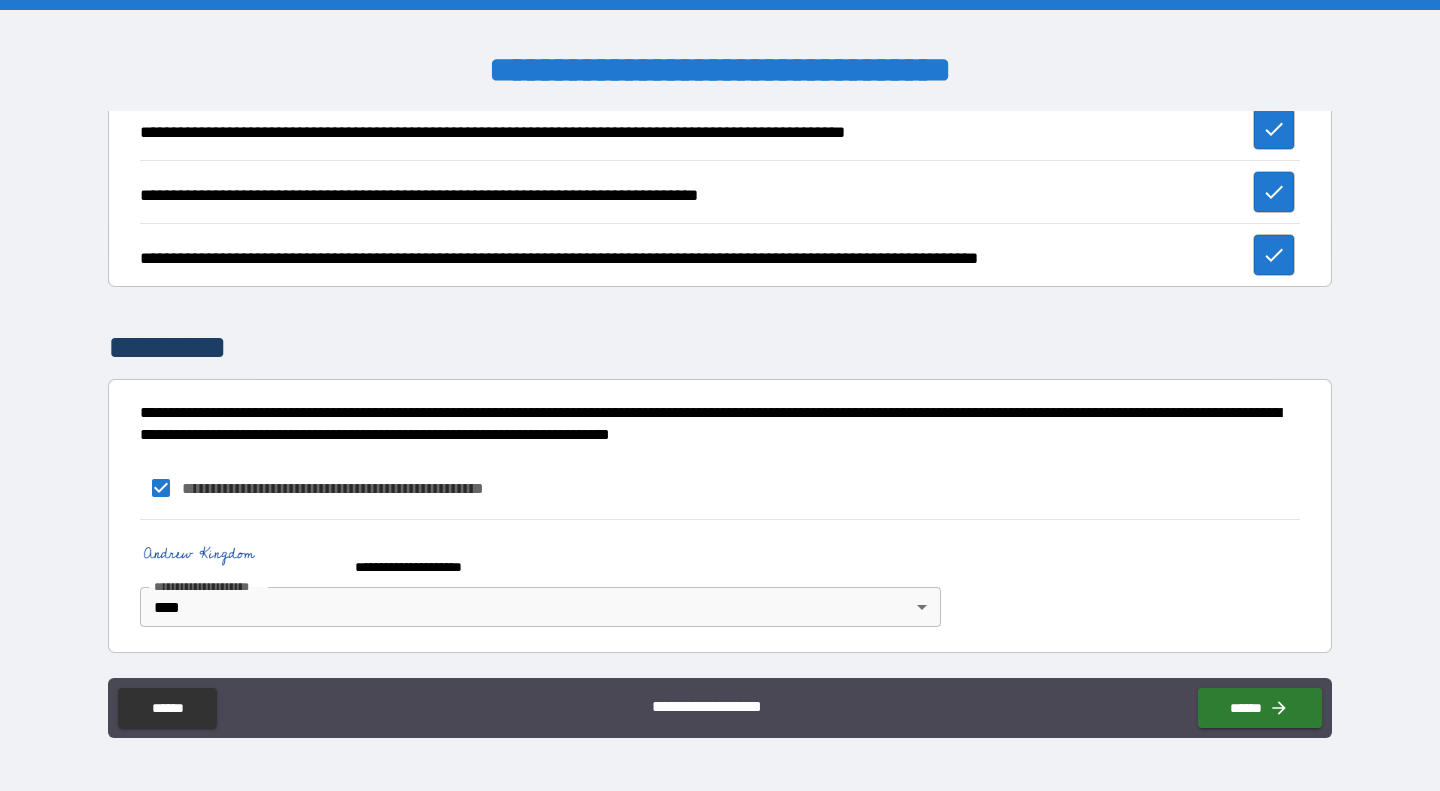 scroll, scrollTop: 2608, scrollLeft: 0, axis: vertical 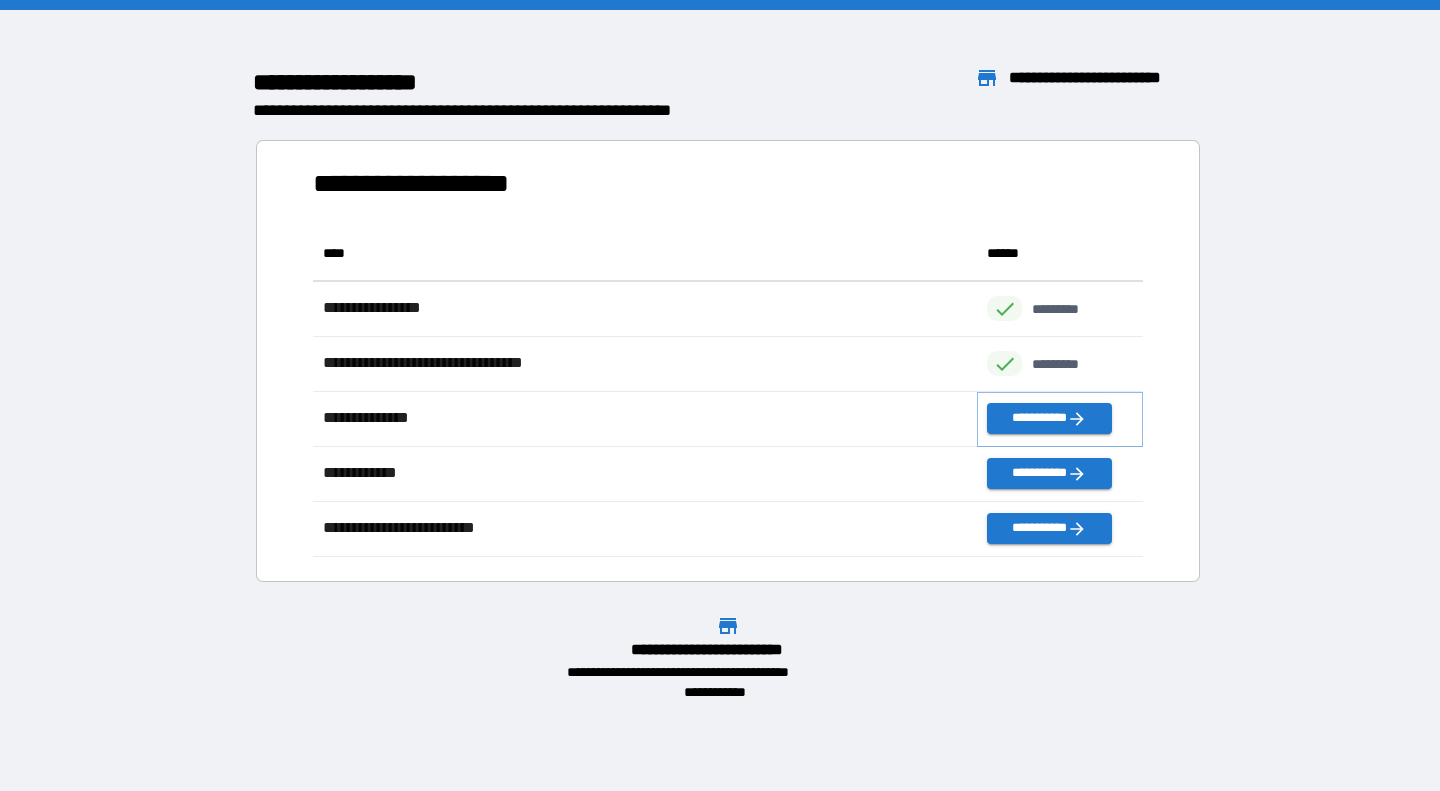 click on "**********" at bounding box center (1049, 418) 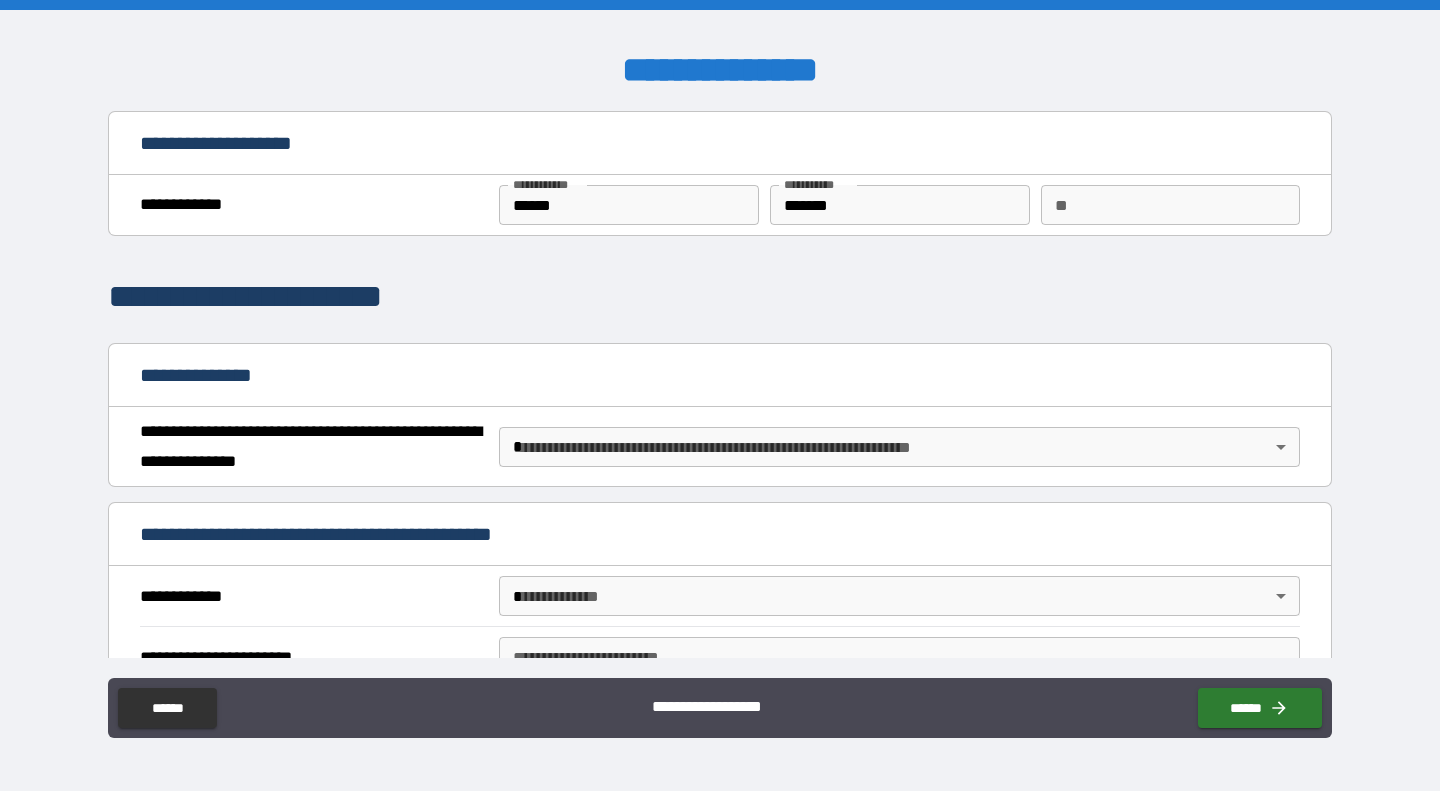 click on "**********" at bounding box center [720, 395] 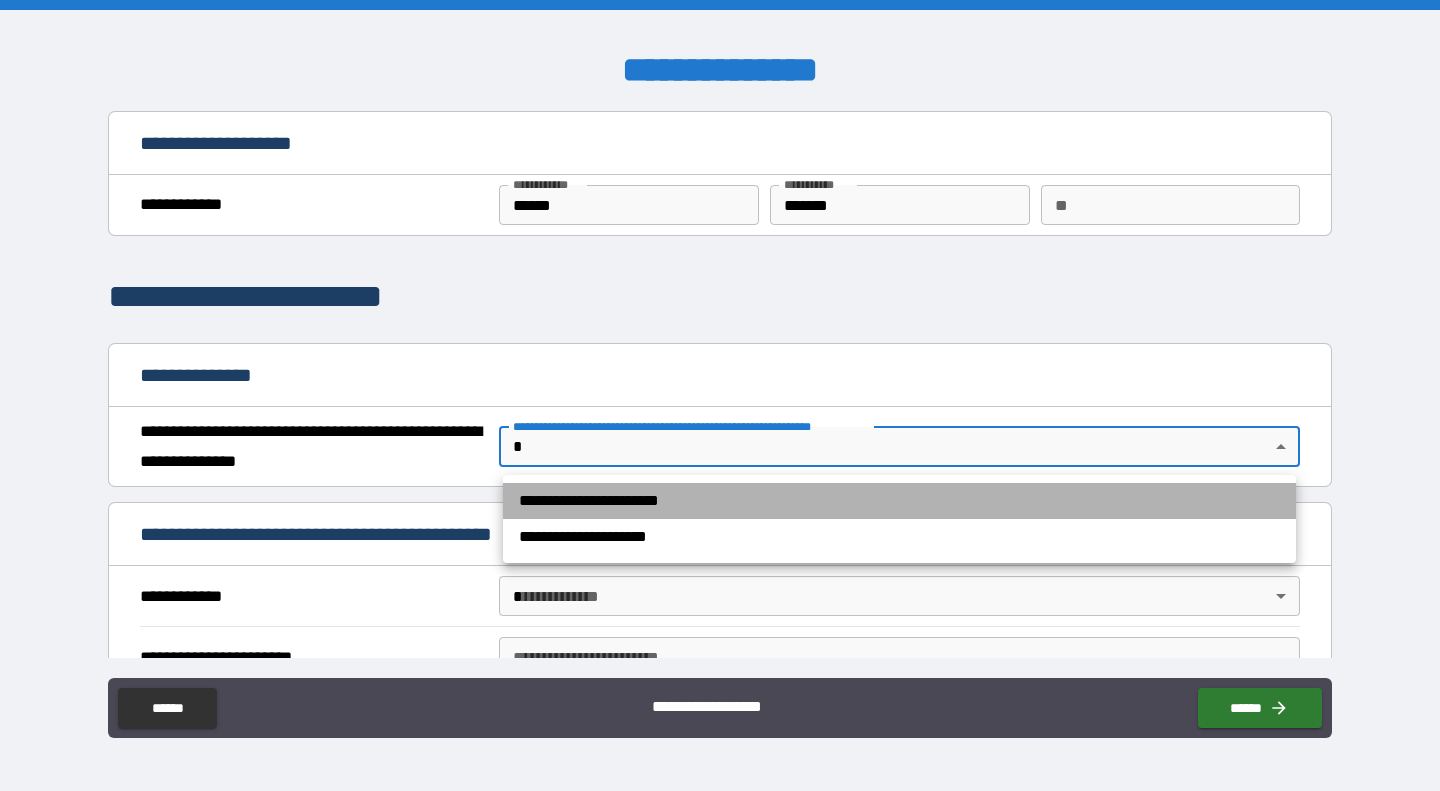 click on "**********" at bounding box center (899, 501) 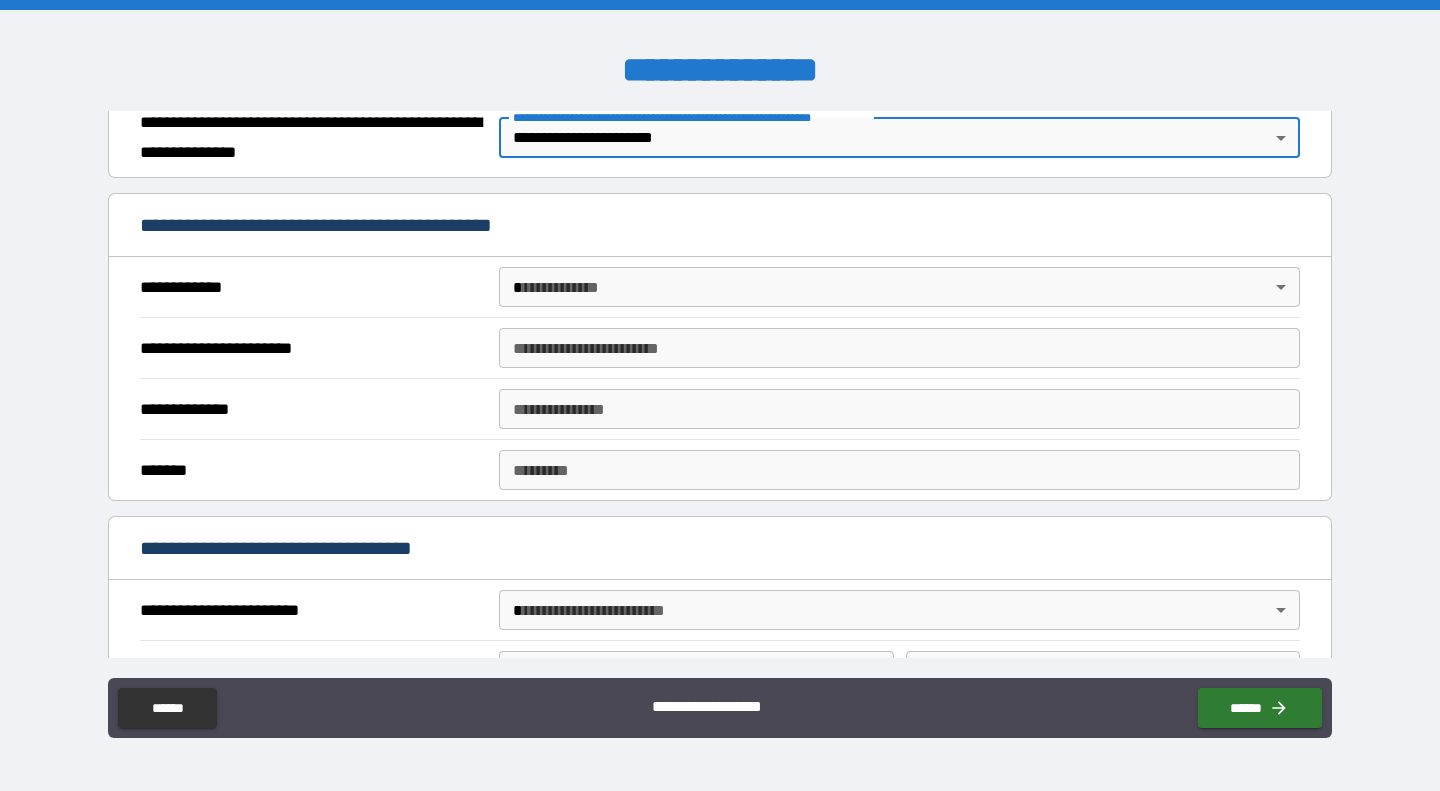 scroll, scrollTop: 316, scrollLeft: 0, axis: vertical 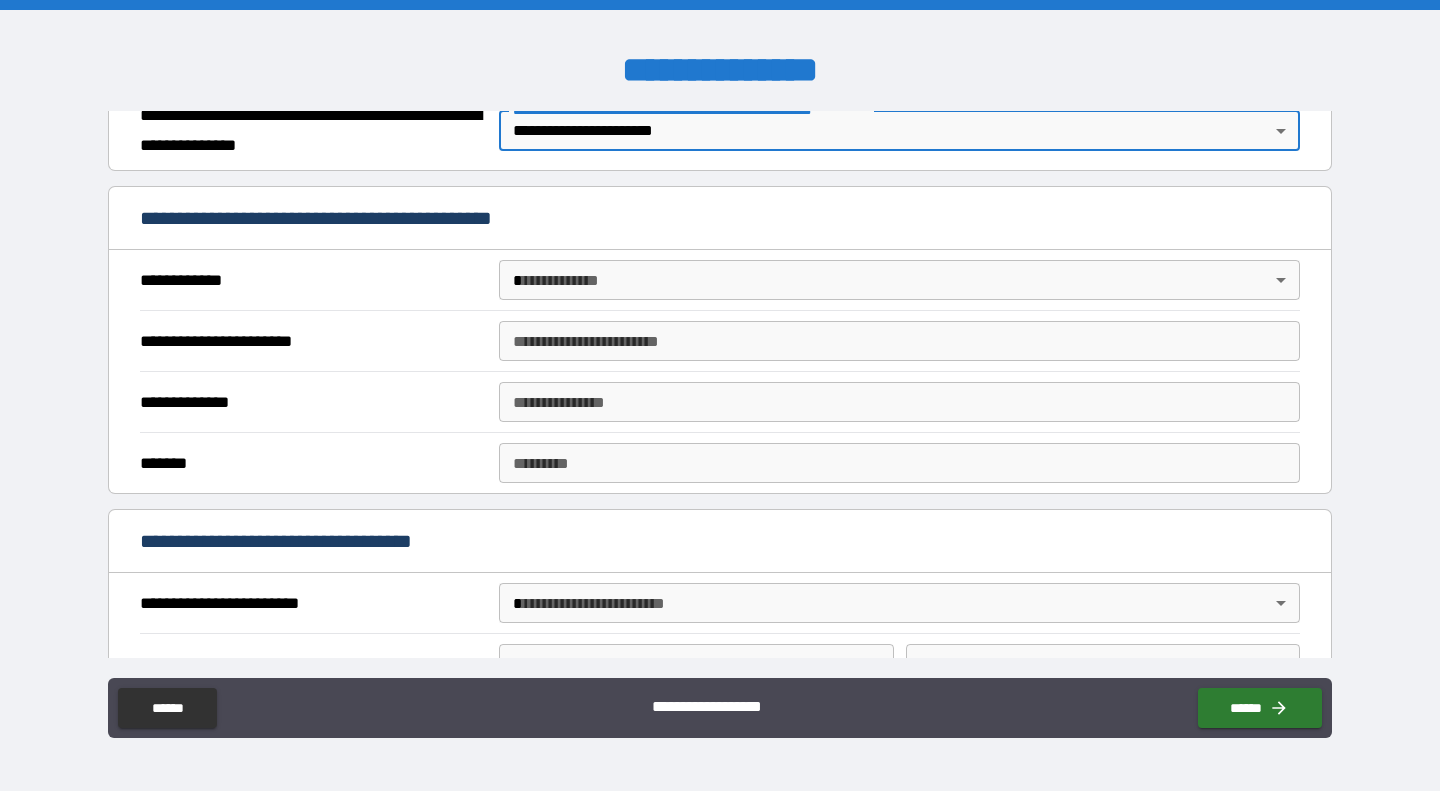 click on "******" at bounding box center [167, 708] 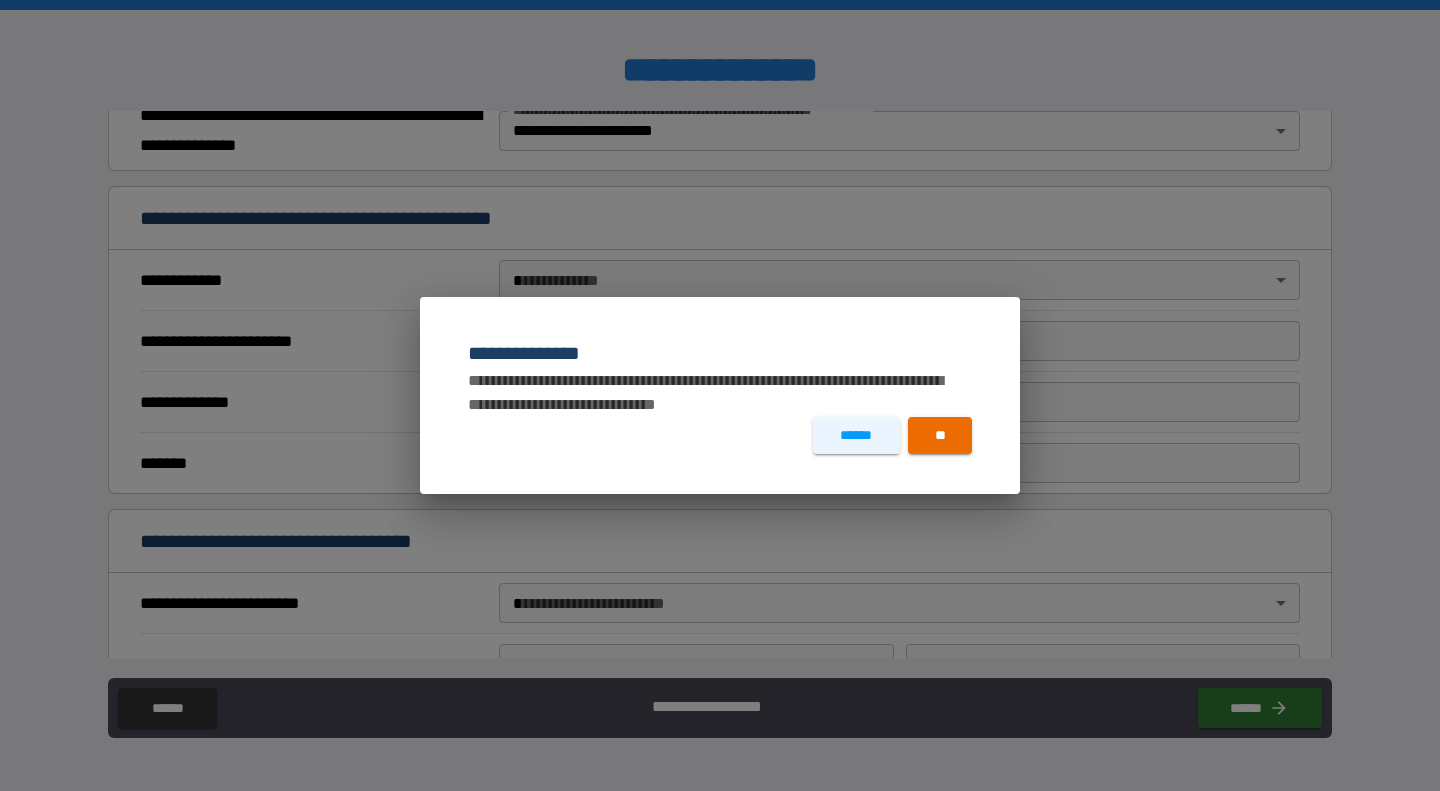 click on "******" at bounding box center (856, 435) 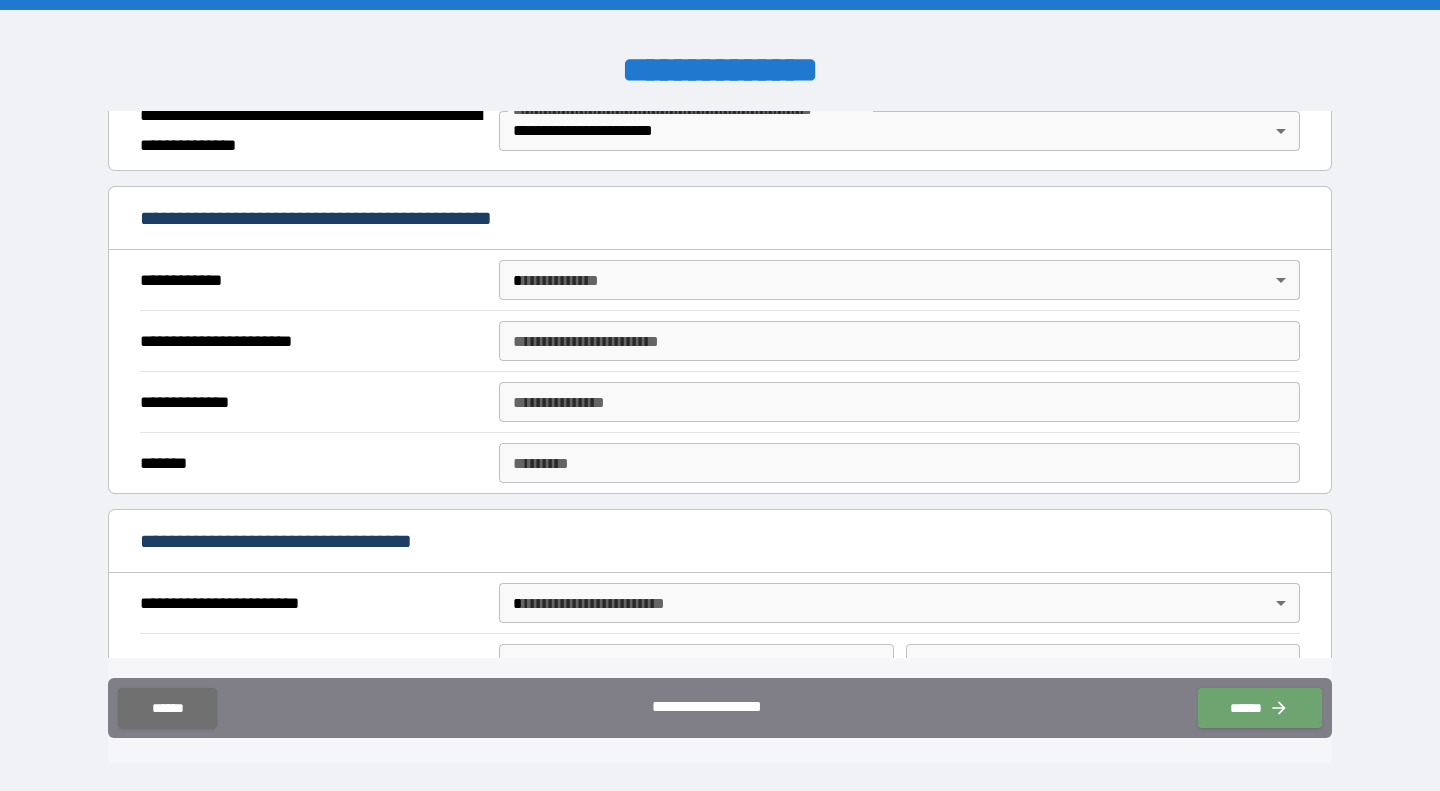 click on "******" at bounding box center [167, 708] 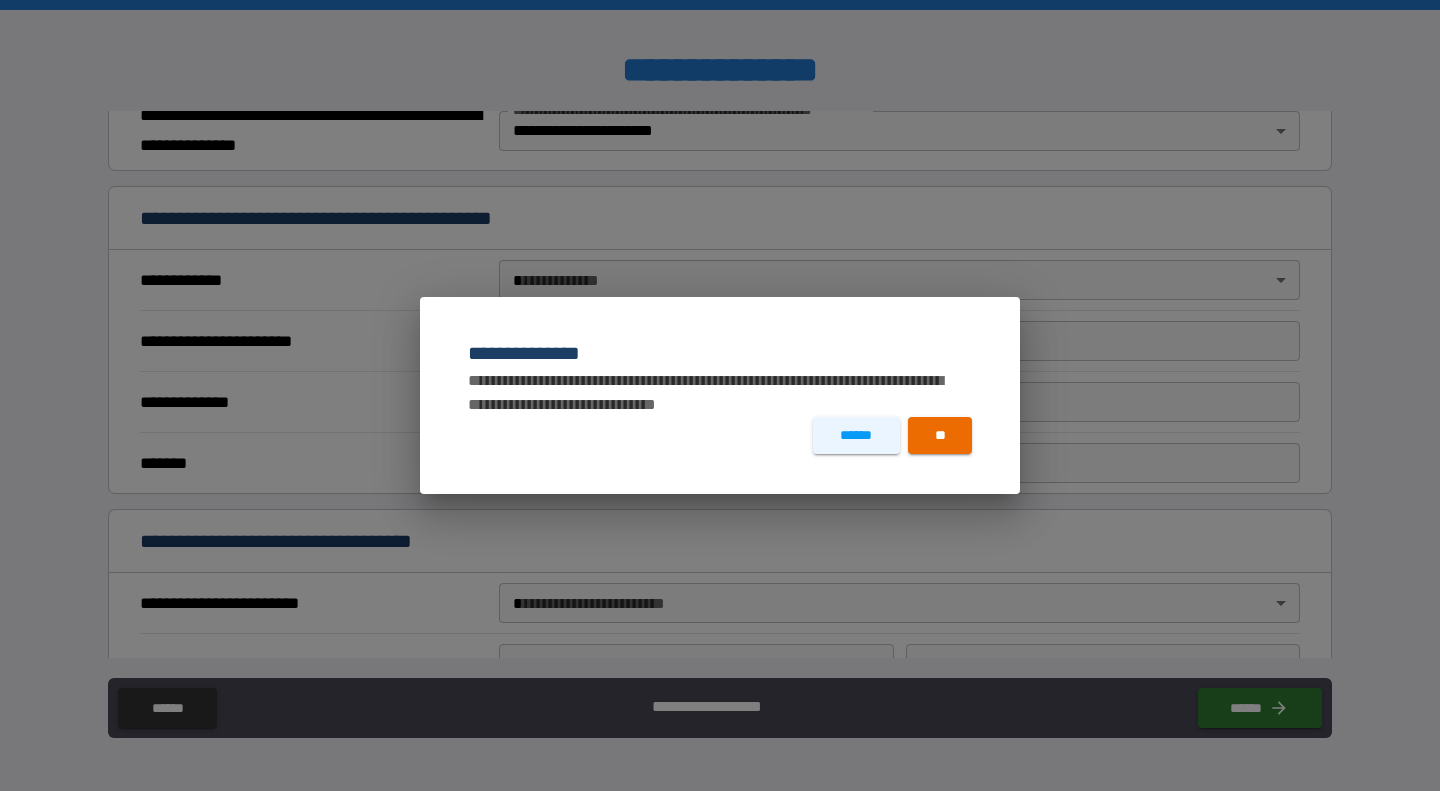 click on "**" at bounding box center [940, 435] 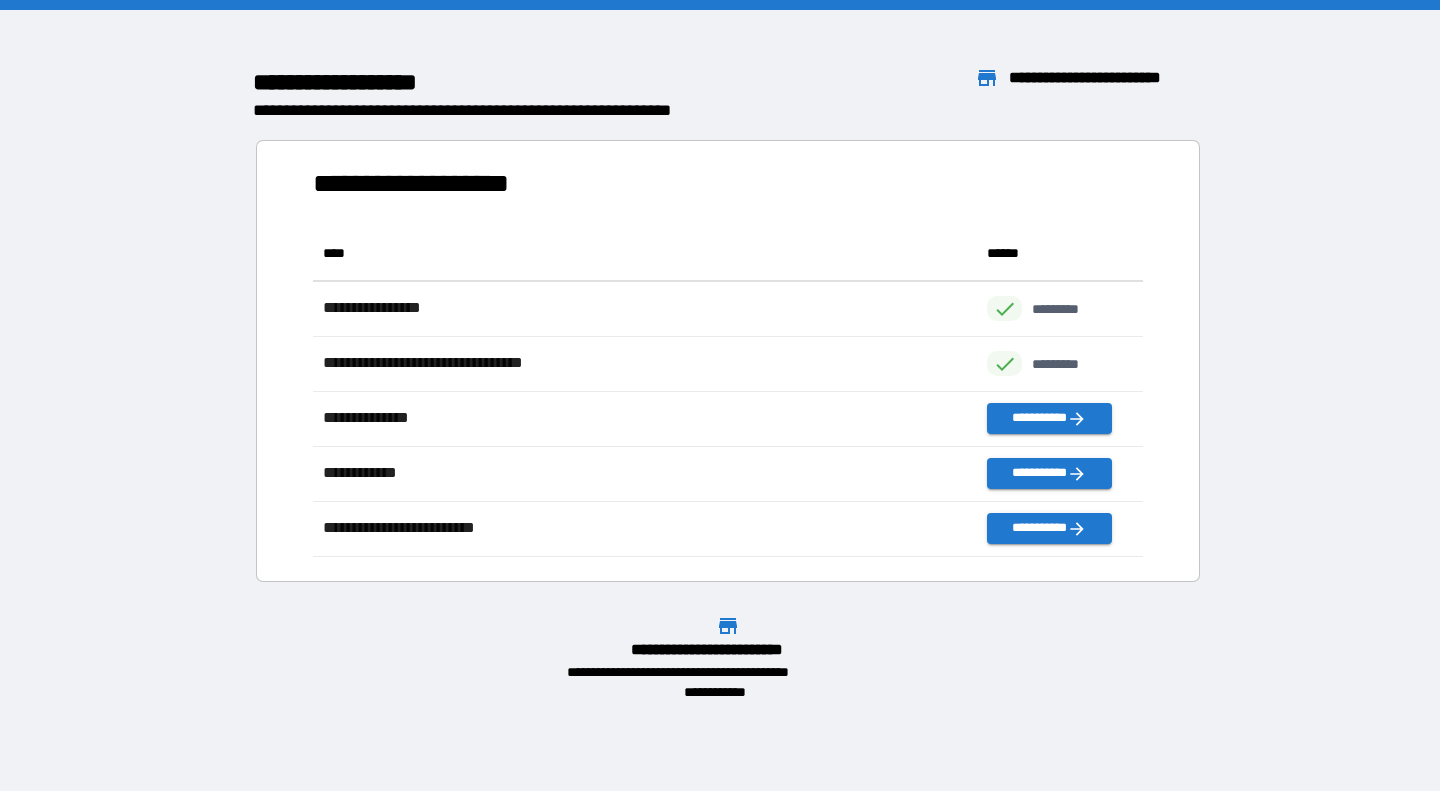 scroll, scrollTop: 16, scrollLeft: 16, axis: both 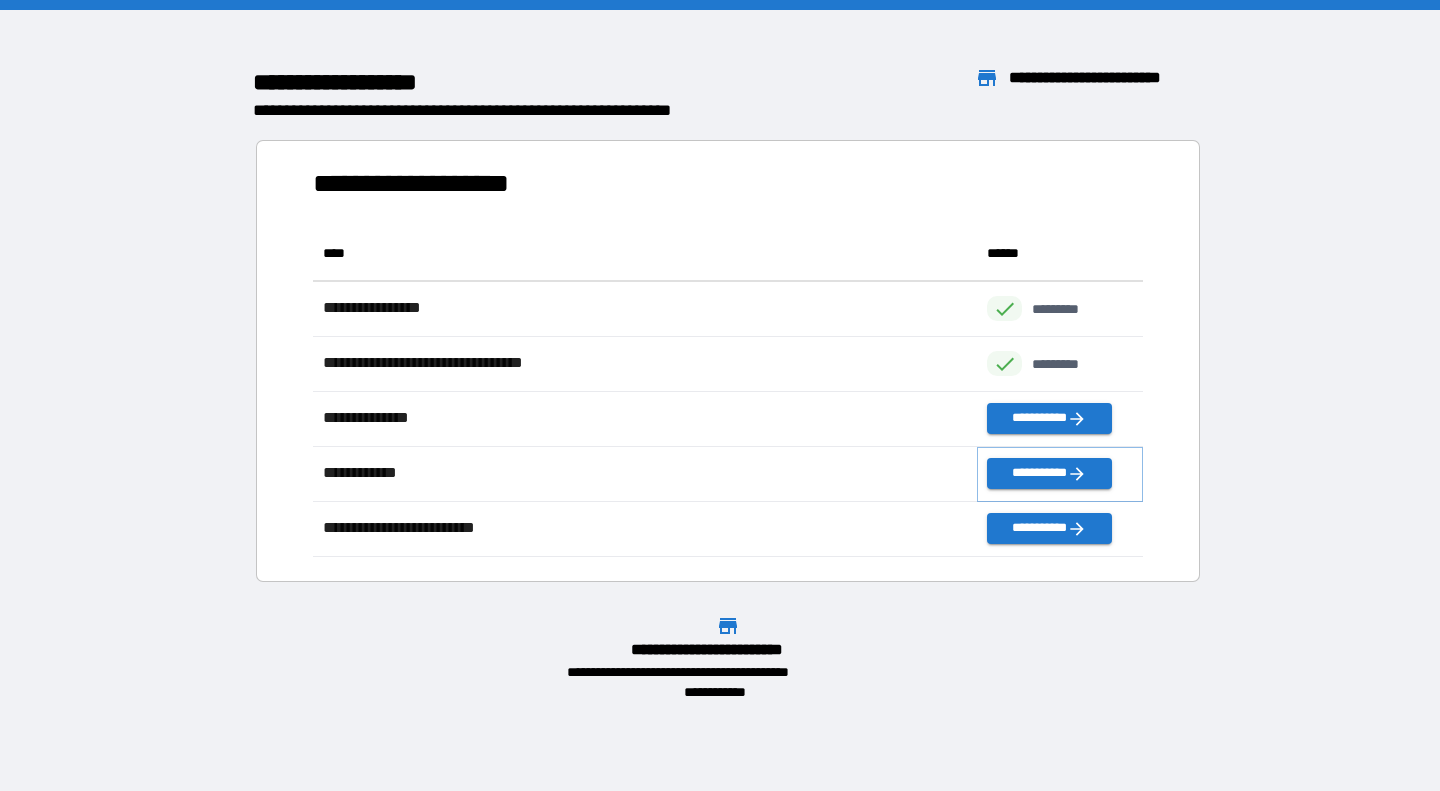 click on "**********" at bounding box center [1049, 473] 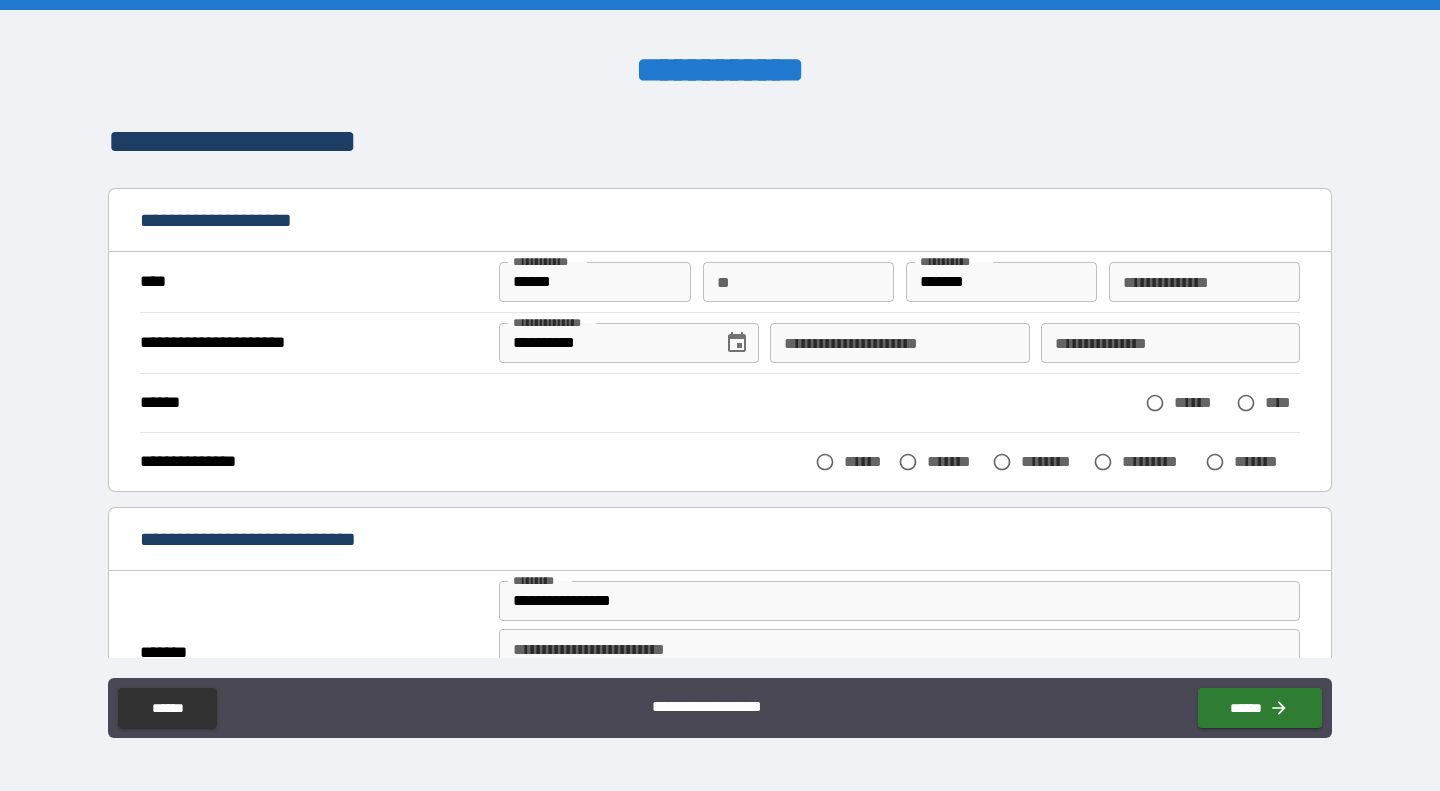 click on "**********" at bounding box center [899, 343] 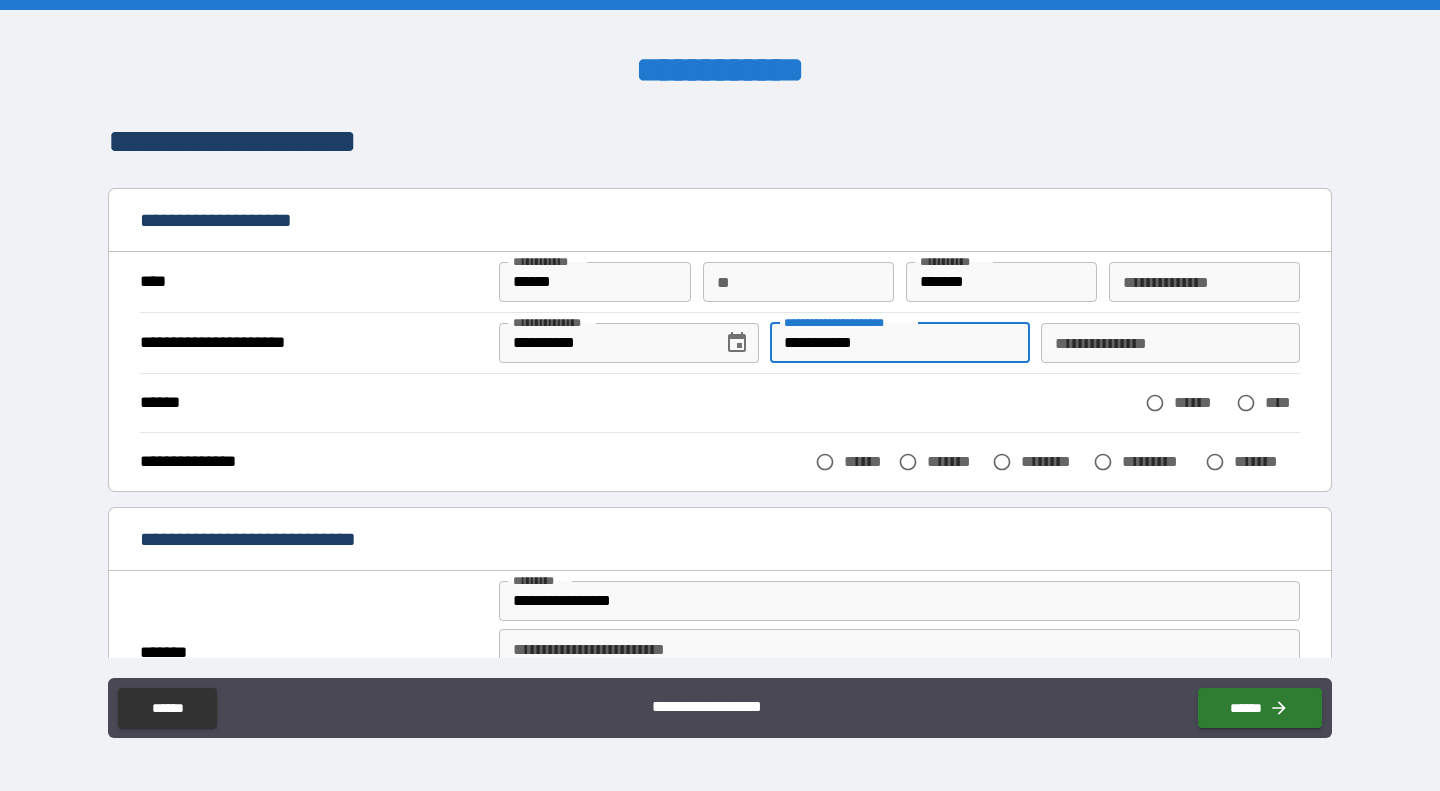 type on "**********" 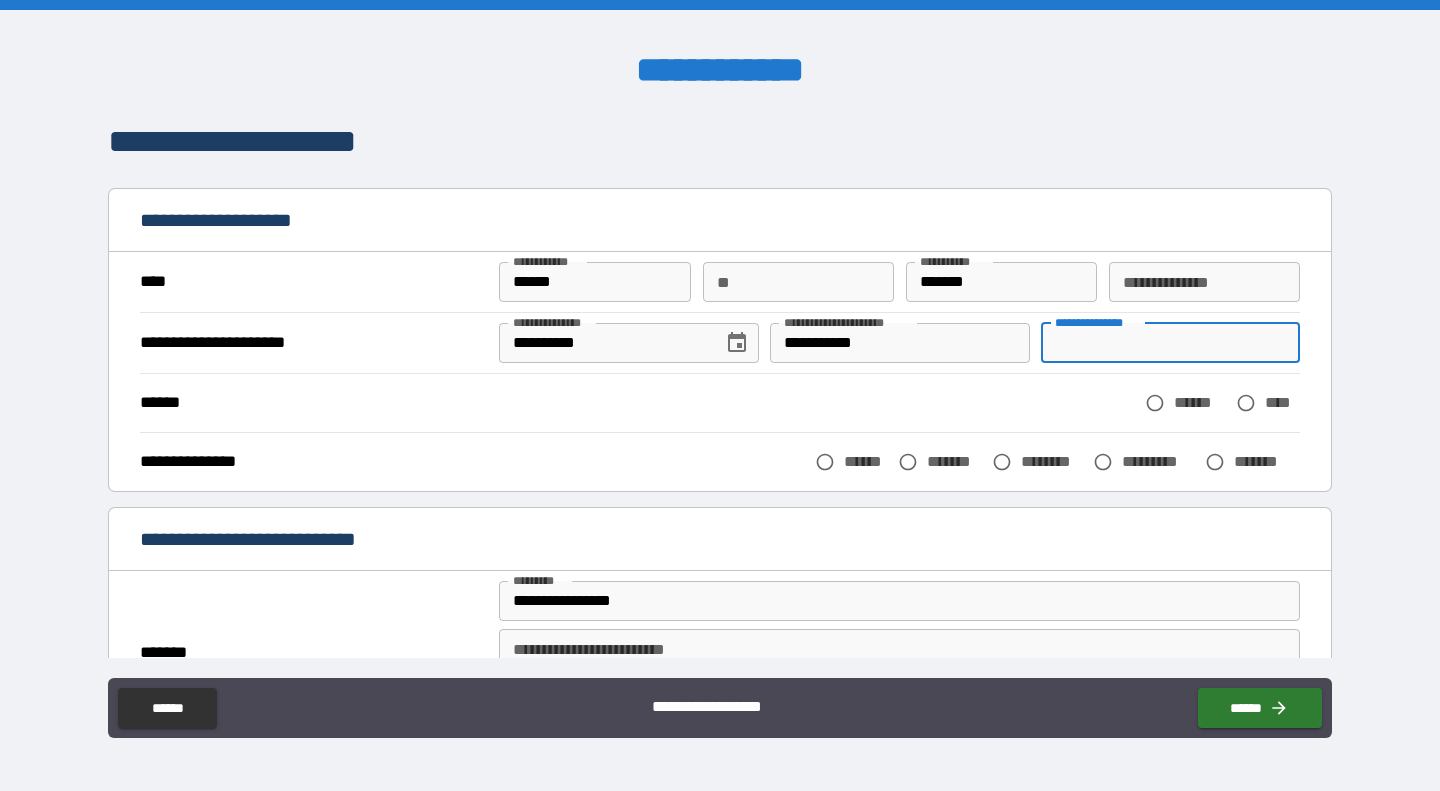 click on "**********" at bounding box center [1170, 343] 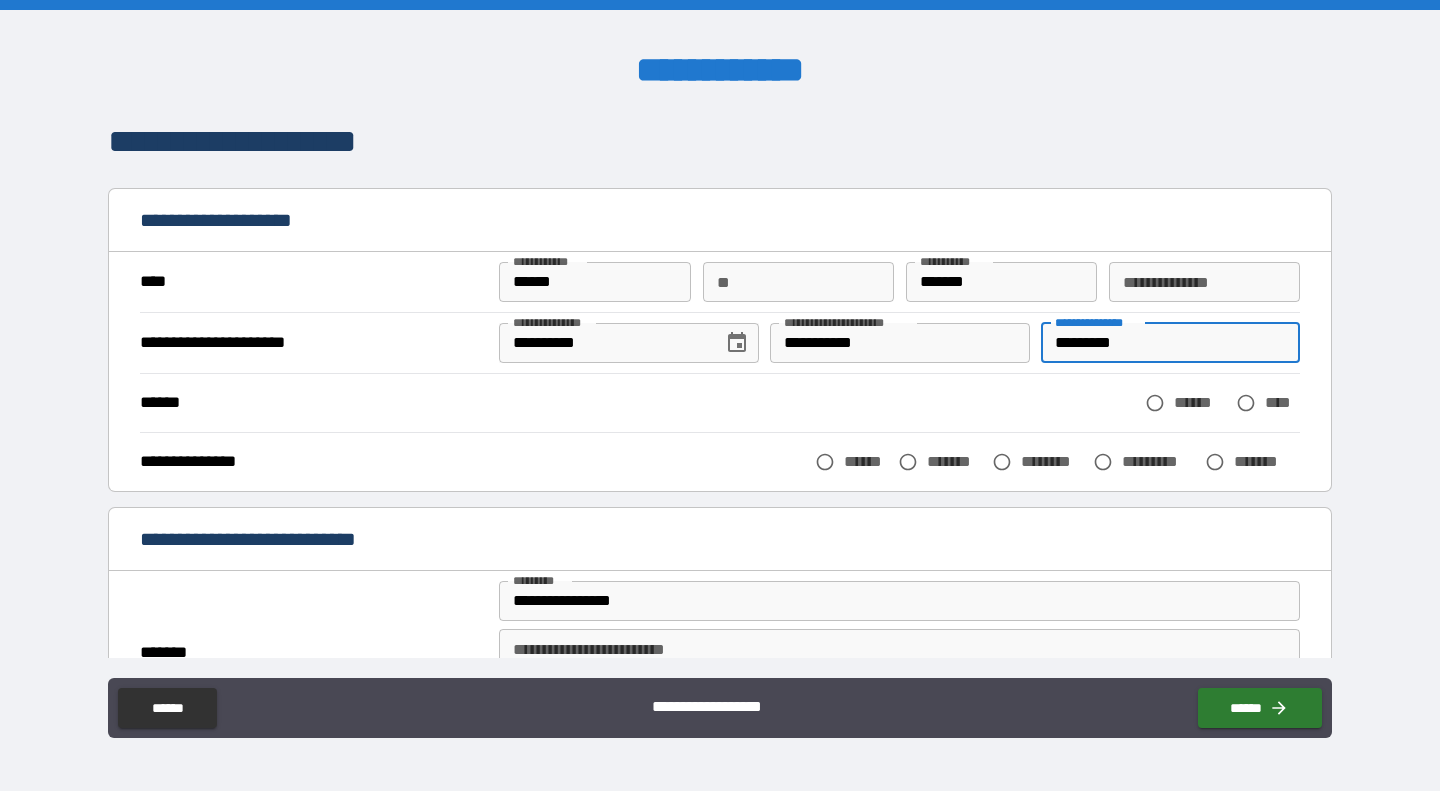 type on "*********" 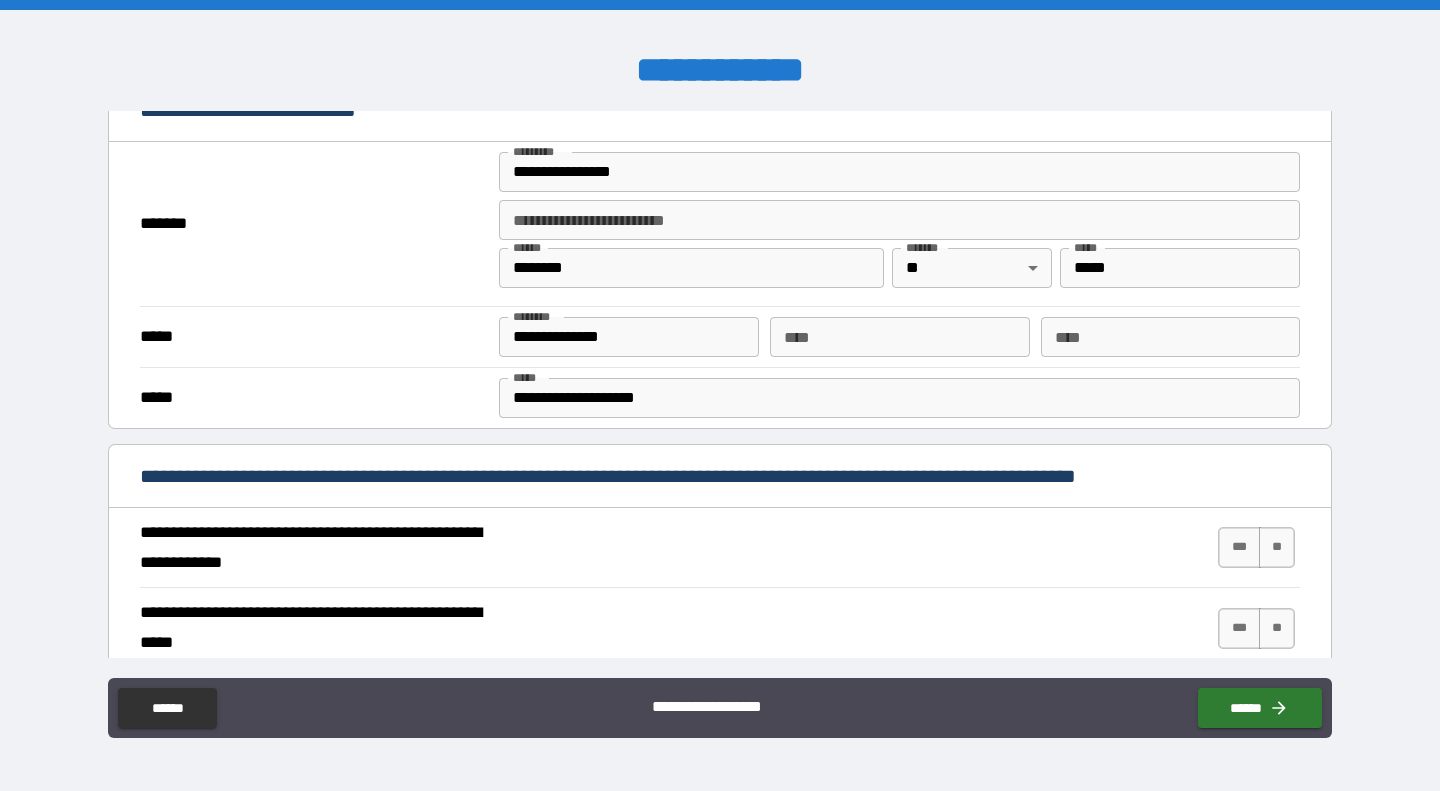 scroll, scrollTop: 450, scrollLeft: 0, axis: vertical 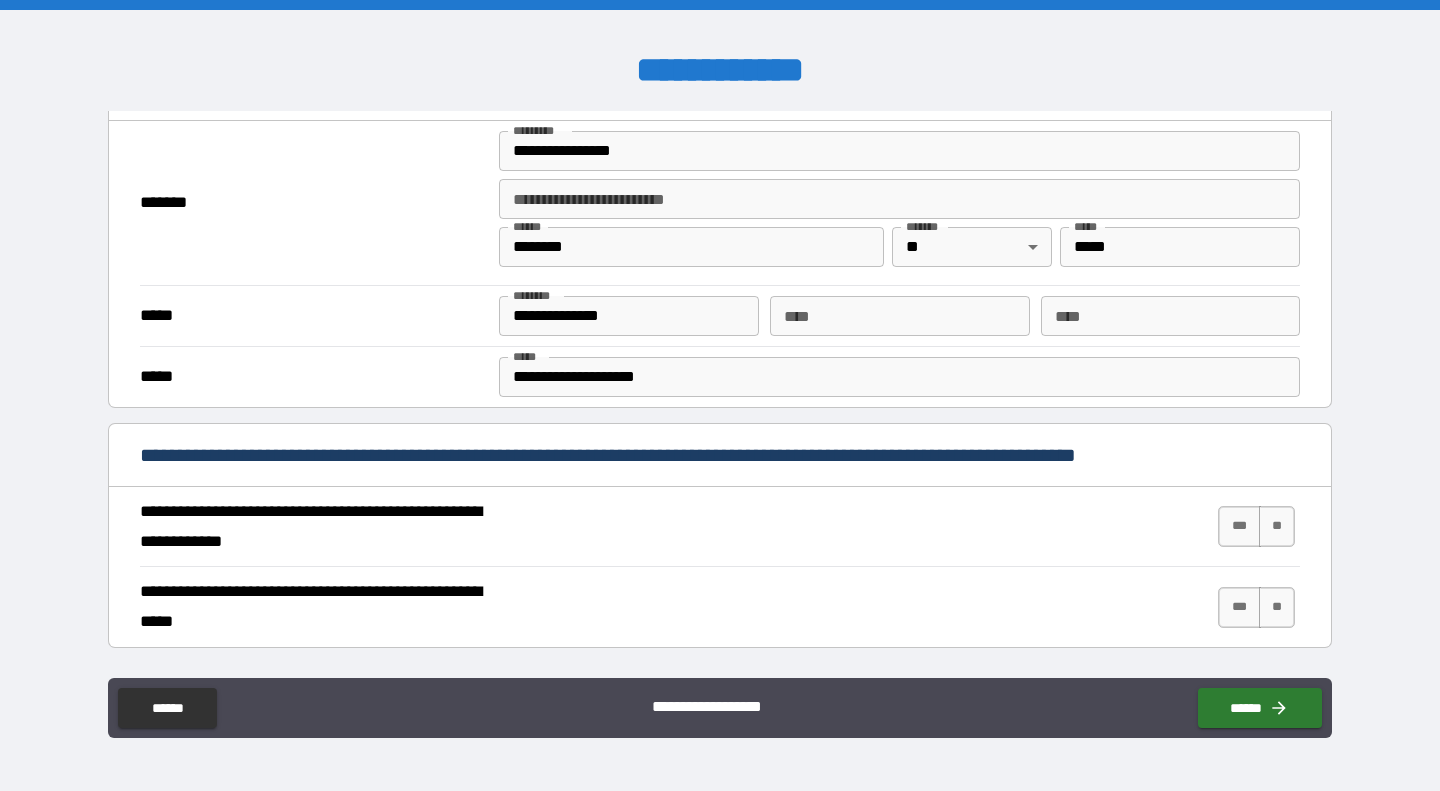 click on "***" at bounding box center [1239, 526] 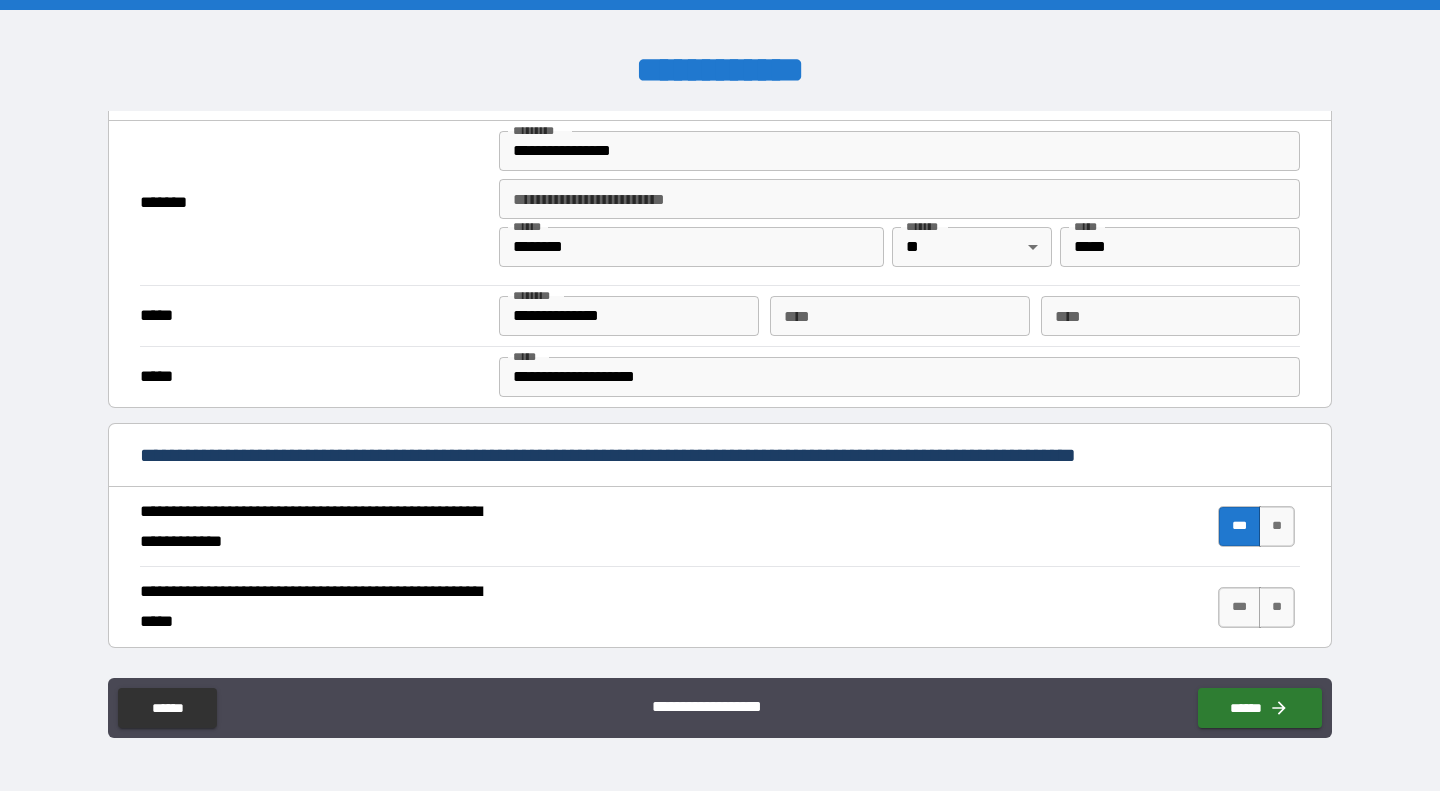 click on "***" at bounding box center (1239, 607) 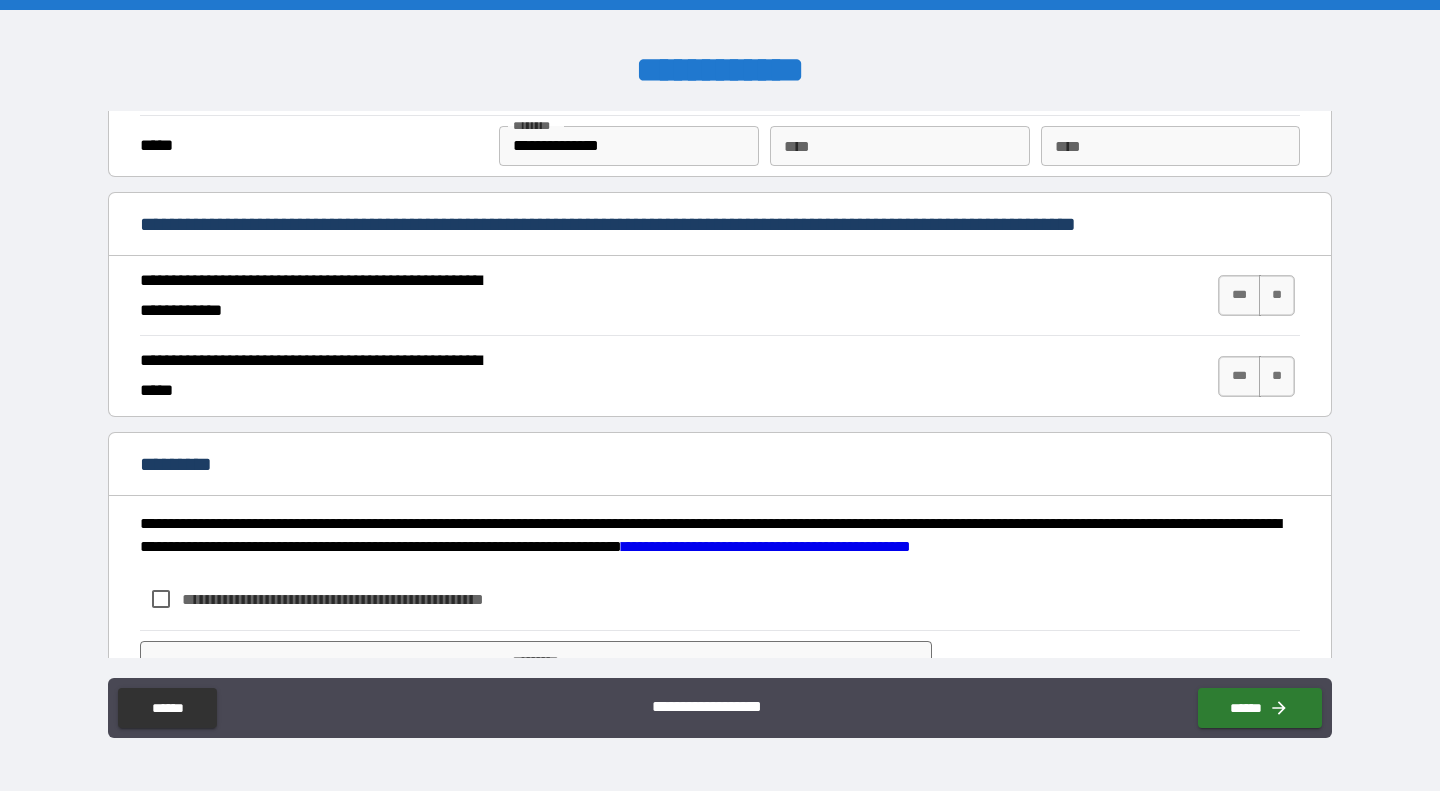 scroll, scrollTop: 1725, scrollLeft: 0, axis: vertical 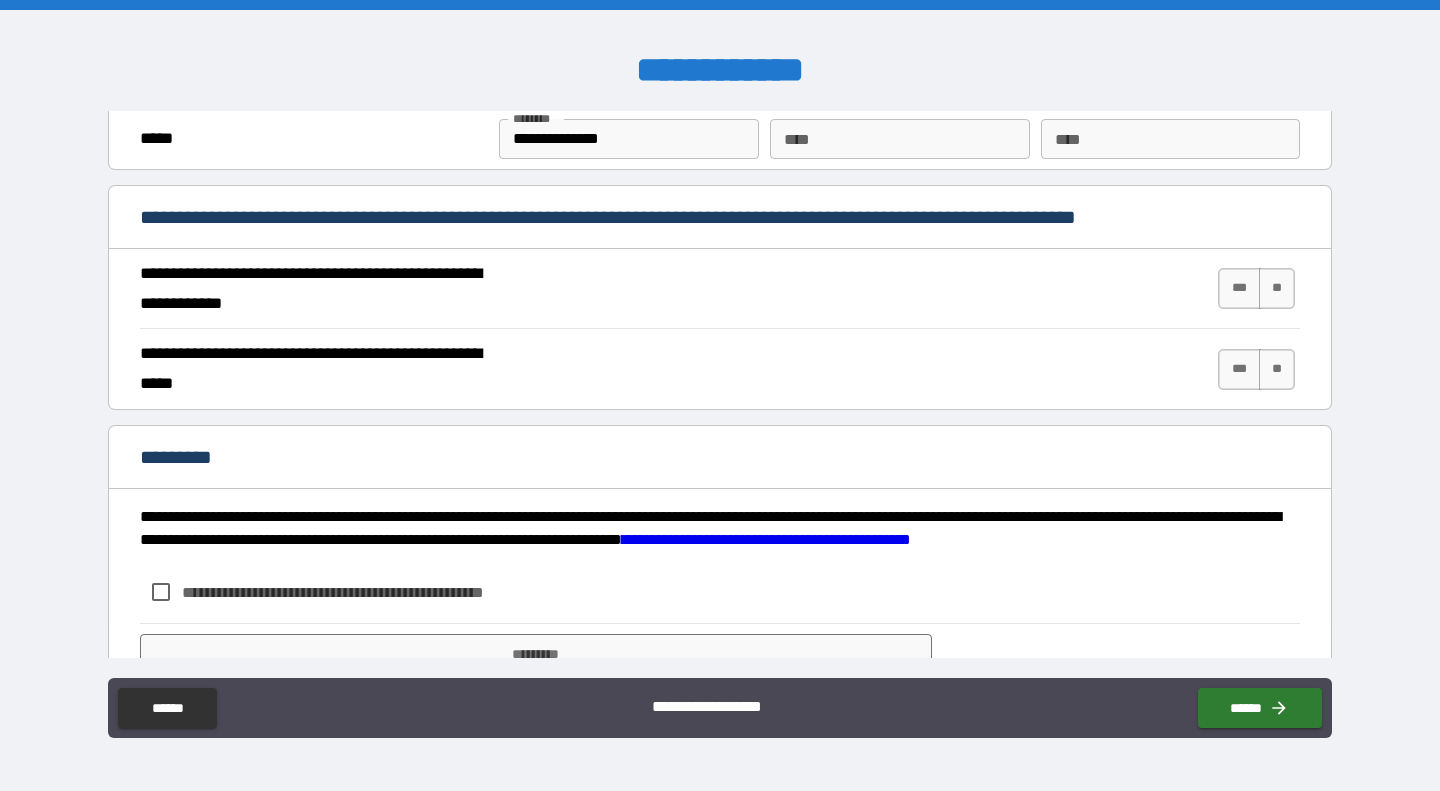 click on "***" at bounding box center [1239, 288] 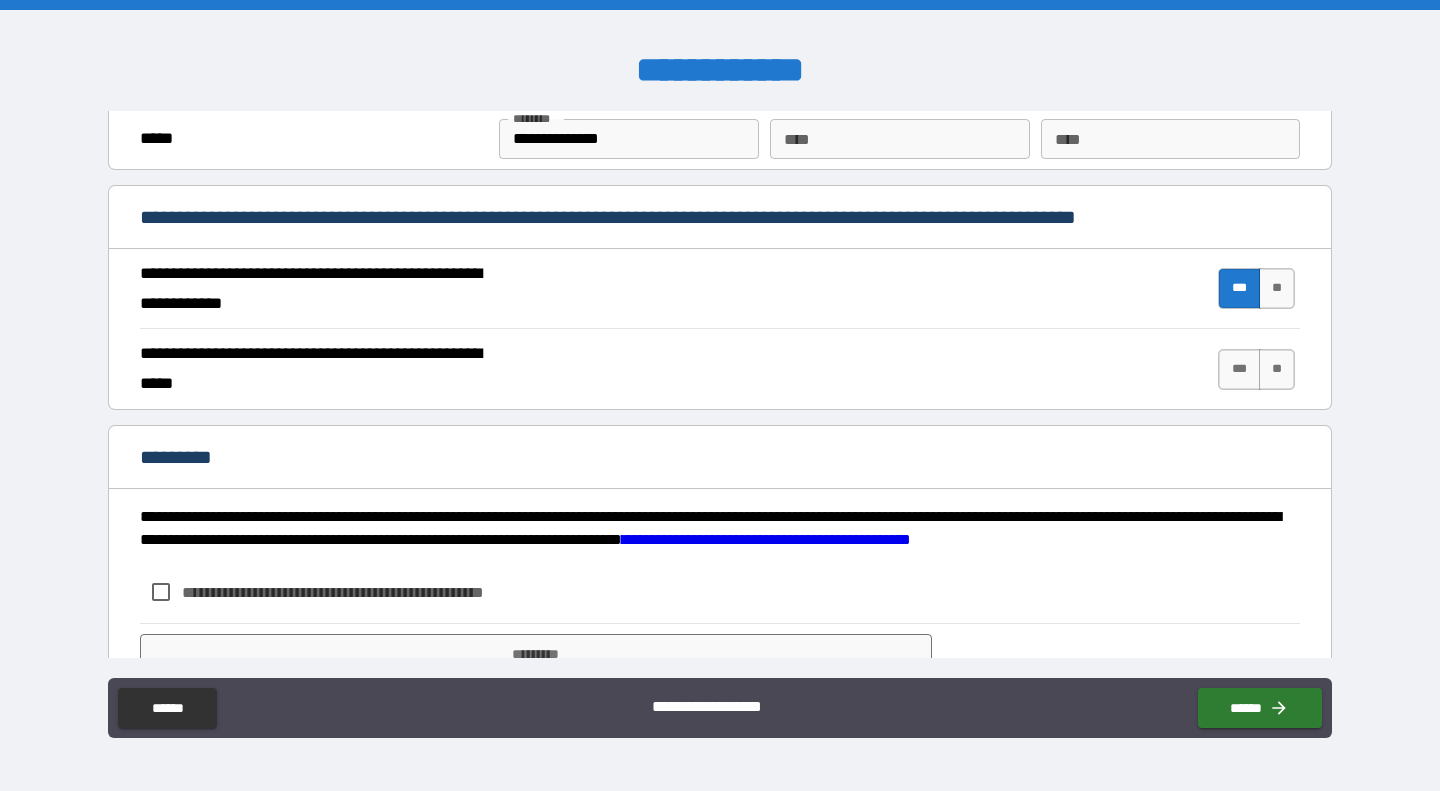 click on "***" at bounding box center (1239, 369) 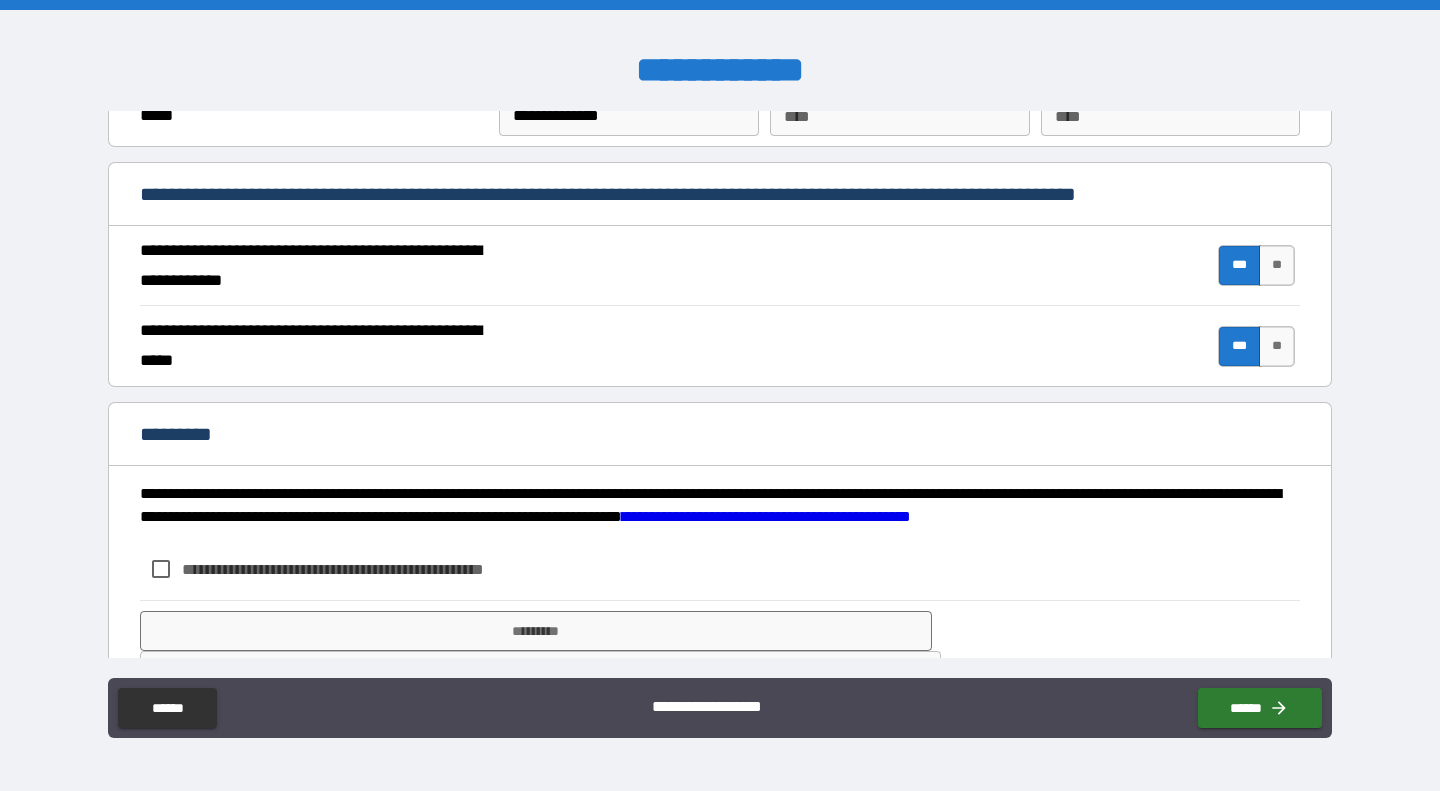 scroll, scrollTop: 1813, scrollLeft: 0, axis: vertical 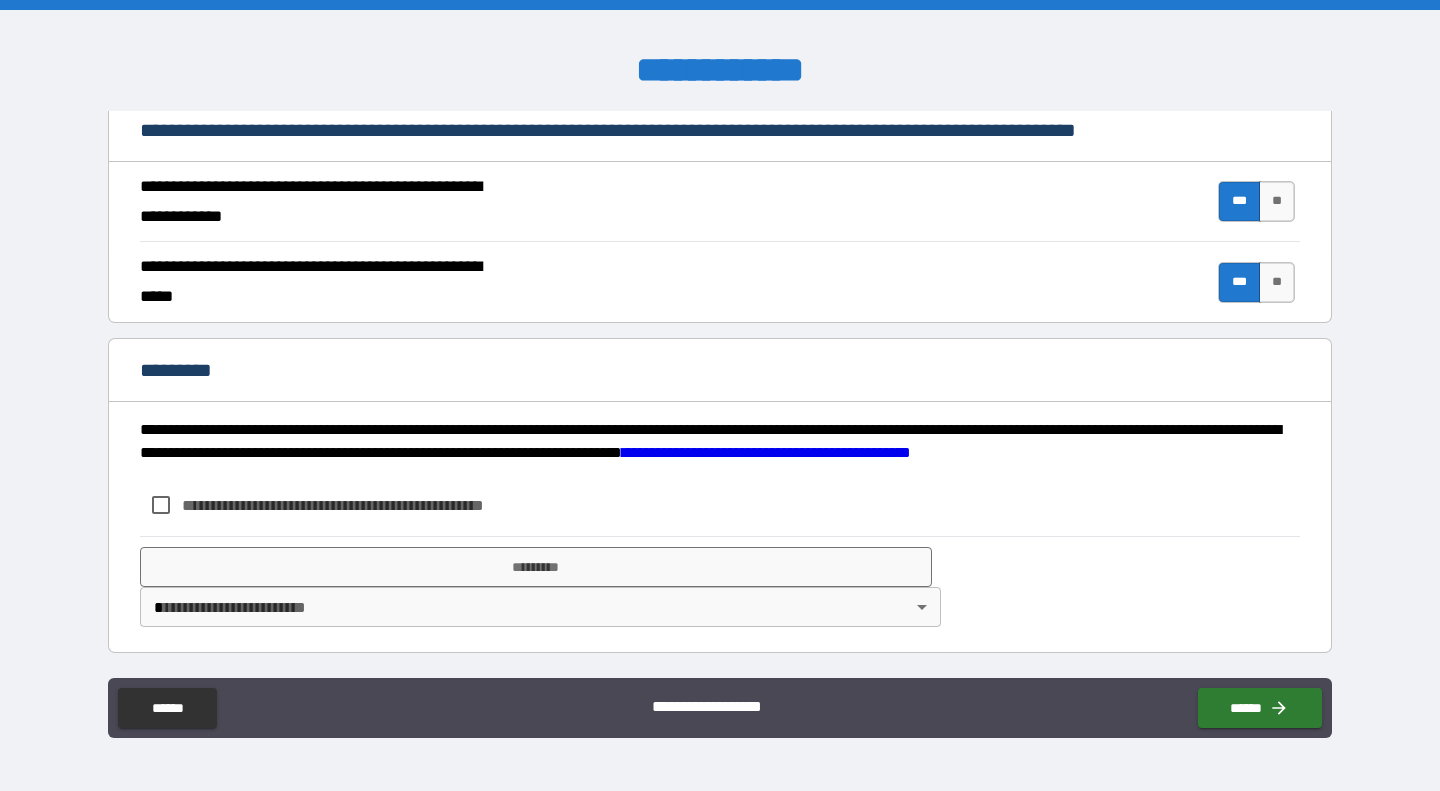 click on "**********" at bounding box center [720, 395] 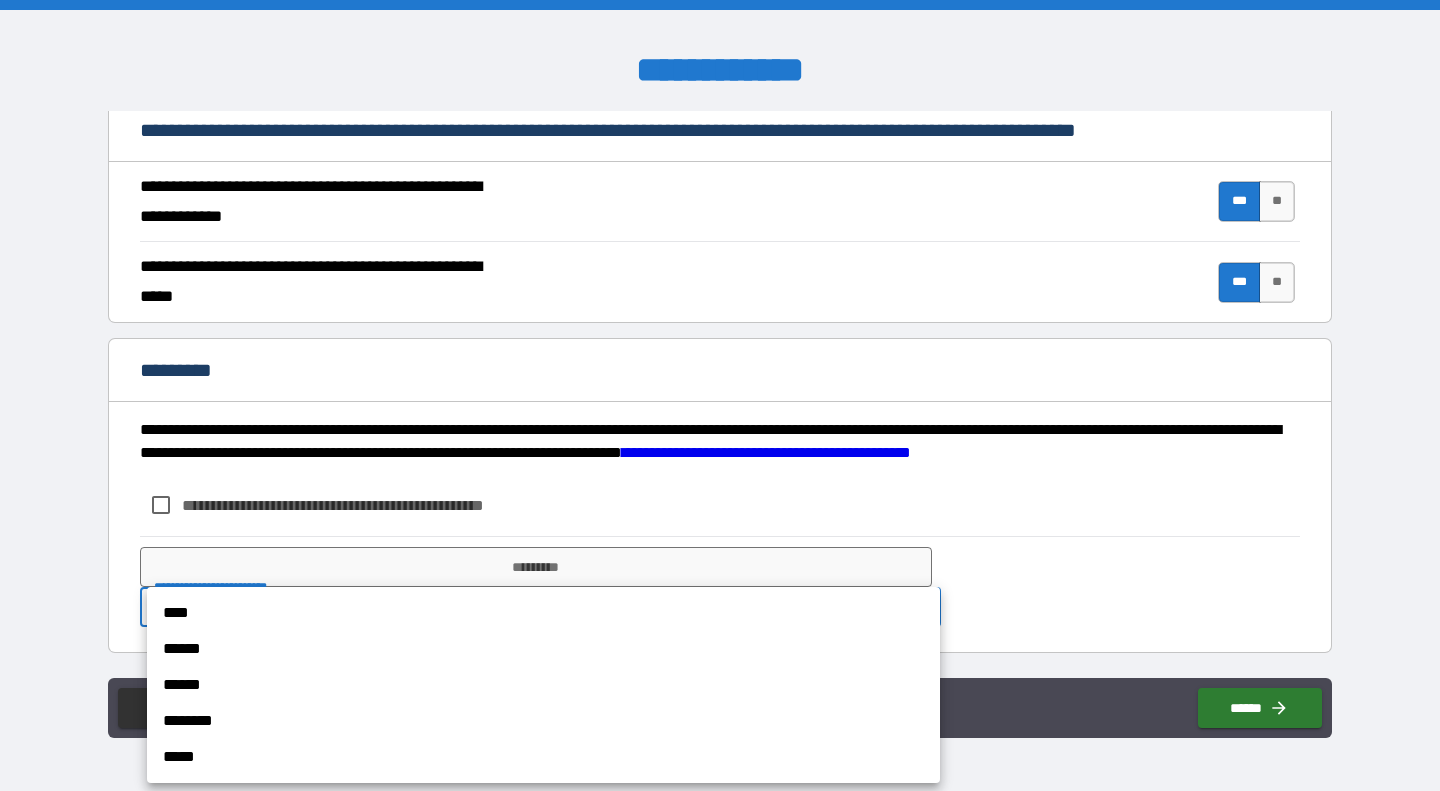click on "****" at bounding box center (543, 613) 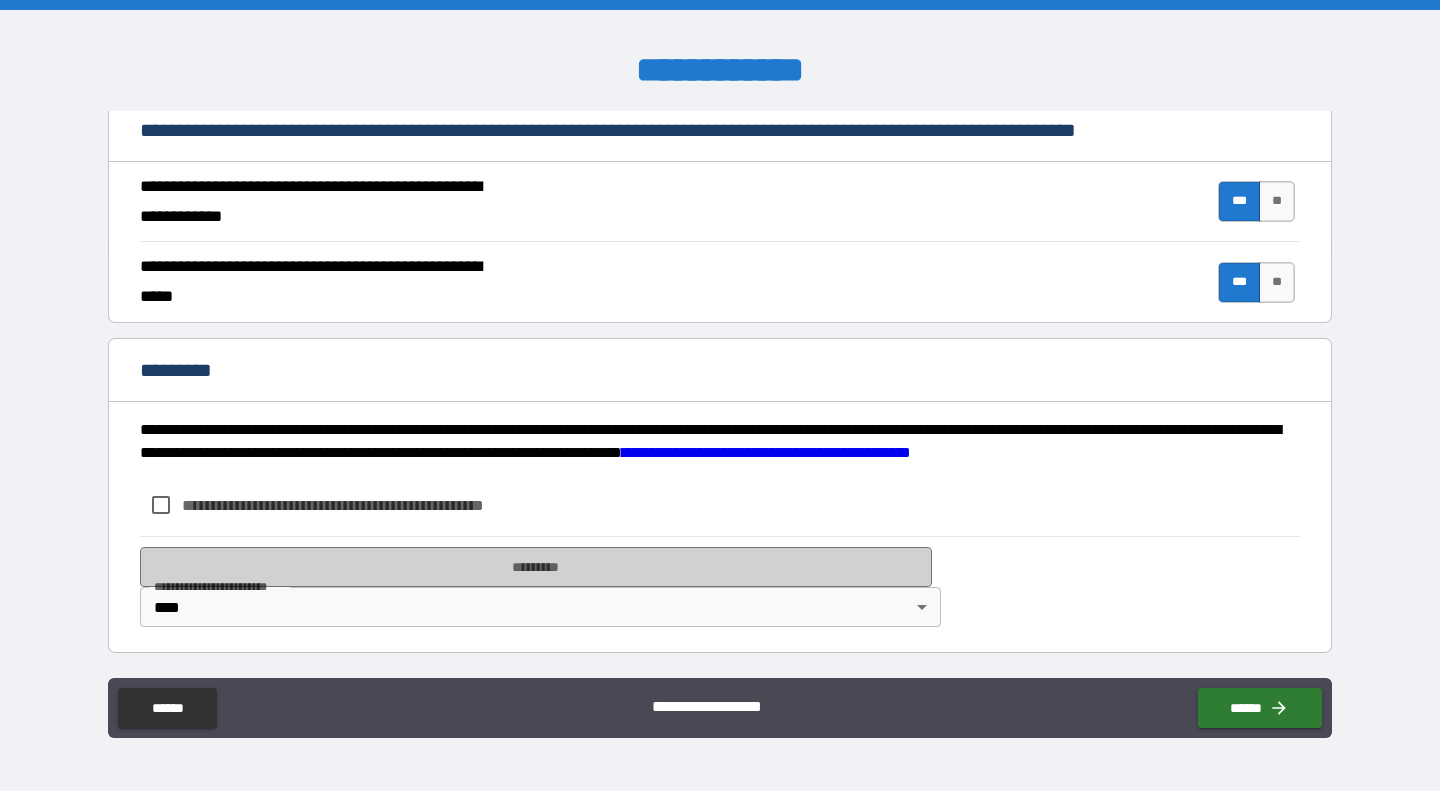click on "*********" at bounding box center [536, 567] 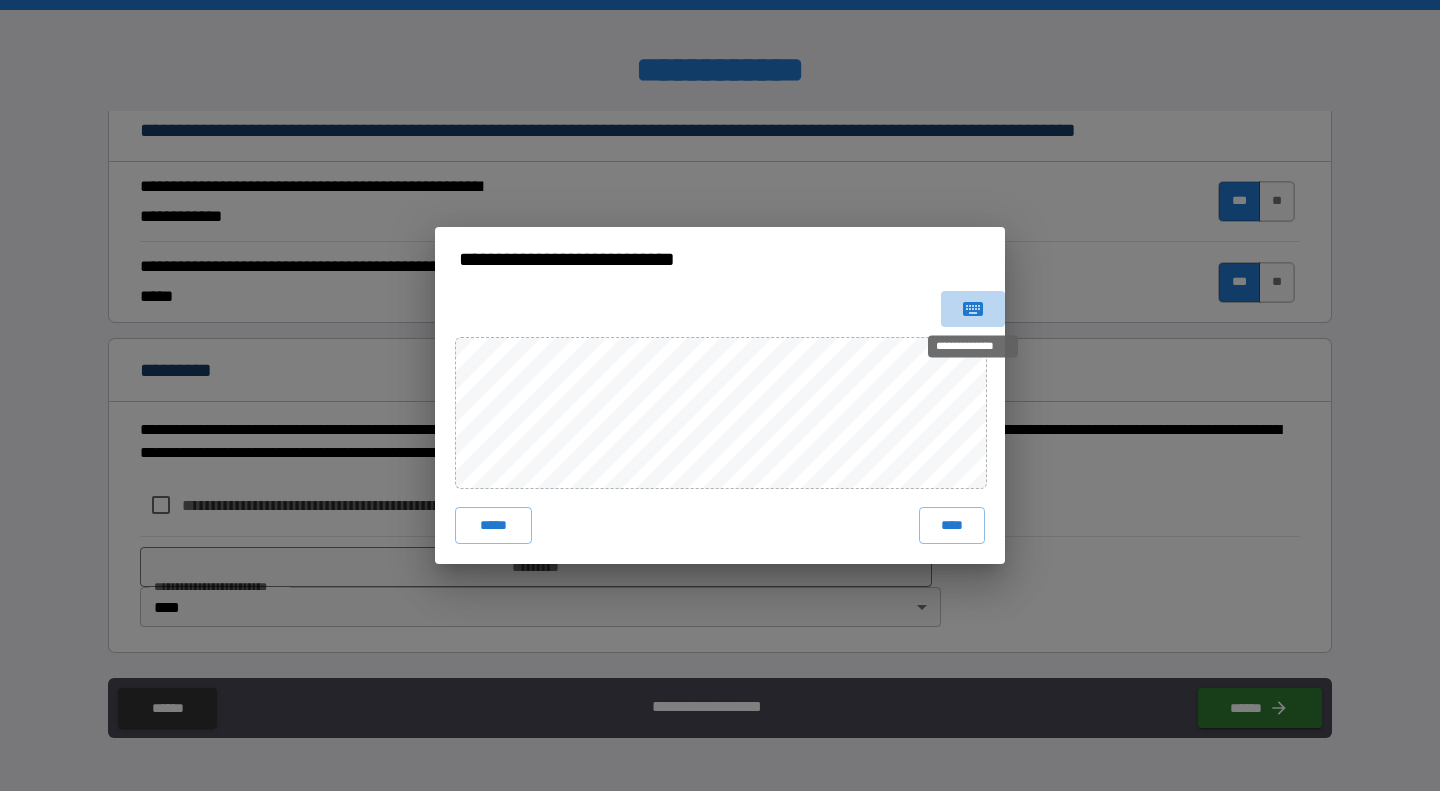 click 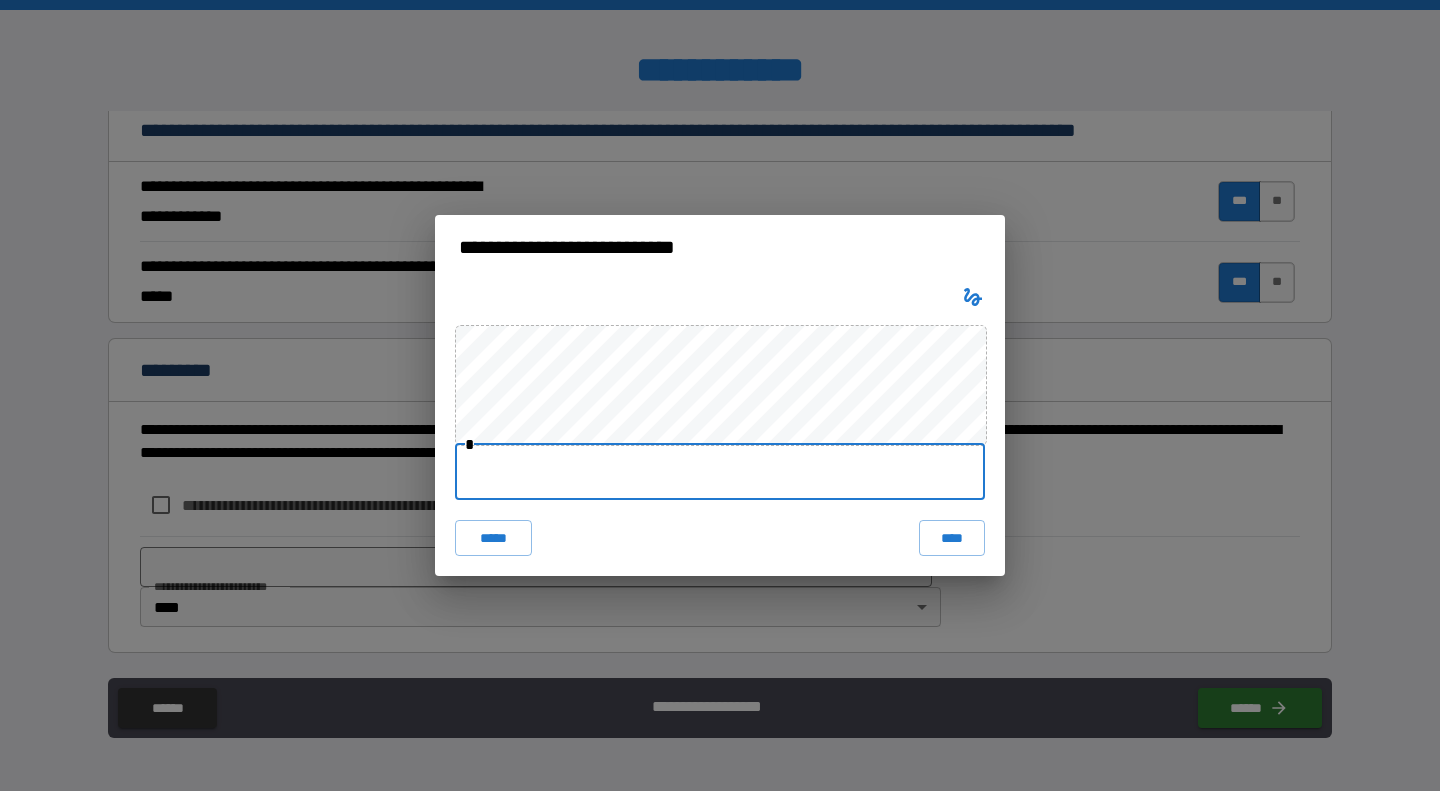 click at bounding box center [720, 472] 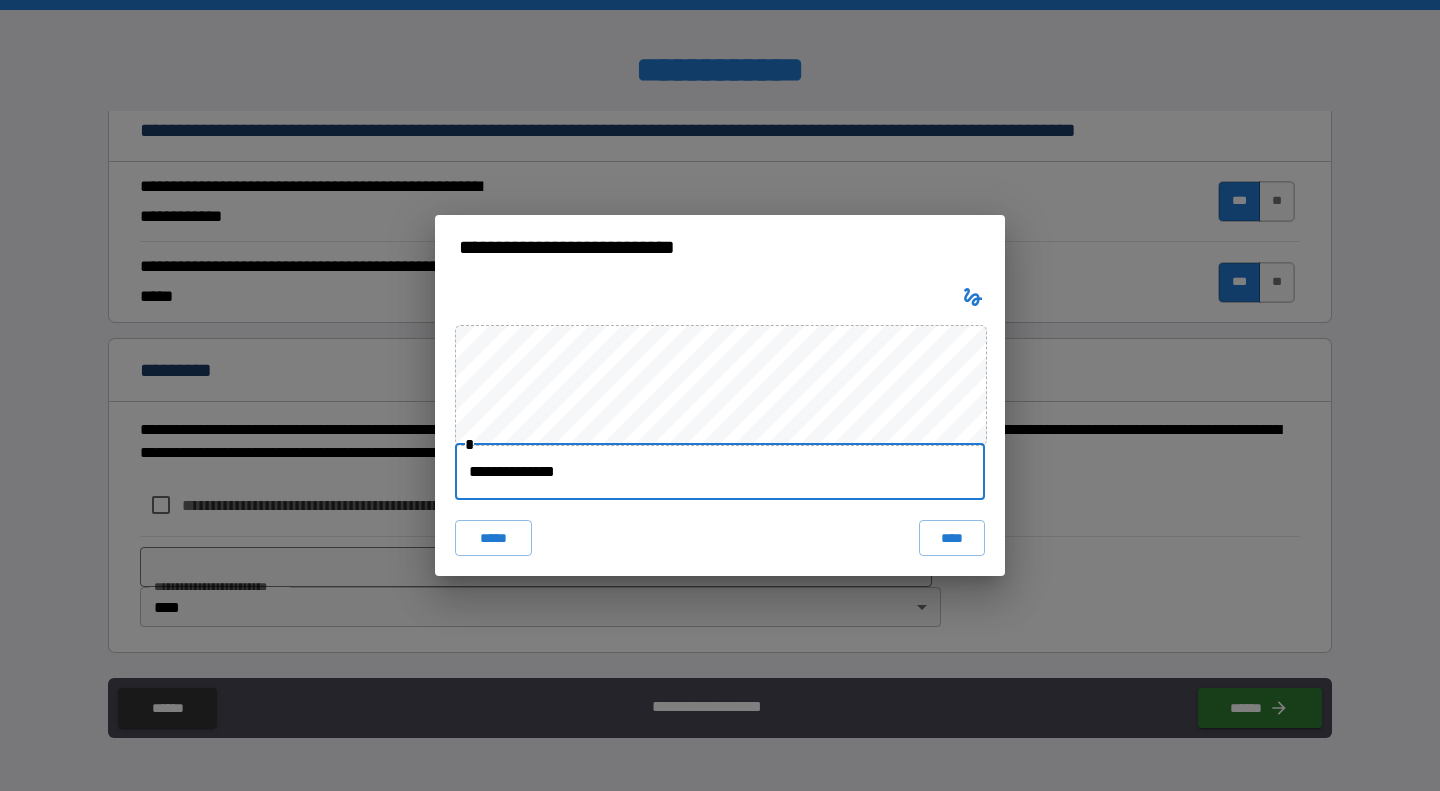 type on "**********" 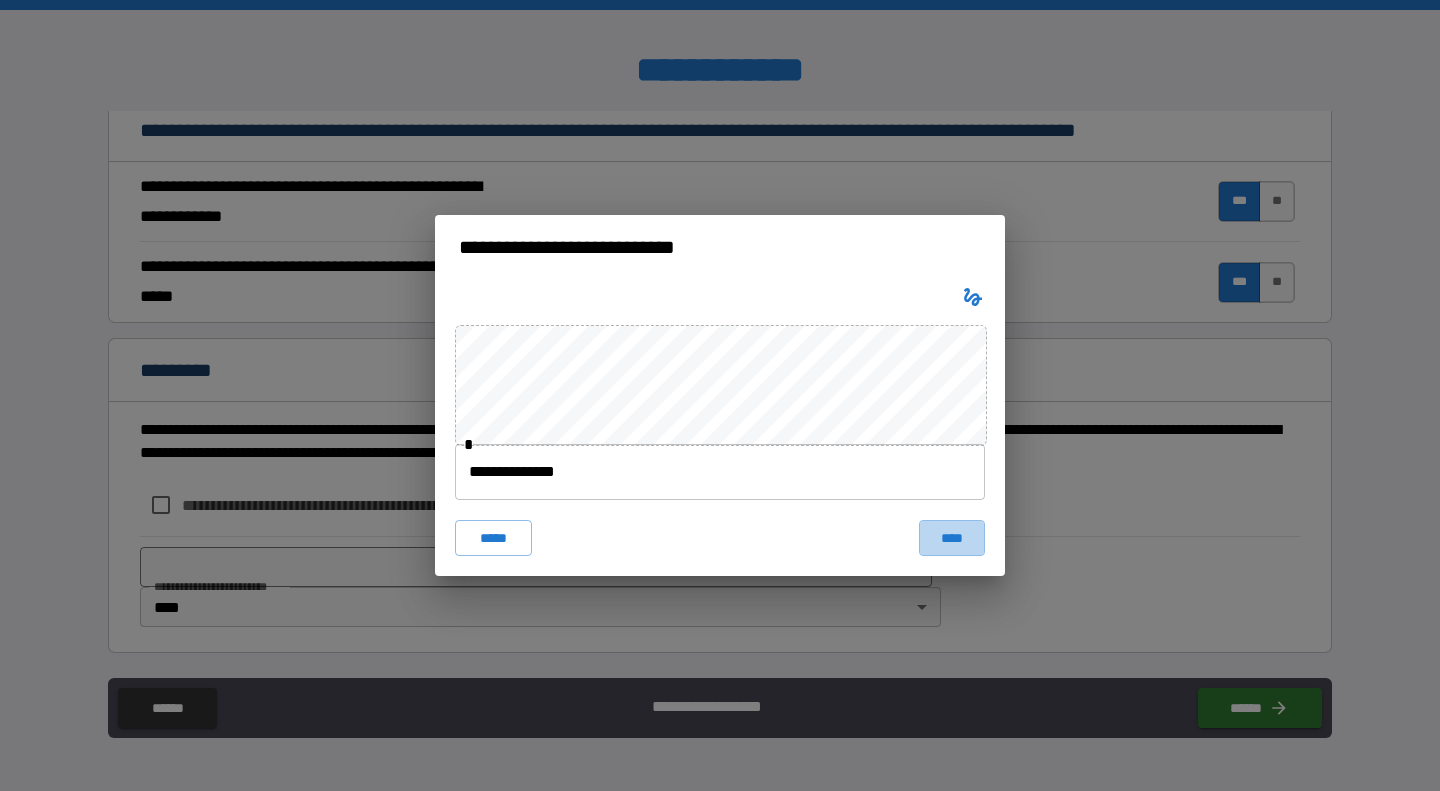 click on "****" at bounding box center [952, 538] 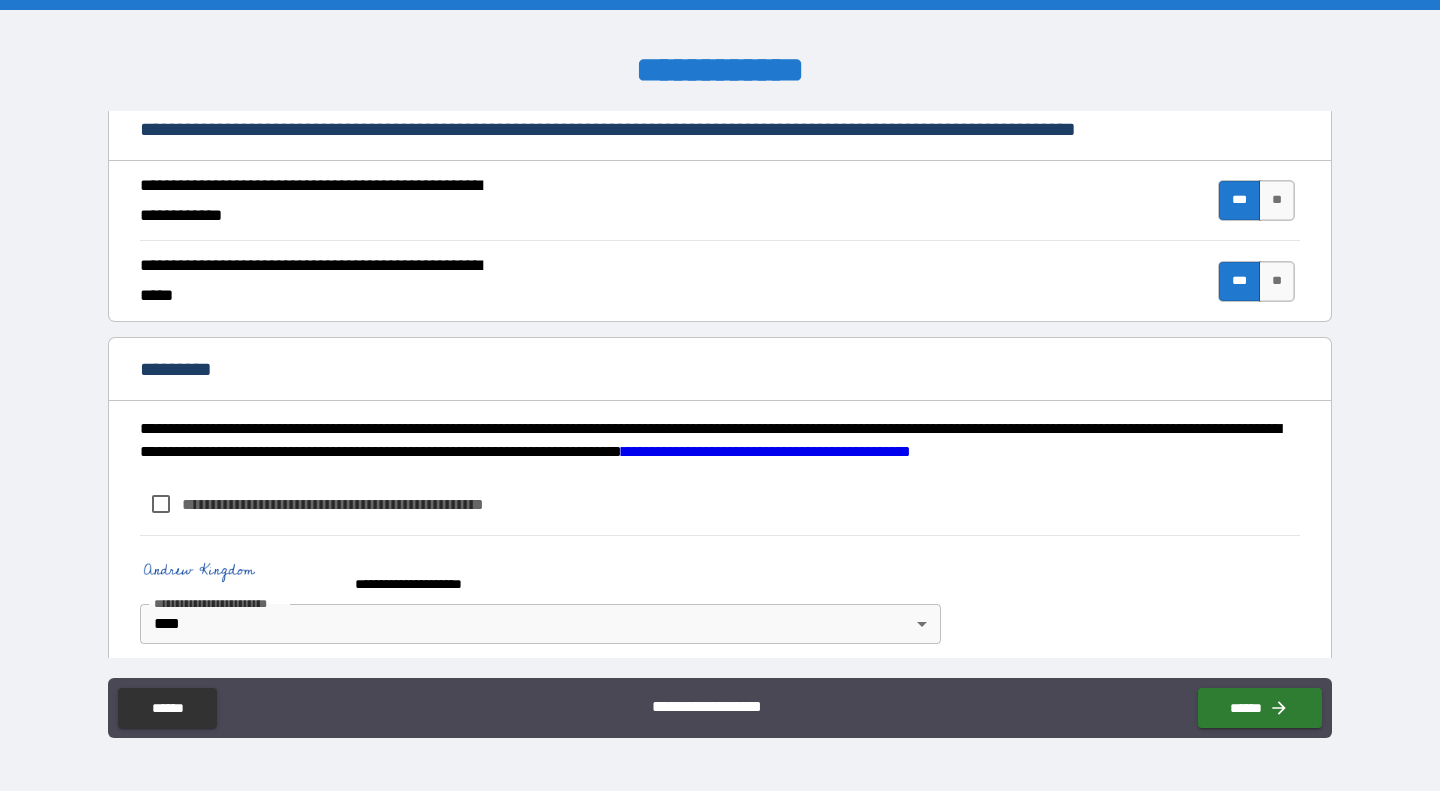 click on "******" at bounding box center (1260, 708) 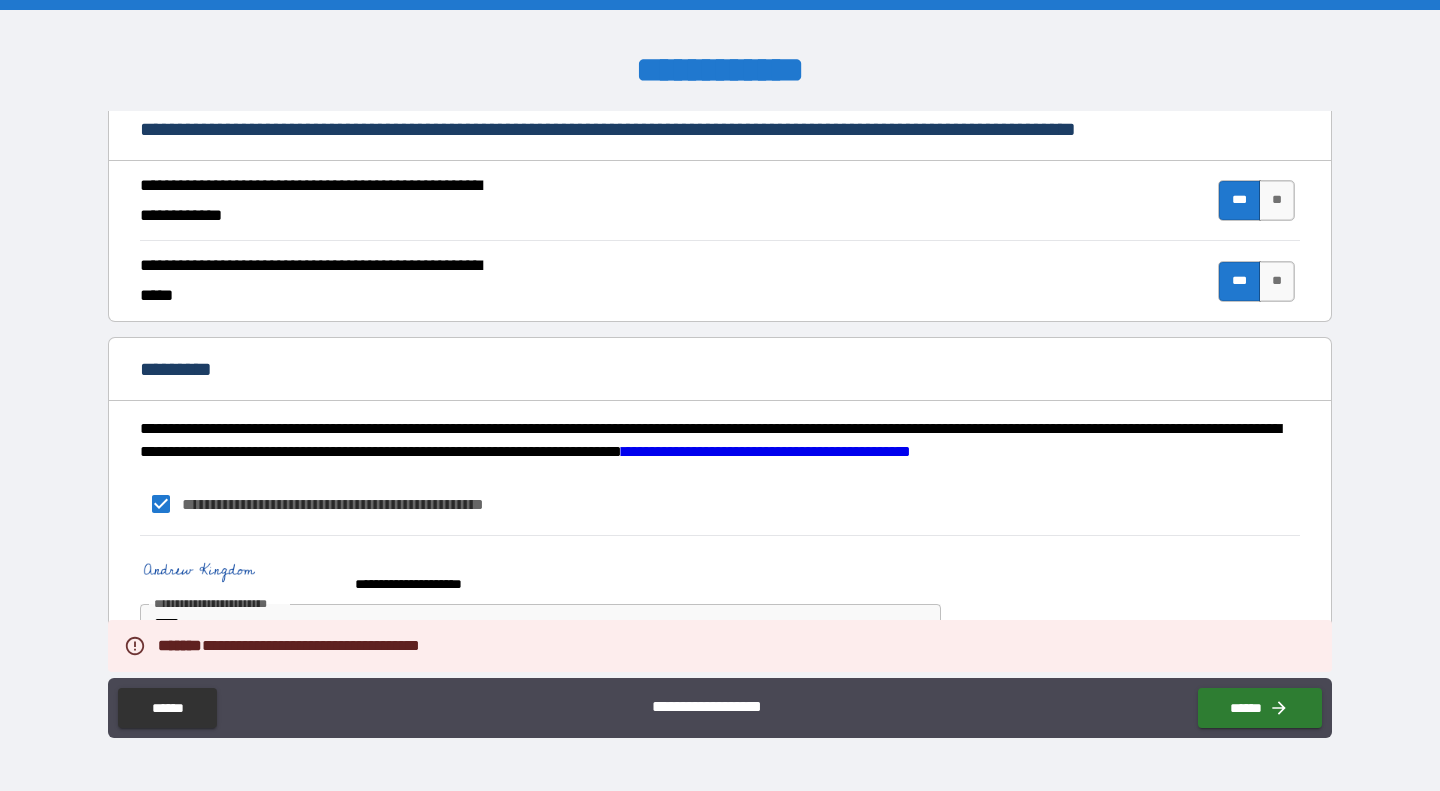 click on "******" at bounding box center [1260, 708] 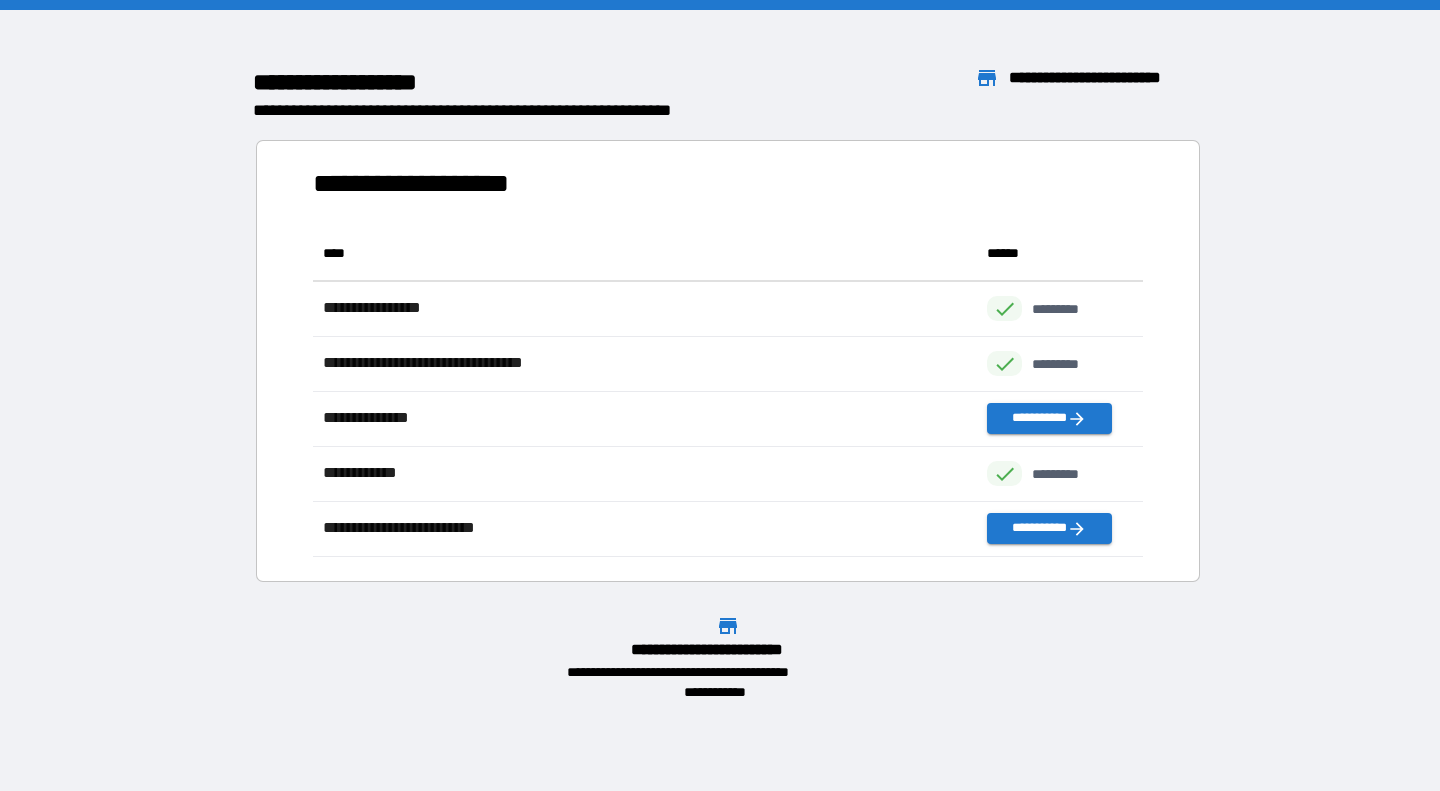 scroll, scrollTop: 16, scrollLeft: 16, axis: both 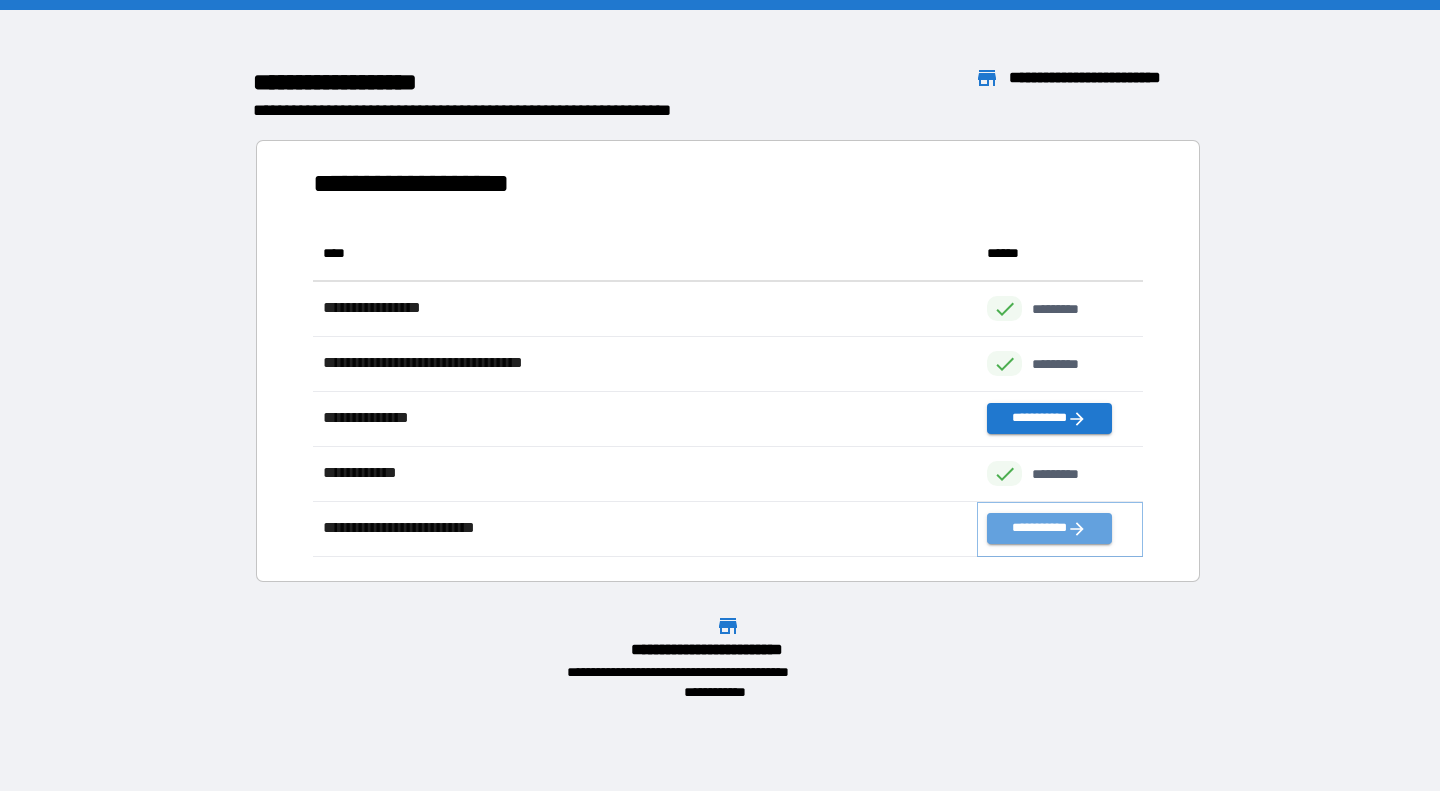 click on "**********" at bounding box center [1049, 528] 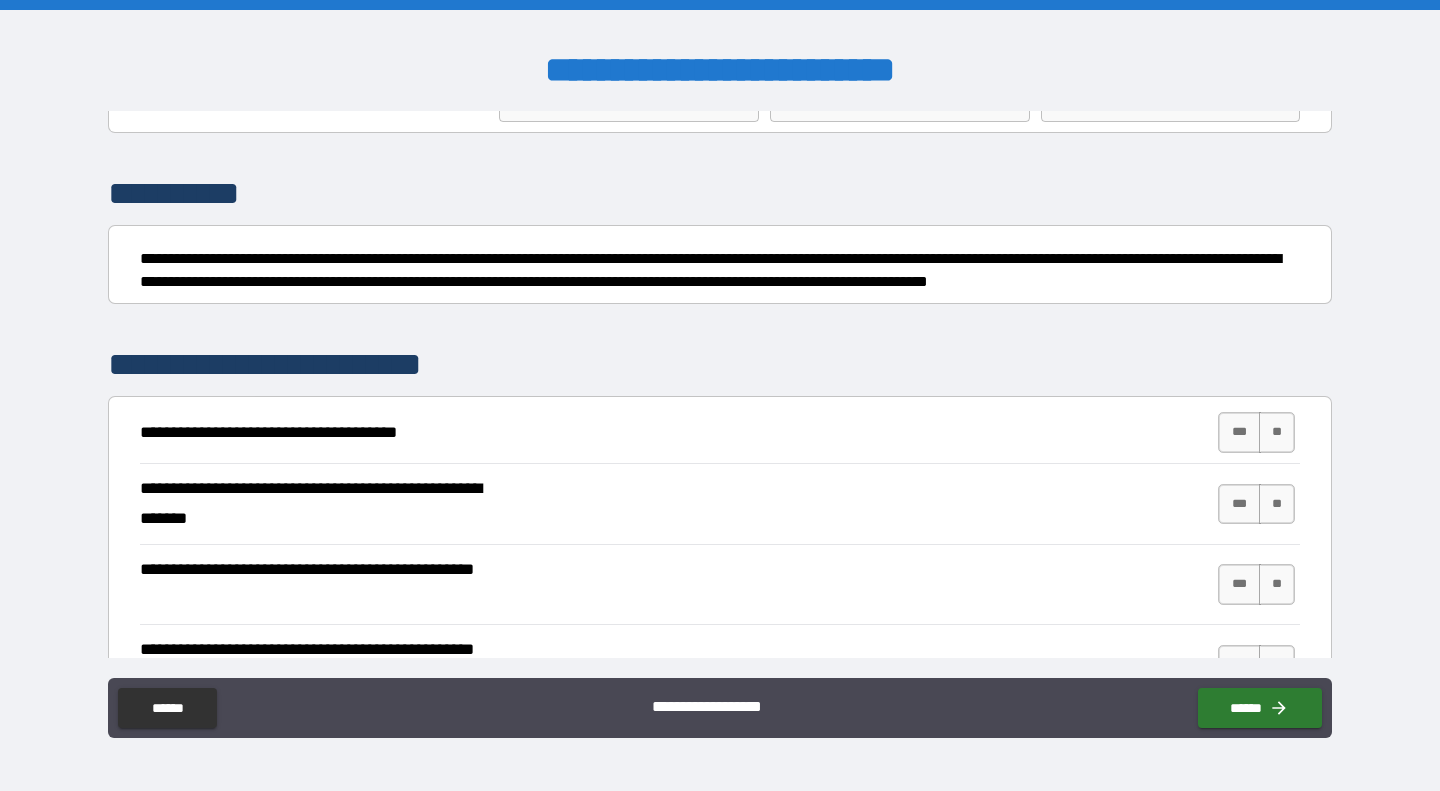 scroll, scrollTop: 105, scrollLeft: 0, axis: vertical 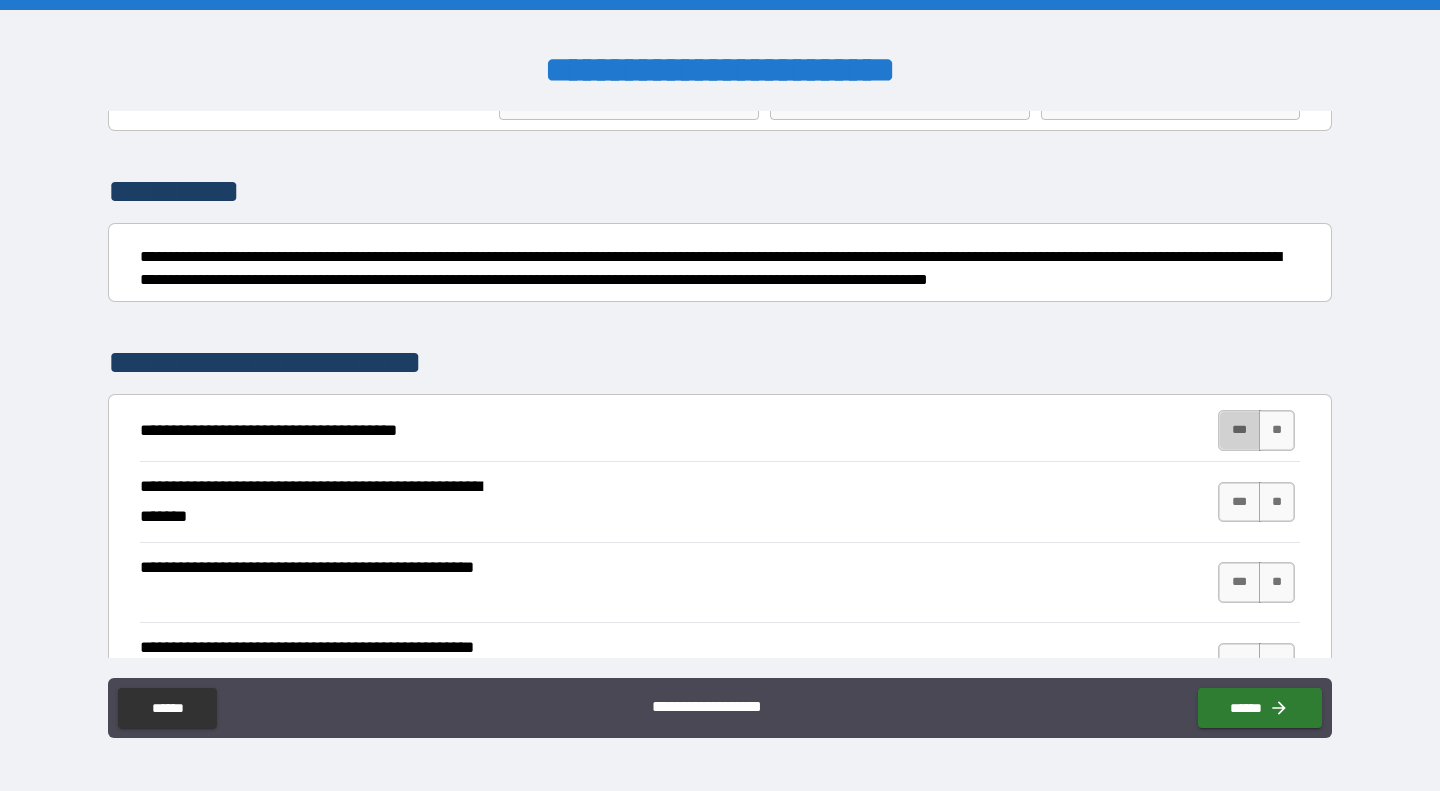 click on "***" at bounding box center (1239, 430) 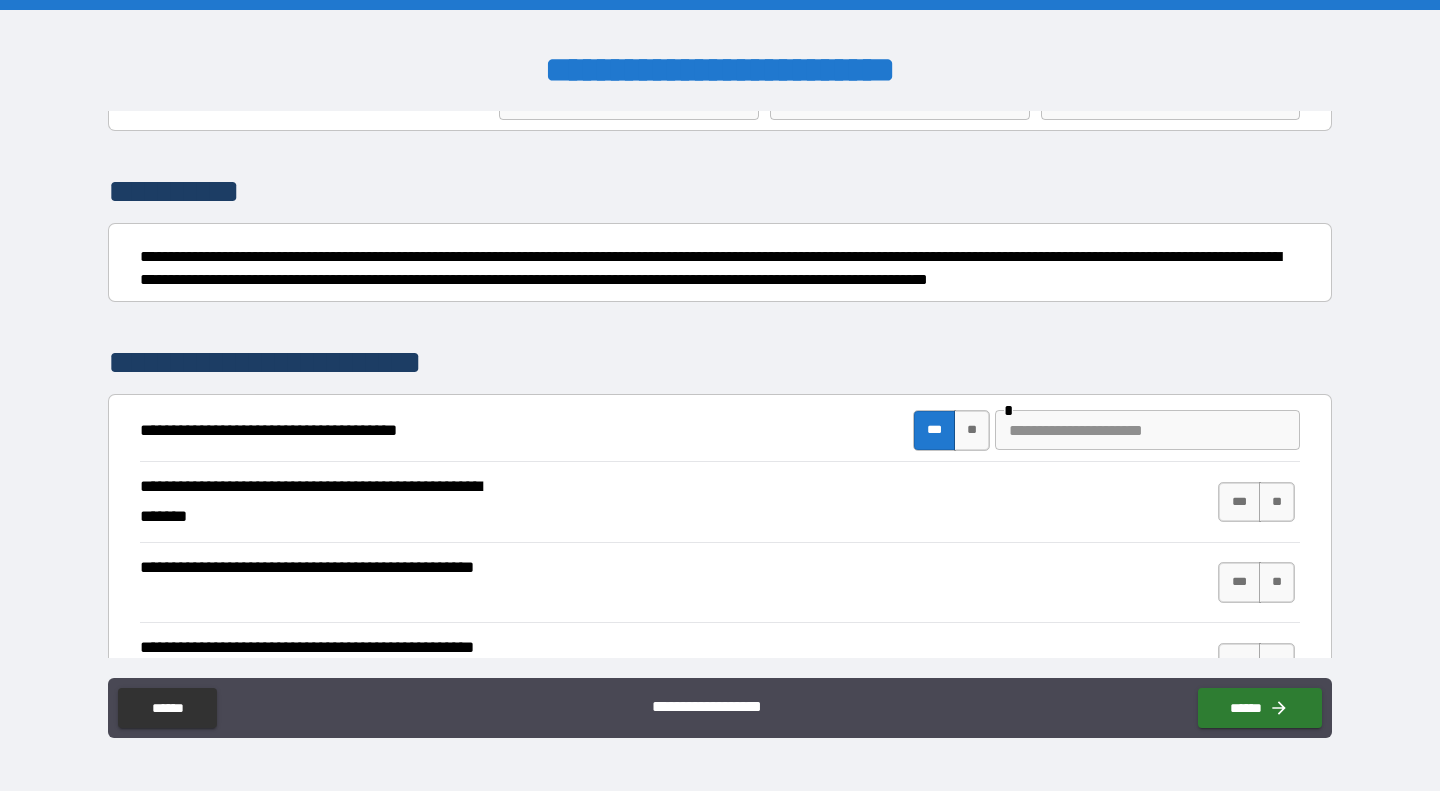click on "***" at bounding box center [1239, 502] 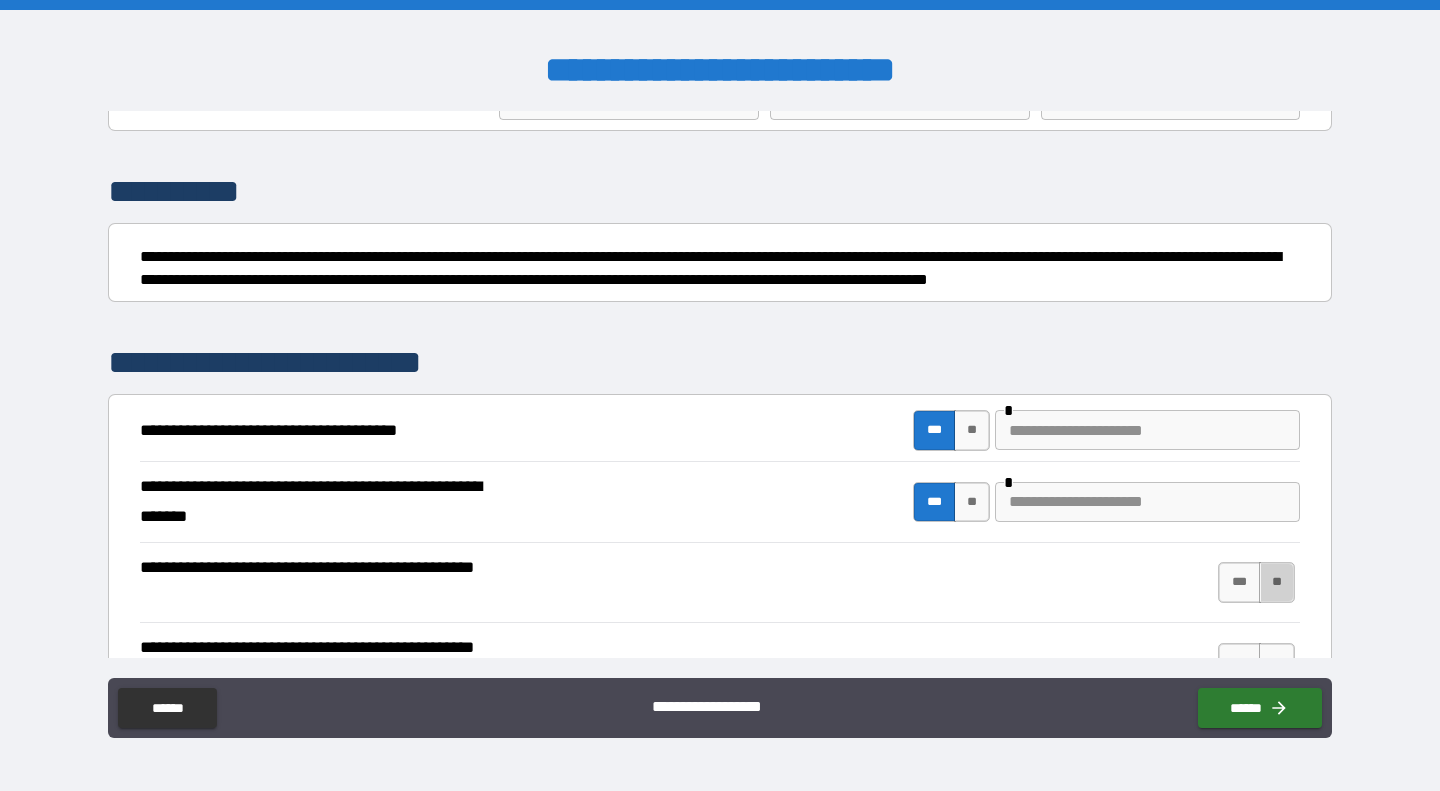 click on "**" at bounding box center [1277, 582] 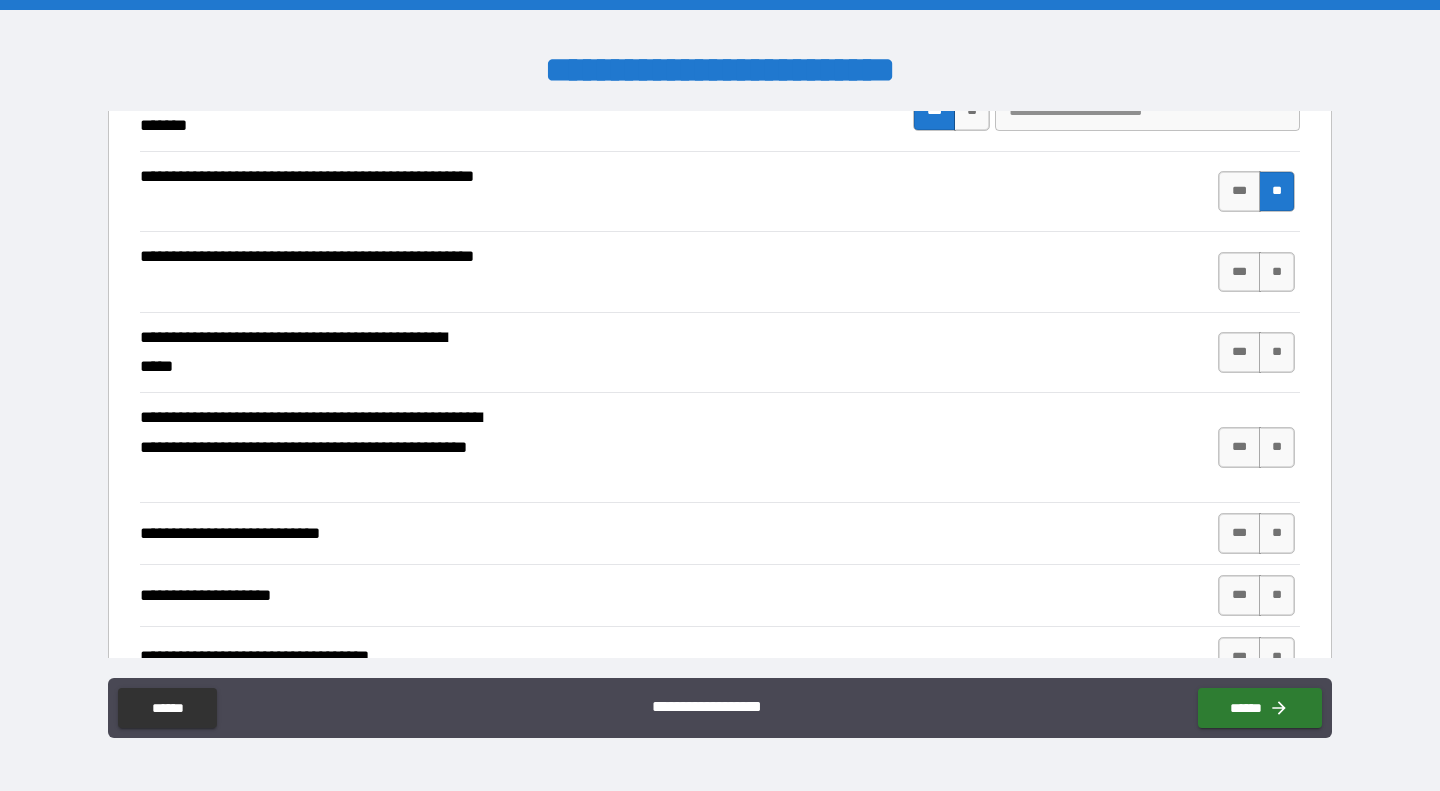 scroll, scrollTop: 505, scrollLeft: 0, axis: vertical 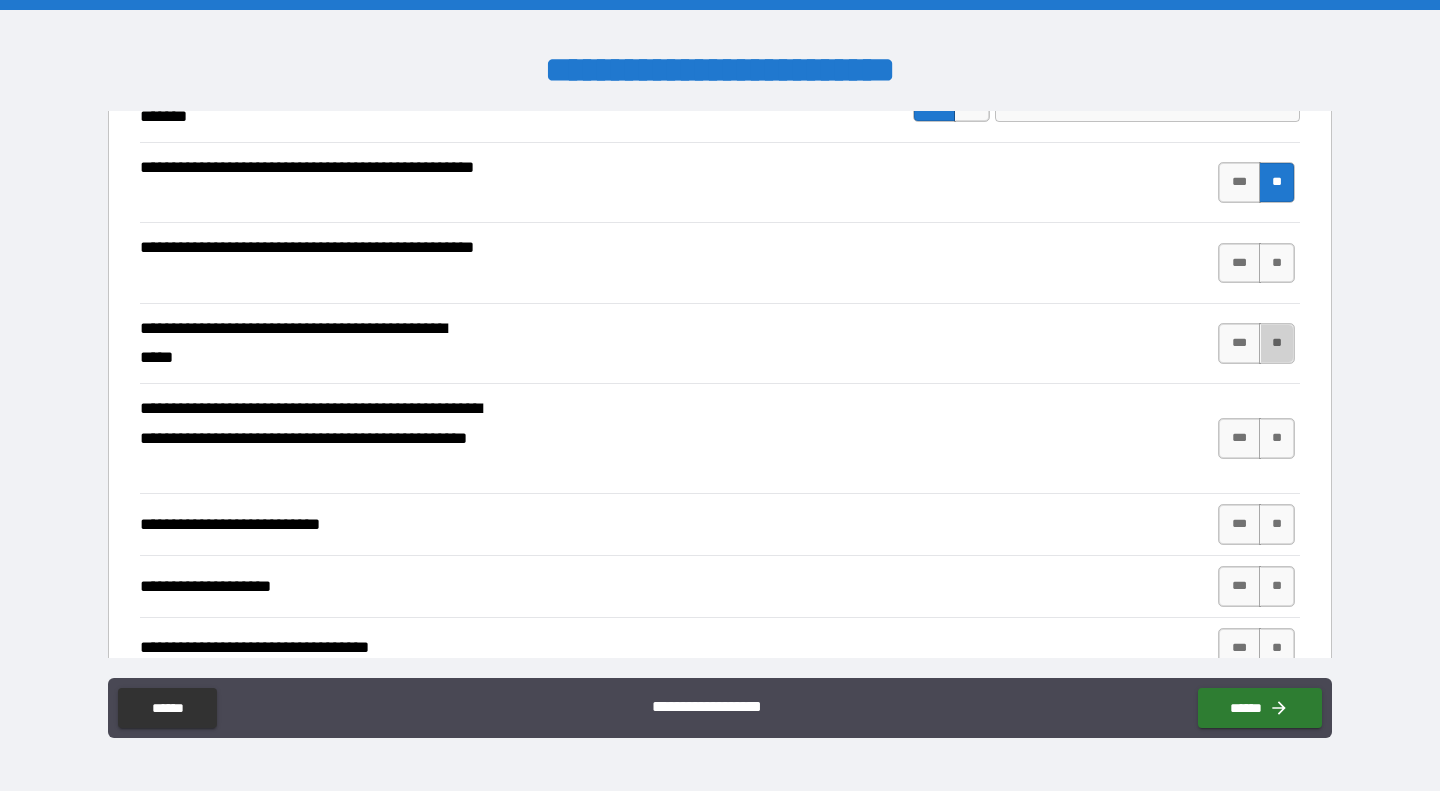 click on "**" at bounding box center (1277, 343) 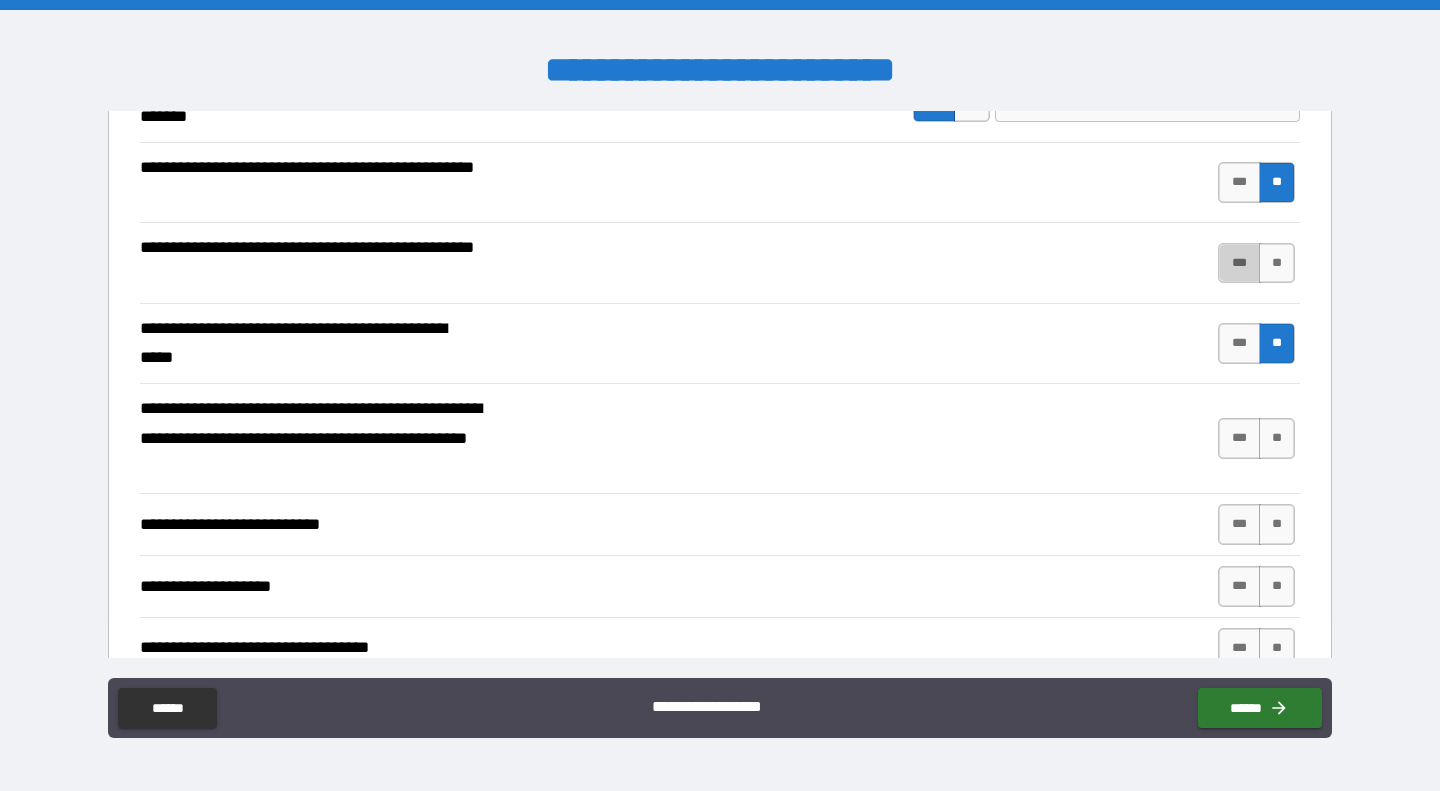 click on "***" at bounding box center (1239, 263) 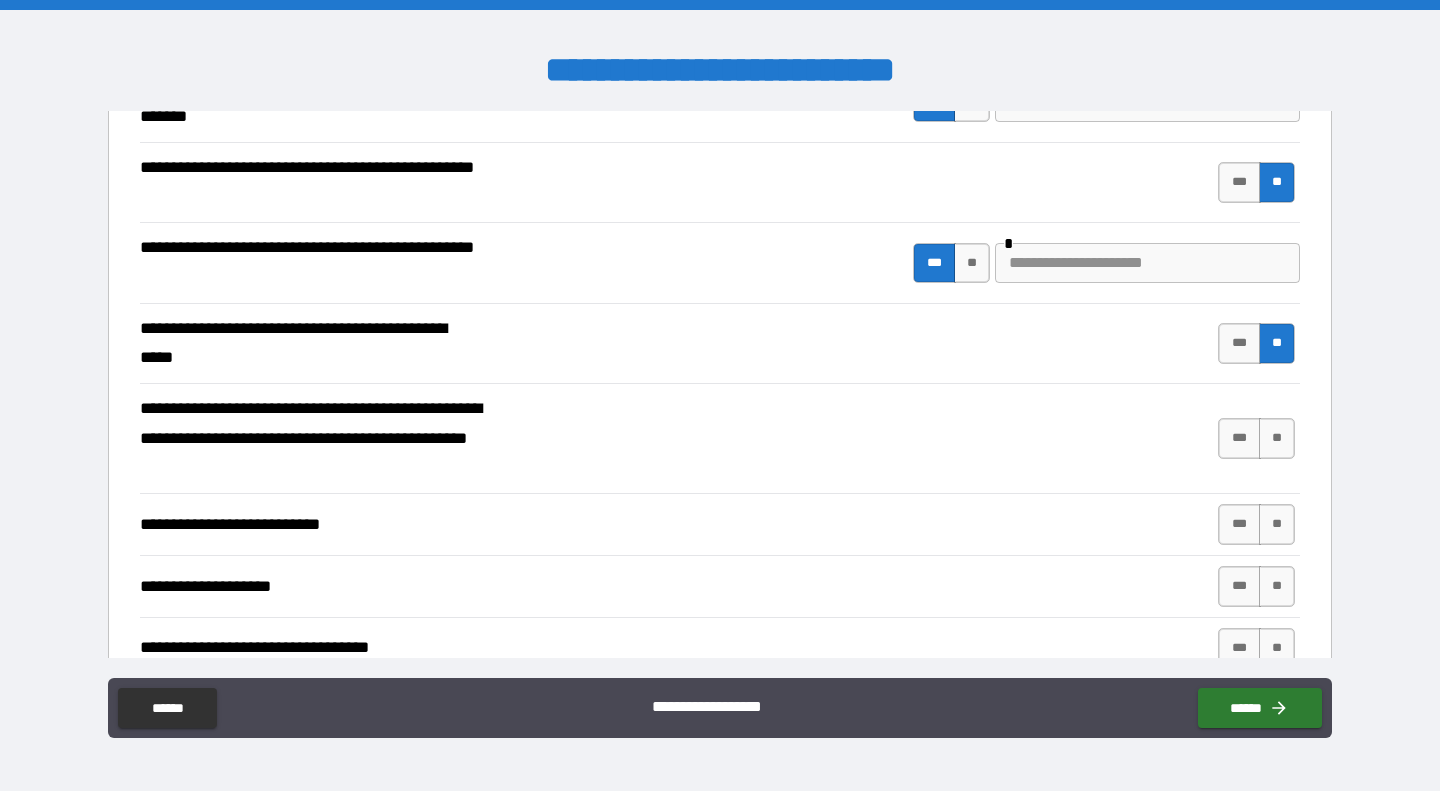 click at bounding box center (1147, 263) 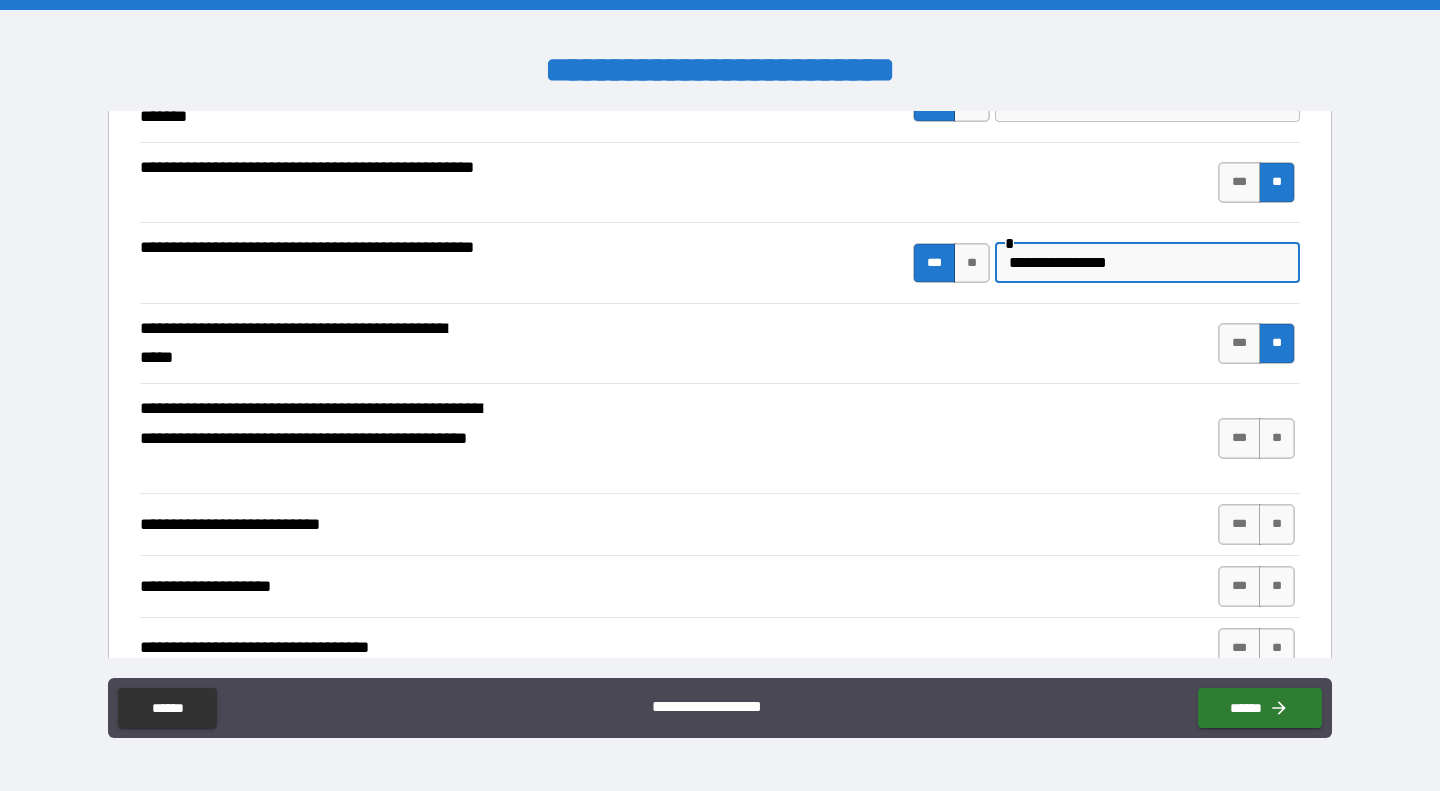 type on "**********" 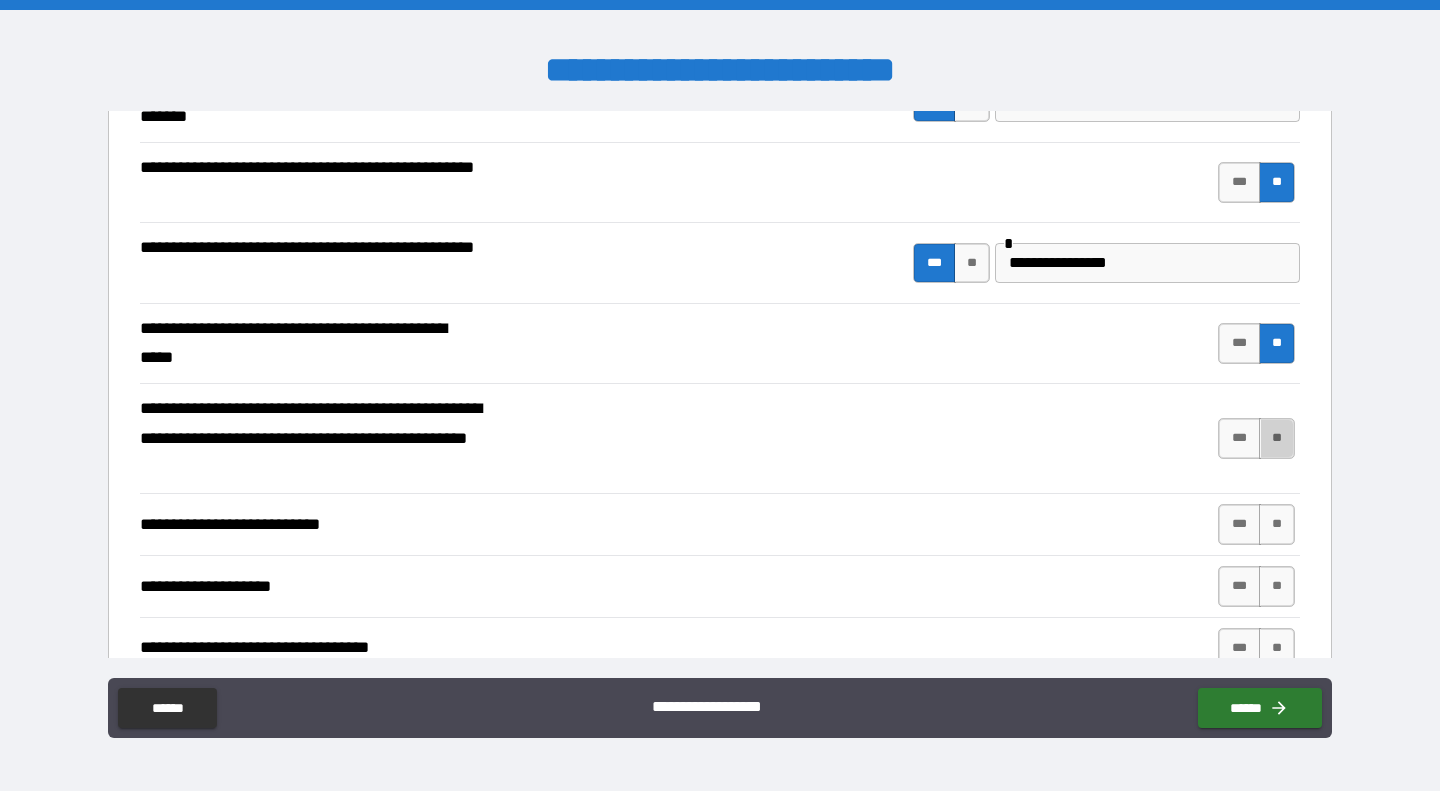 click on "**" at bounding box center (1277, 438) 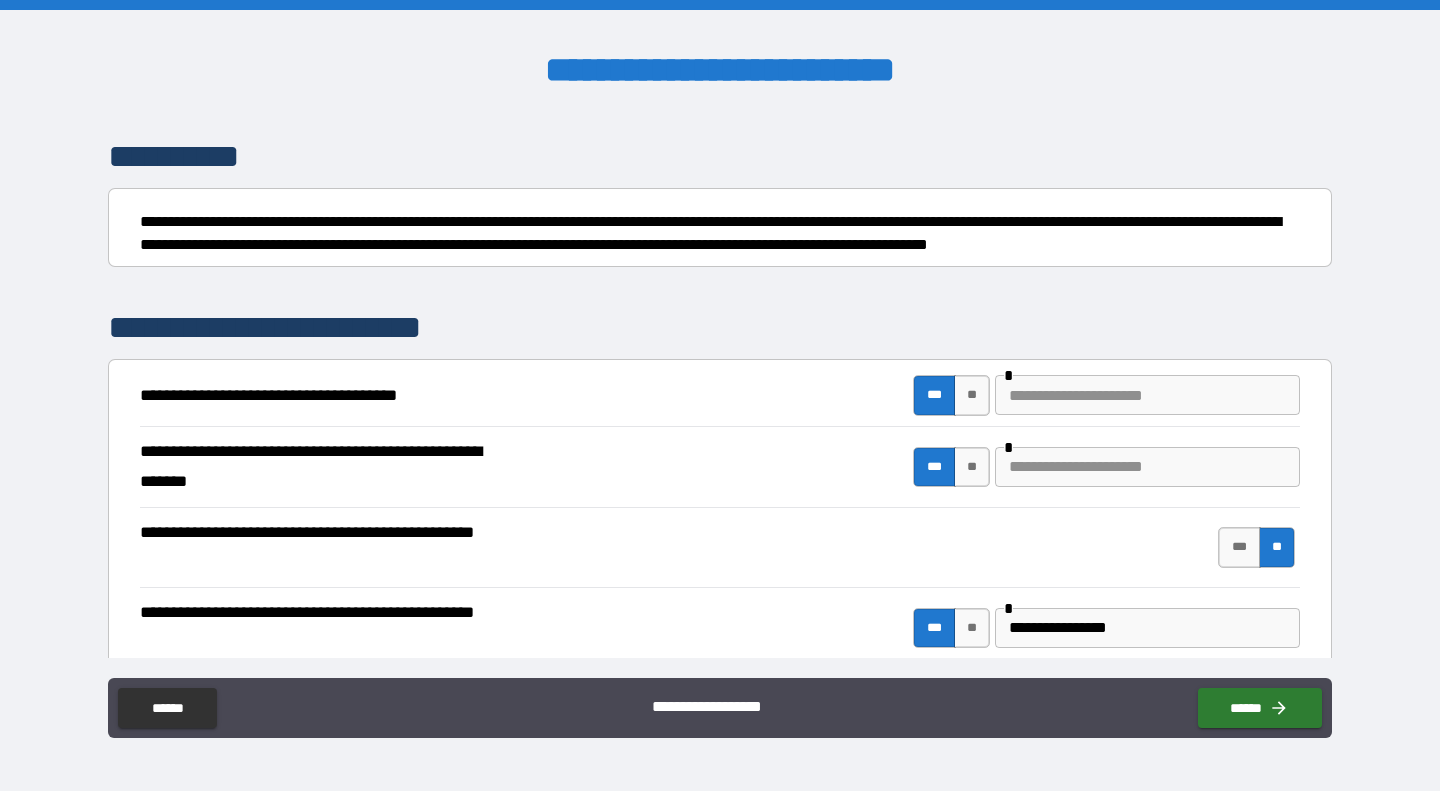 scroll, scrollTop: 136, scrollLeft: 0, axis: vertical 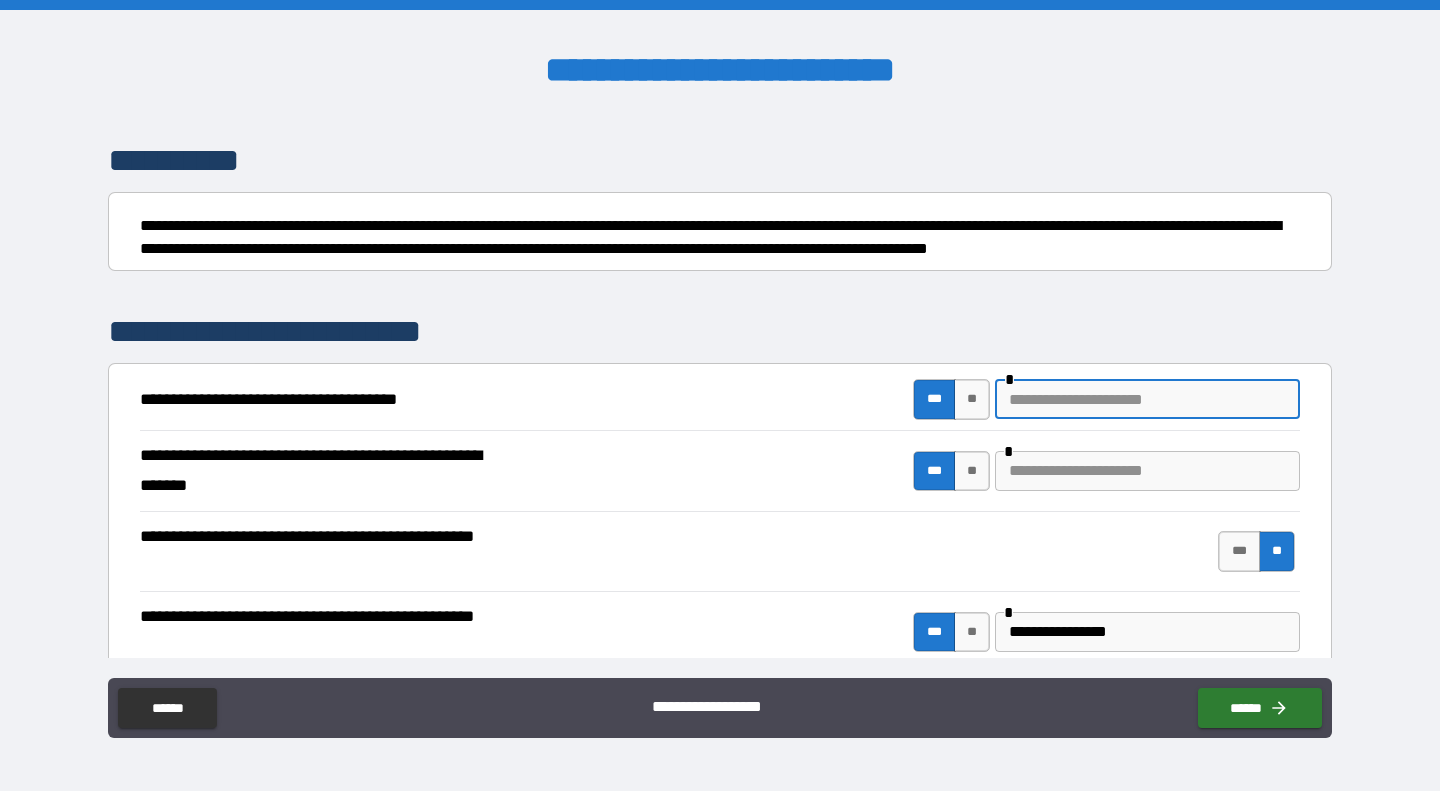 click at bounding box center [1147, 399] 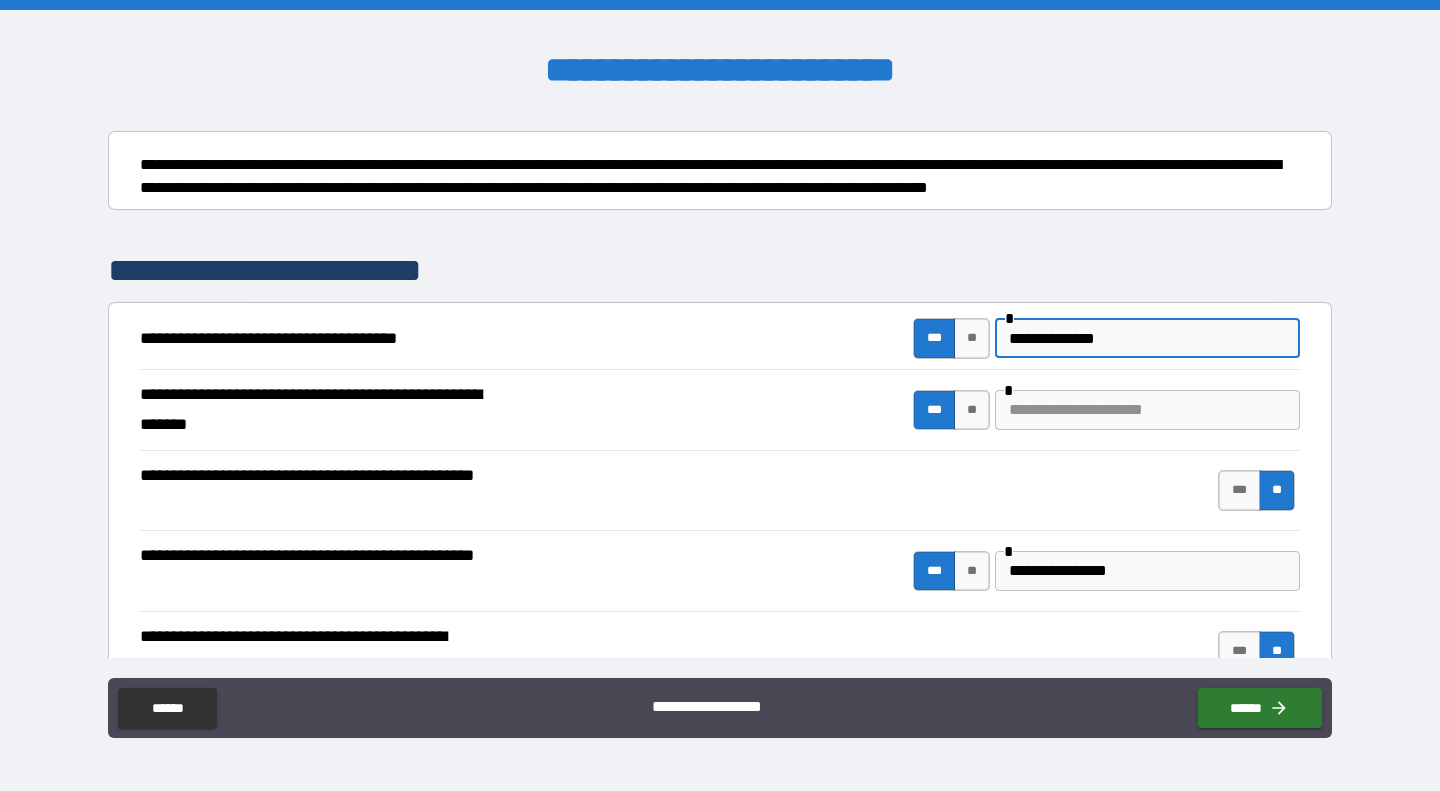 scroll, scrollTop: 197, scrollLeft: 0, axis: vertical 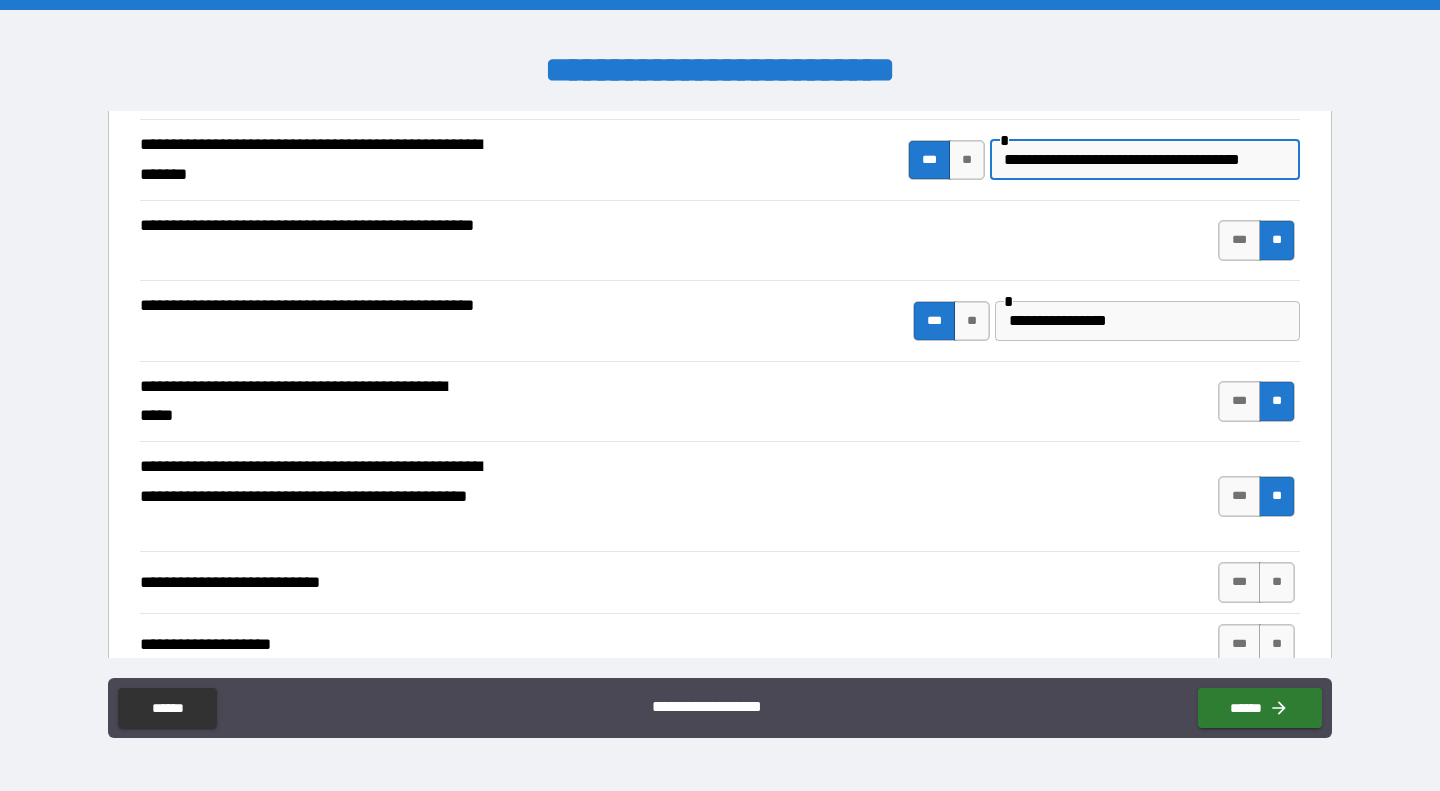 click on "**********" at bounding box center [1142, 160] 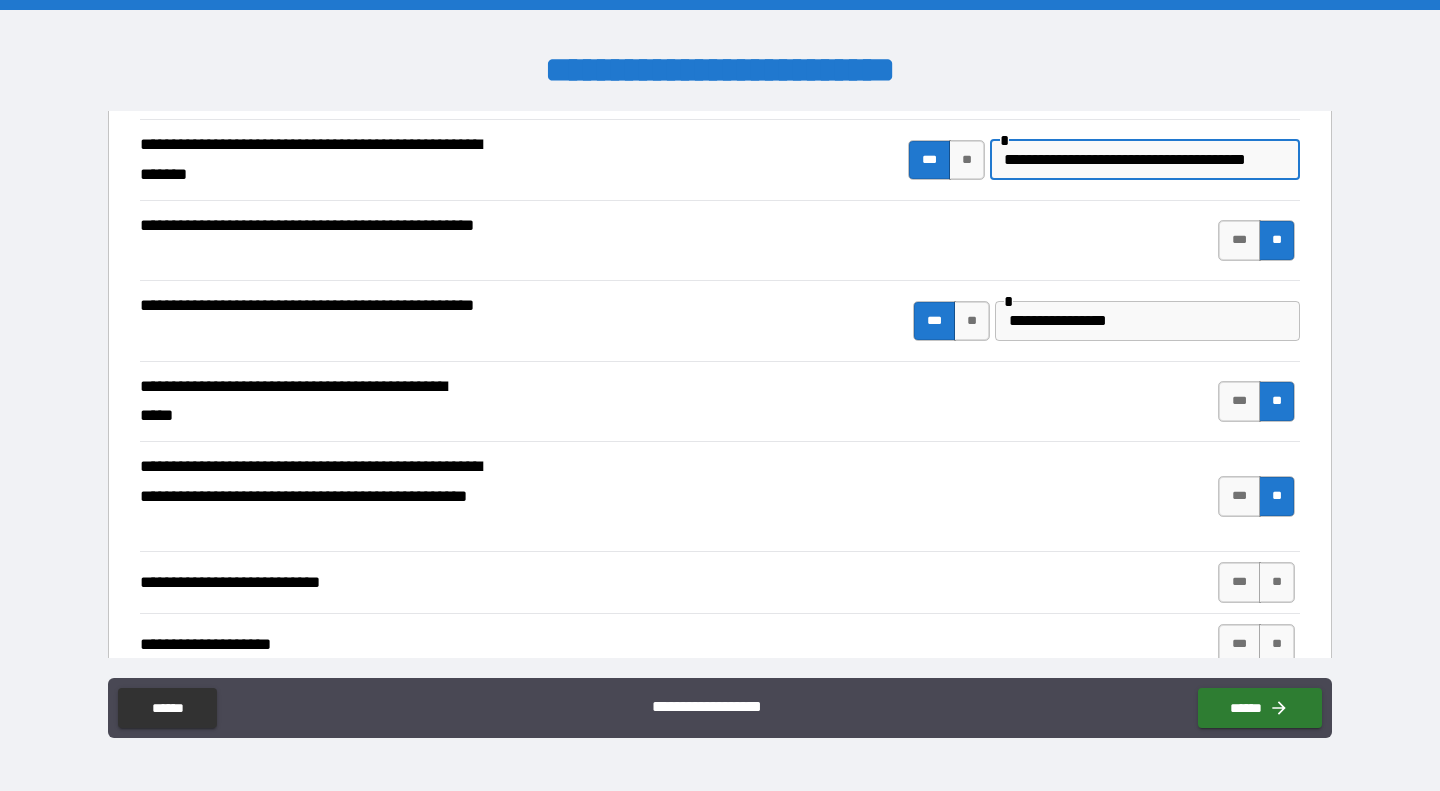 scroll, scrollTop: 0, scrollLeft: 5, axis: horizontal 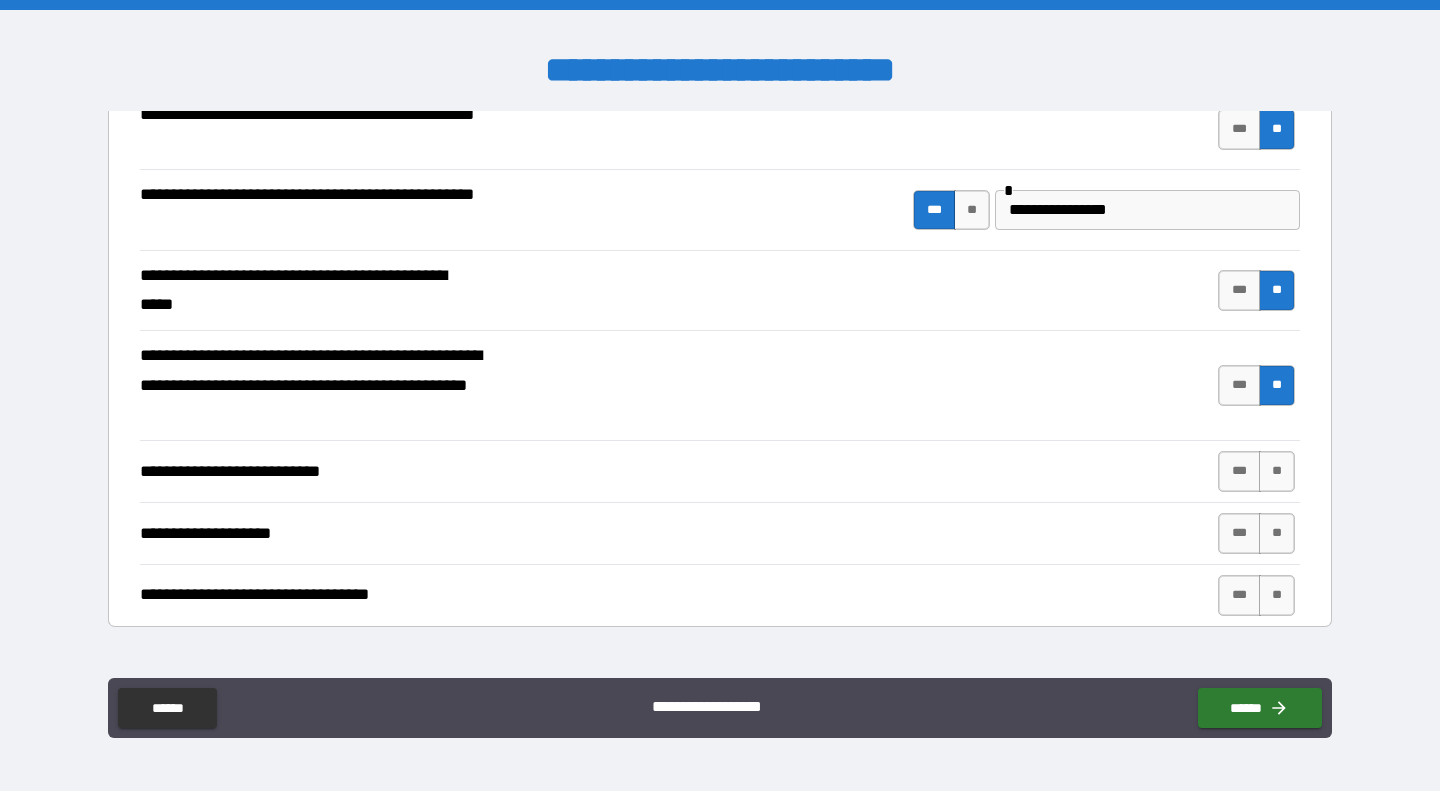 type on "**********" 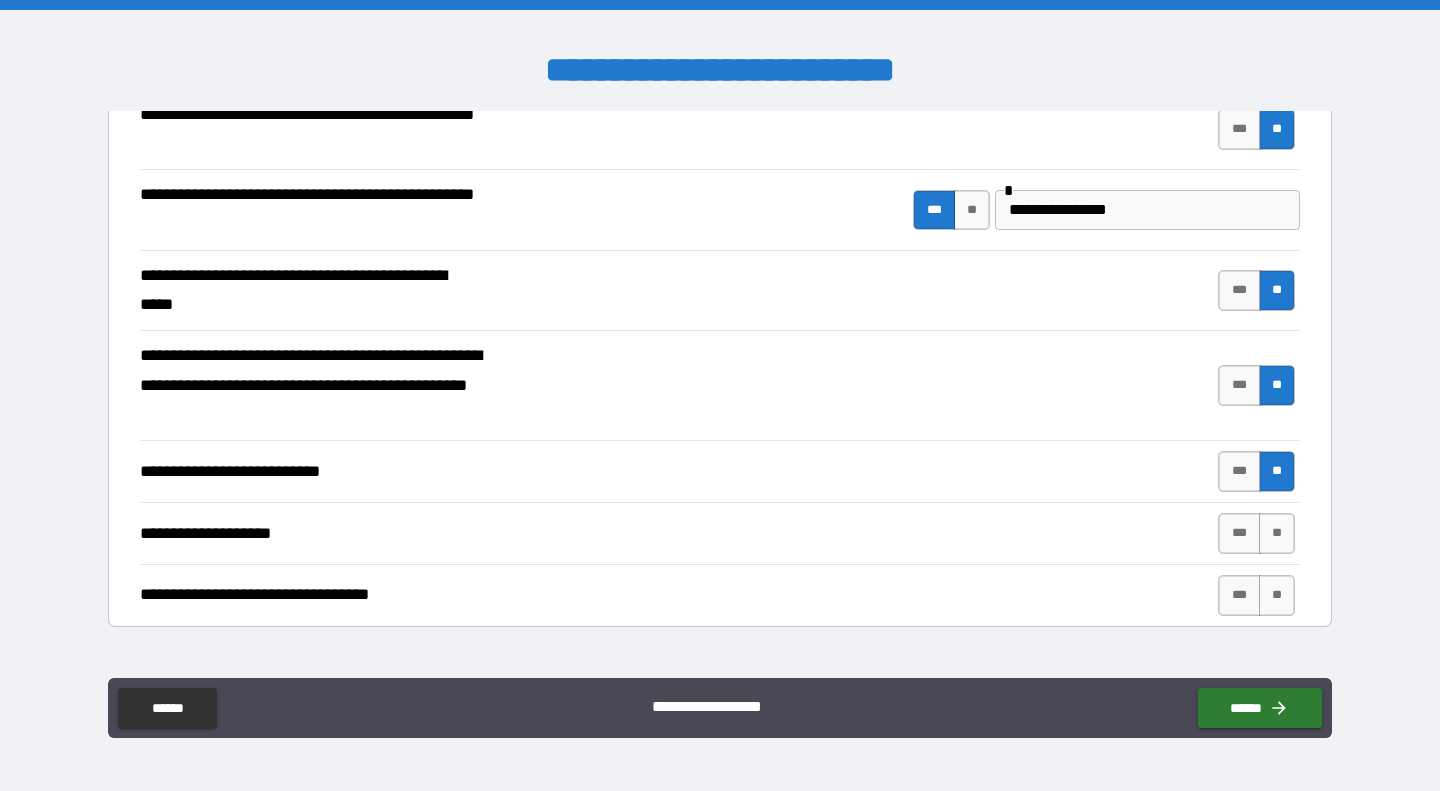 scroll, scrollTop: 0, scrollLeft: 0, axis: both 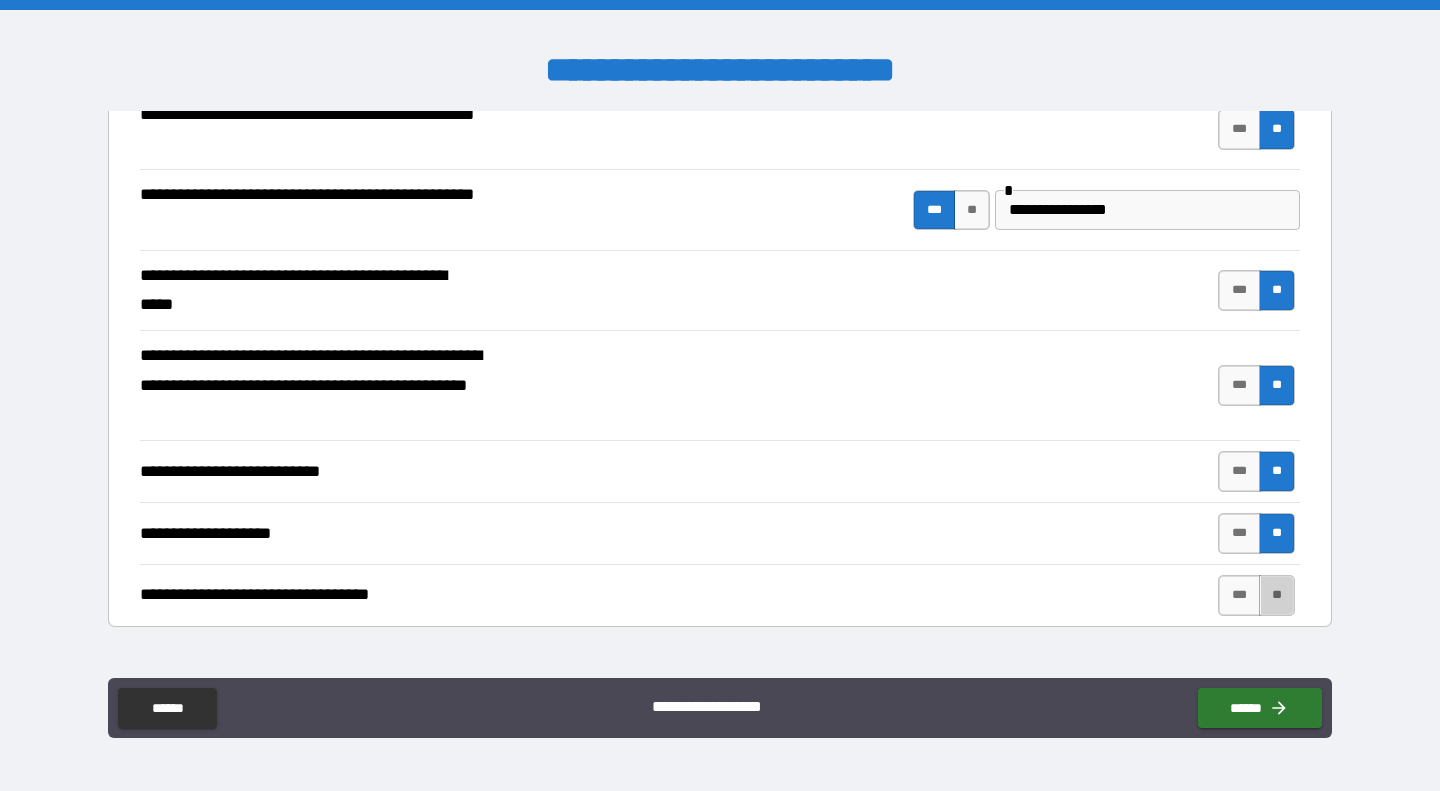 click on "**" at bounding box center (1277, 595) 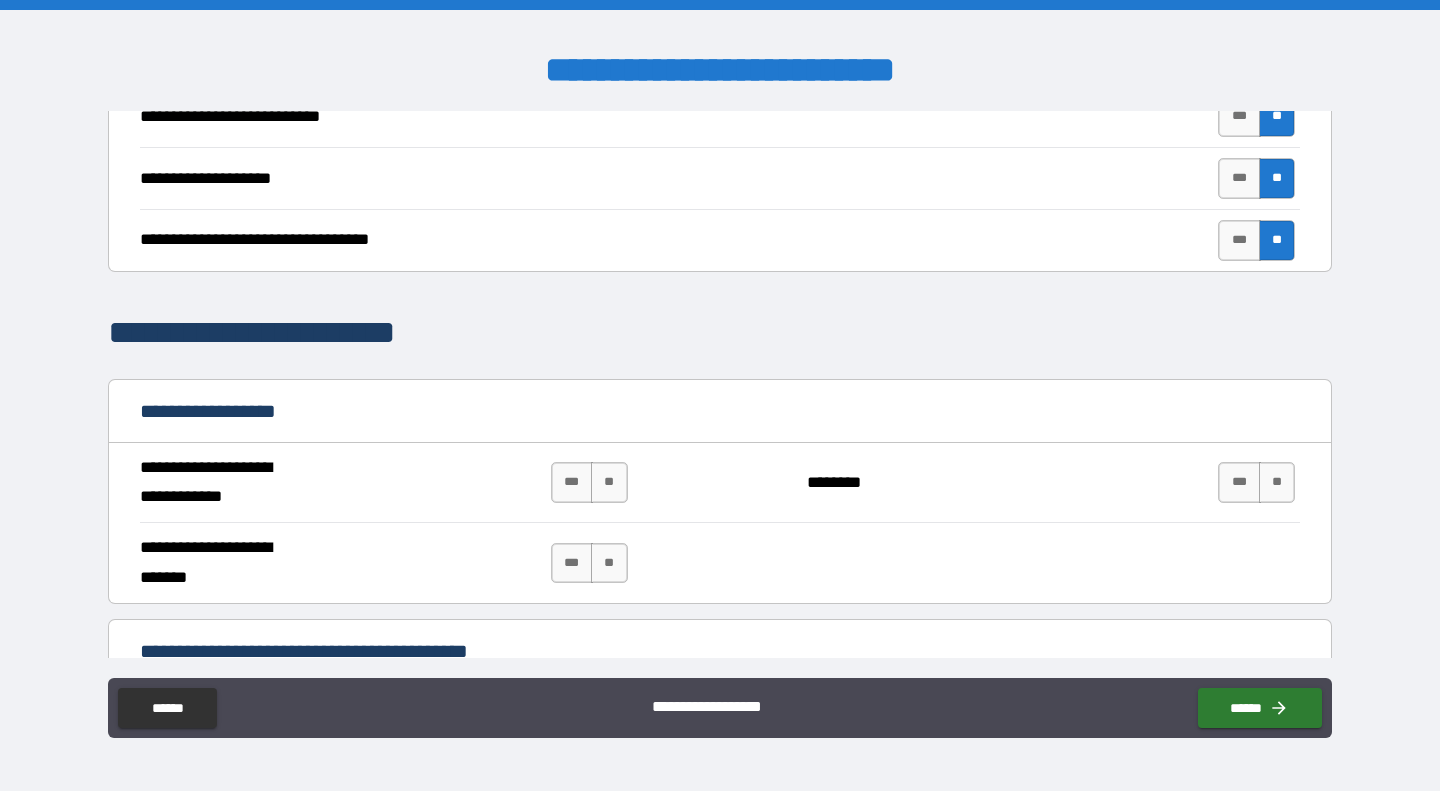 scroll, scrollTop: 941, scrollLeft: 0, axis: vertical 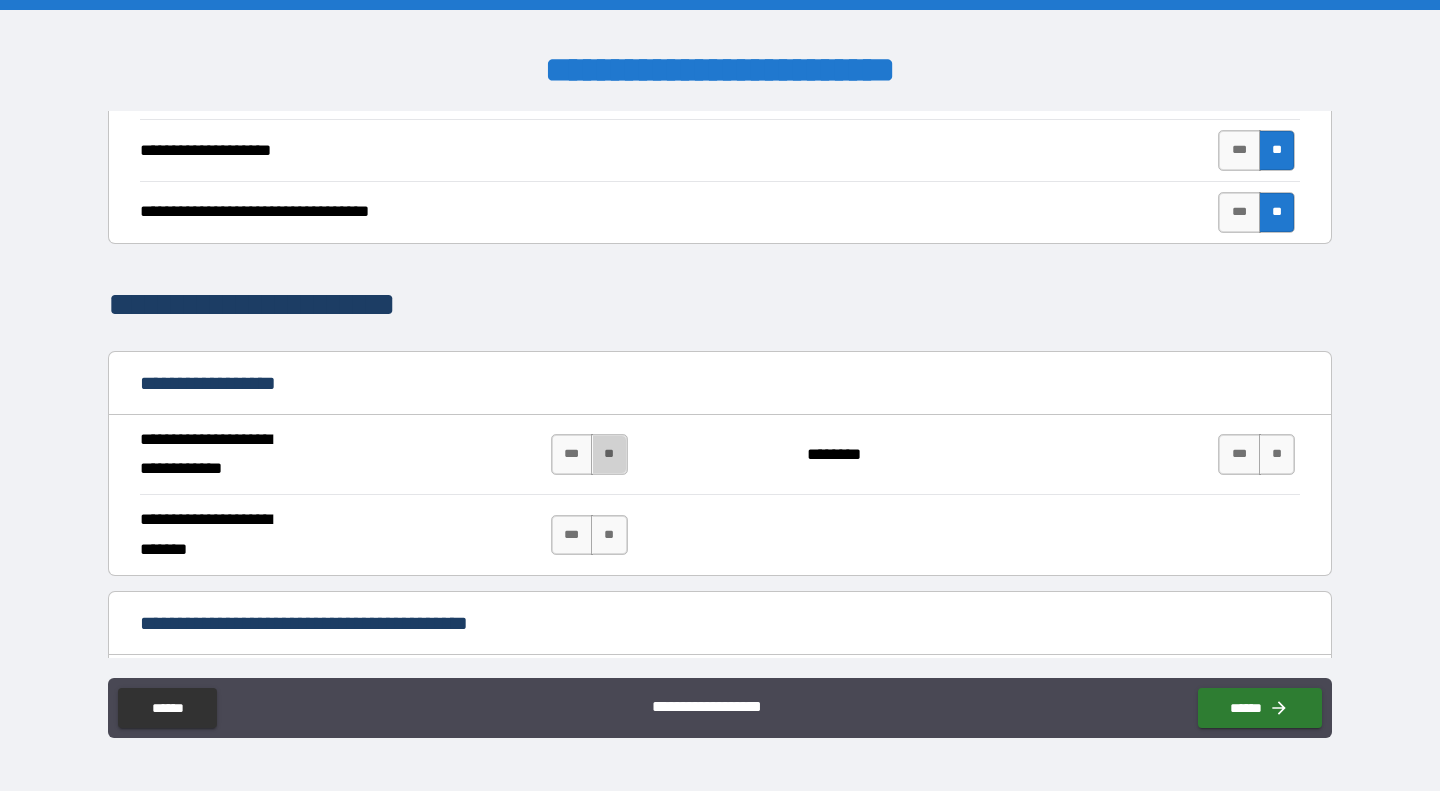 click on "**" at bounding box center (609, 454) 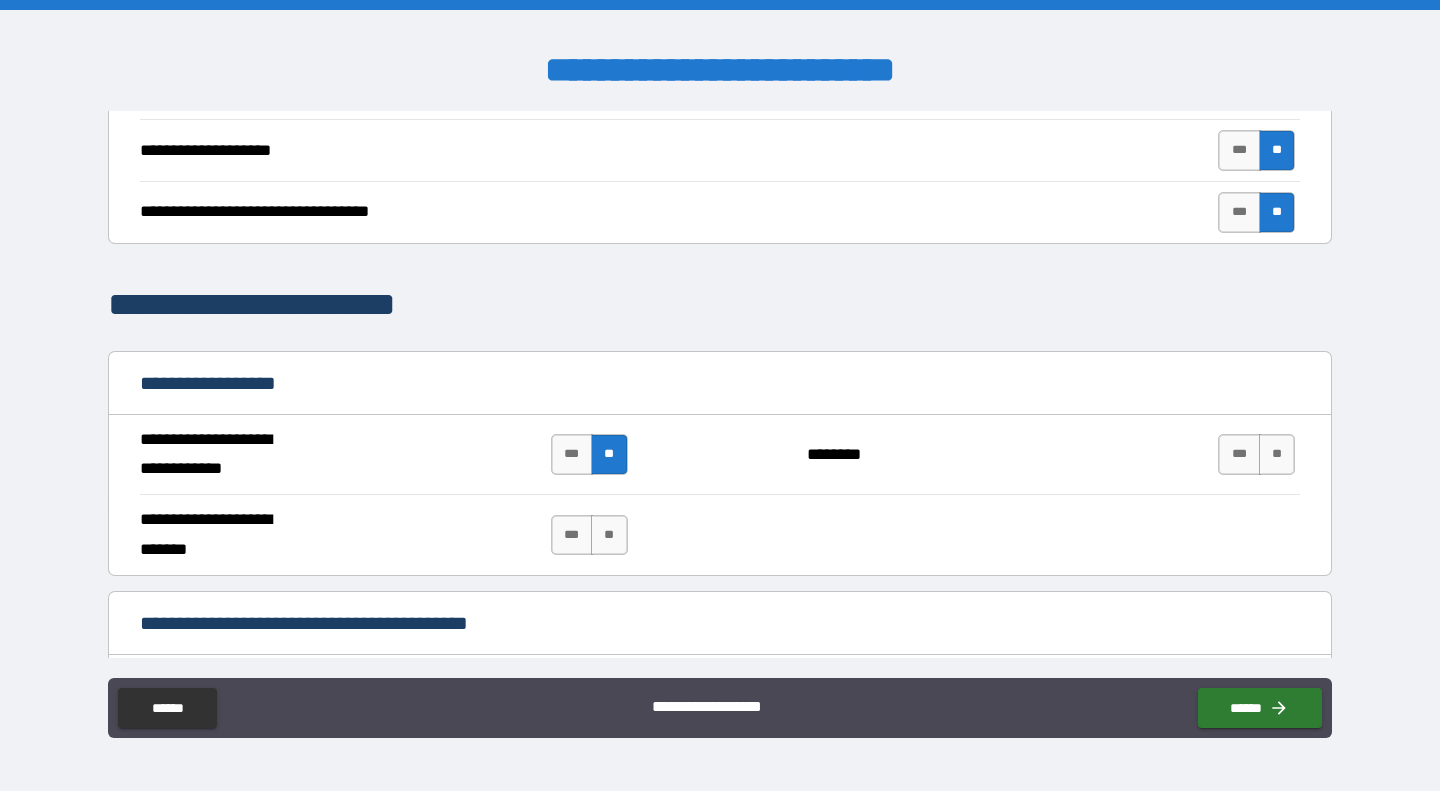 click on "**" at bounding box center [1277, 454] 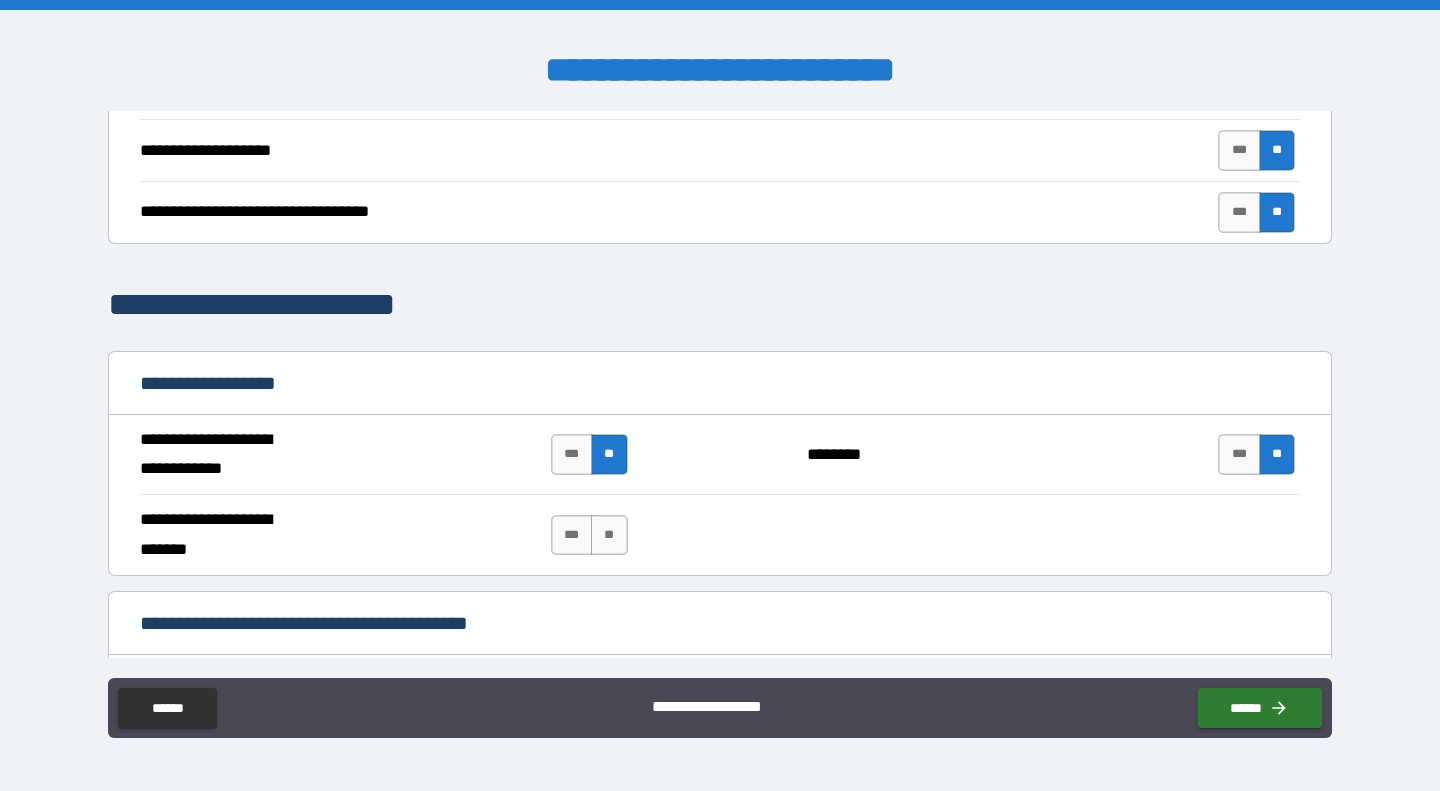 click on "**" at bounding box center (609, 535) 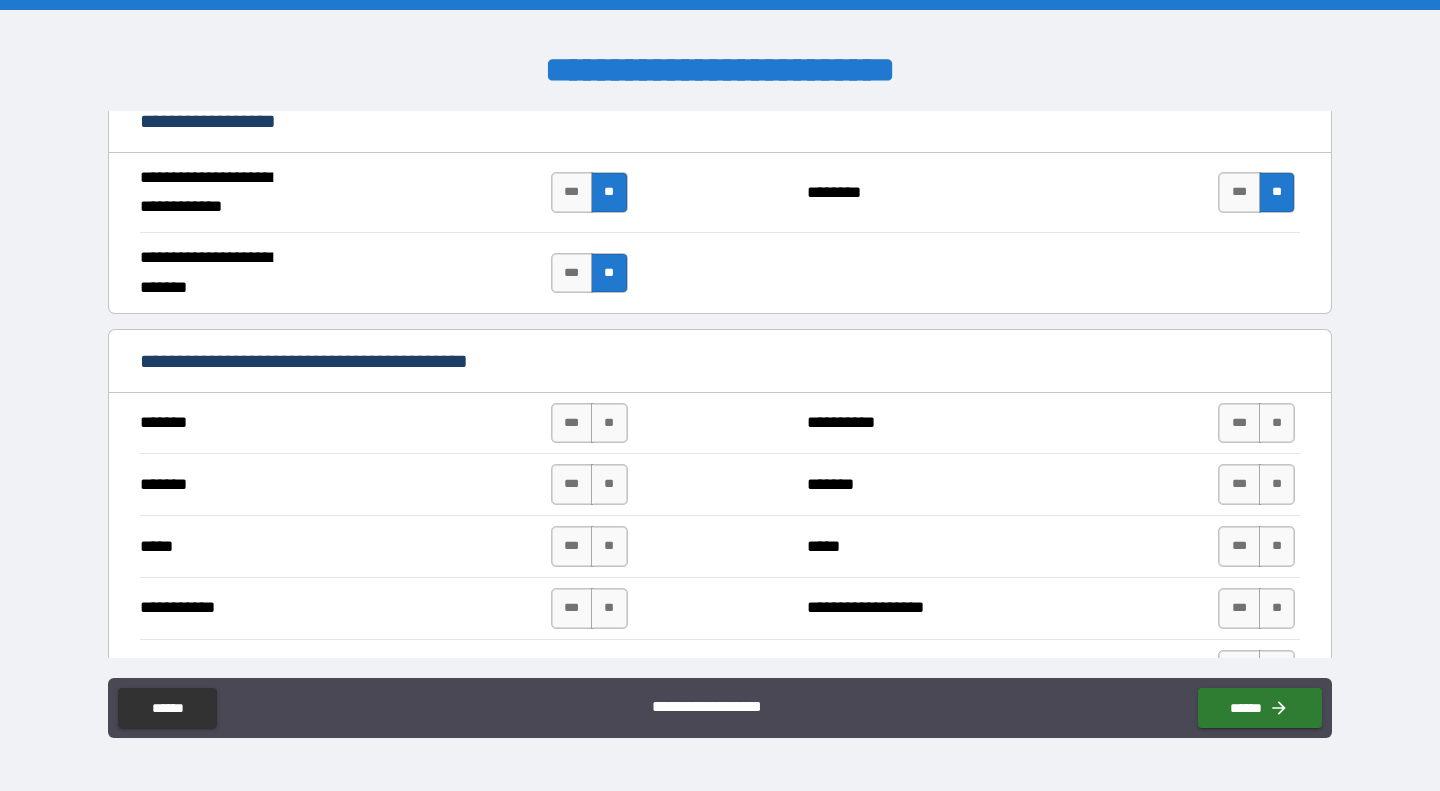scroll, scrollTop: 1294, scrollLeft: 0, axis: vertical 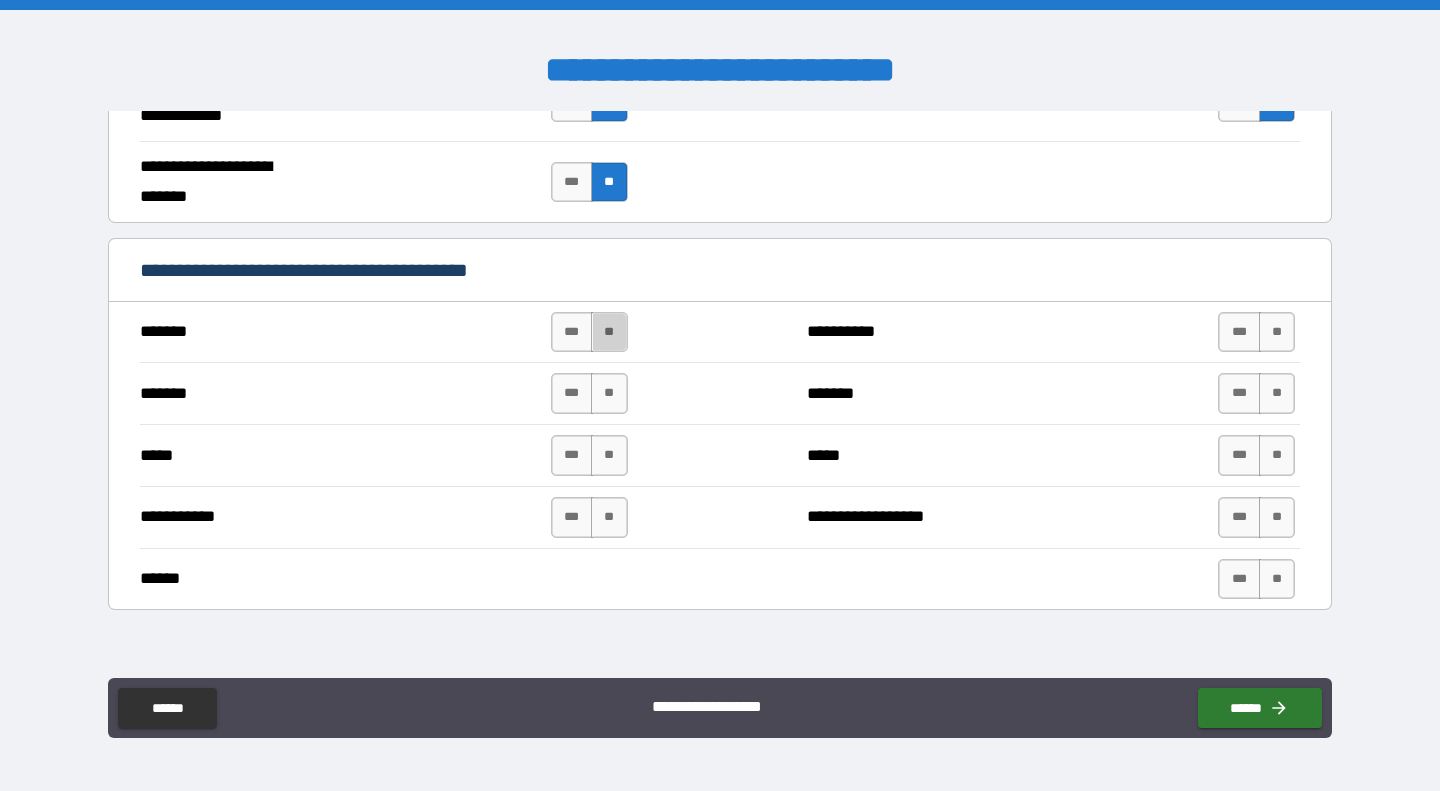 click on "**" at bounding box center [609, 332] 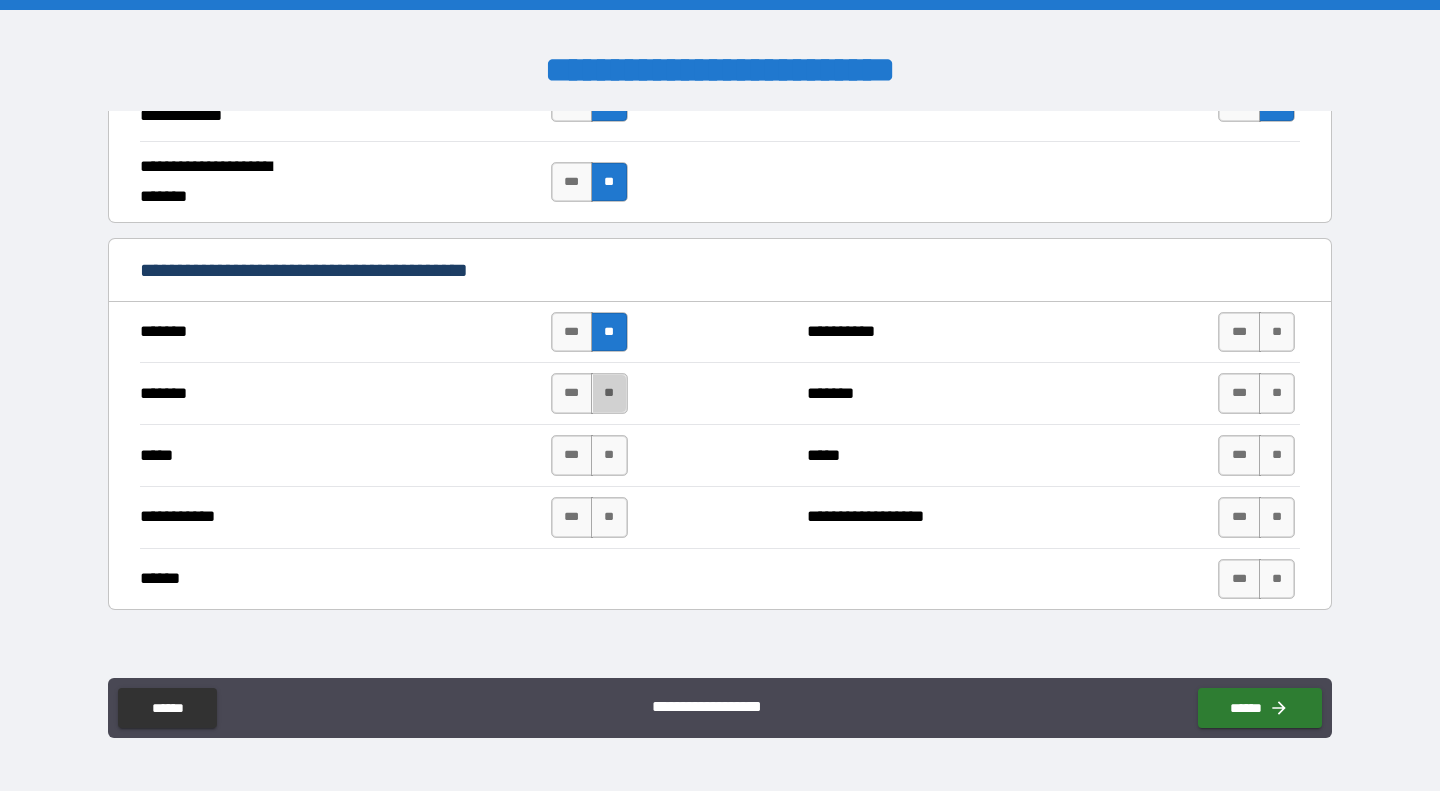 click on "**" at bounding box center (609, 393) 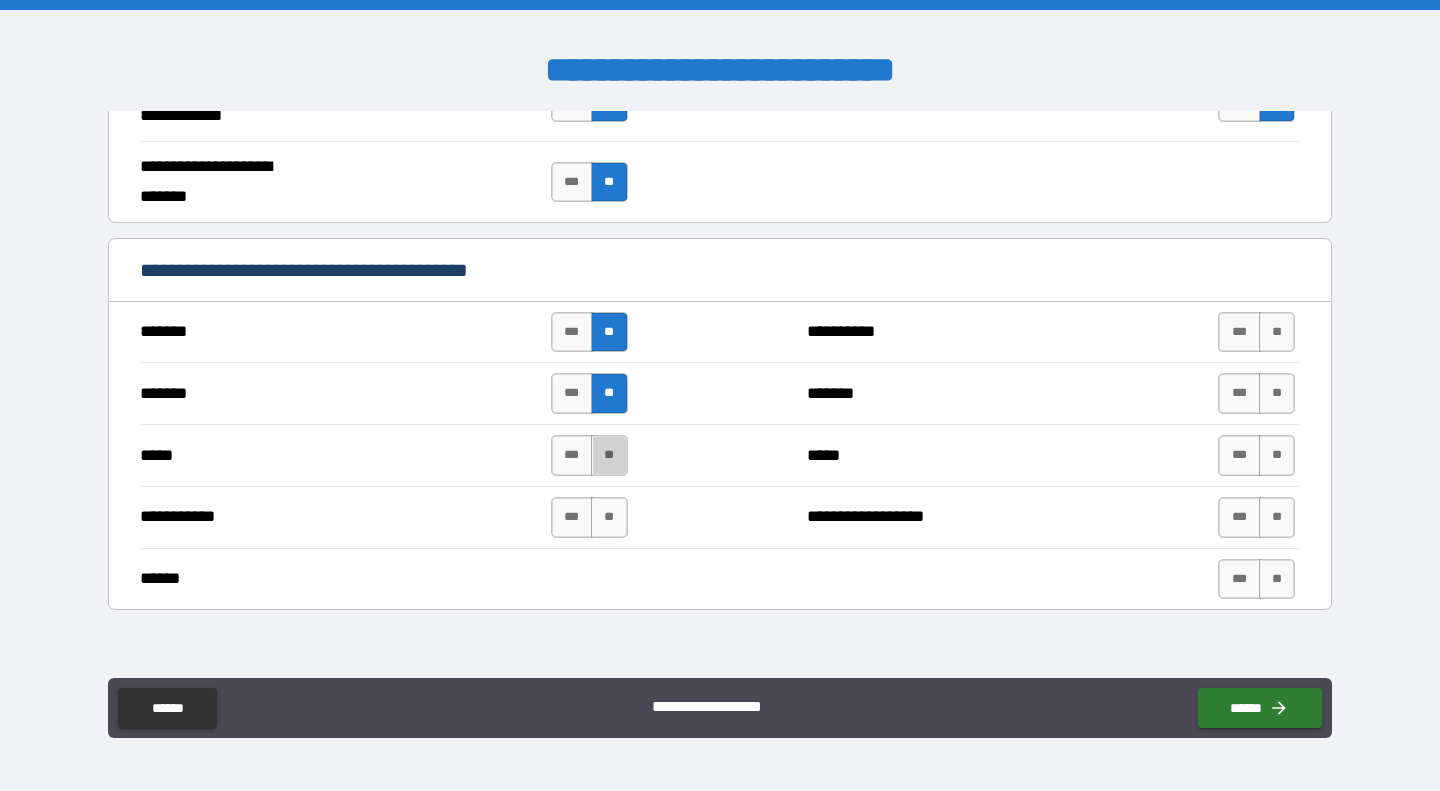click on "**" at bounding box center [609, 455] 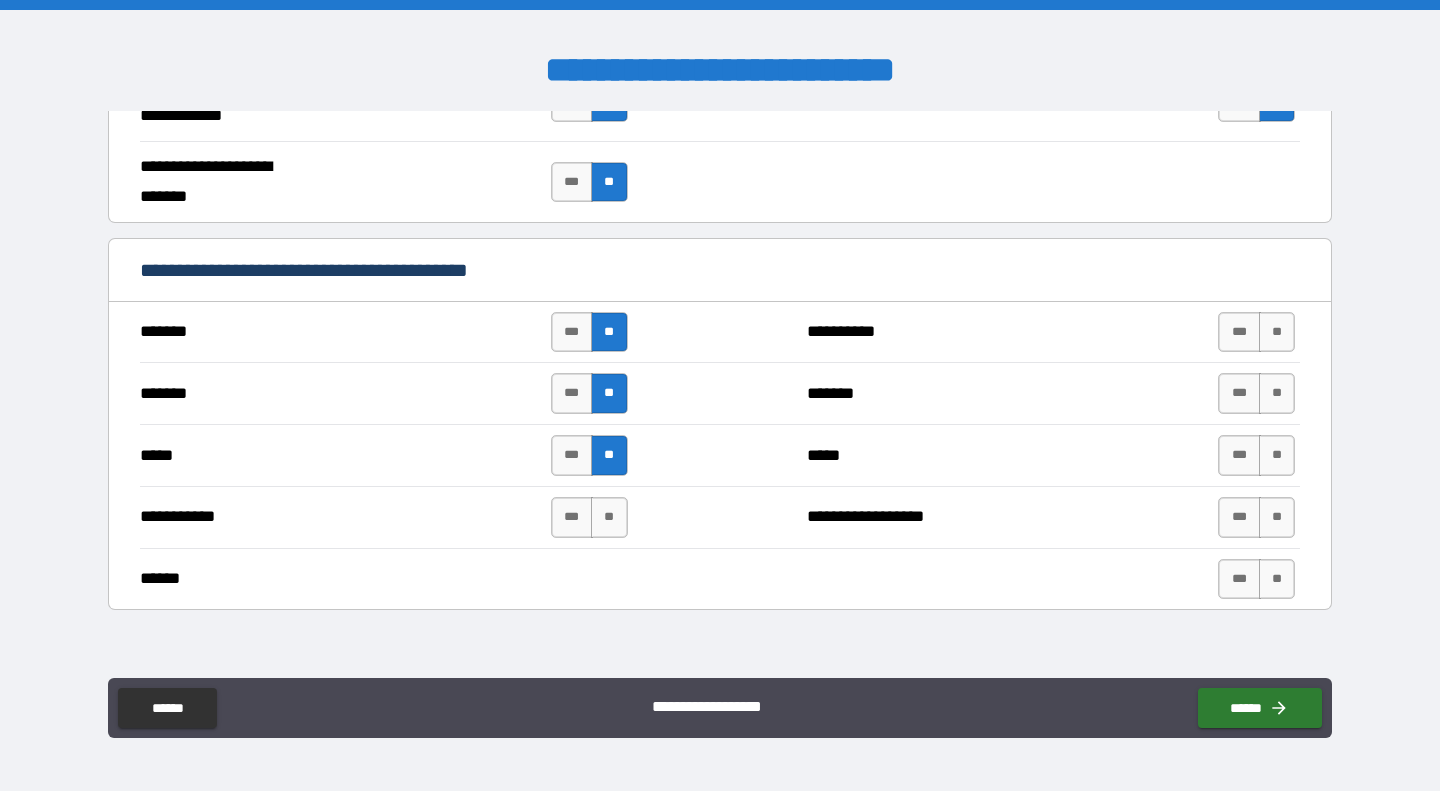 click on "**" at bounding box center (609, 517) 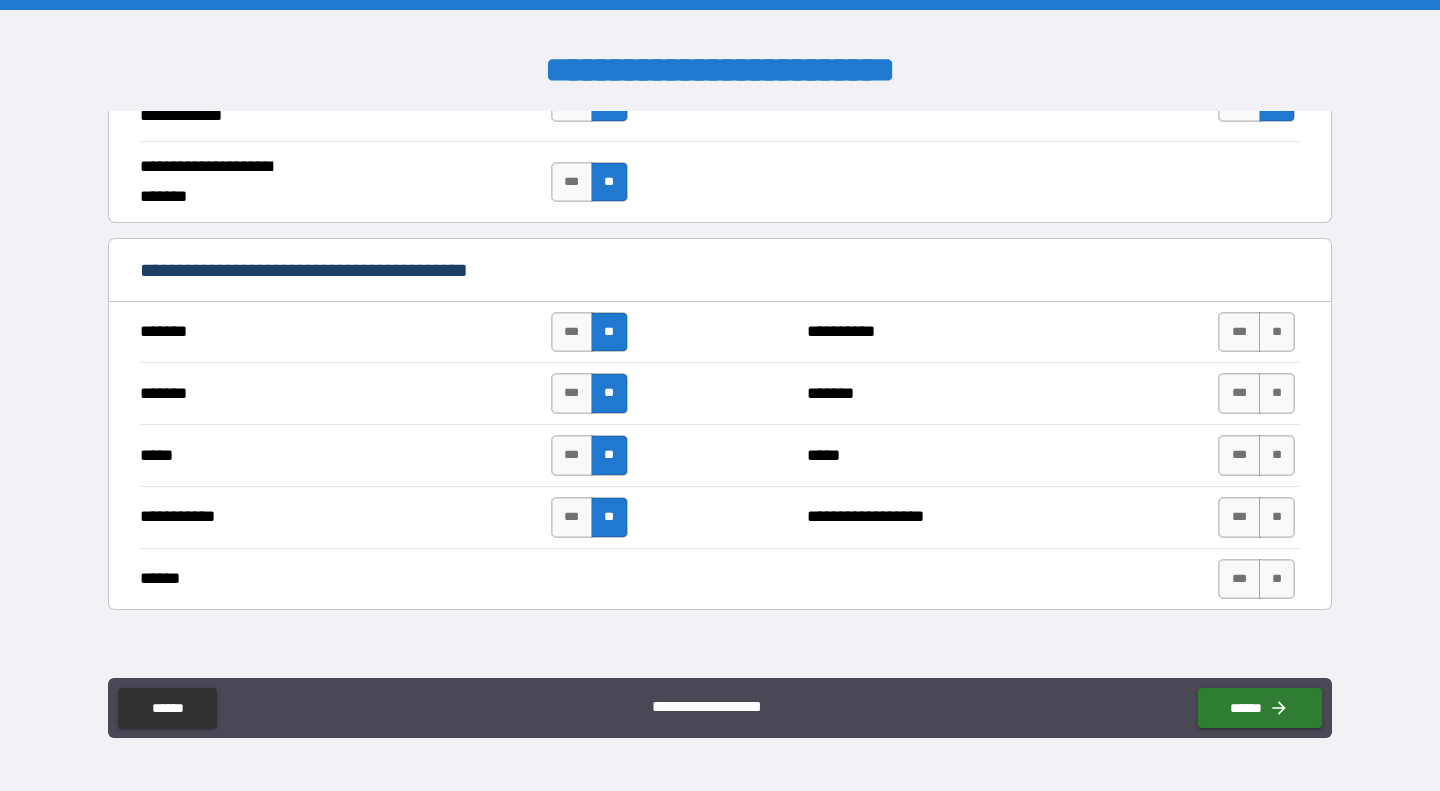 drag, startPoint x: 1271, startPoint y: 334, endPoint x: 1277, endPoint y: 361, distance: 27.658634 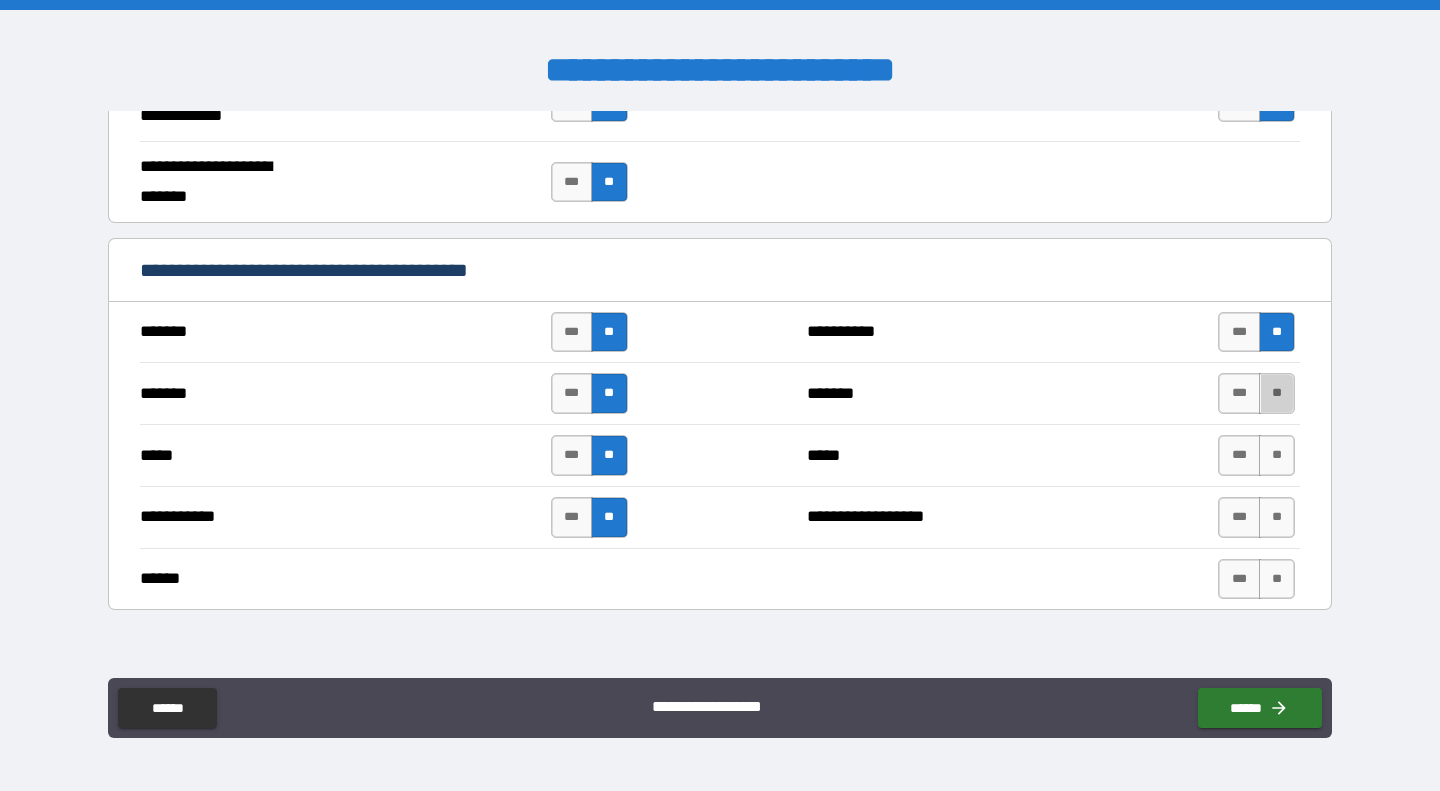 drag, startPoint x: 1267, startPoint y: 394, endPoint x: 1267, endPoint y: 420, distance: 26 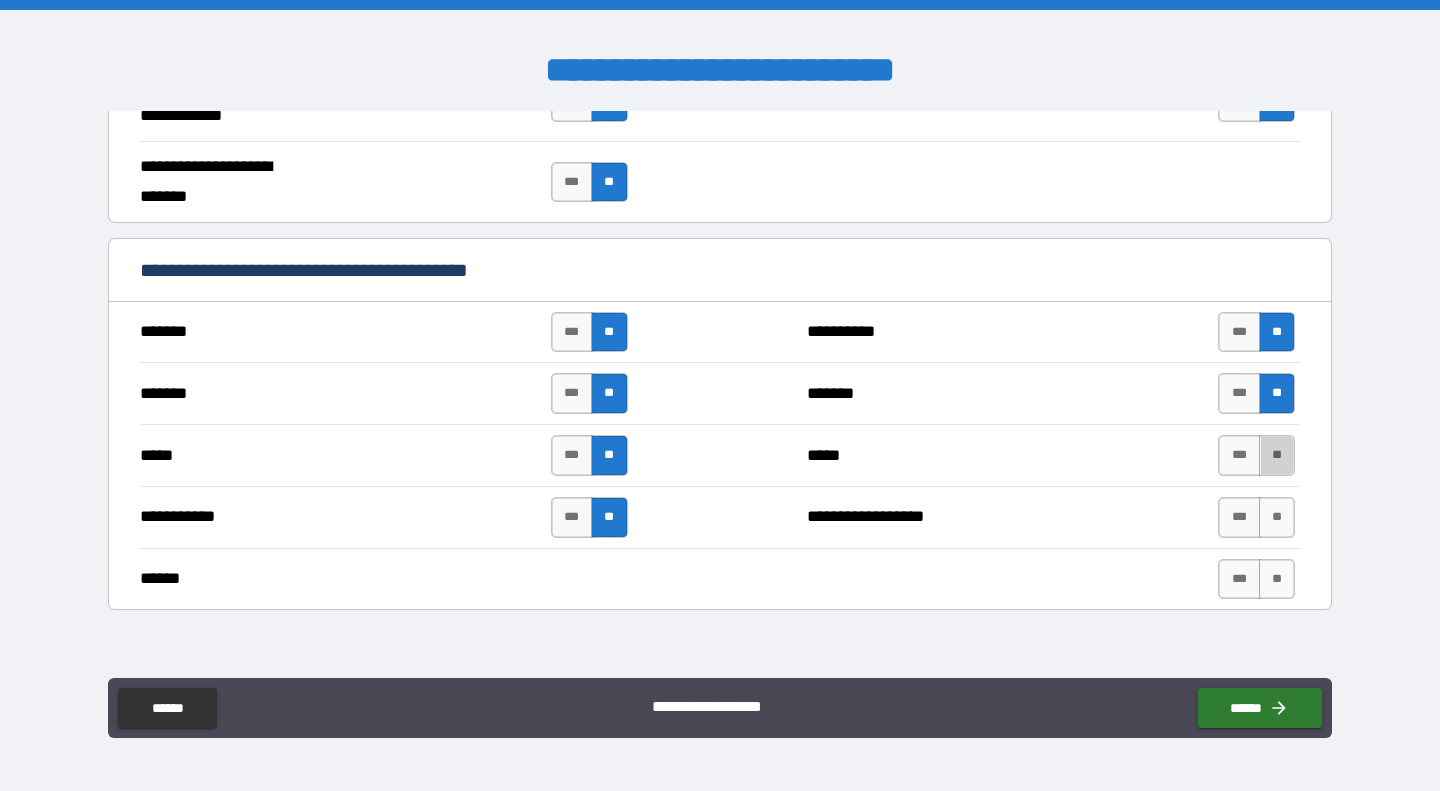 click on "**" at bounding box center [1277, 455] 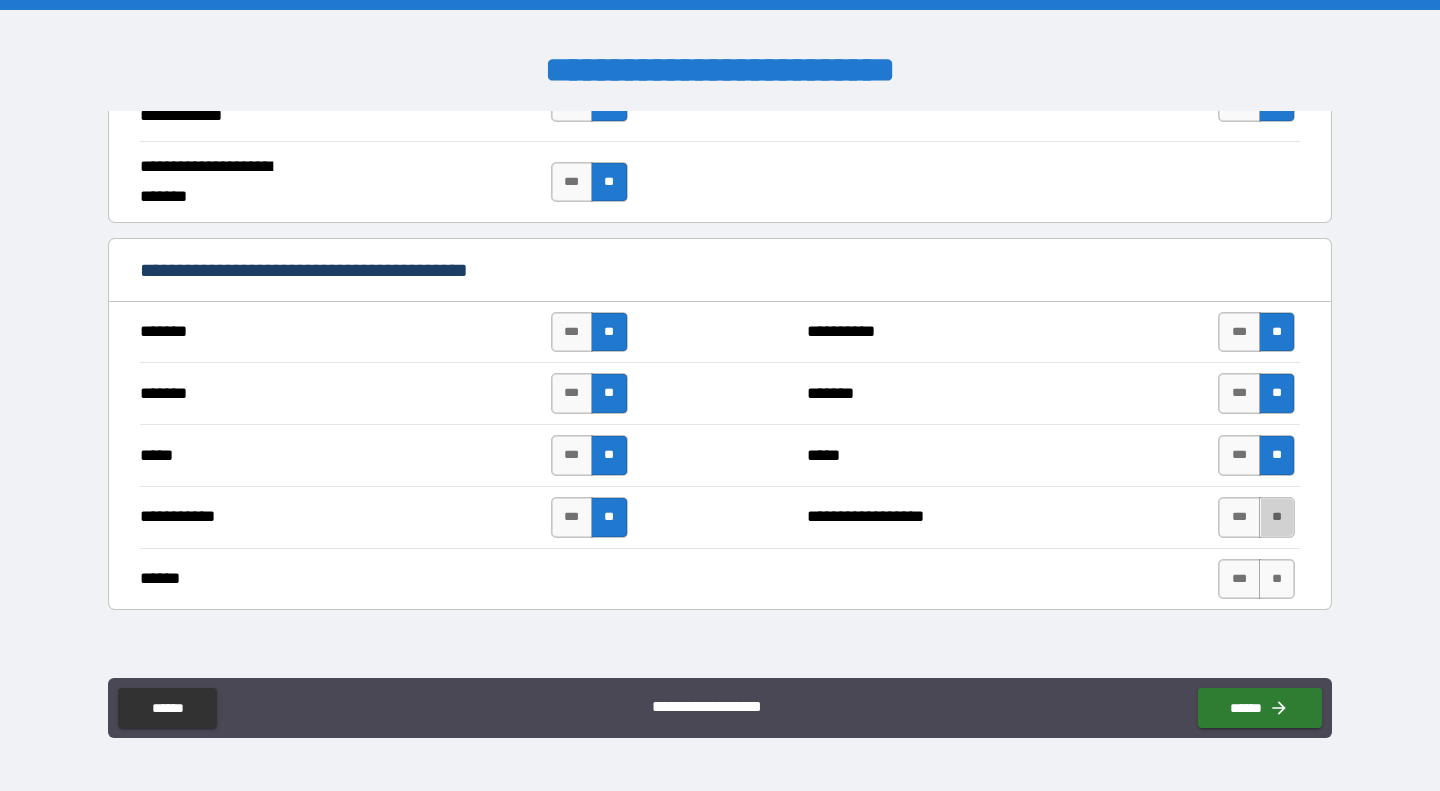 click on "**" at bounding box center [1277, 517] 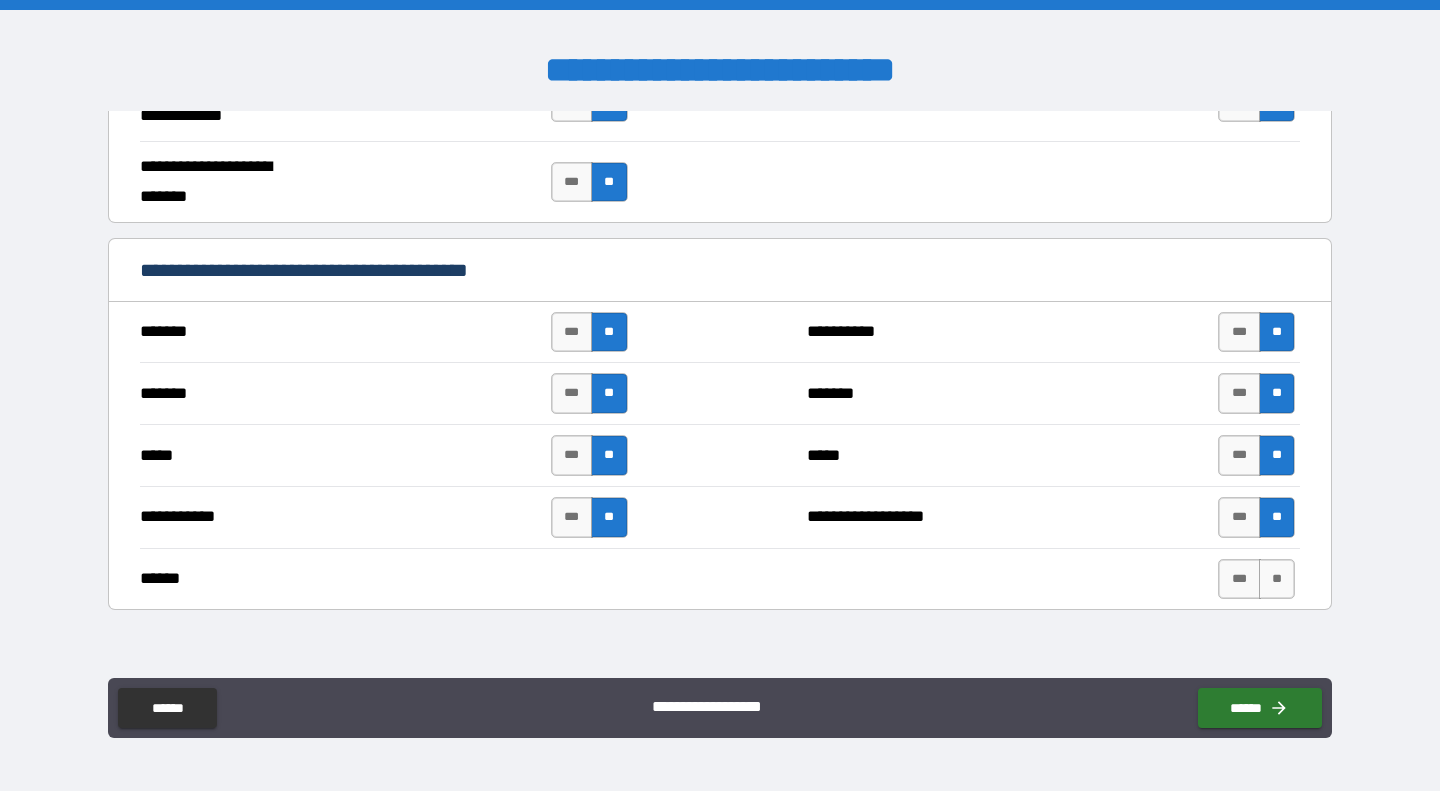 click on "***" at bounding box center (1239, 579) 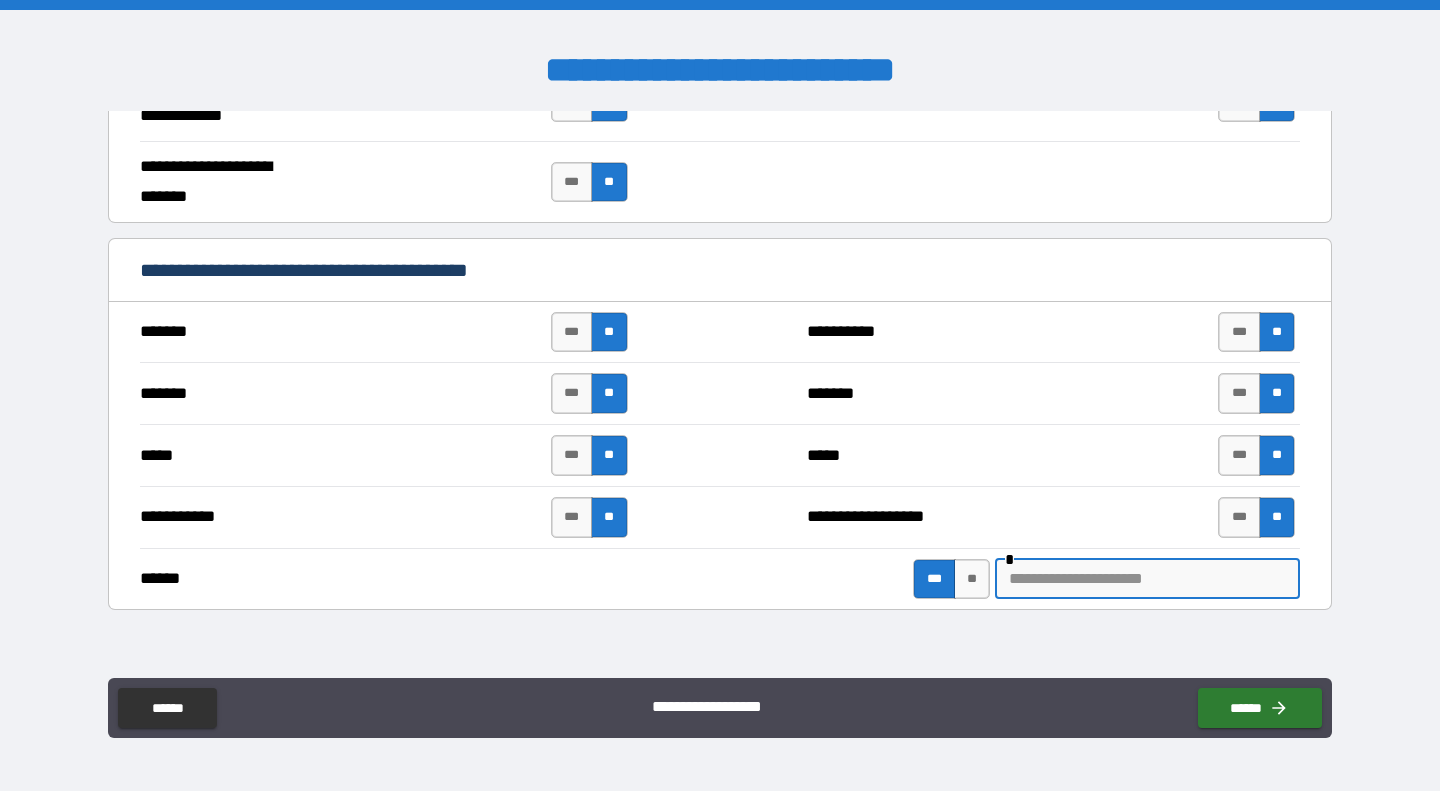 click at bounding box center [1147, 579] 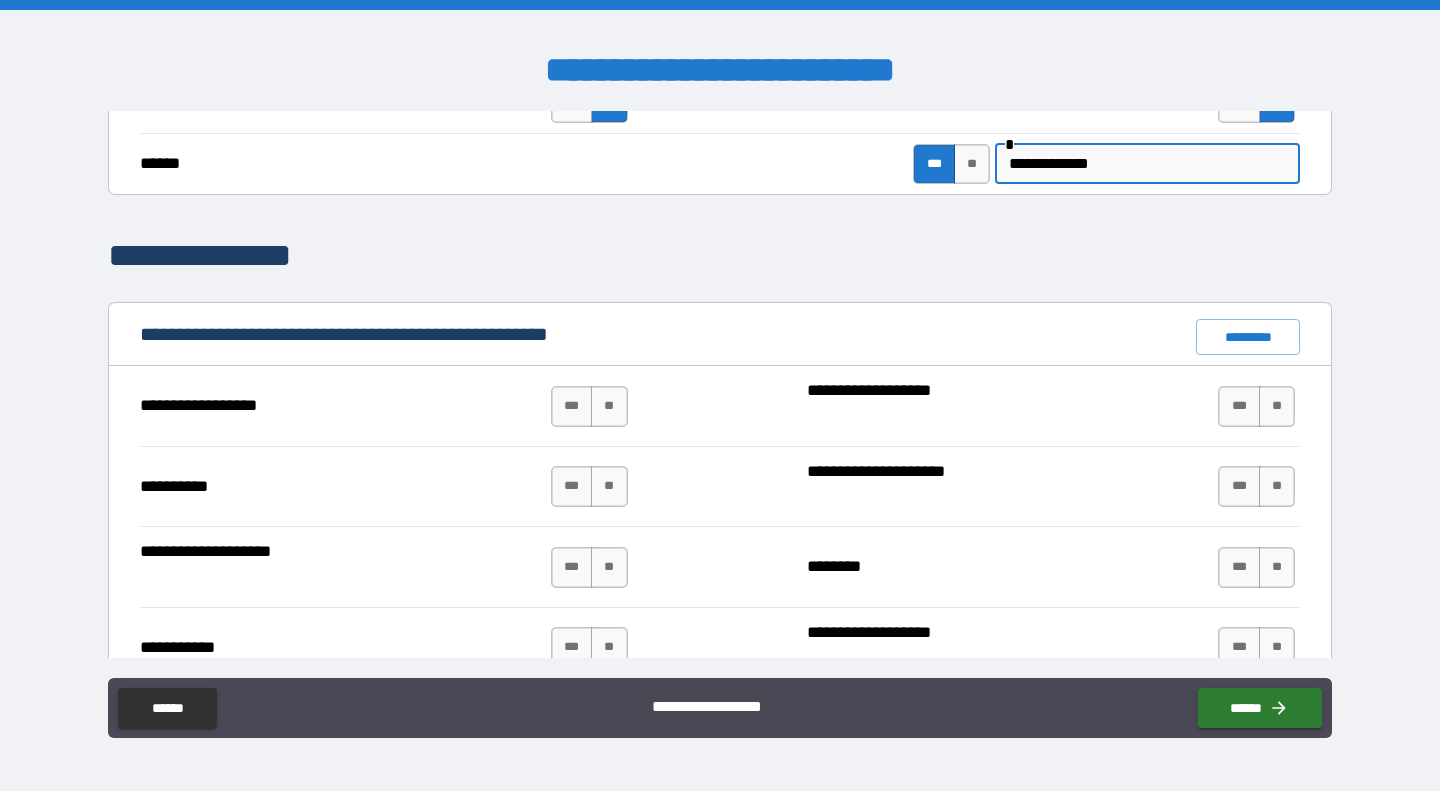 scroll, scrollTop: 1747, scrollLeft: 0, axis: vertical 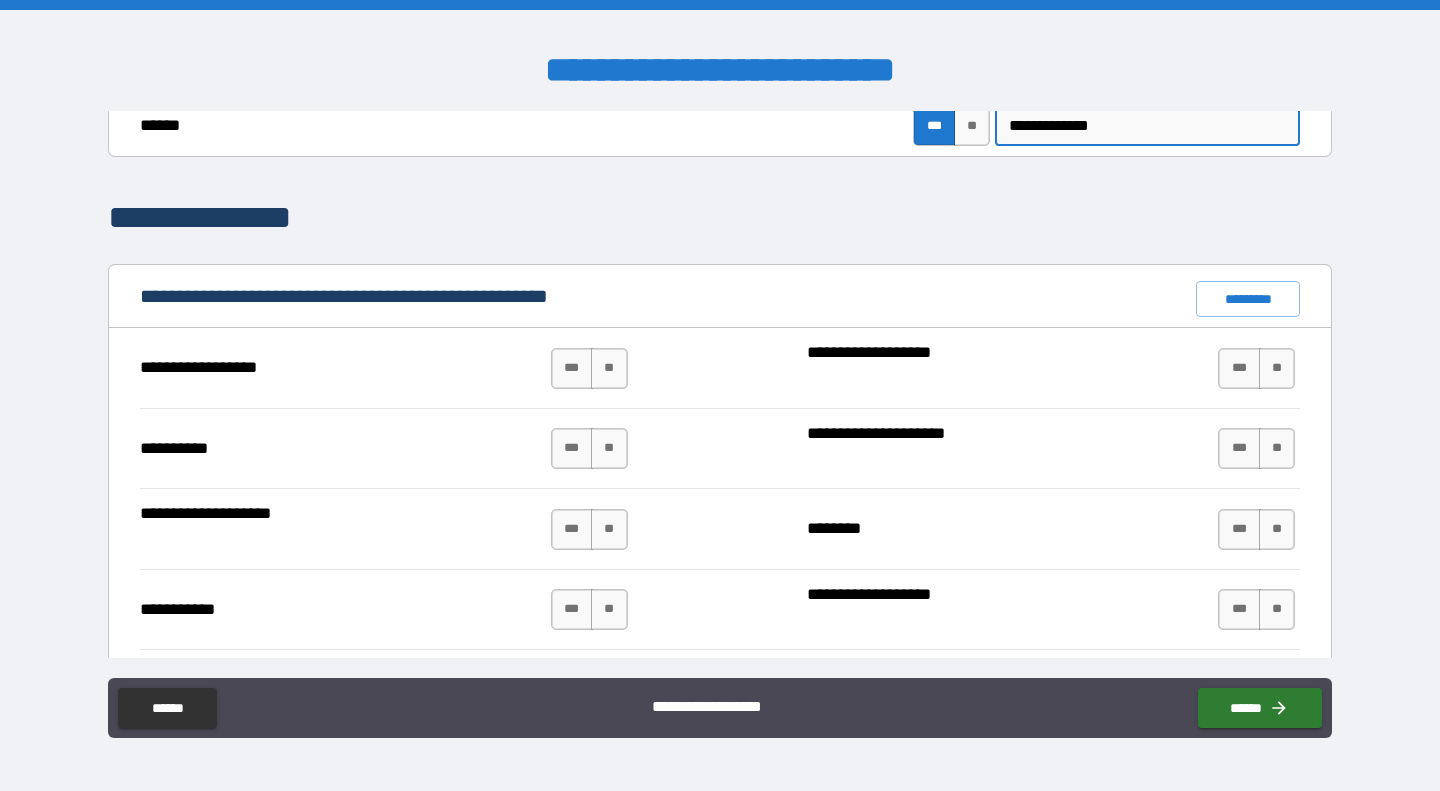 type on "**********" 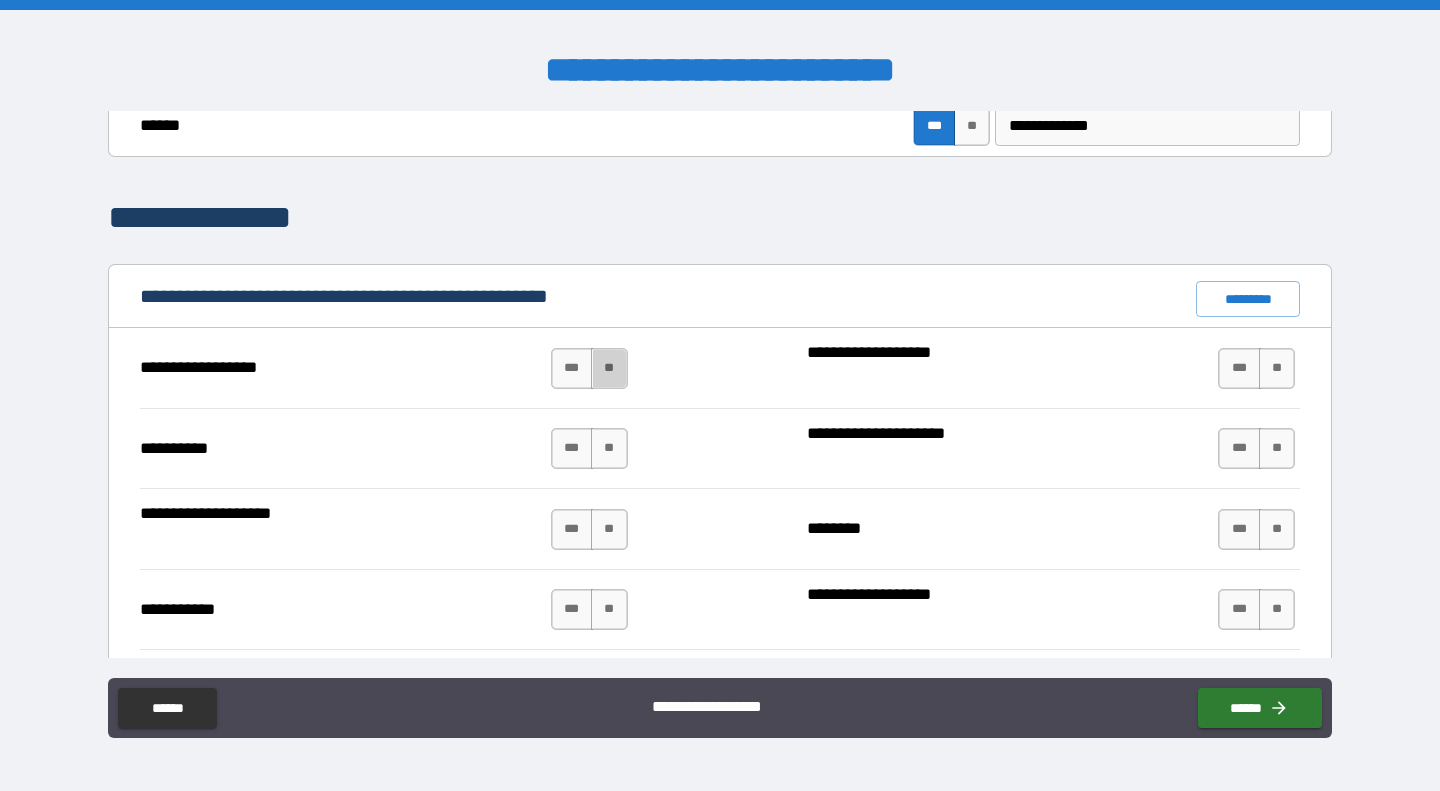 click on "**" at bounding box center [609, 368] 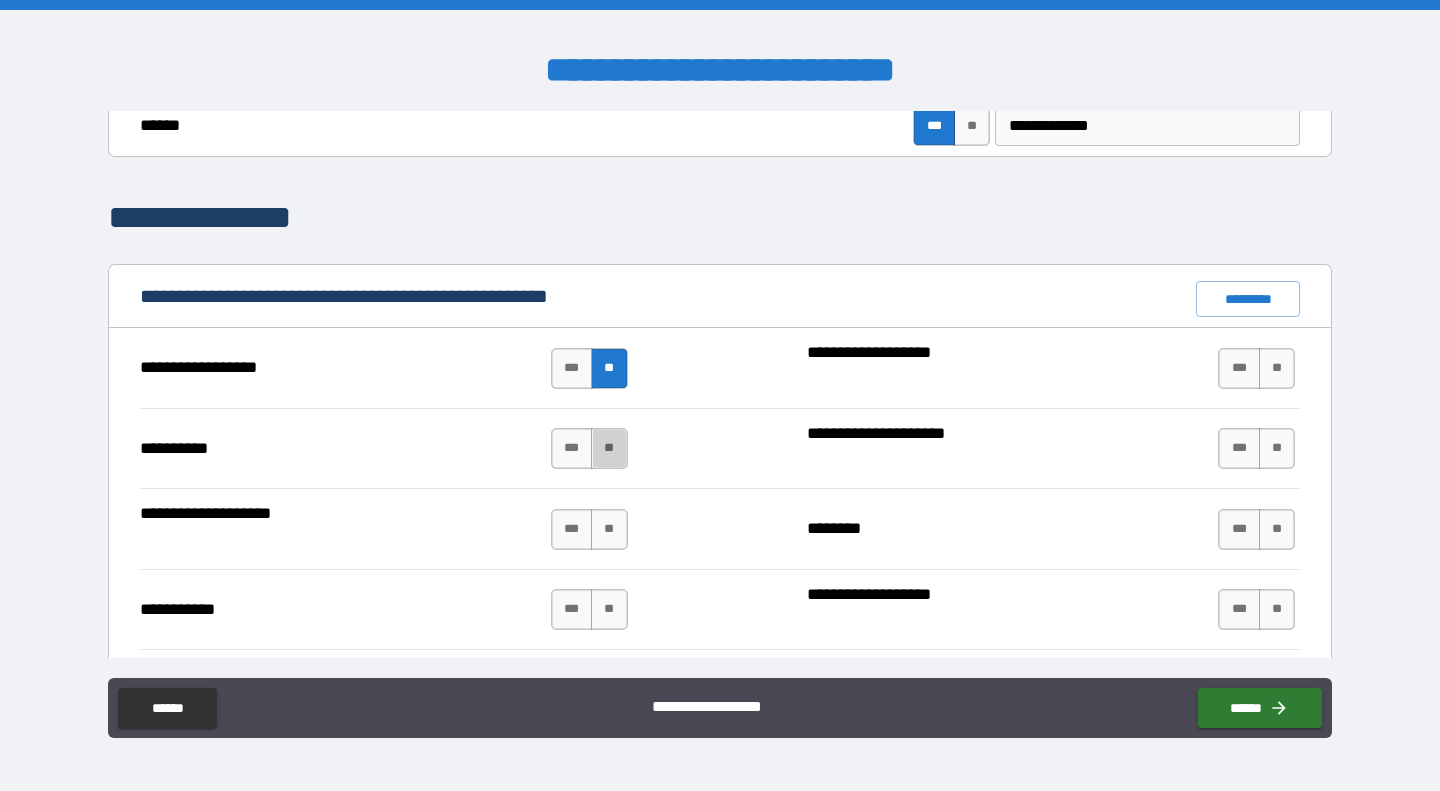 click on "**" at bounding box center [609, 448] 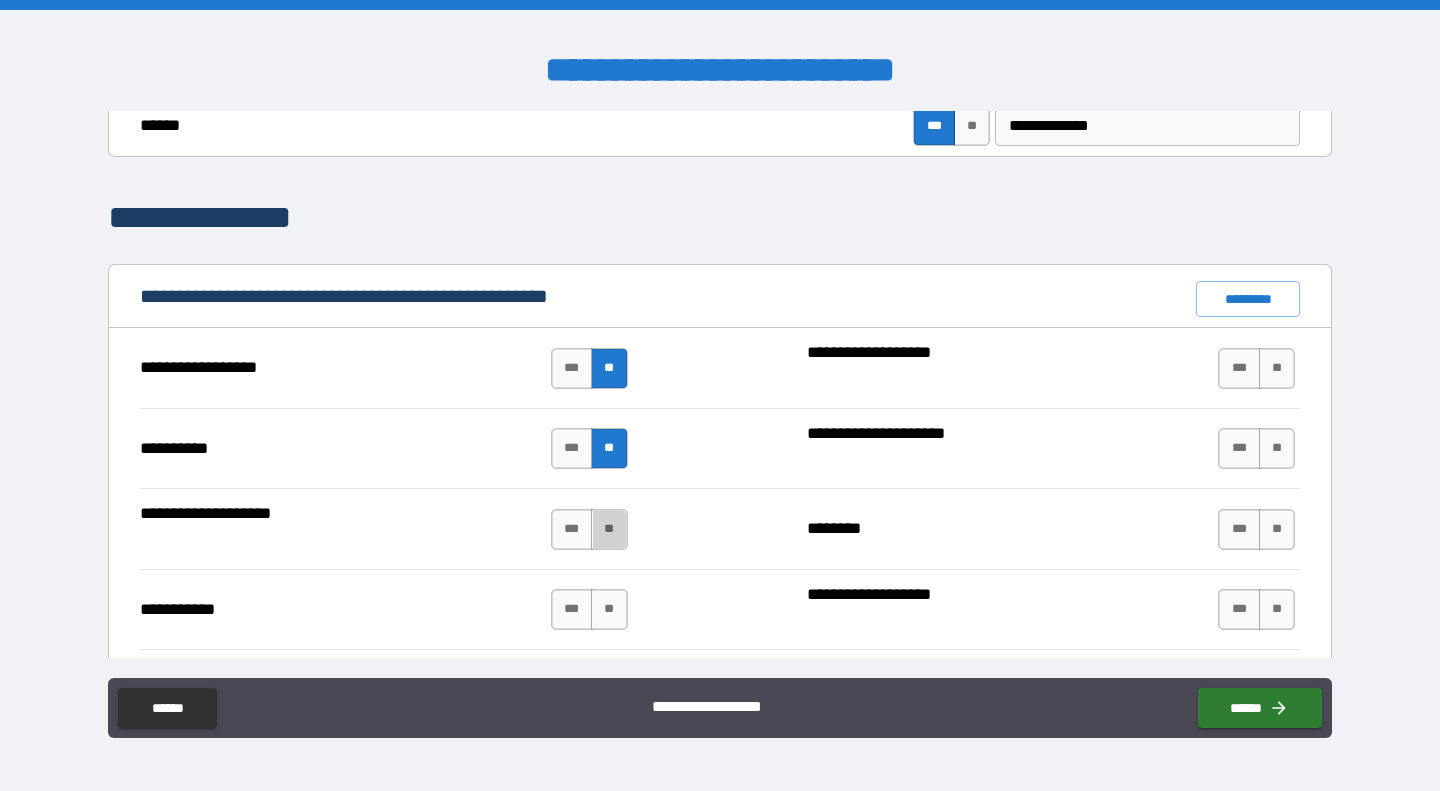 drag, startPoint x: 614, startPoint y: 526, endPoint x: 608, endPoint y: 539, distance: 14.3178215 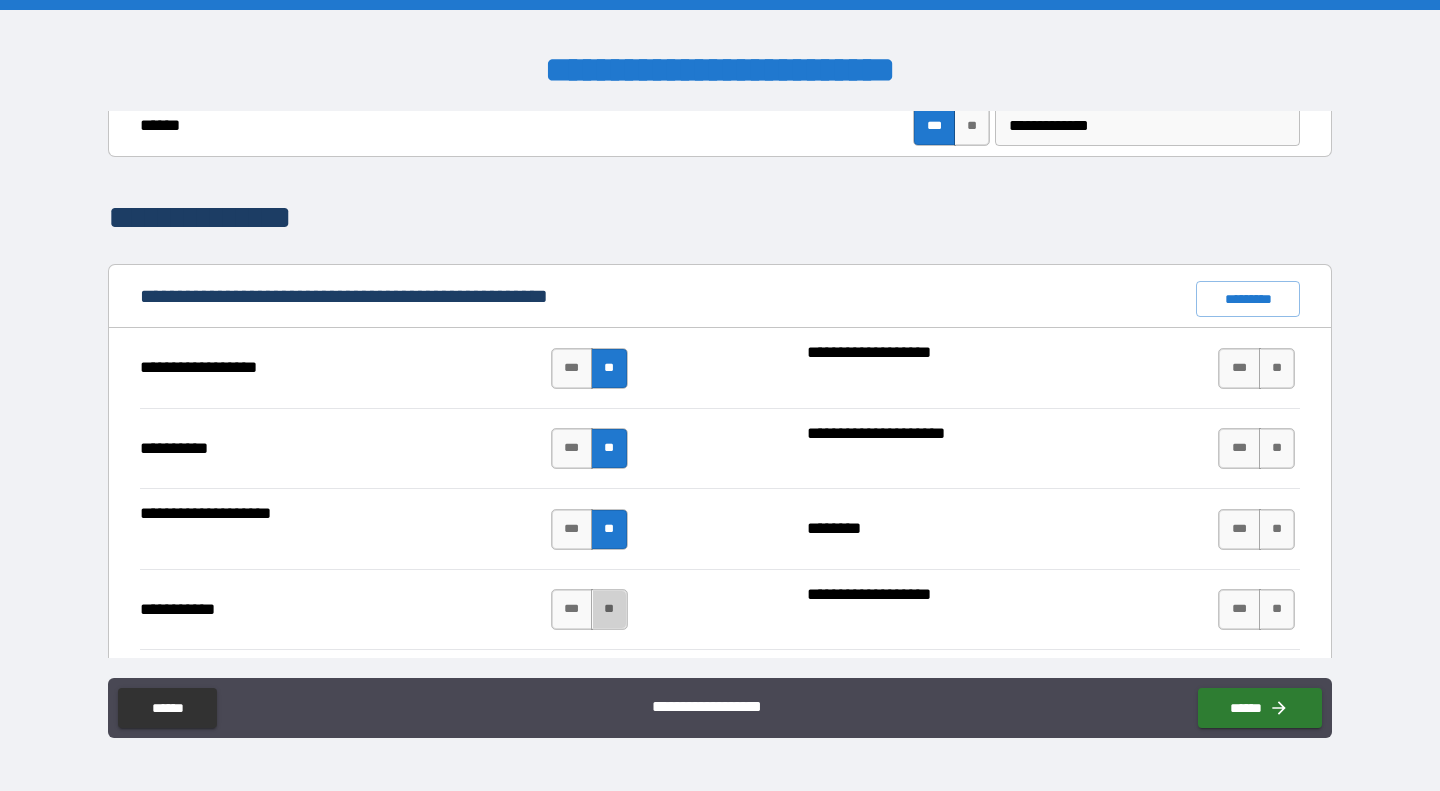 click on "**" at bounding box center (609, 609) 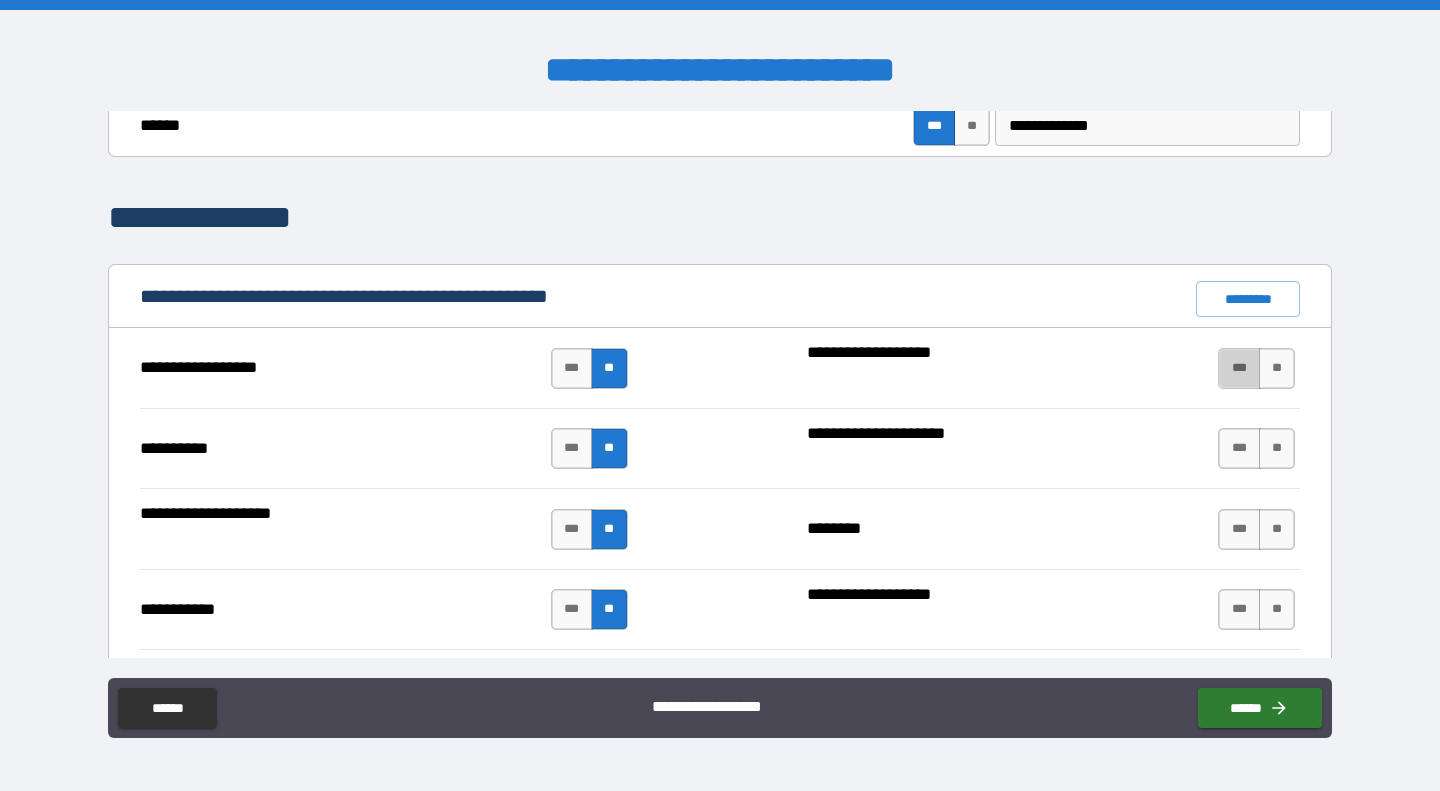 click on "***" at bounding box center [1239, 368] 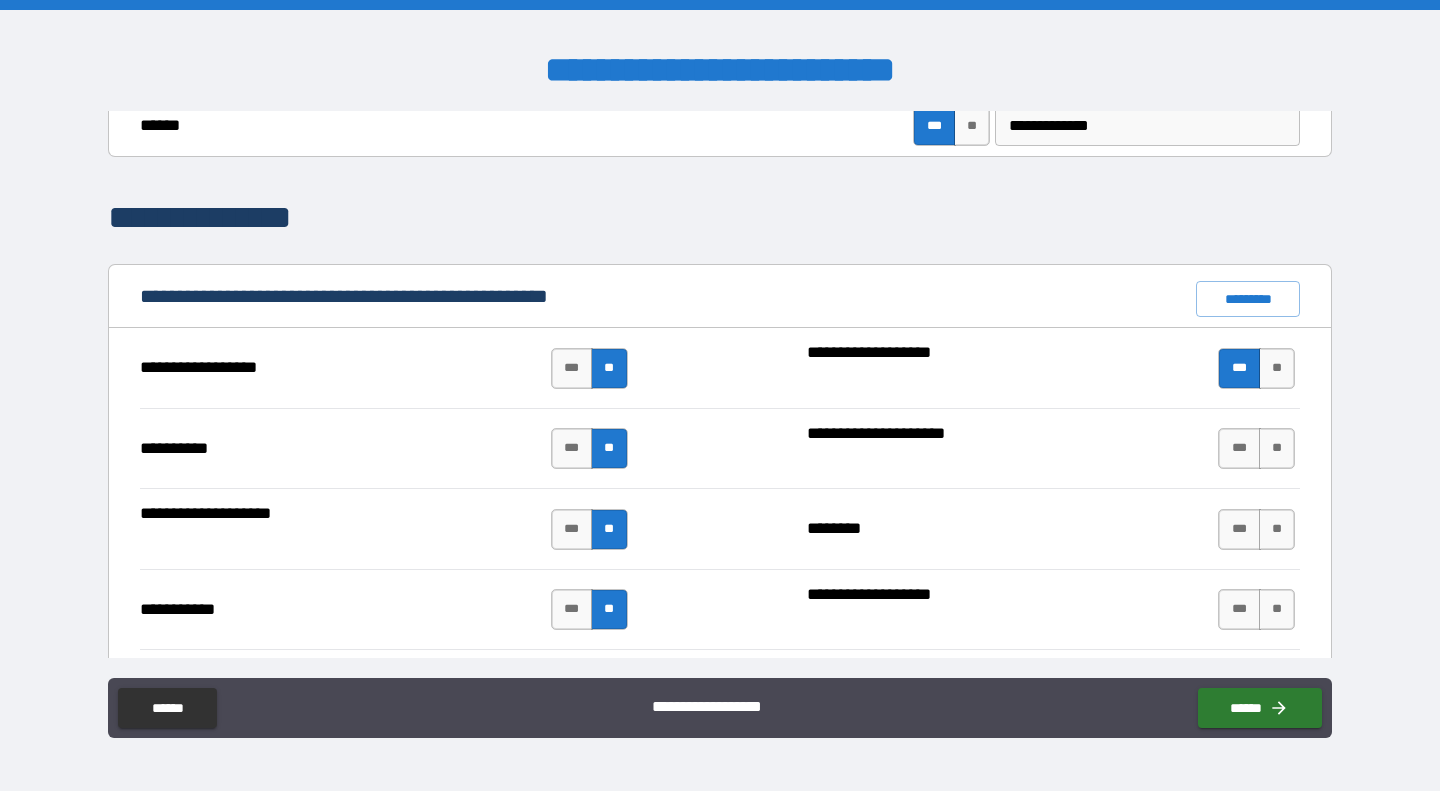 click on "**" at bounding box center [1277, 448] 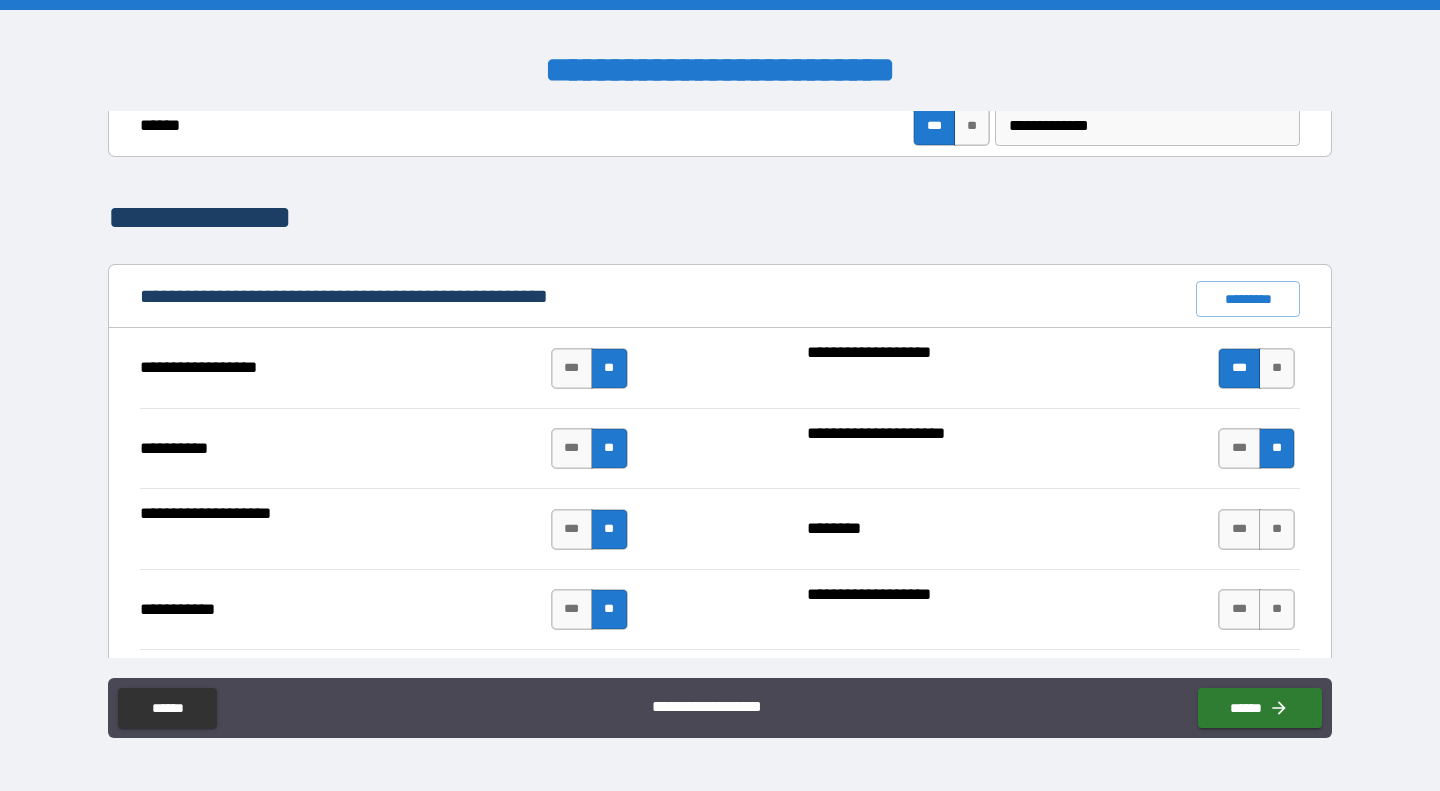 click on "***" at bounding box center (1239, 529) 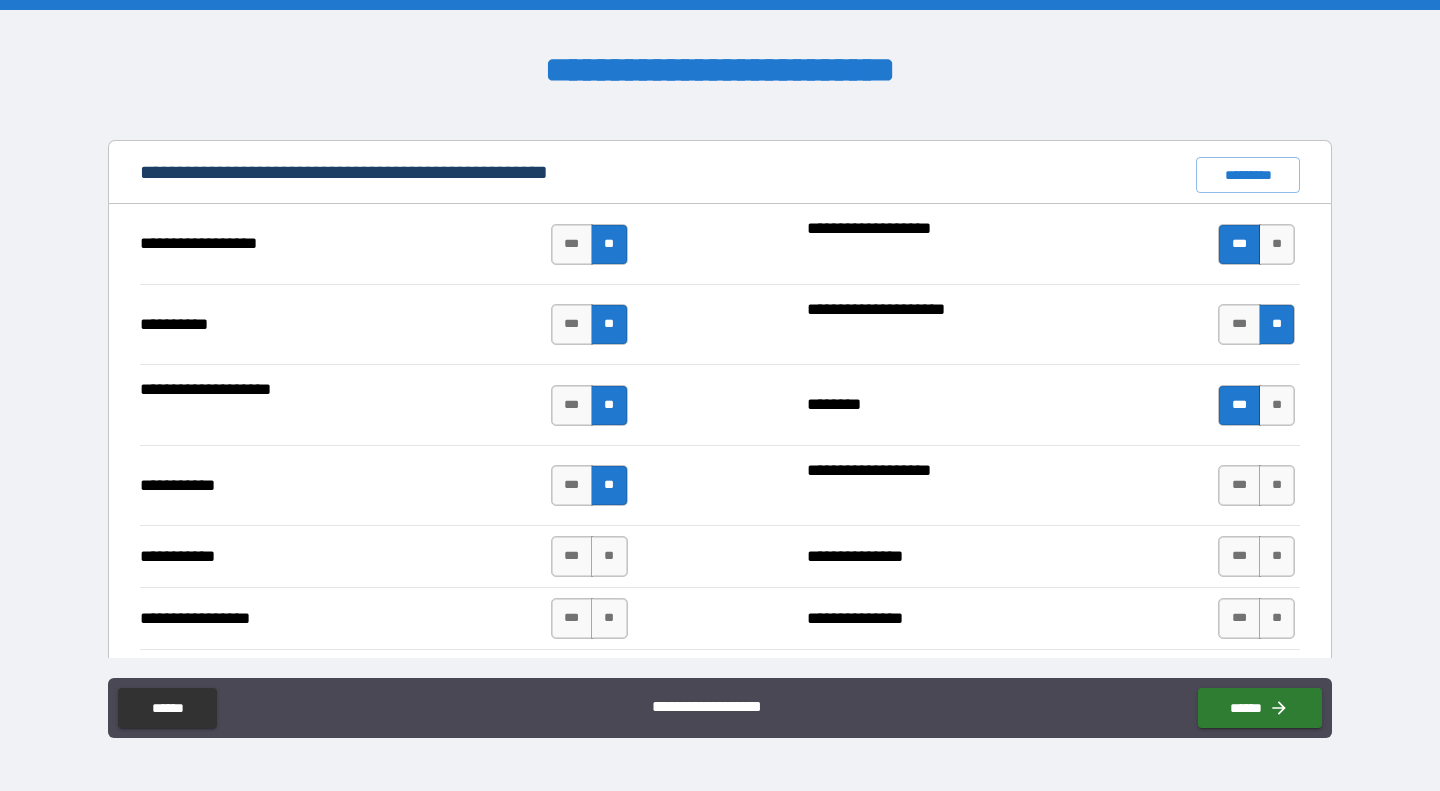 scroll, scrollTop: 1878, scrollLeft: 0, axis: vertical 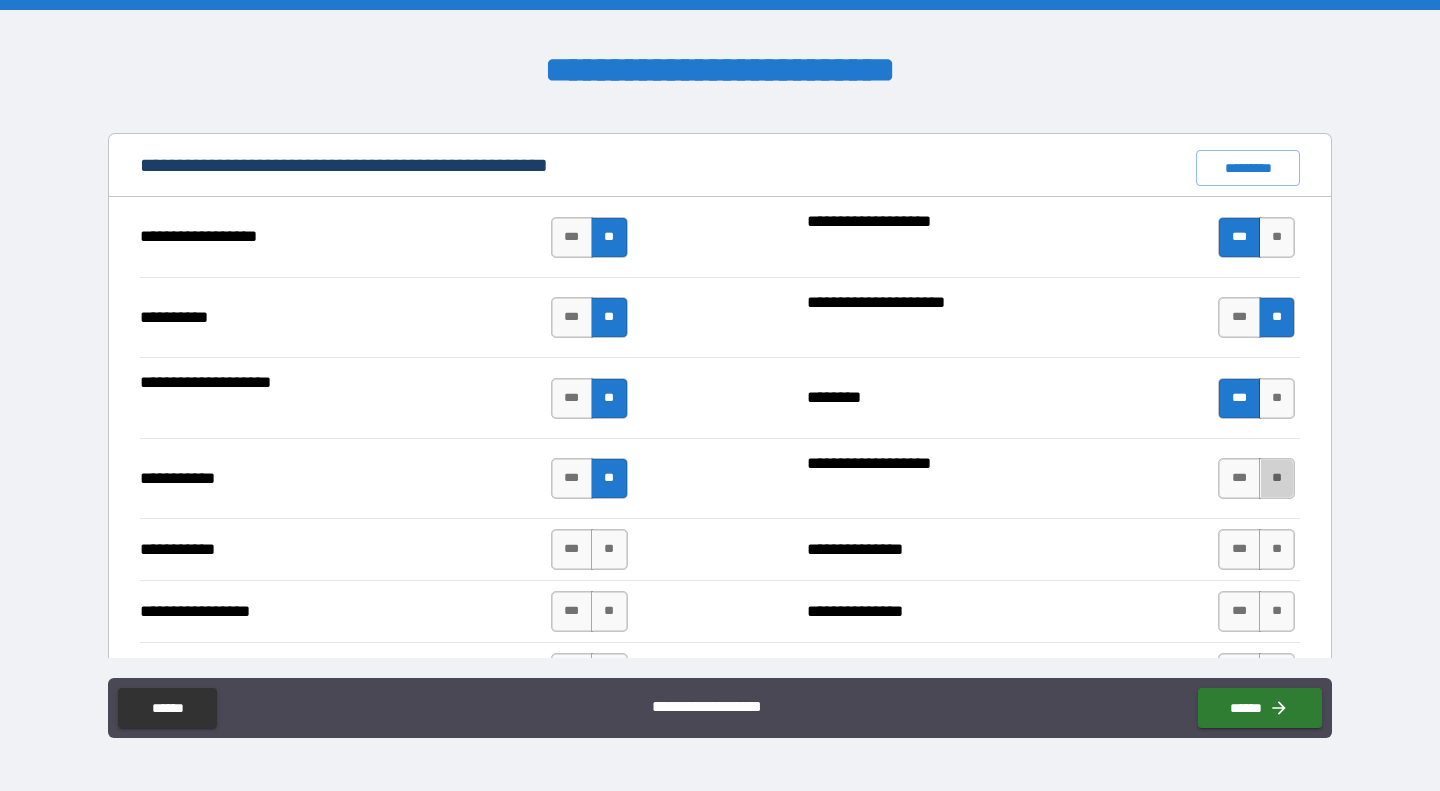 click on "**" at bounding box center [1277, 478] 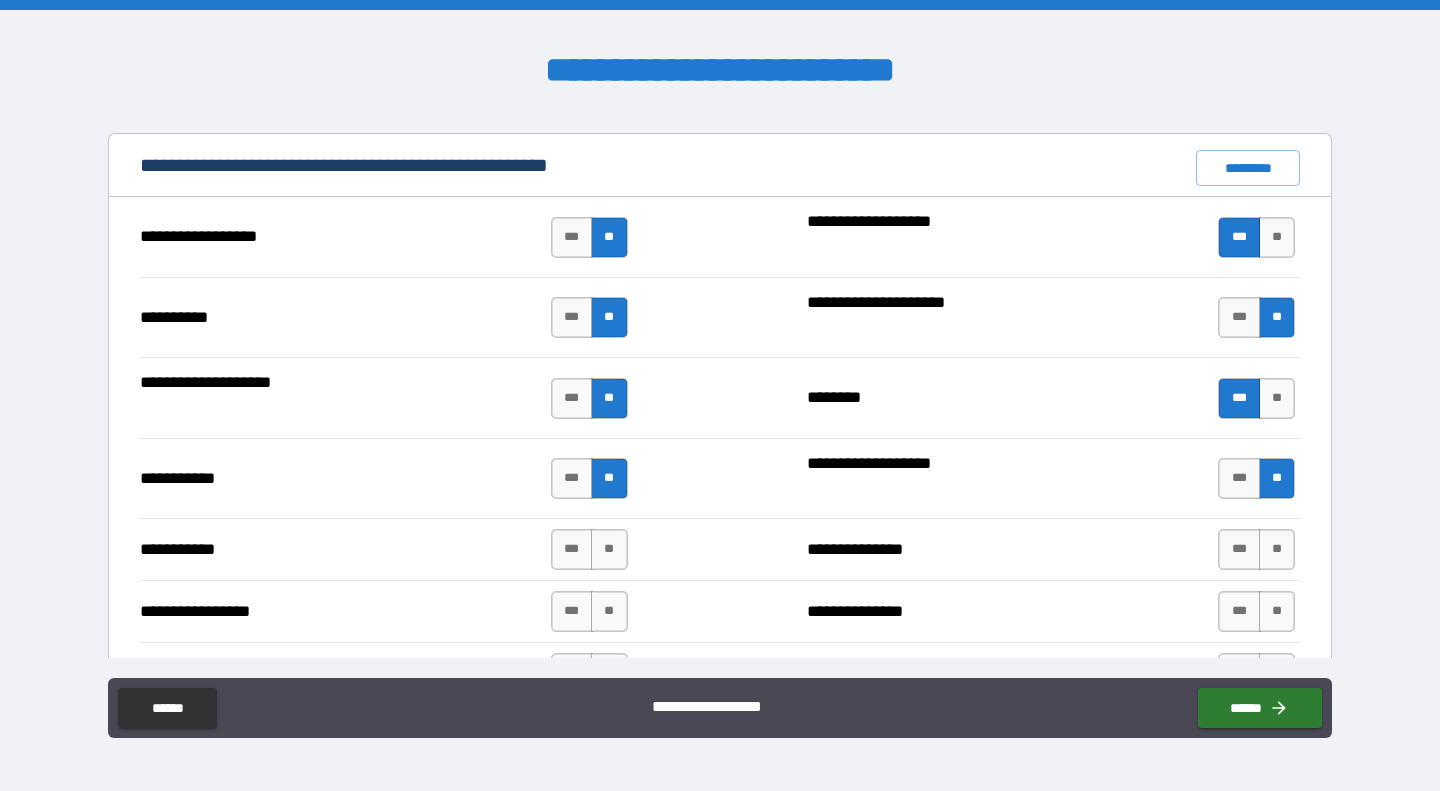 click on "**" at bounding box center [1277, 549] 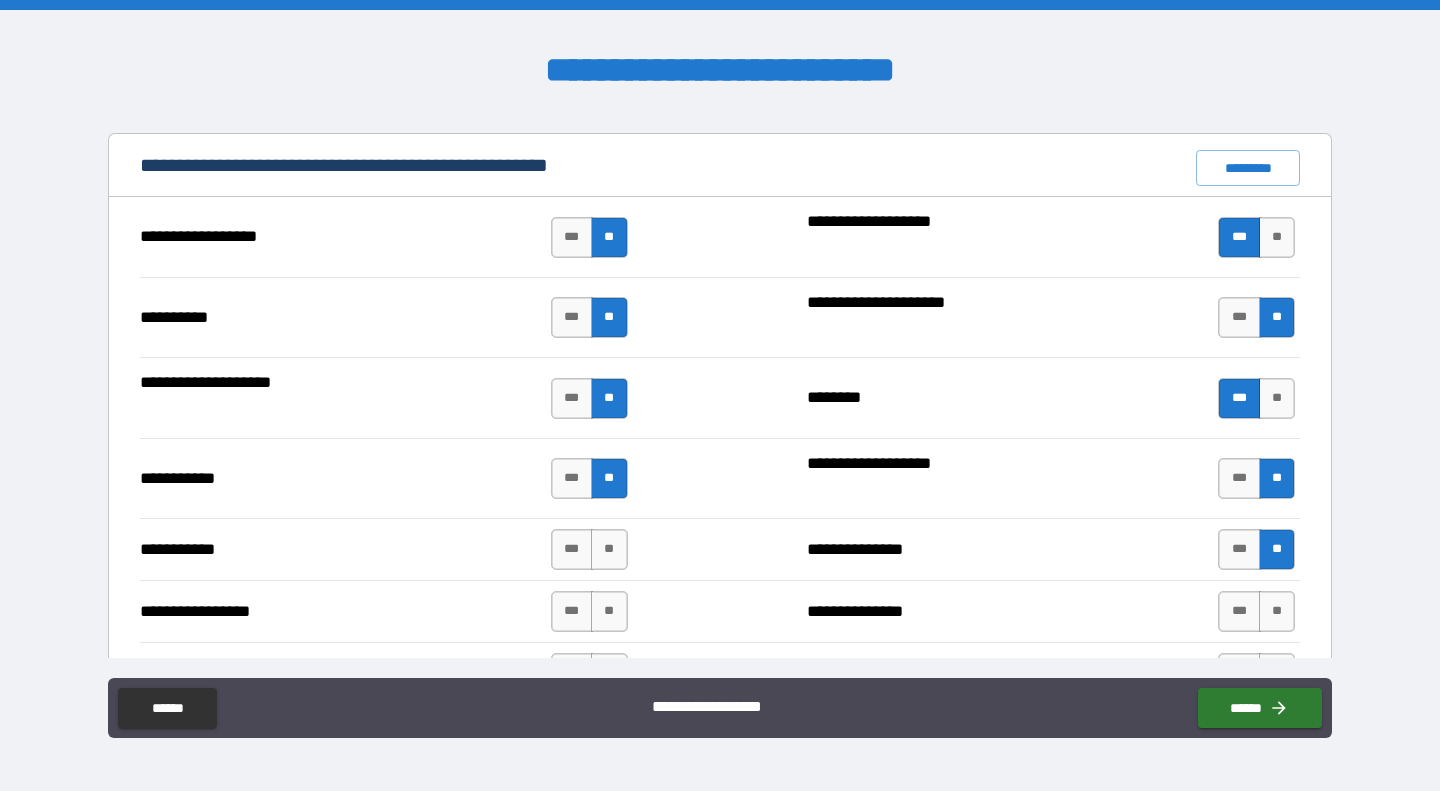 click on "**" at bounding box center (1277, 611) 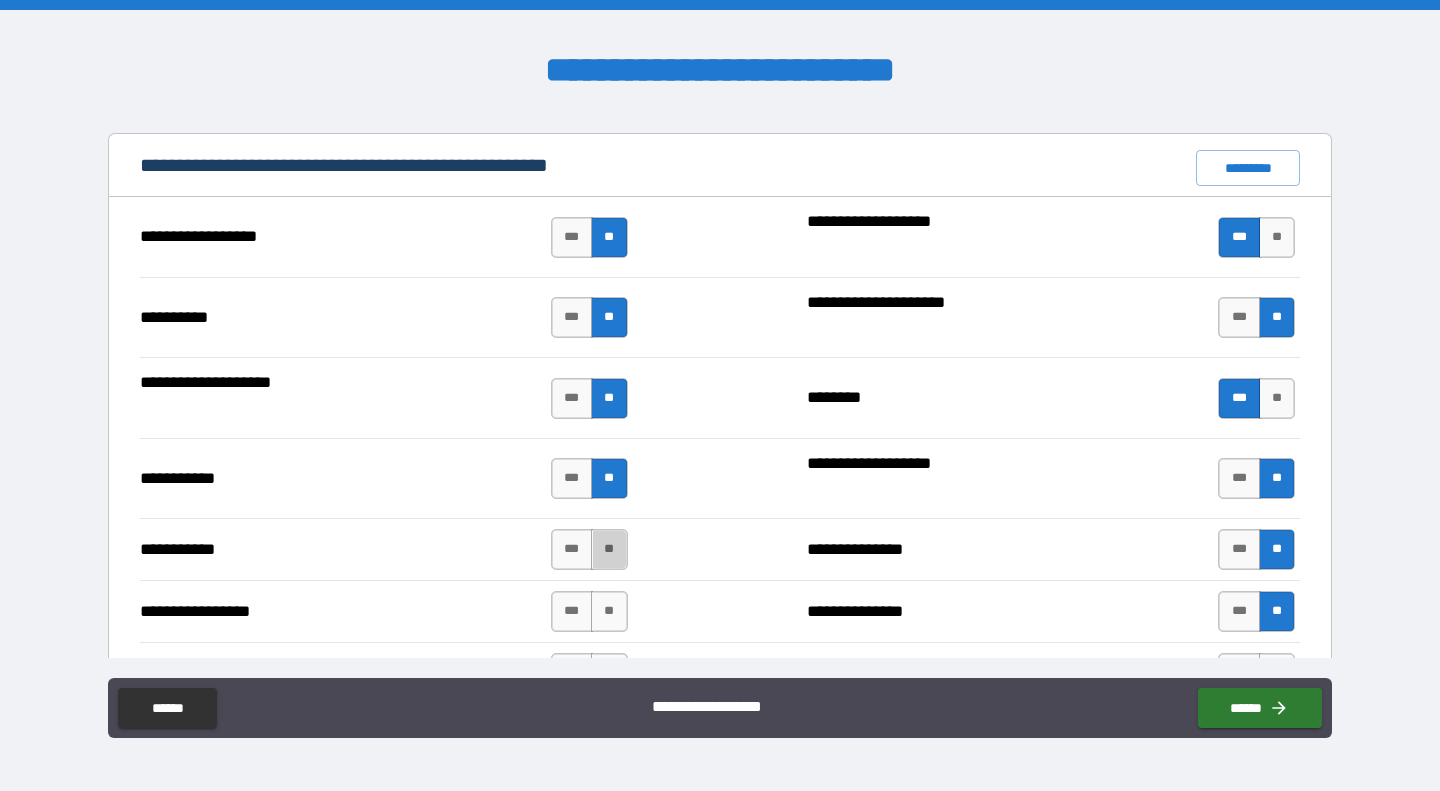 click on "**" at bounding box center [609, 549] 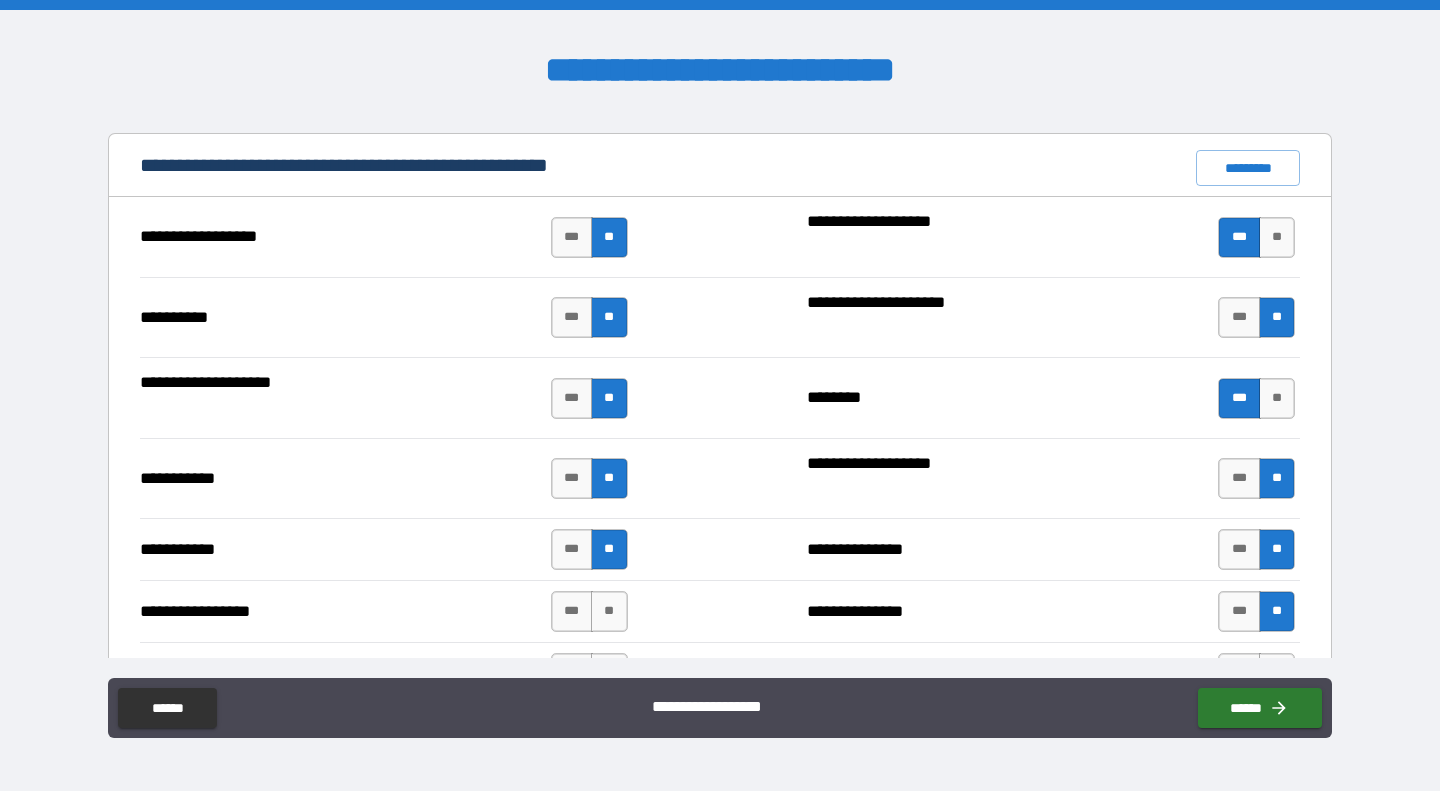 click on "**" at bounding box center [609, 611] 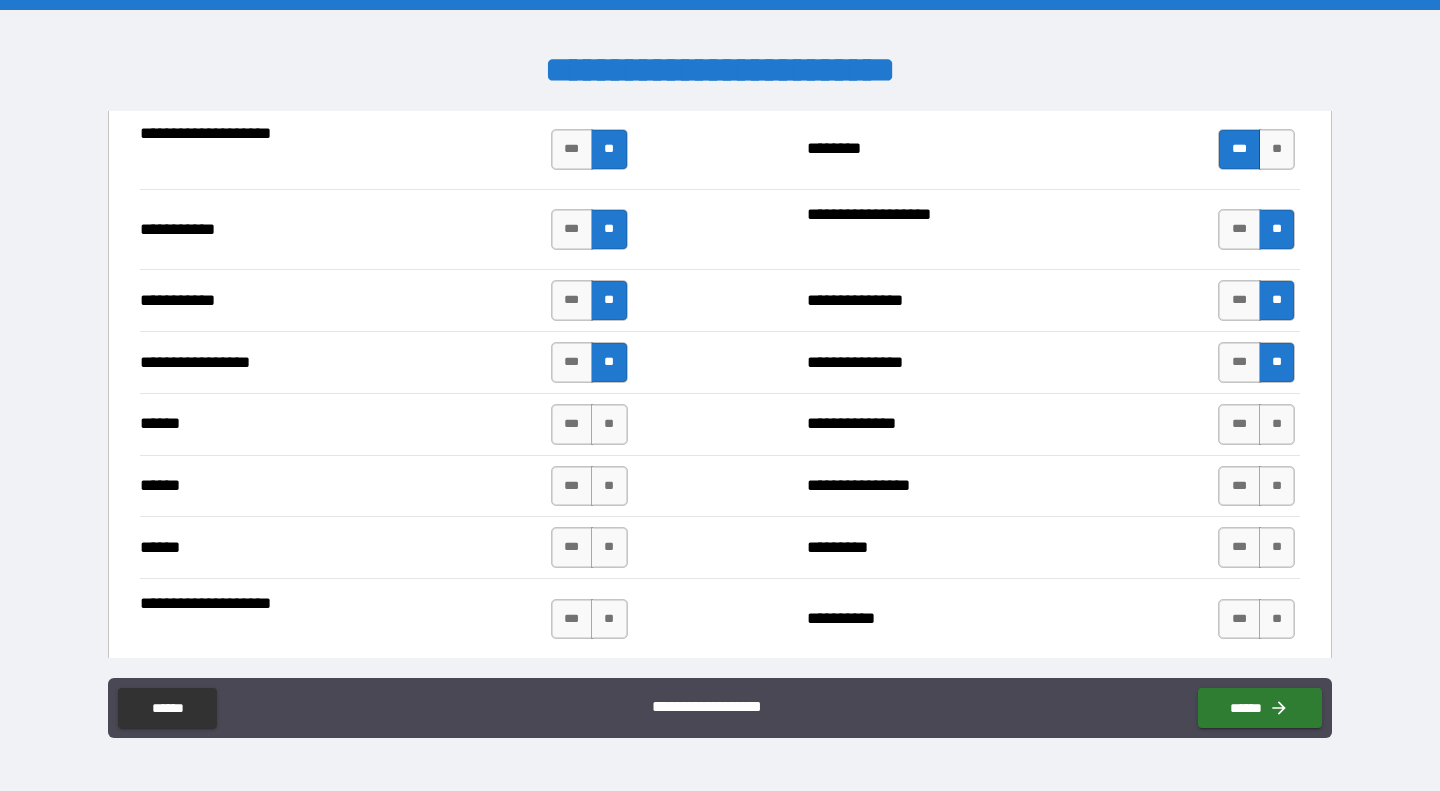 scroll, scrollTop: 2169, scrollLeft: 0, axis: vertical 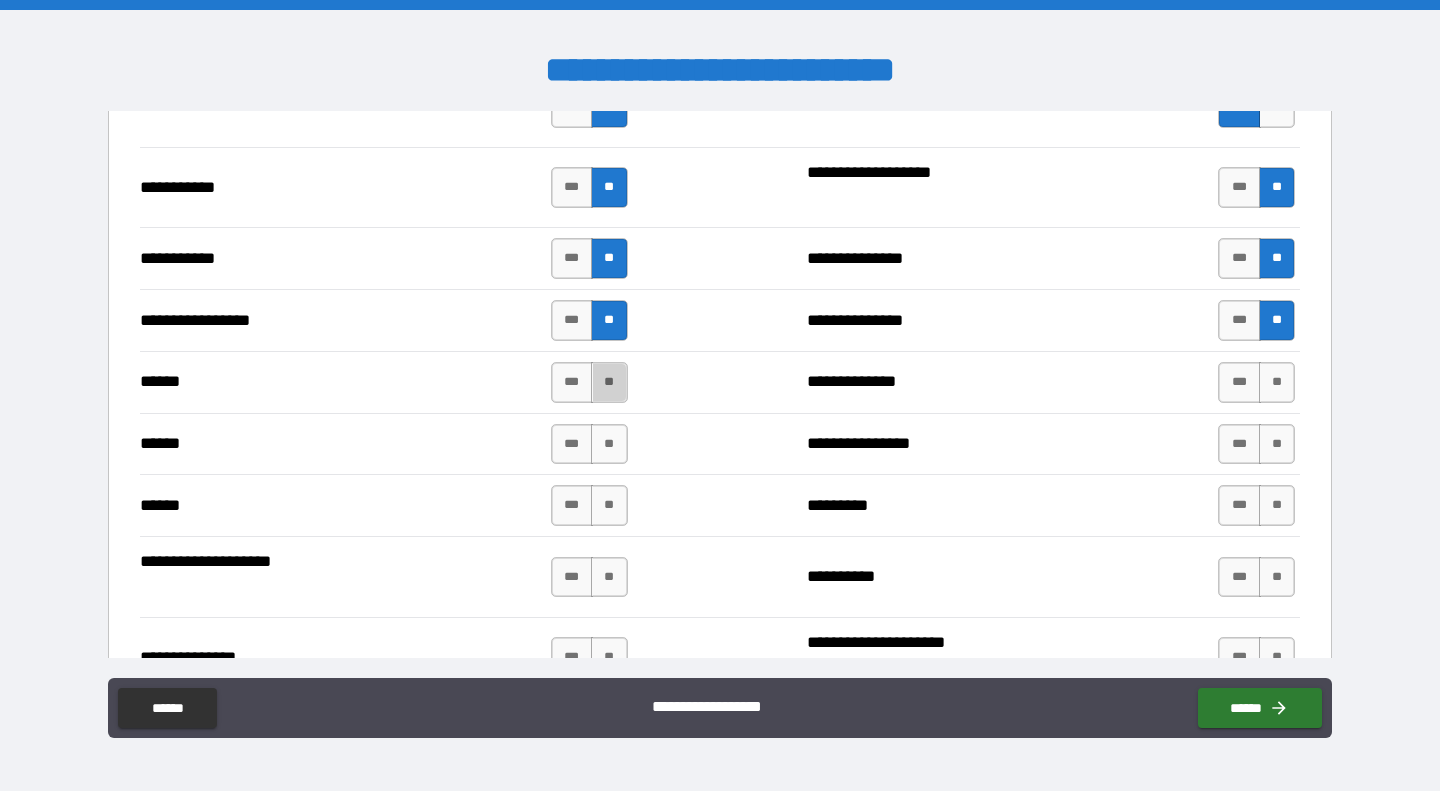 click on "**" at bounding box center [609, 382] 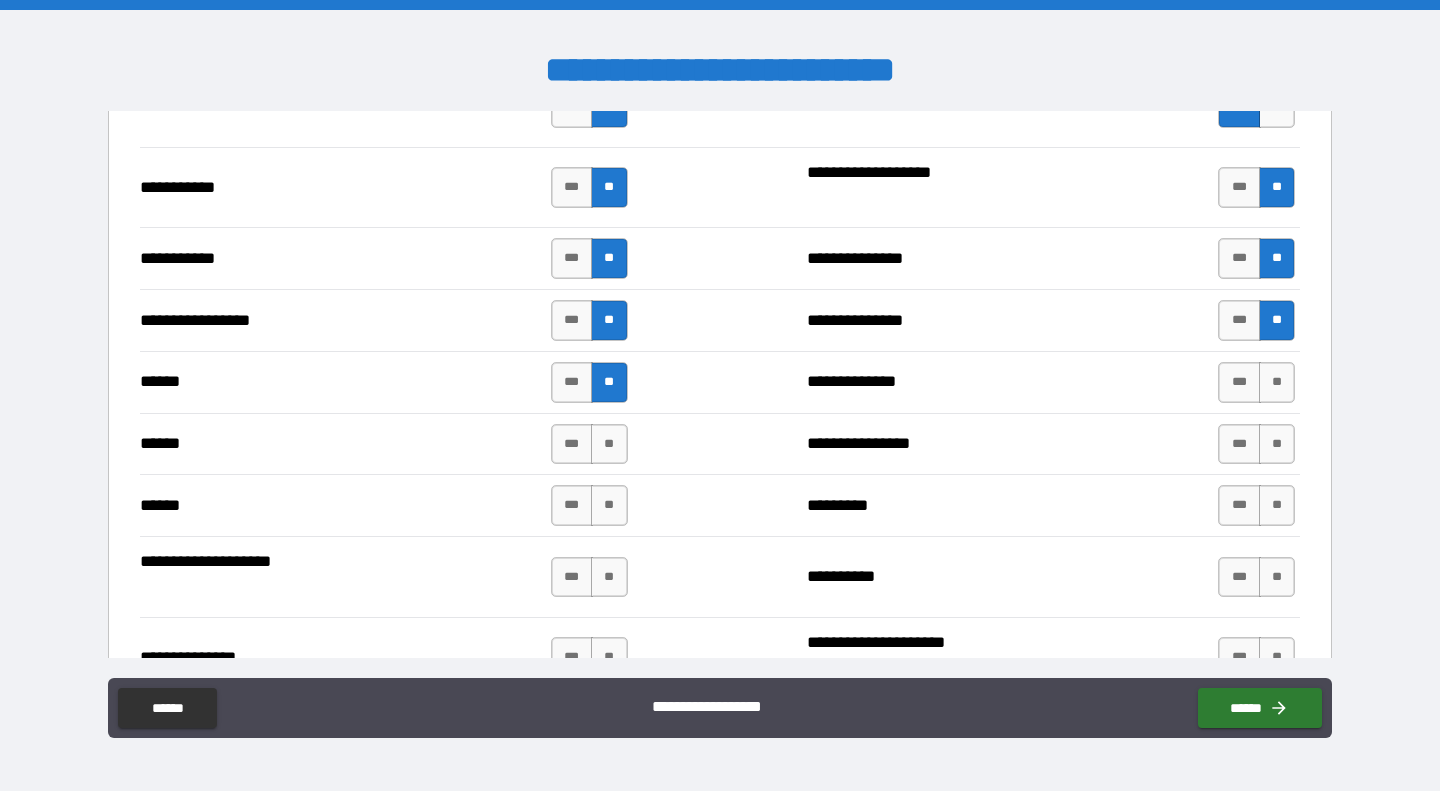 click on "**" at bounding box center [609, 444] 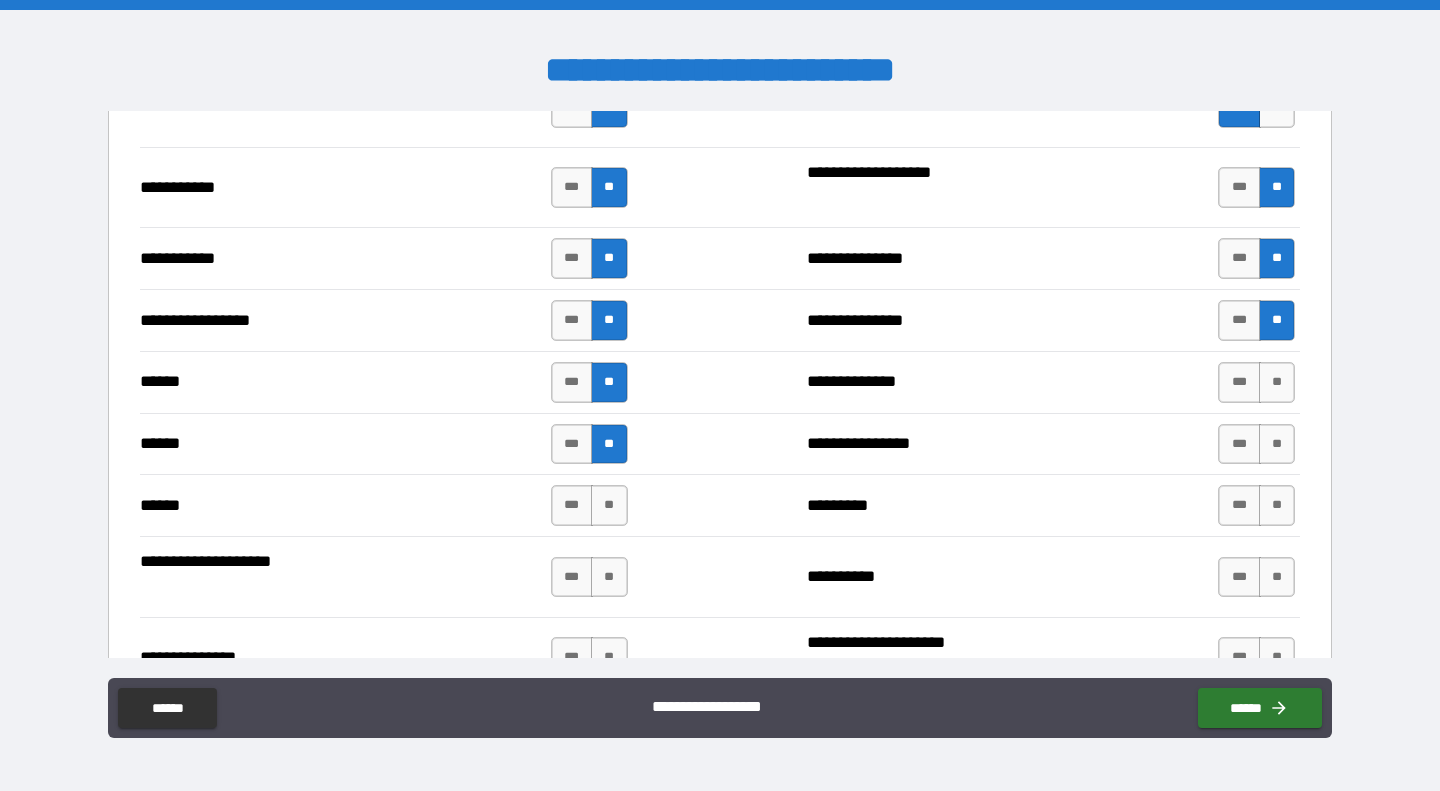 click on "**" at bounding box center (609, 505) 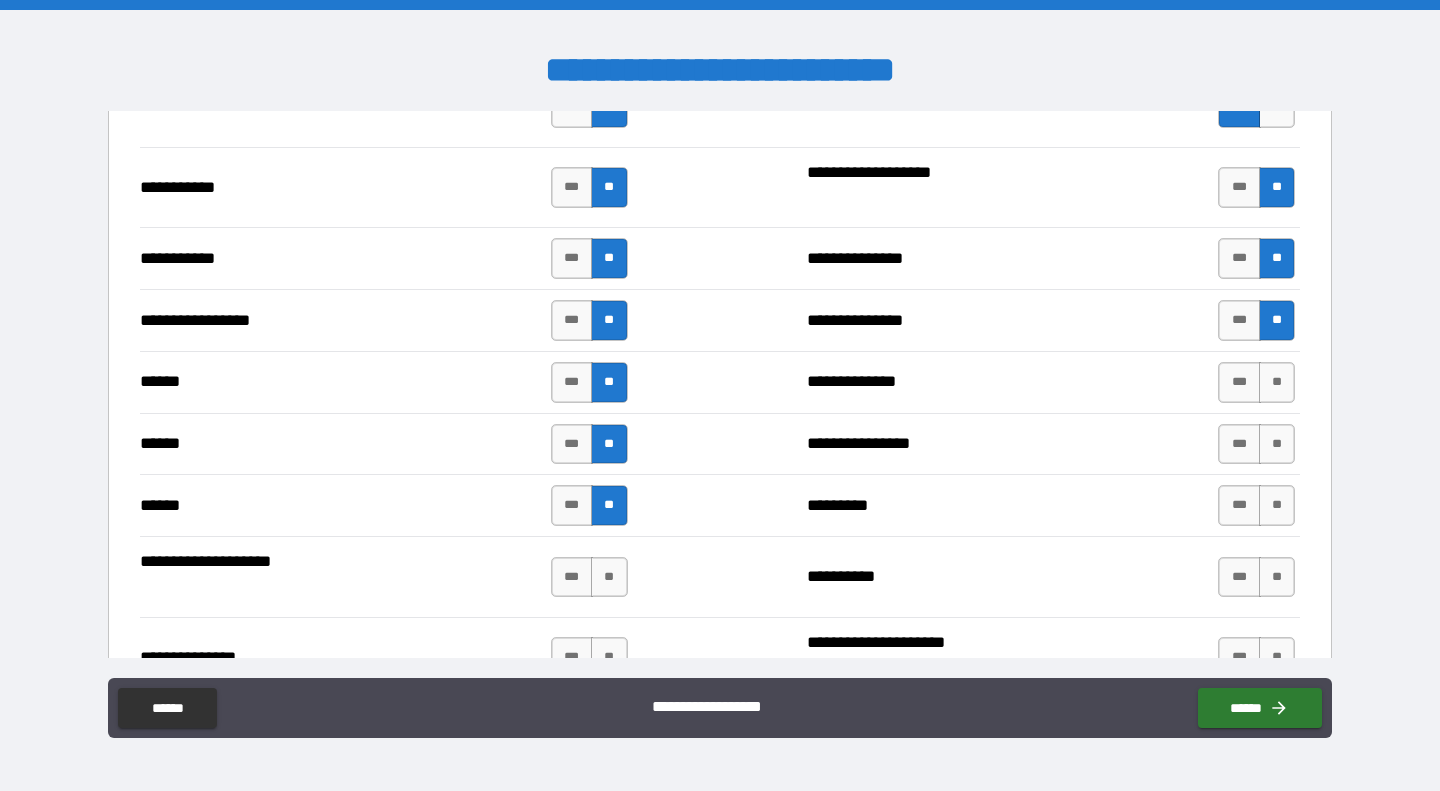 click on "***" at bounding box center (572, 577) 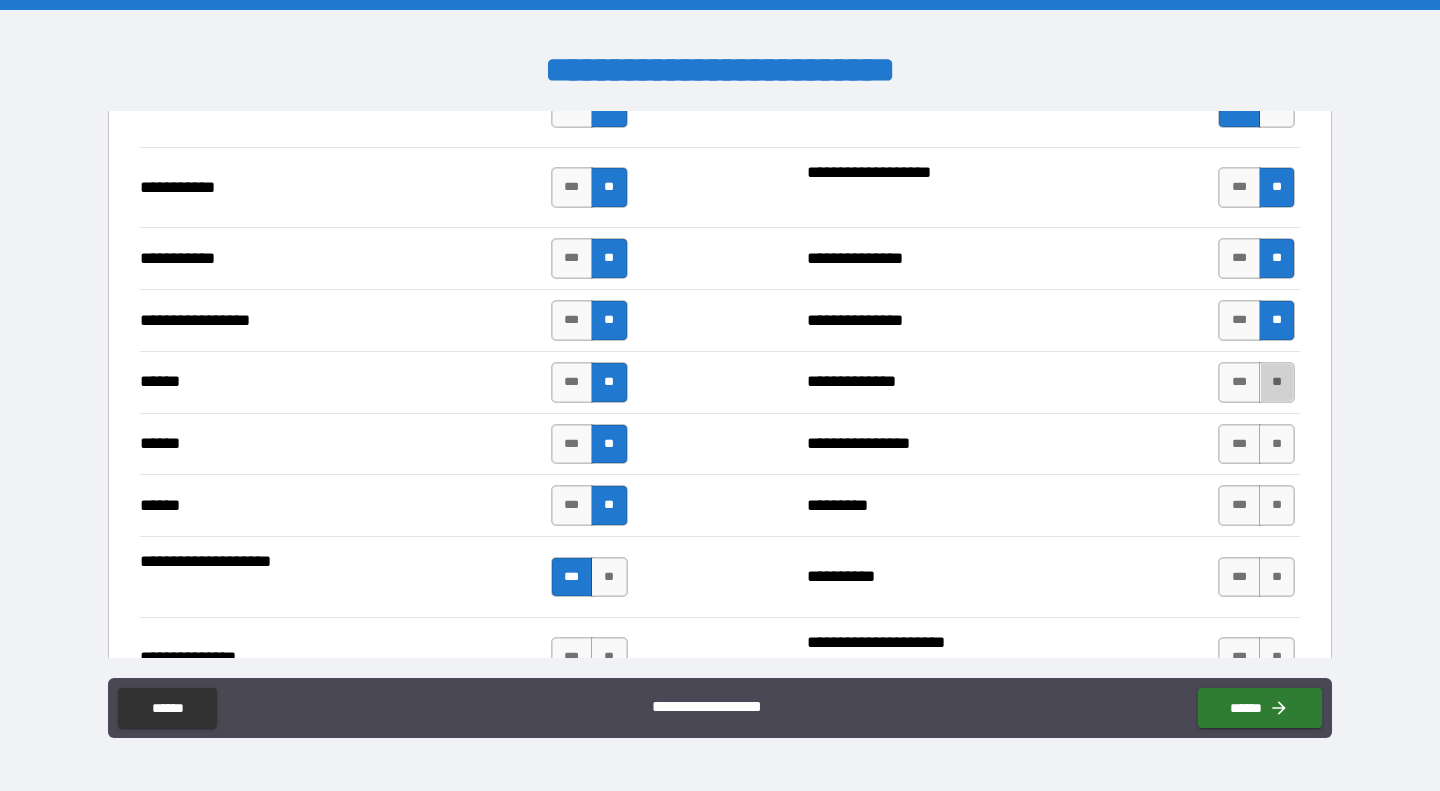 drag, startPoint x: 1269, startPoint y: 378, endPoint x: 1292, endPoint y: 398, distance: 30.479502 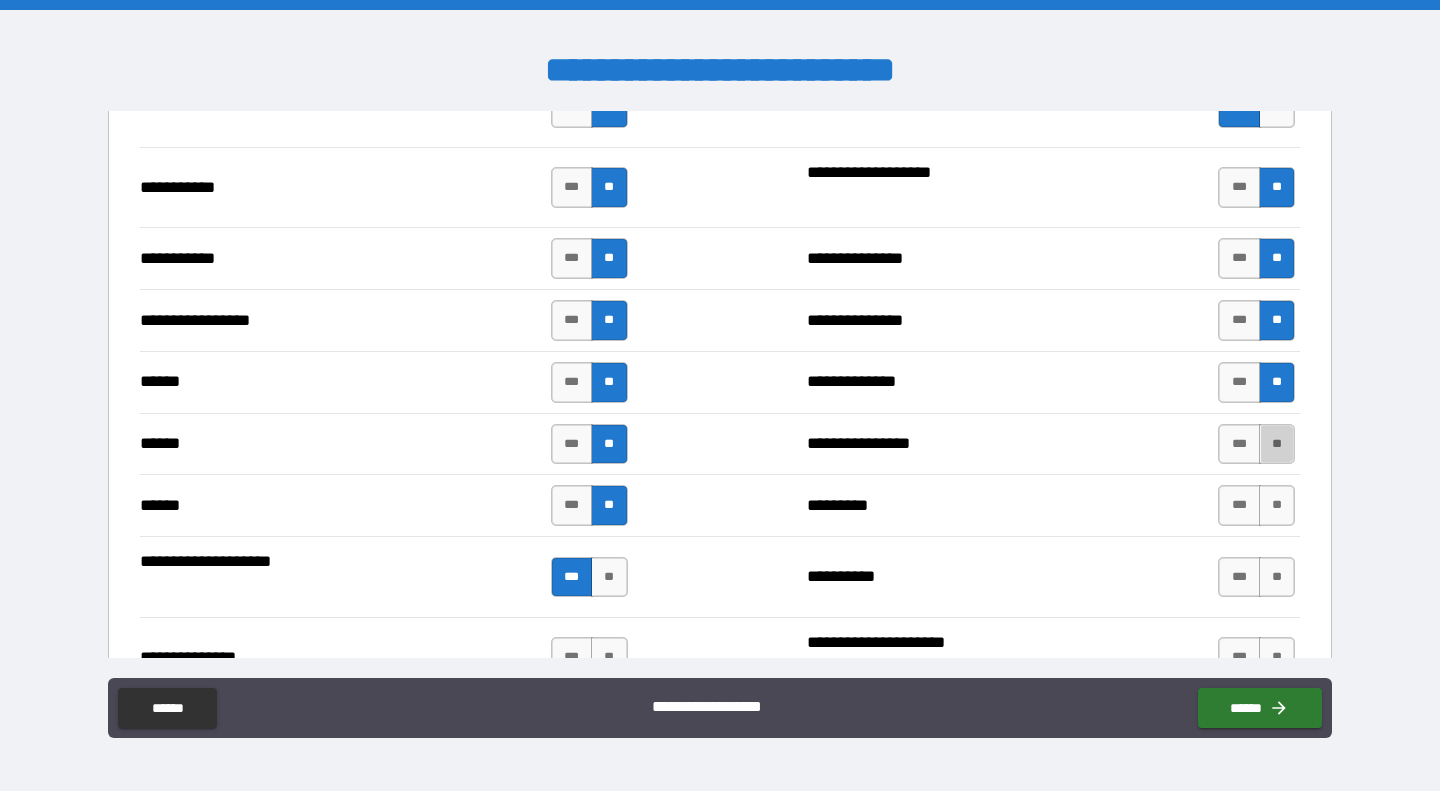 click on "**" at bounding box center (1277, 444) 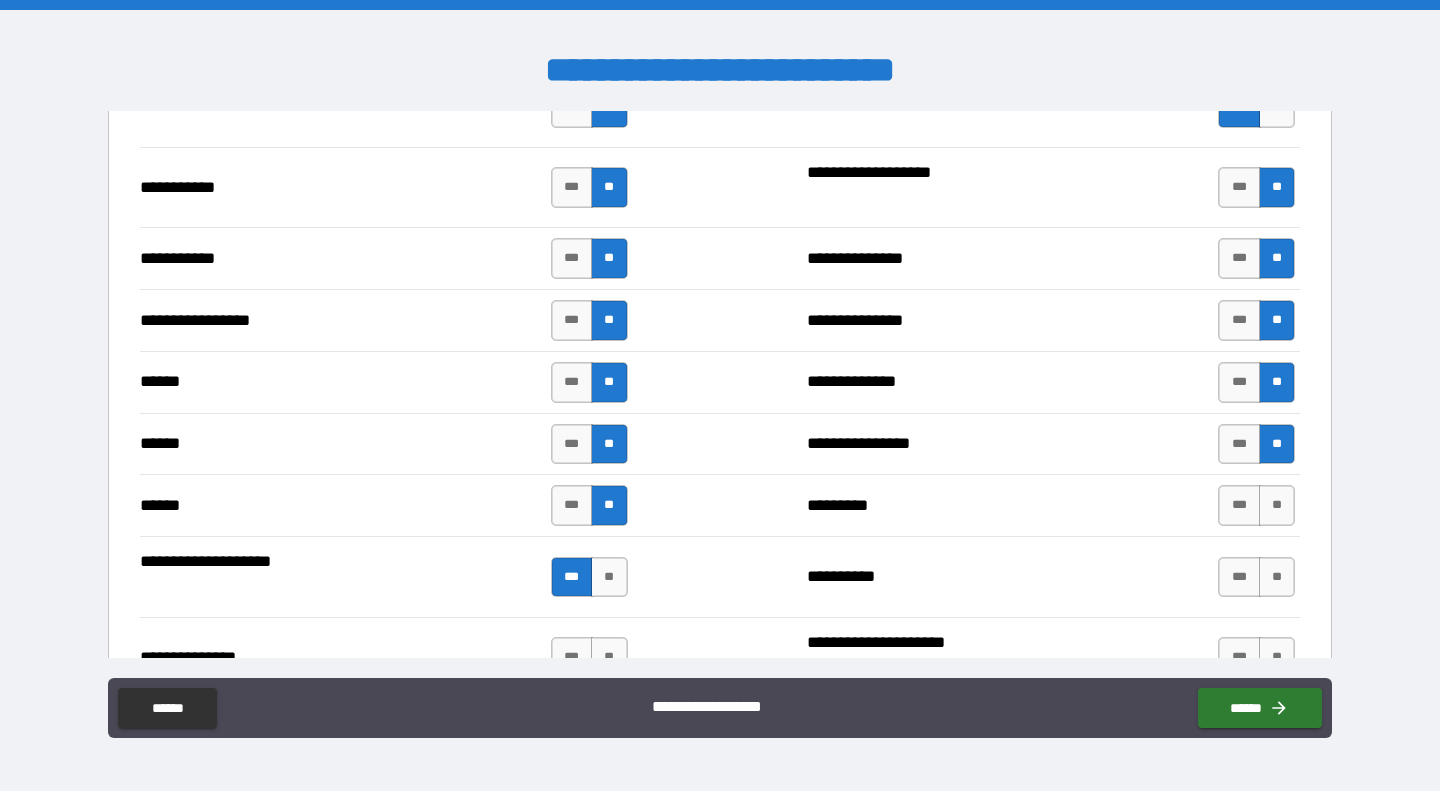 click on "**" at bounding box center [1277, 505] 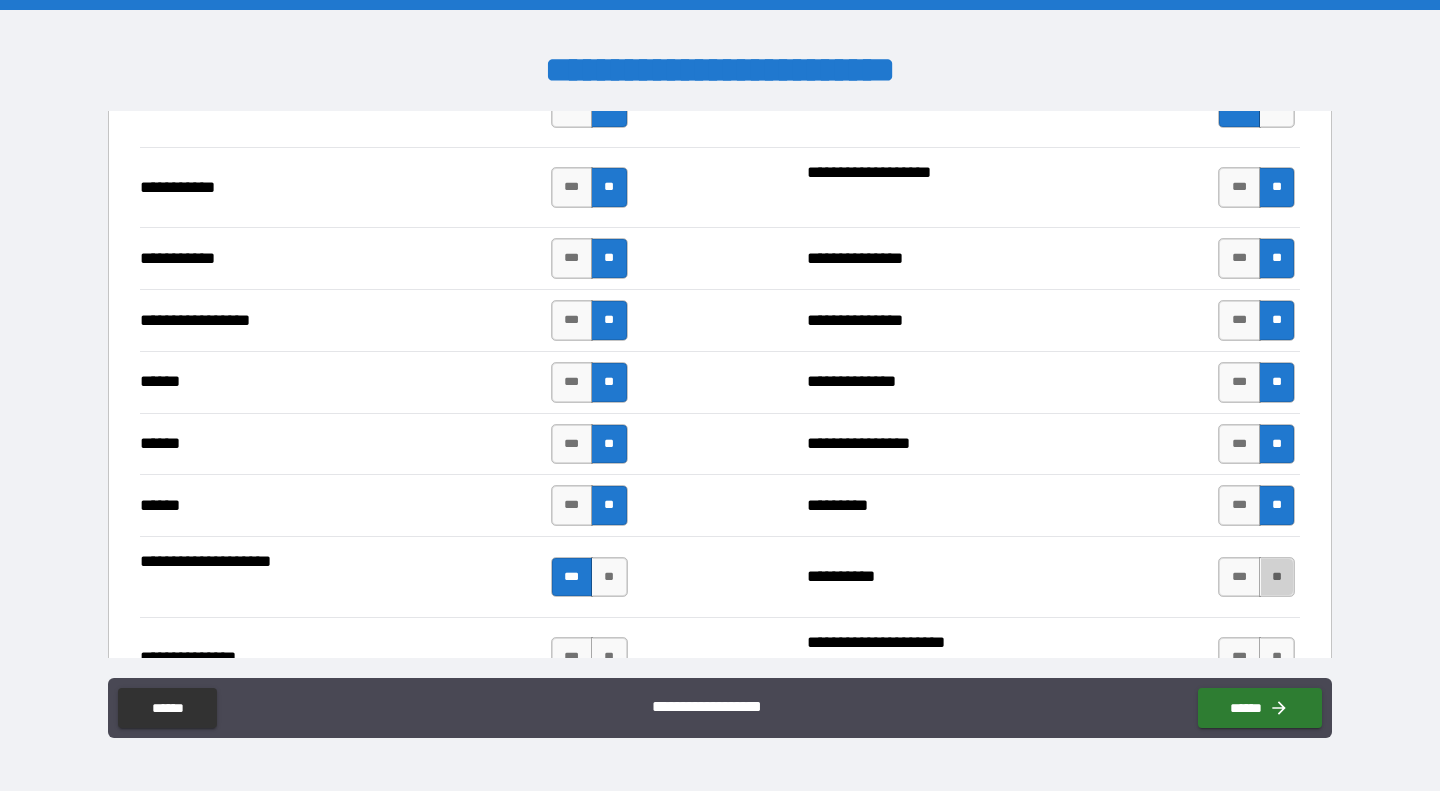 click on "**" at bounding box center (1277, 577) 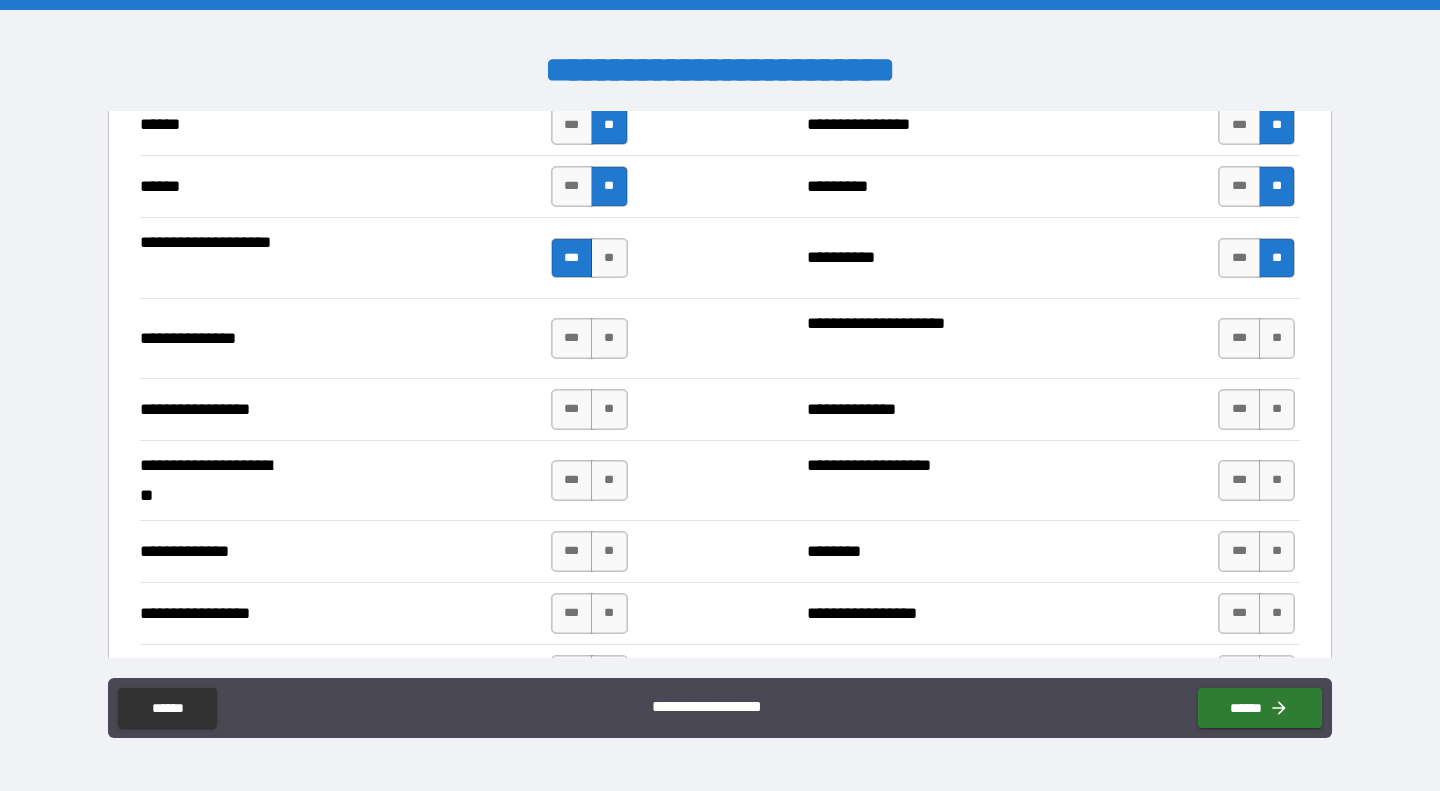 scroll, scrollTop: 2497, scrollLeft: 0, axis: vertical 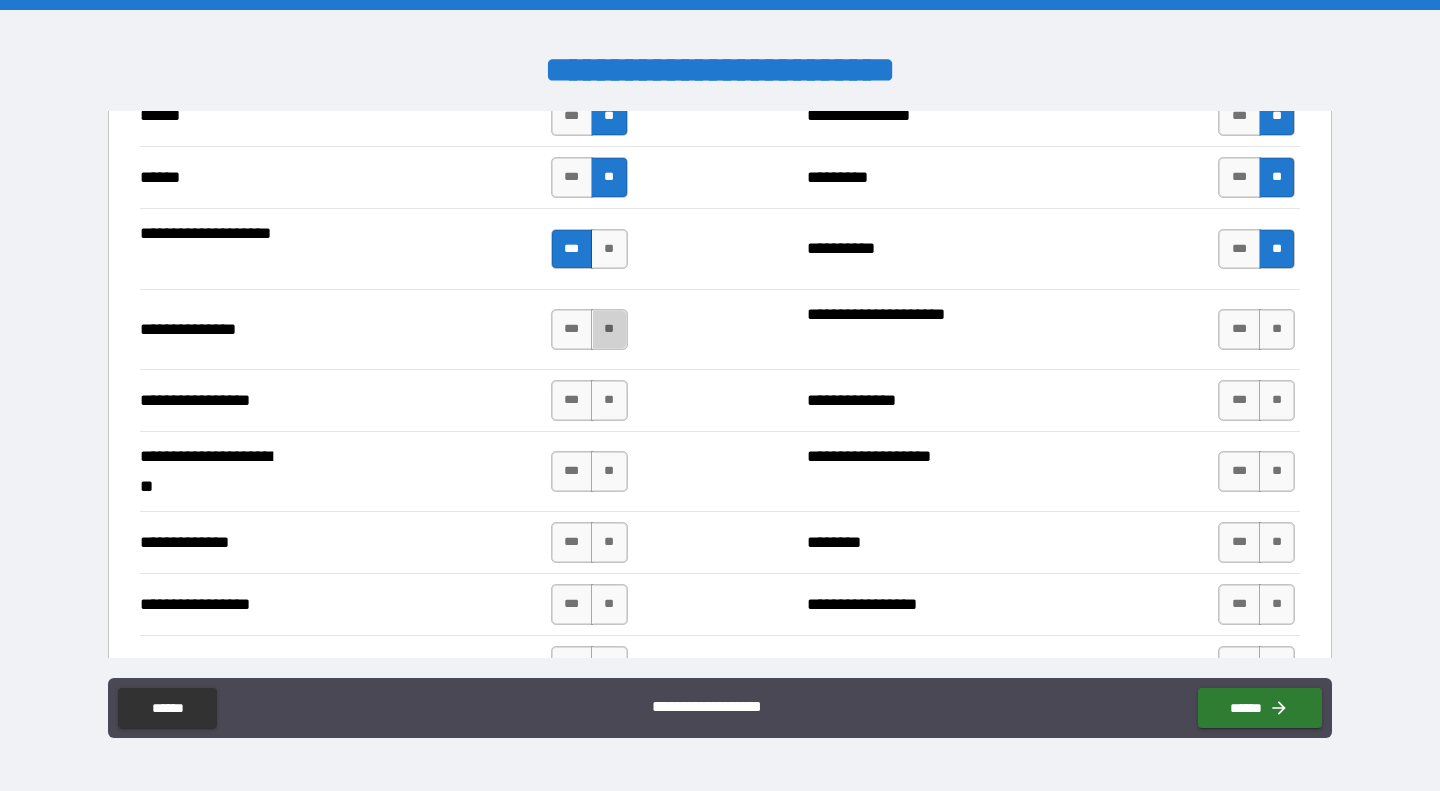 click on "**" at bounding box center (609, 329) 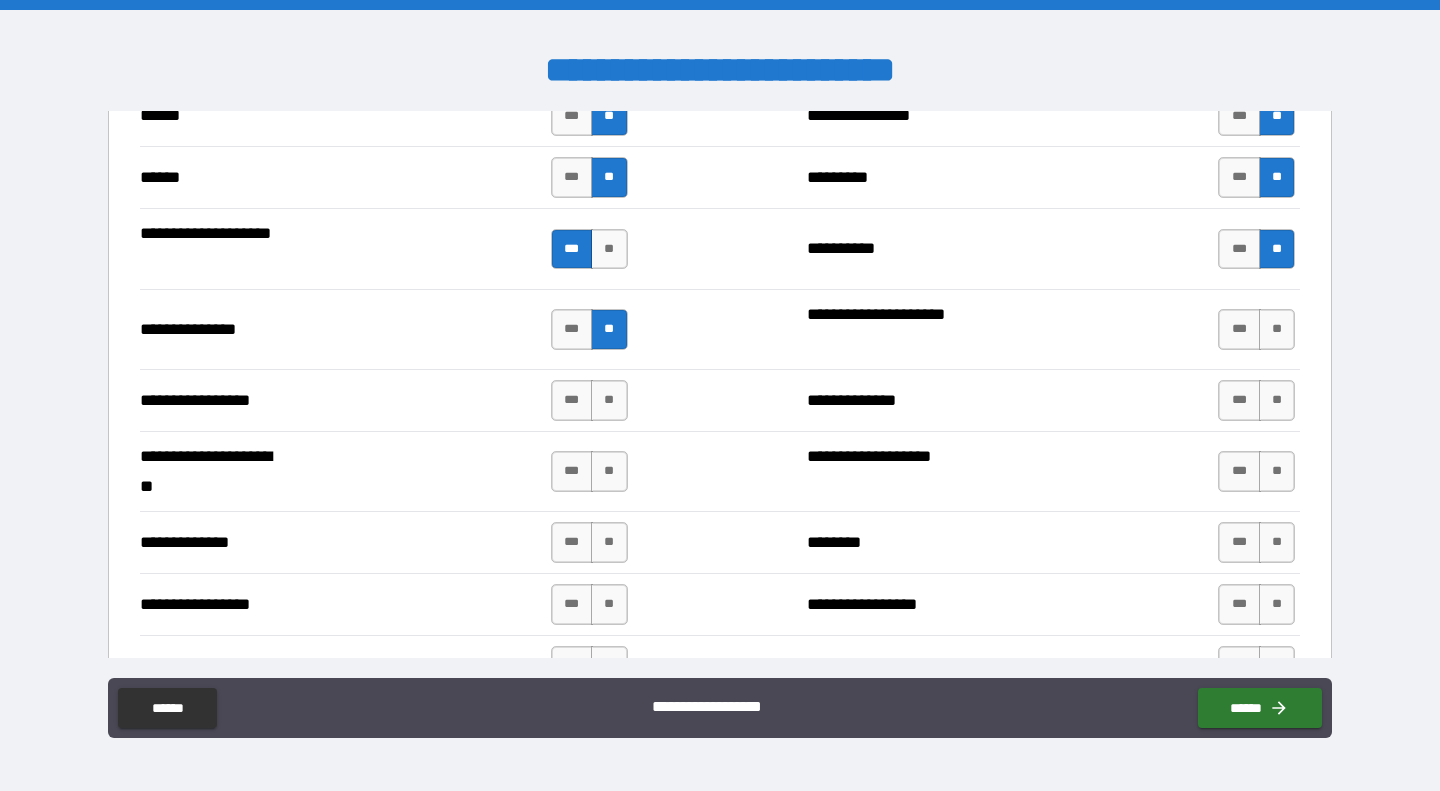 click on "***" at bounding box center (572, 400) 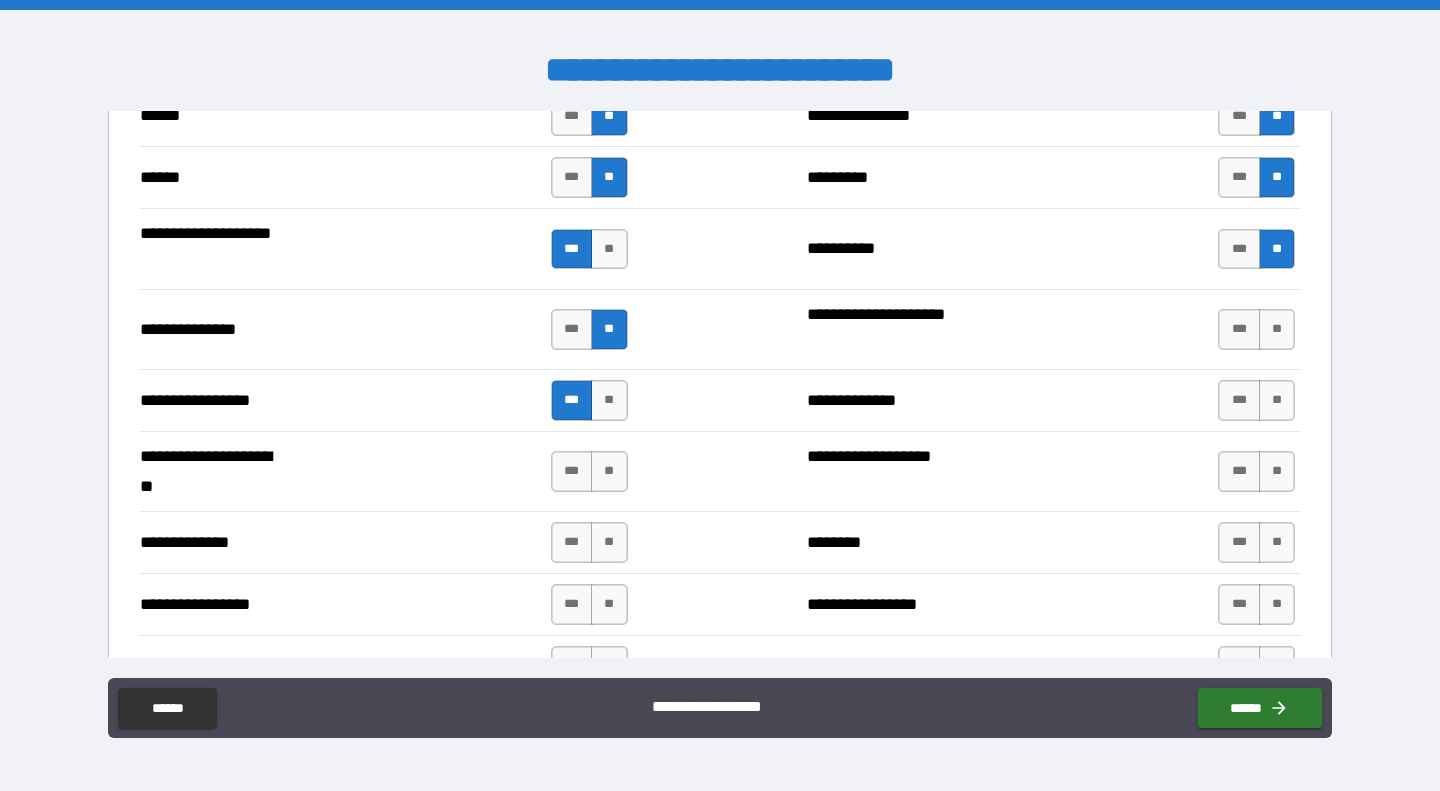 click on "**" at bounding box center [609, 471] 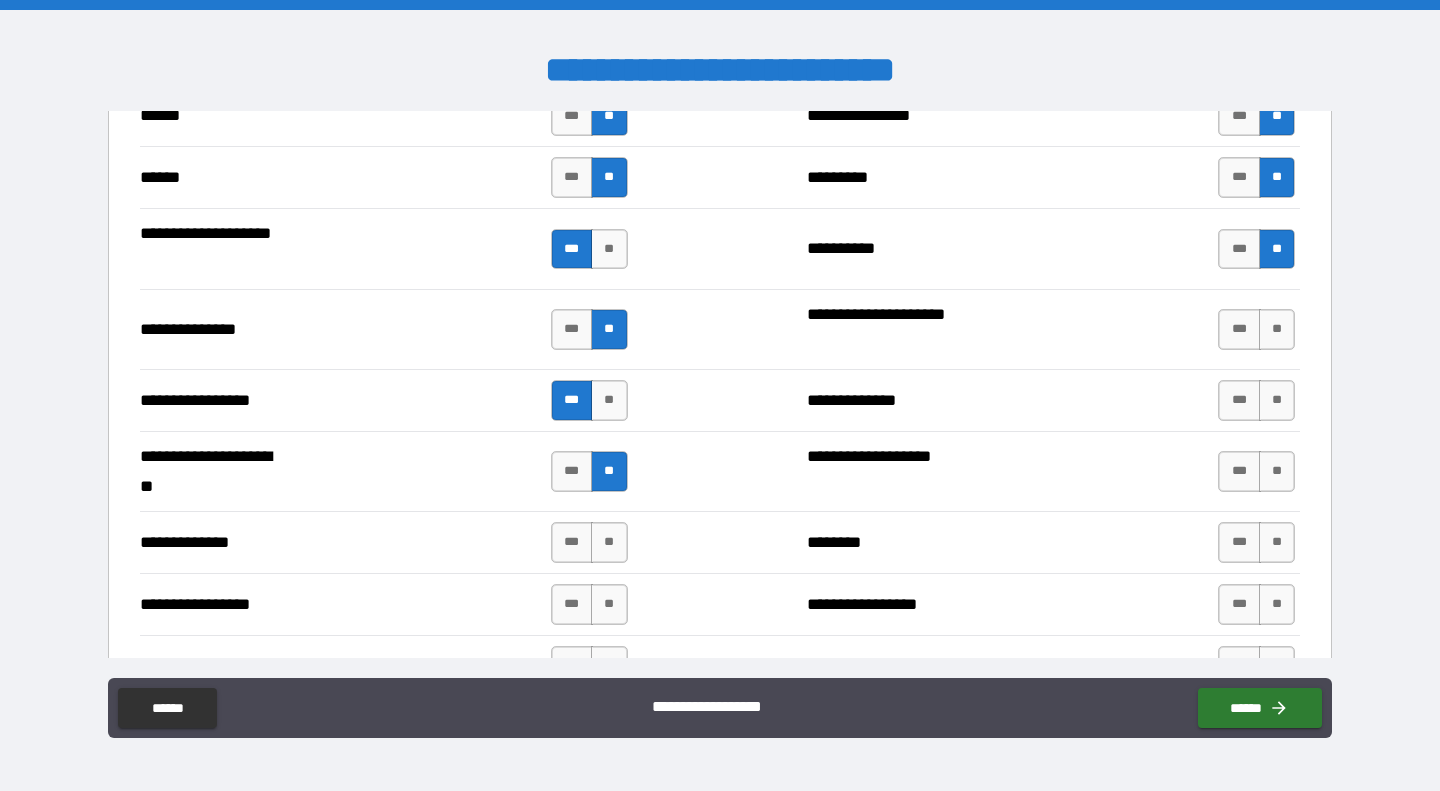 click on "***" at bounding box center [572, 542] 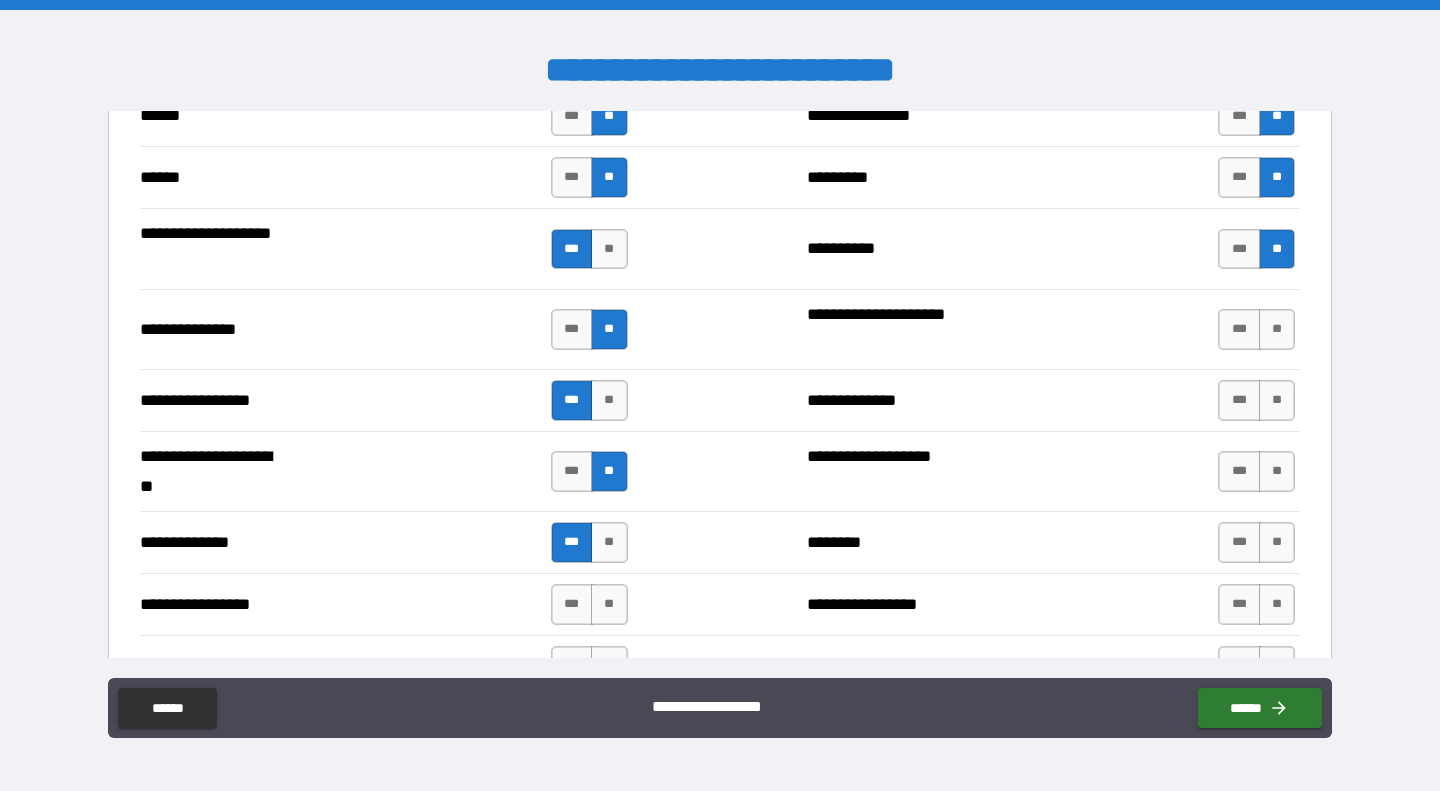 drag, startPoint x: 606, startPoint y: 600, endPoint x: 623, endPoint y: 599, distance: 17.029387 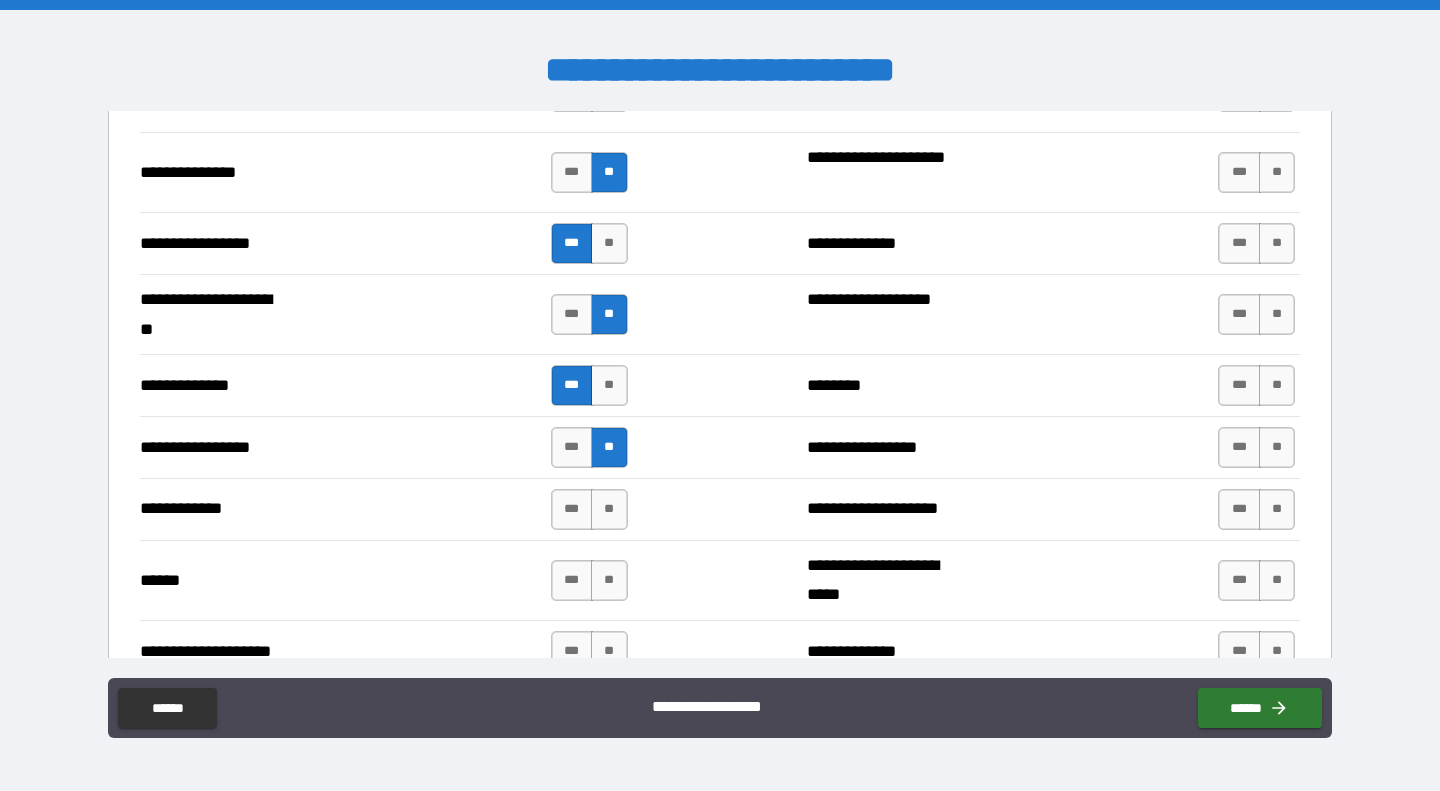 scroll, scrollTop: 2828, scrollLeft: 0, axis: vertical 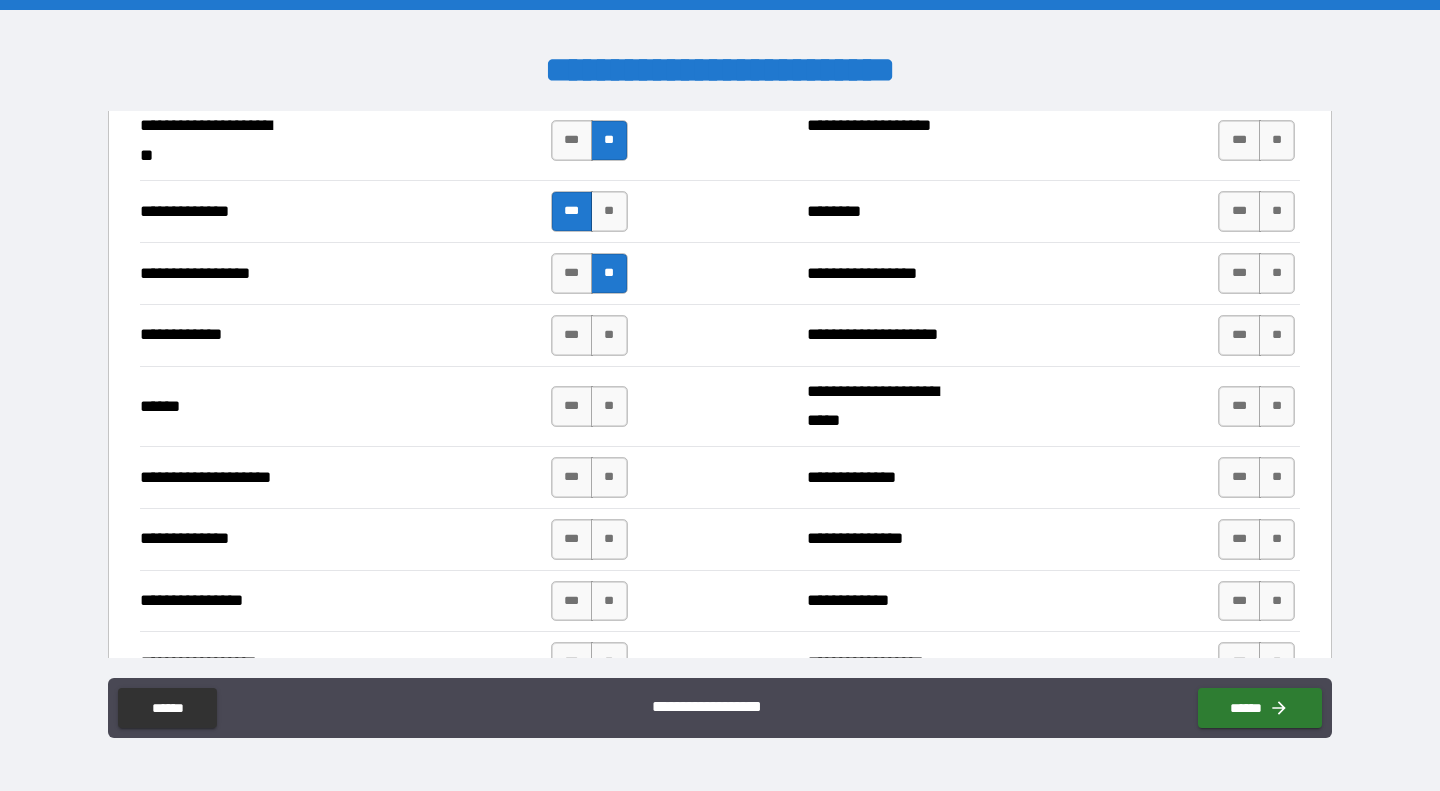 click on "**" at bounding box center [609, 335] 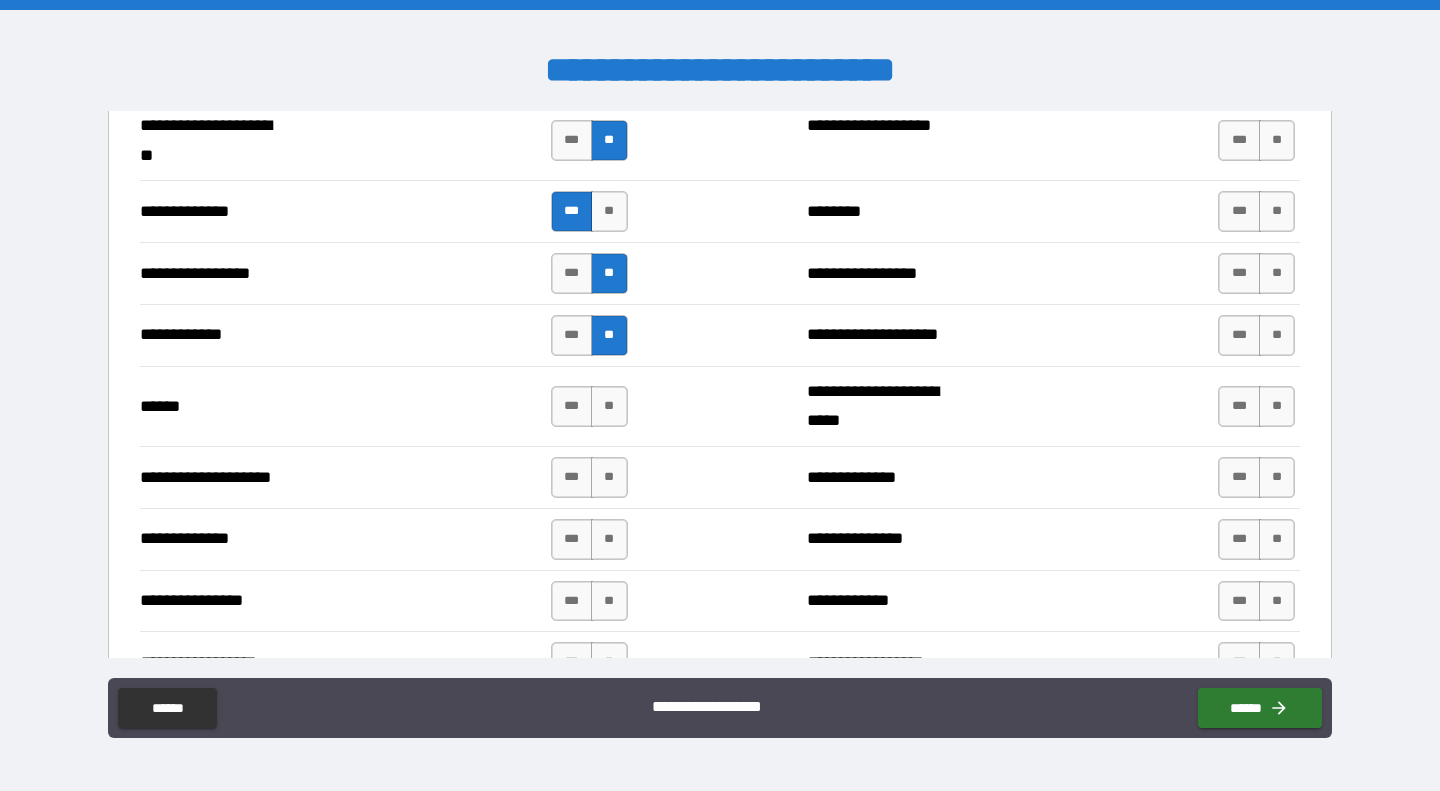 click on "**" at bounding box center [609, 406] 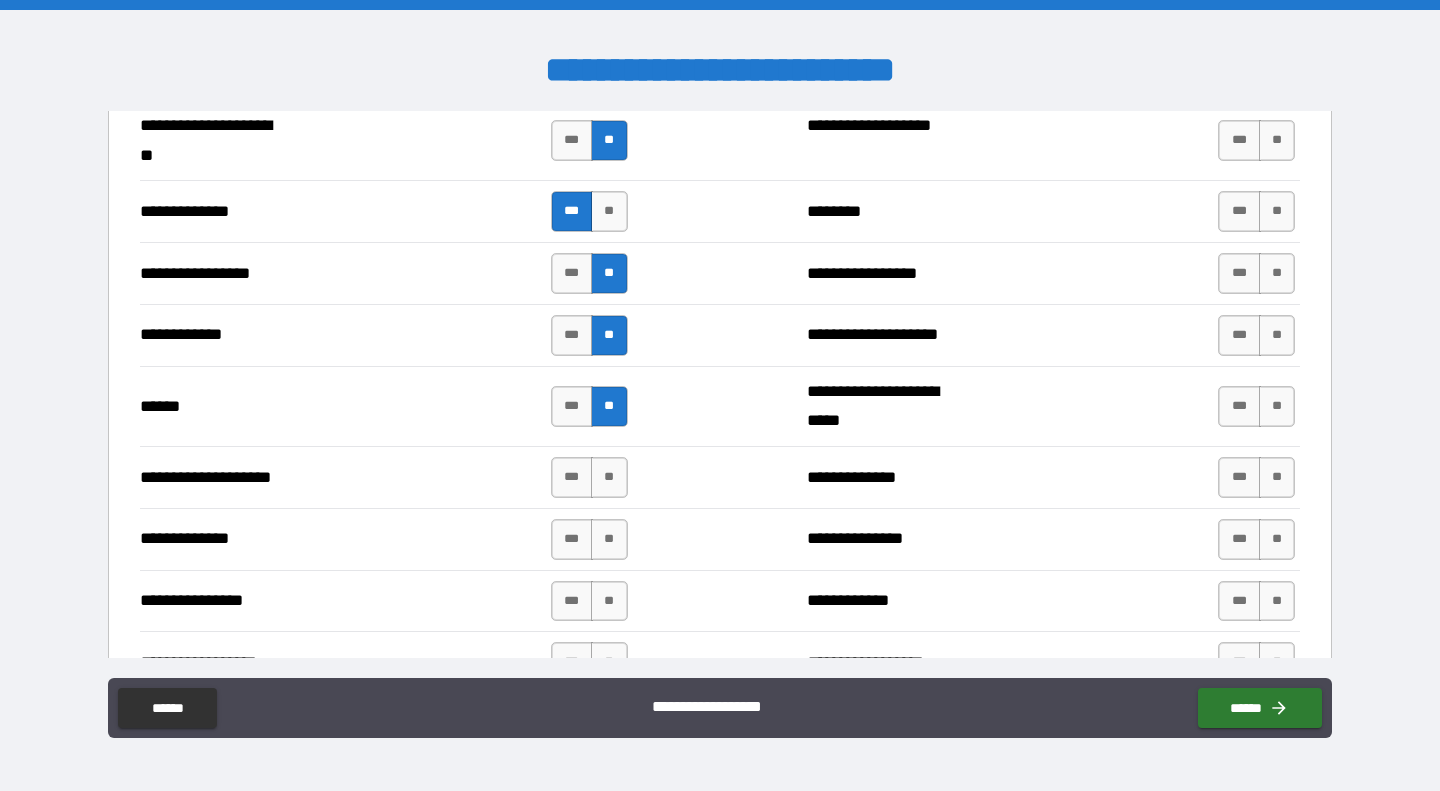 click on "**" at bounding box center [609, 477] 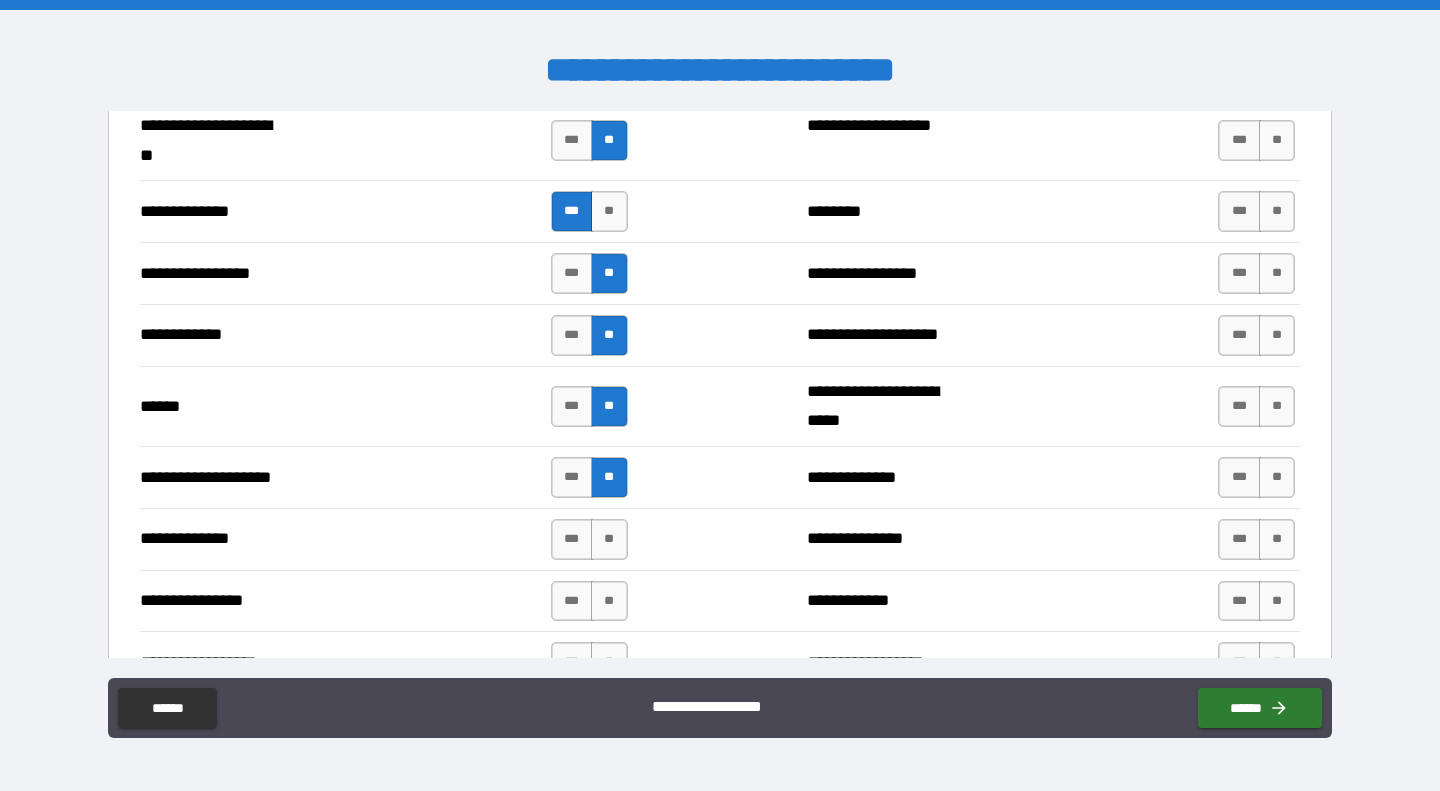 click on "**" at bounding box center [609, 539] 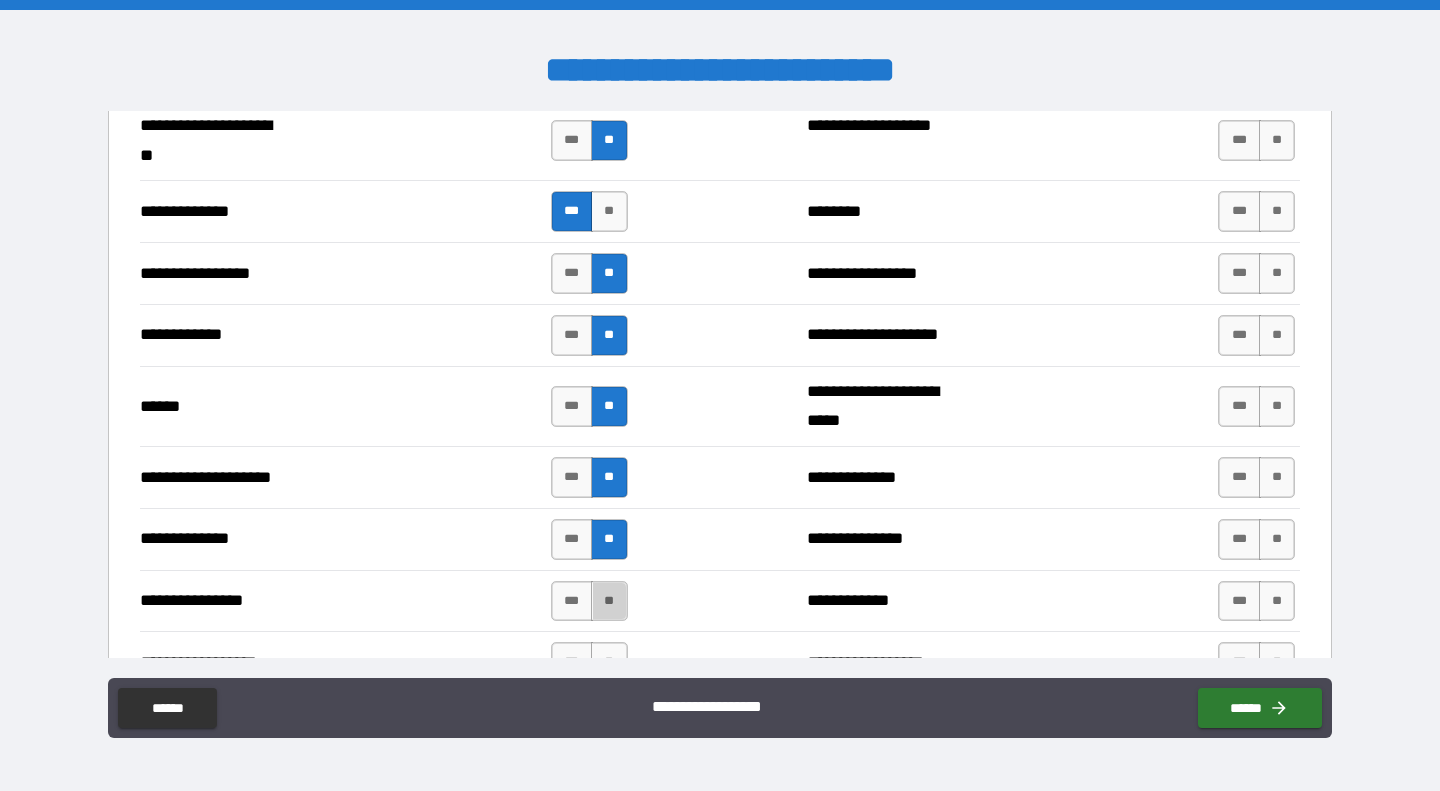 click on "**" at bounding box center [609, 601] 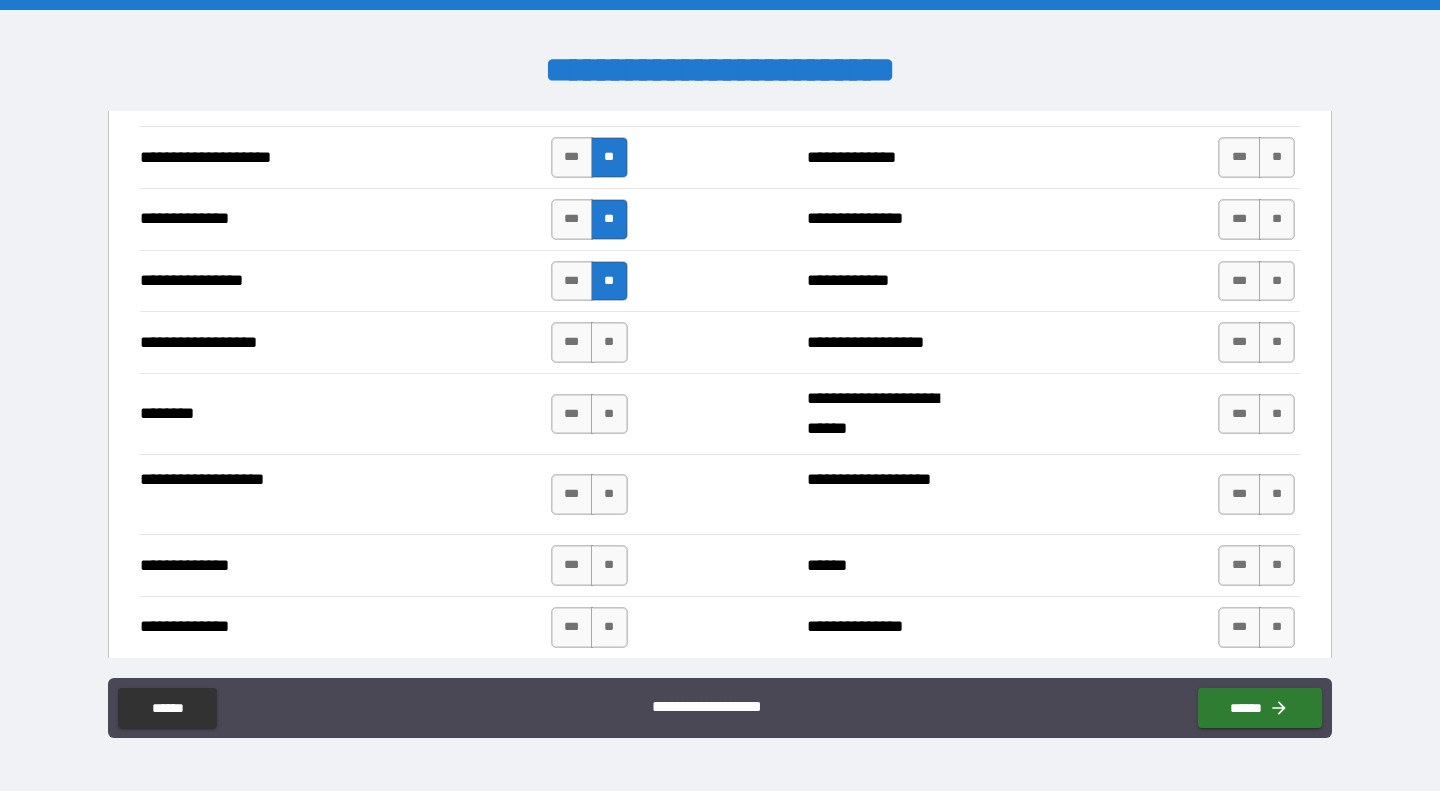 scroll, scrollTop: 3175, scrollLeft: 0, axis: vertical 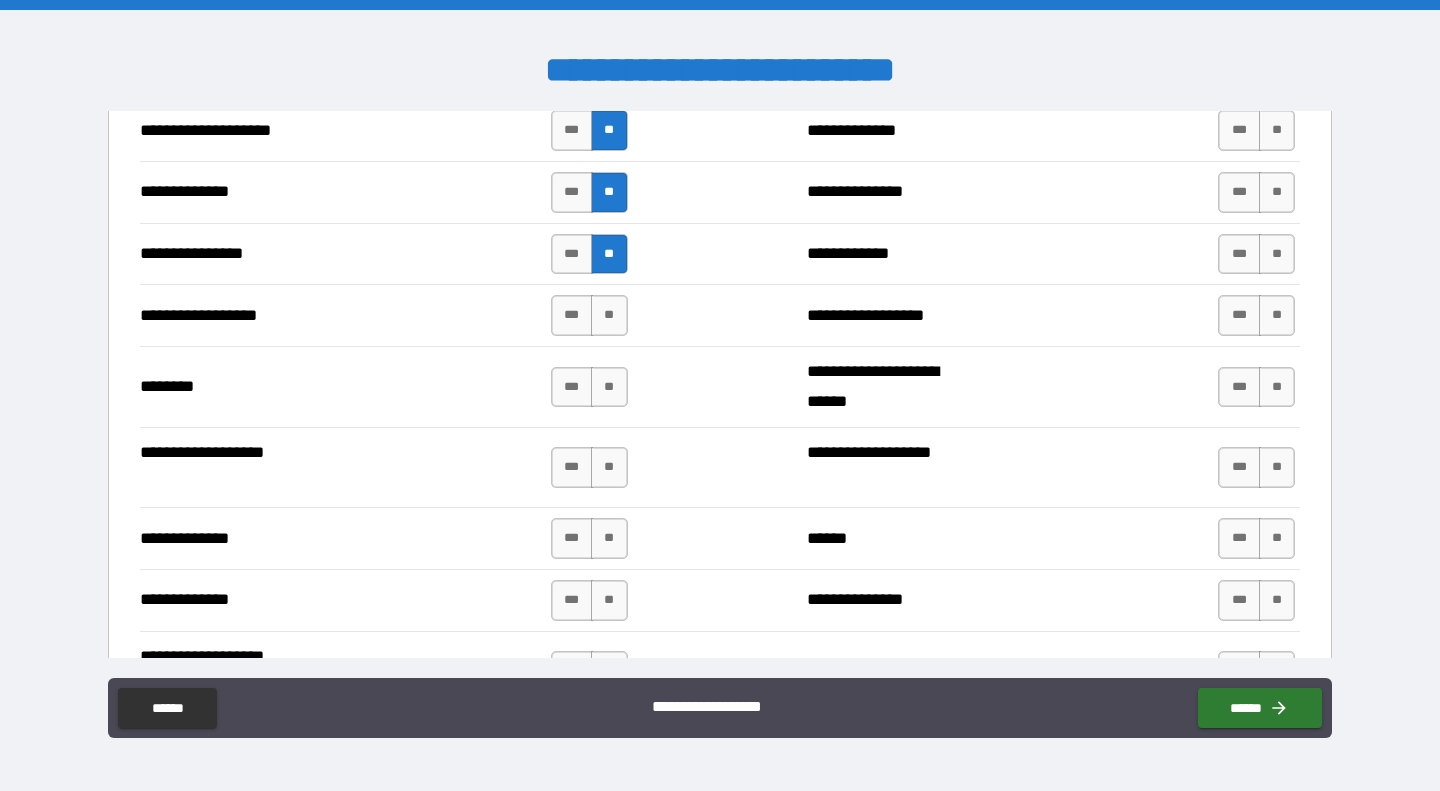 click on "**" at bounding box center (609, 315) 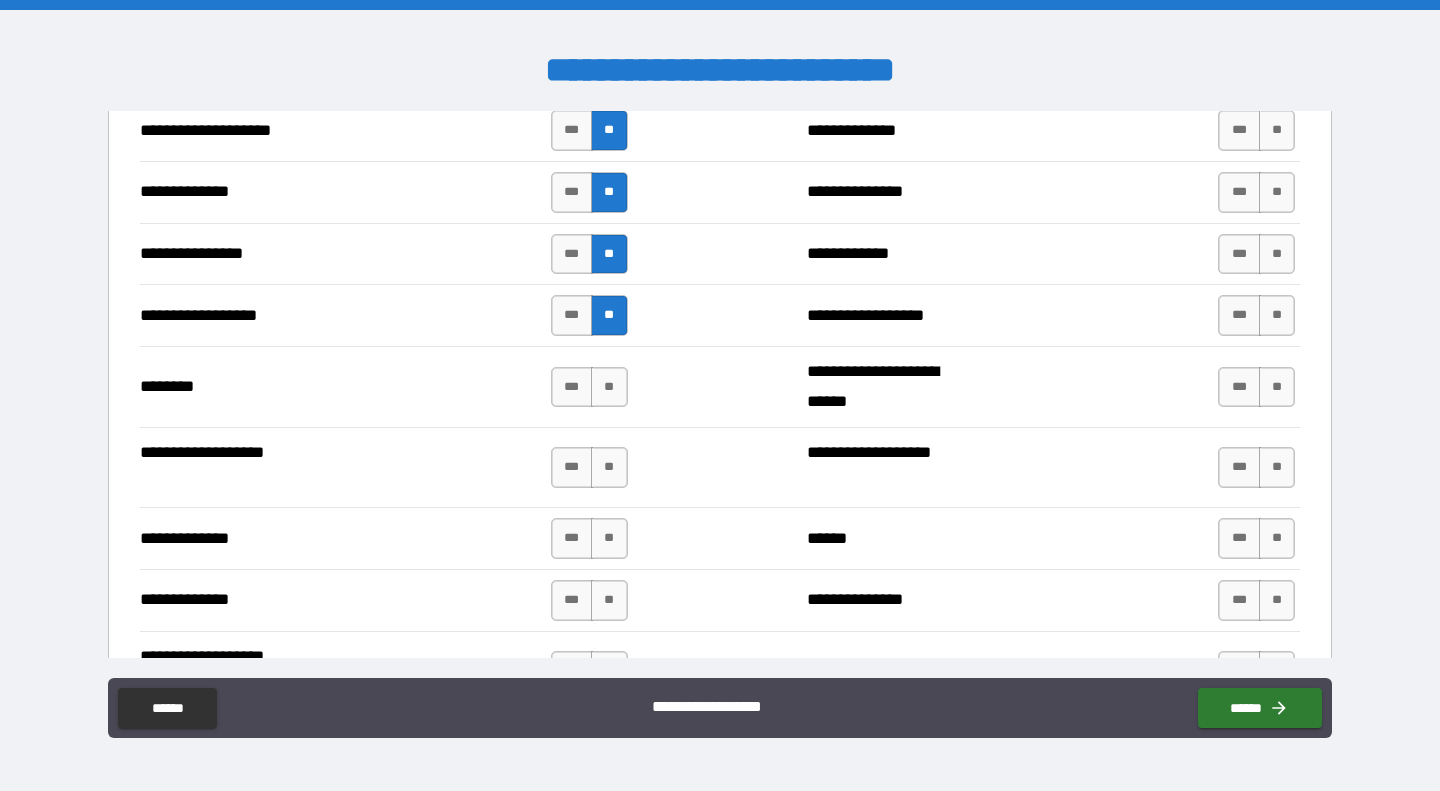 click on "**" at bounding box center [609, 387] 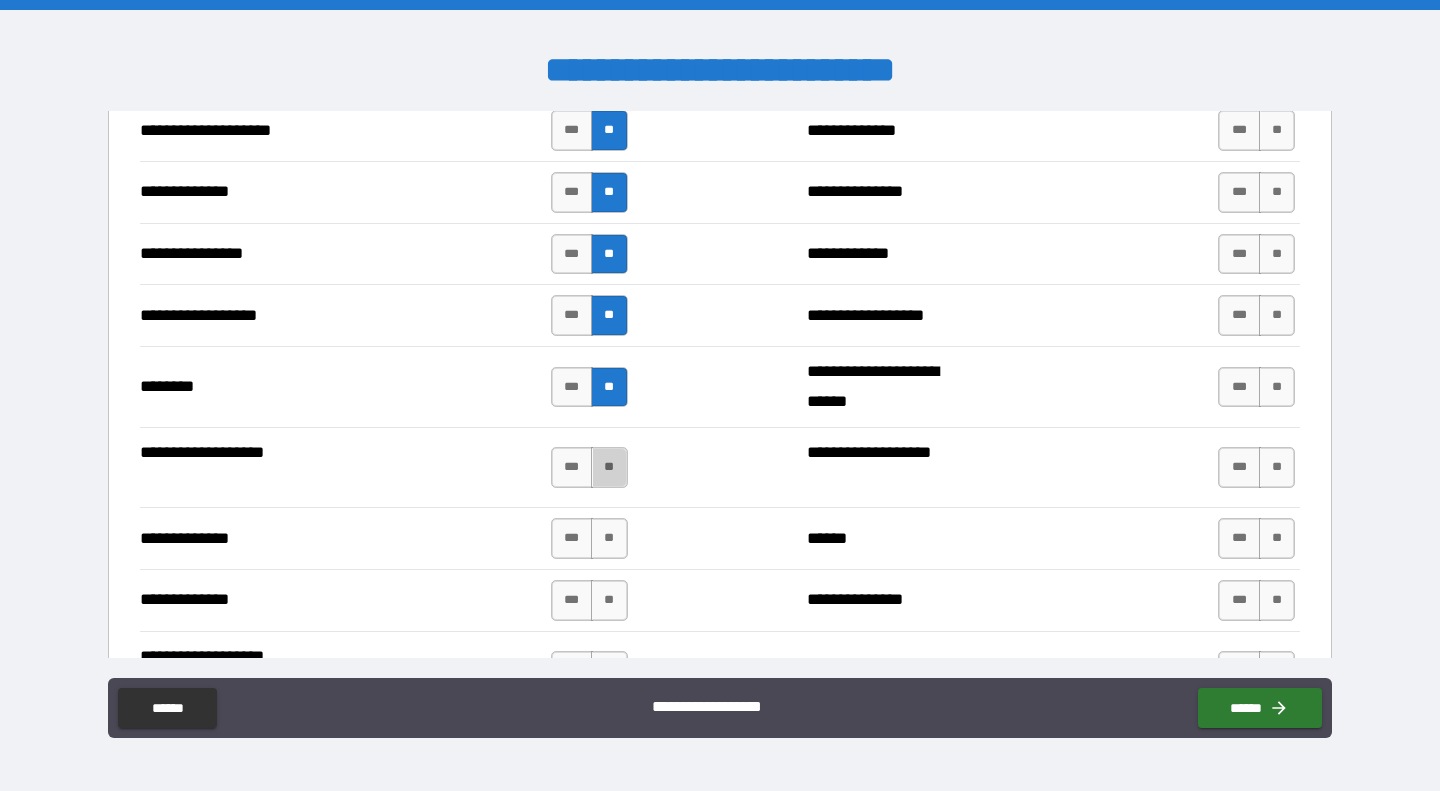 click on "**" at bounding box center [609, 467] 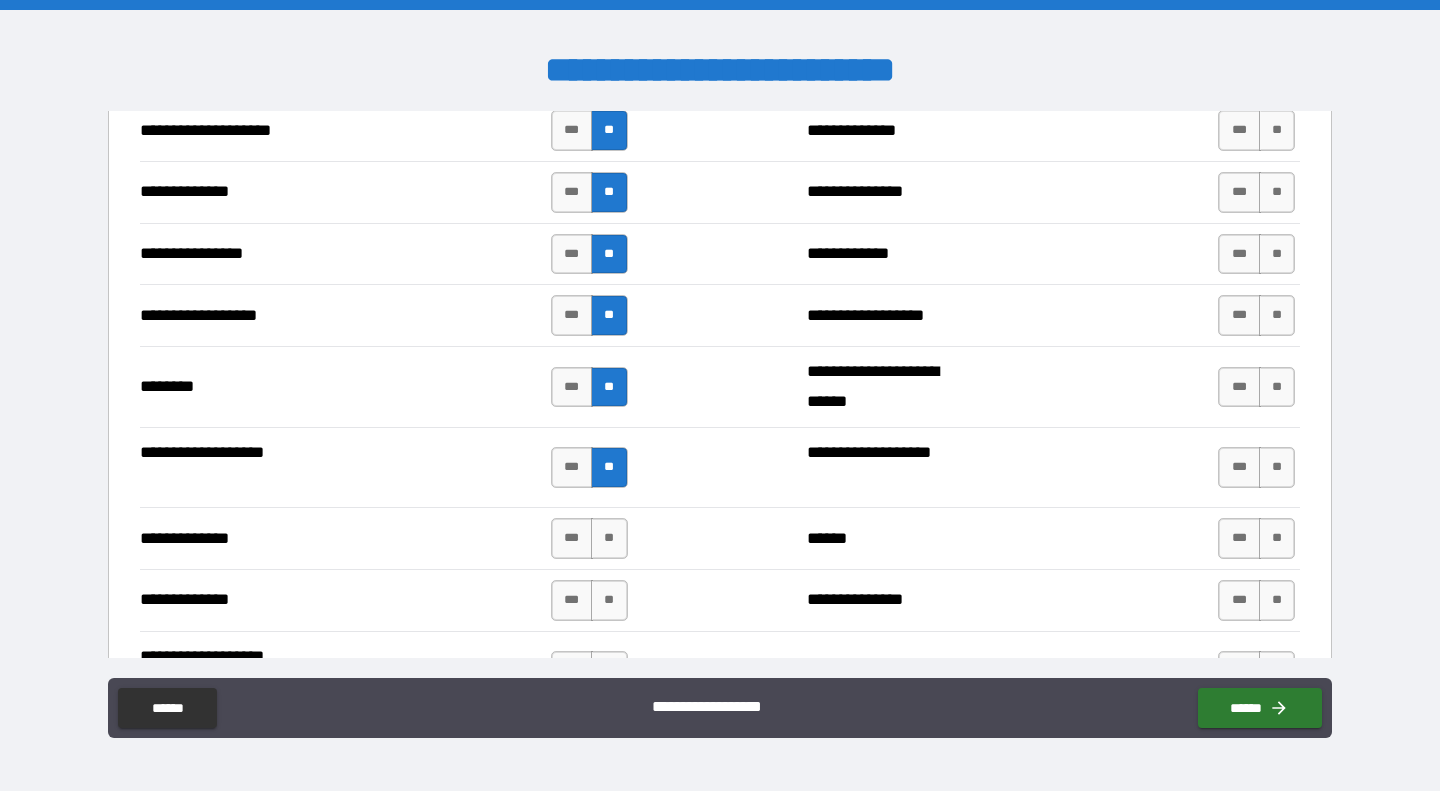 click on "**" at bounding box center [609, 538] 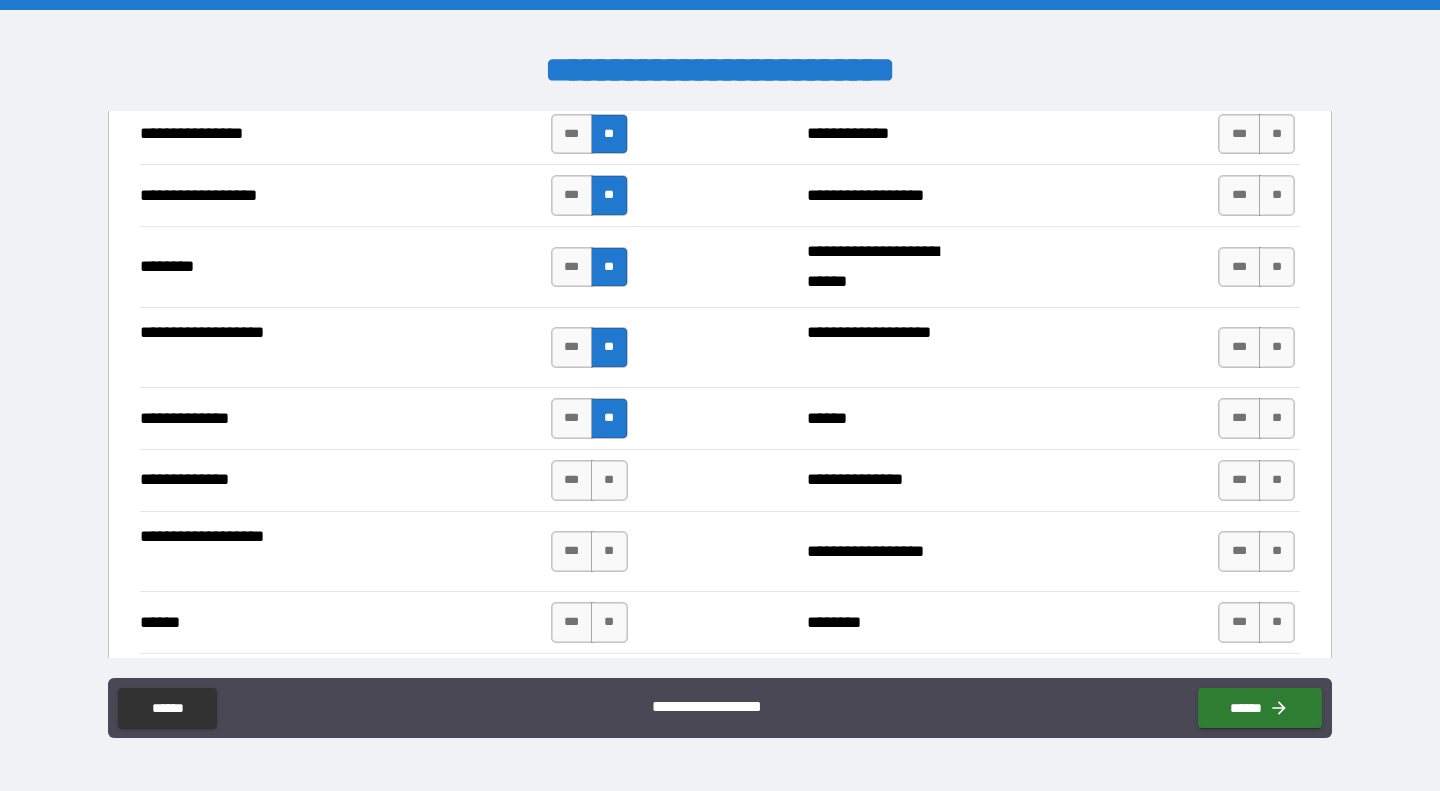 scroll, scrollTop: 3305, scrollLeft: 0, axis: vertical 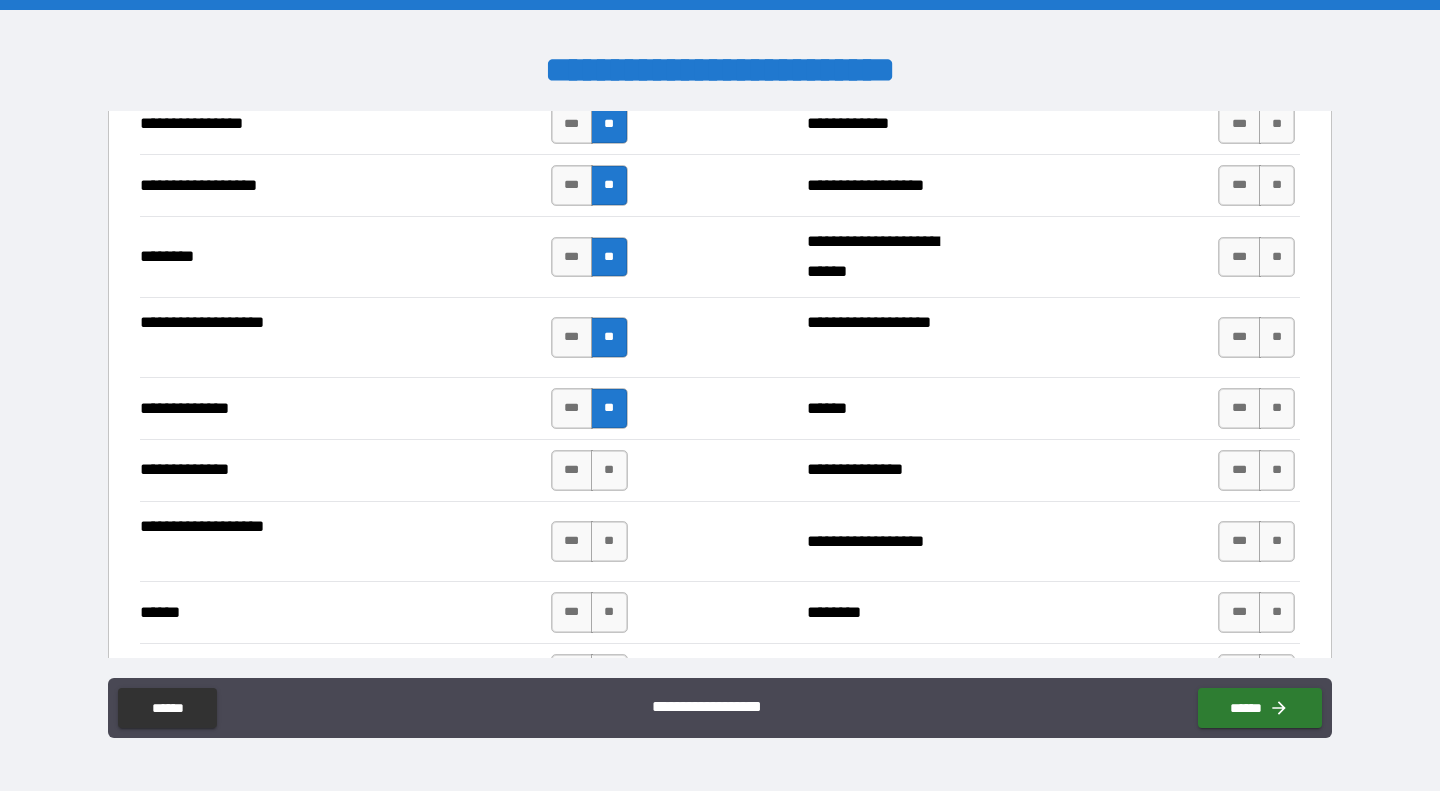 click on "**" at bounding box center (609, 470) 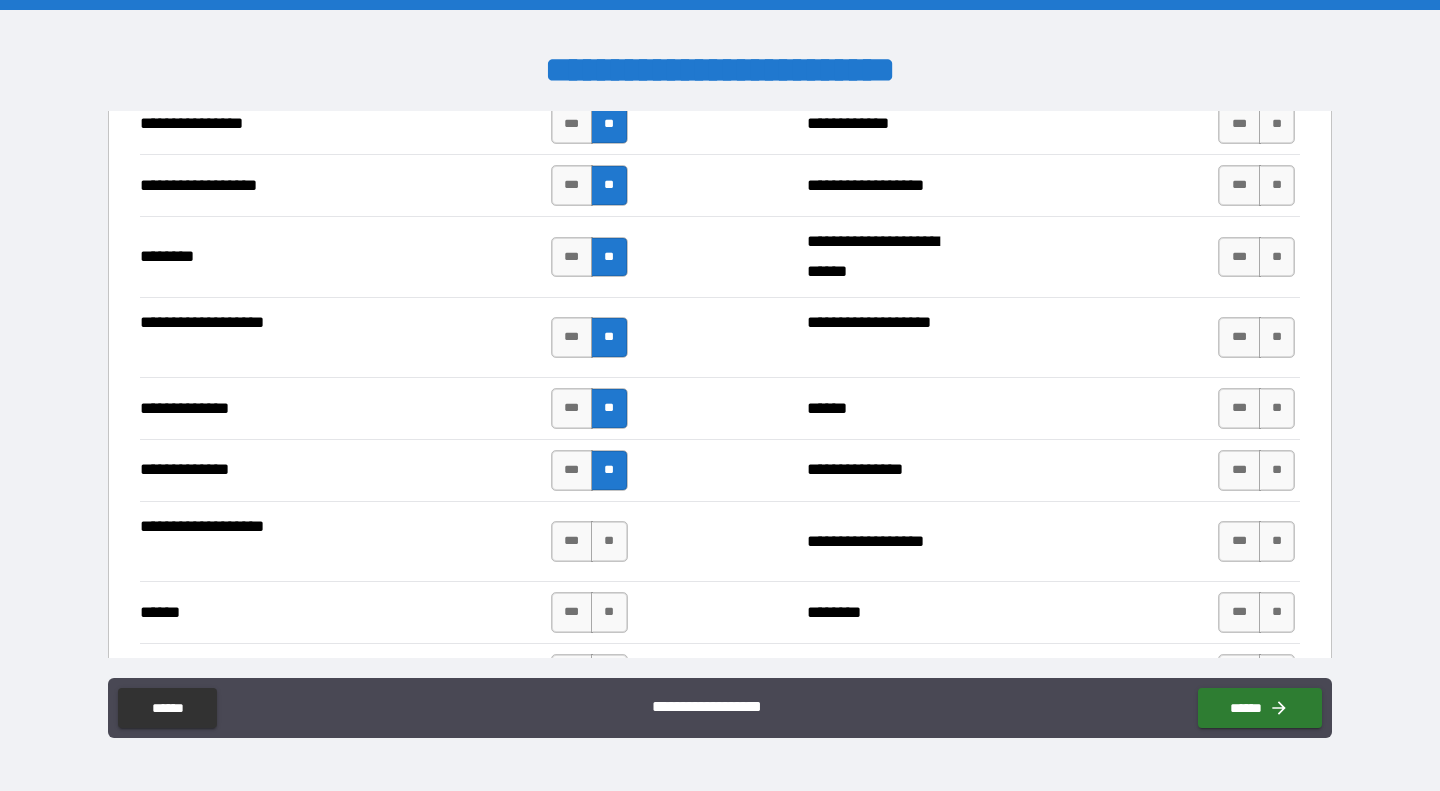 click on "**" at bounding box center [609, 541] 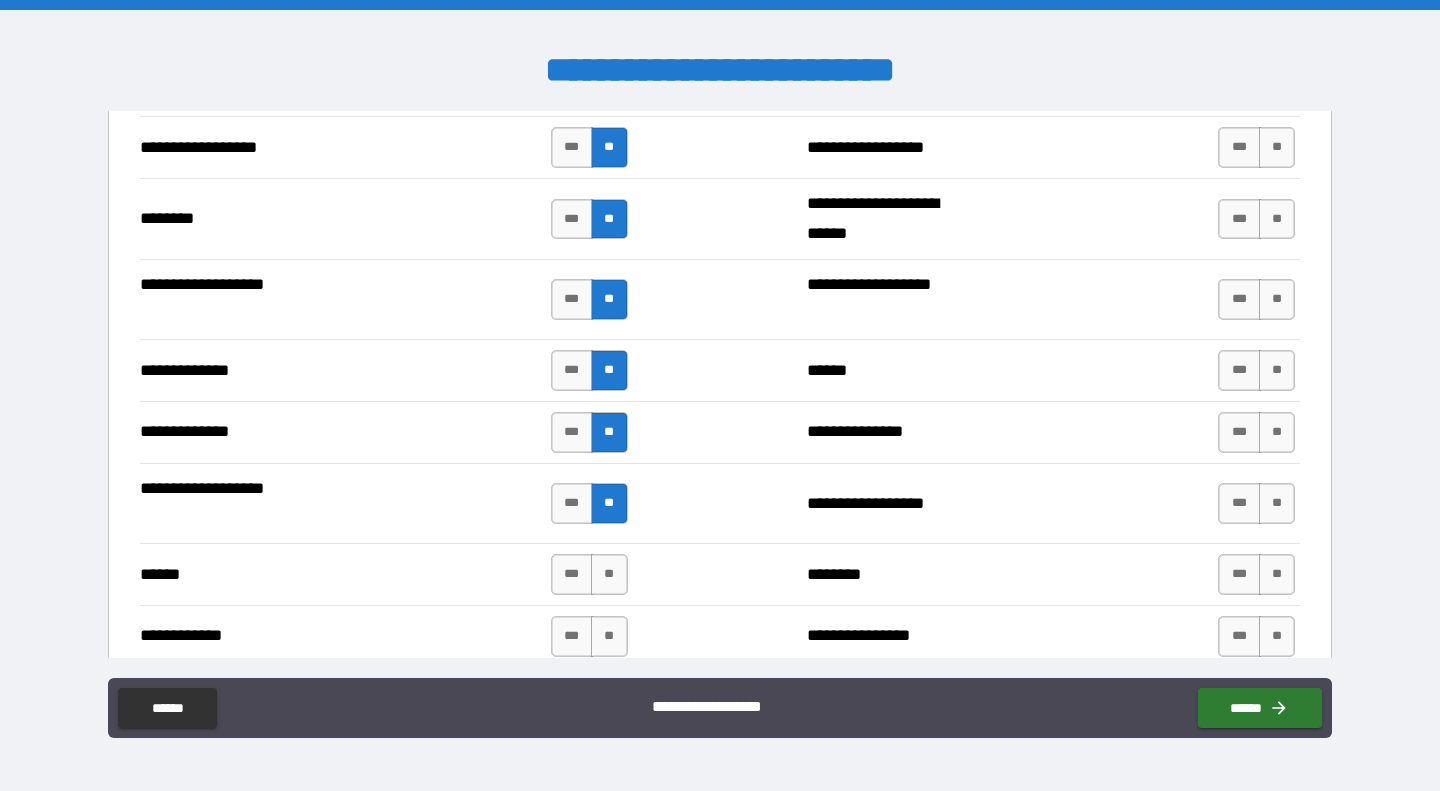 scroll, scrollTop: 3397, scrollLeft: 0, axis: vertical 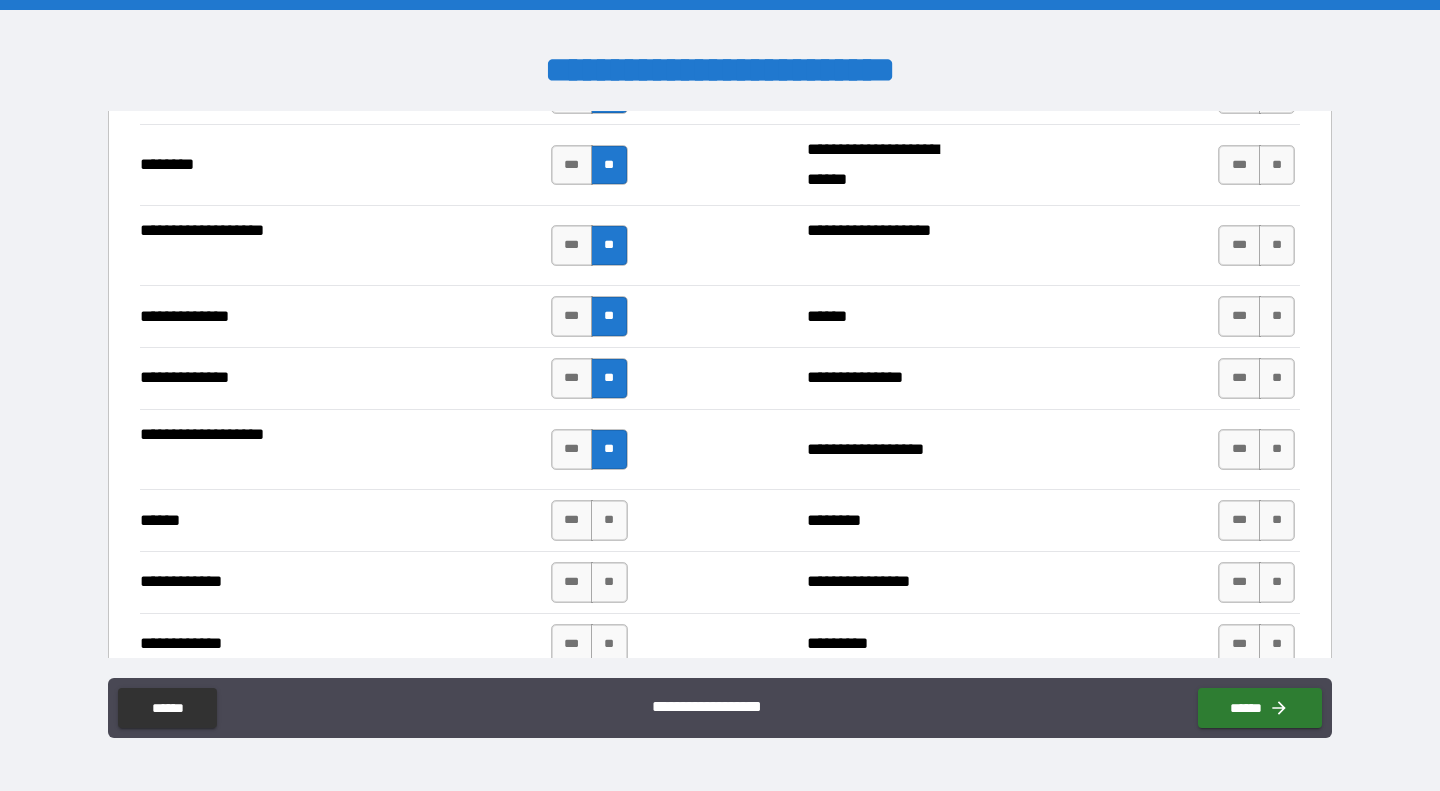click on "***" at bounding box center (572, 520) 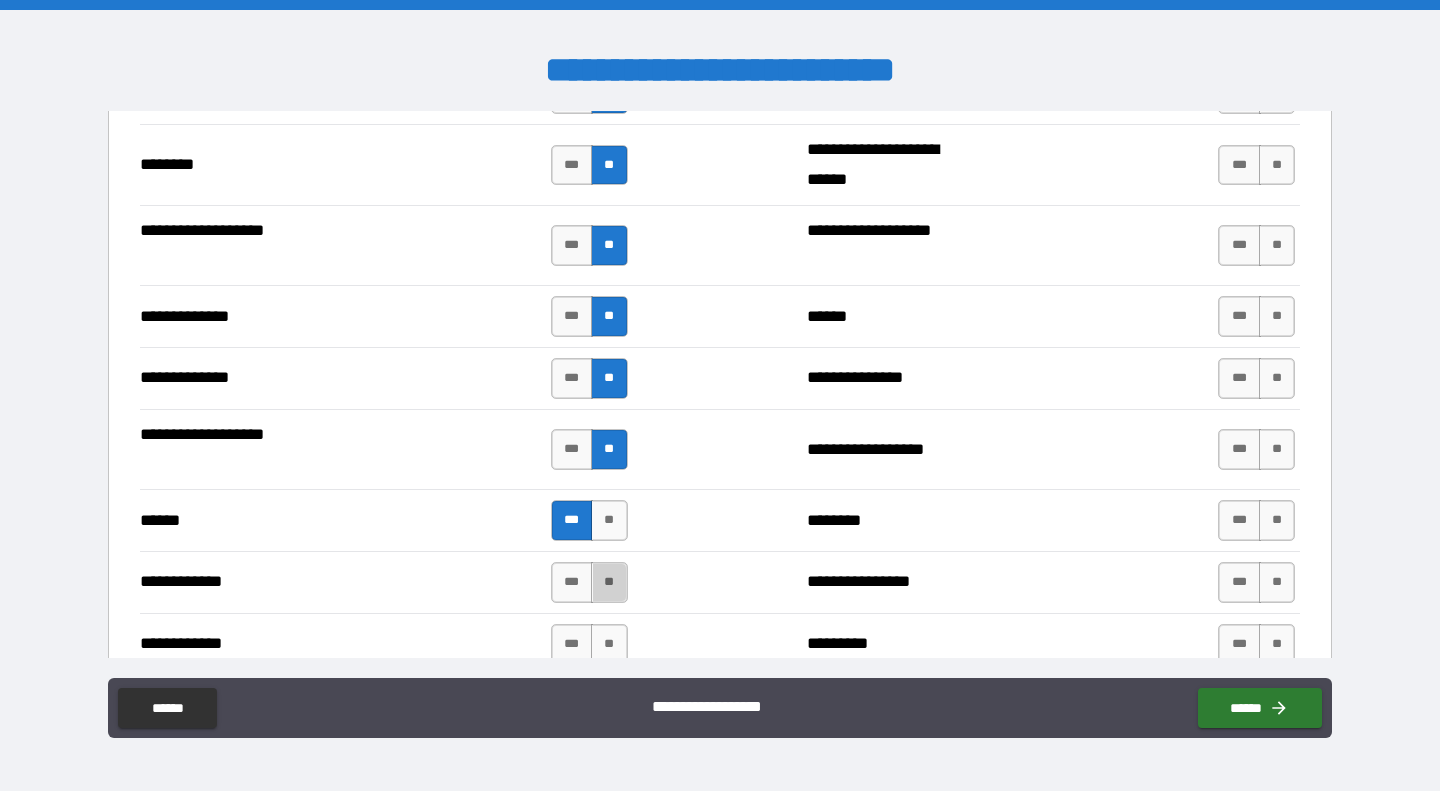 click on "**" at bounding box center (609, 582) 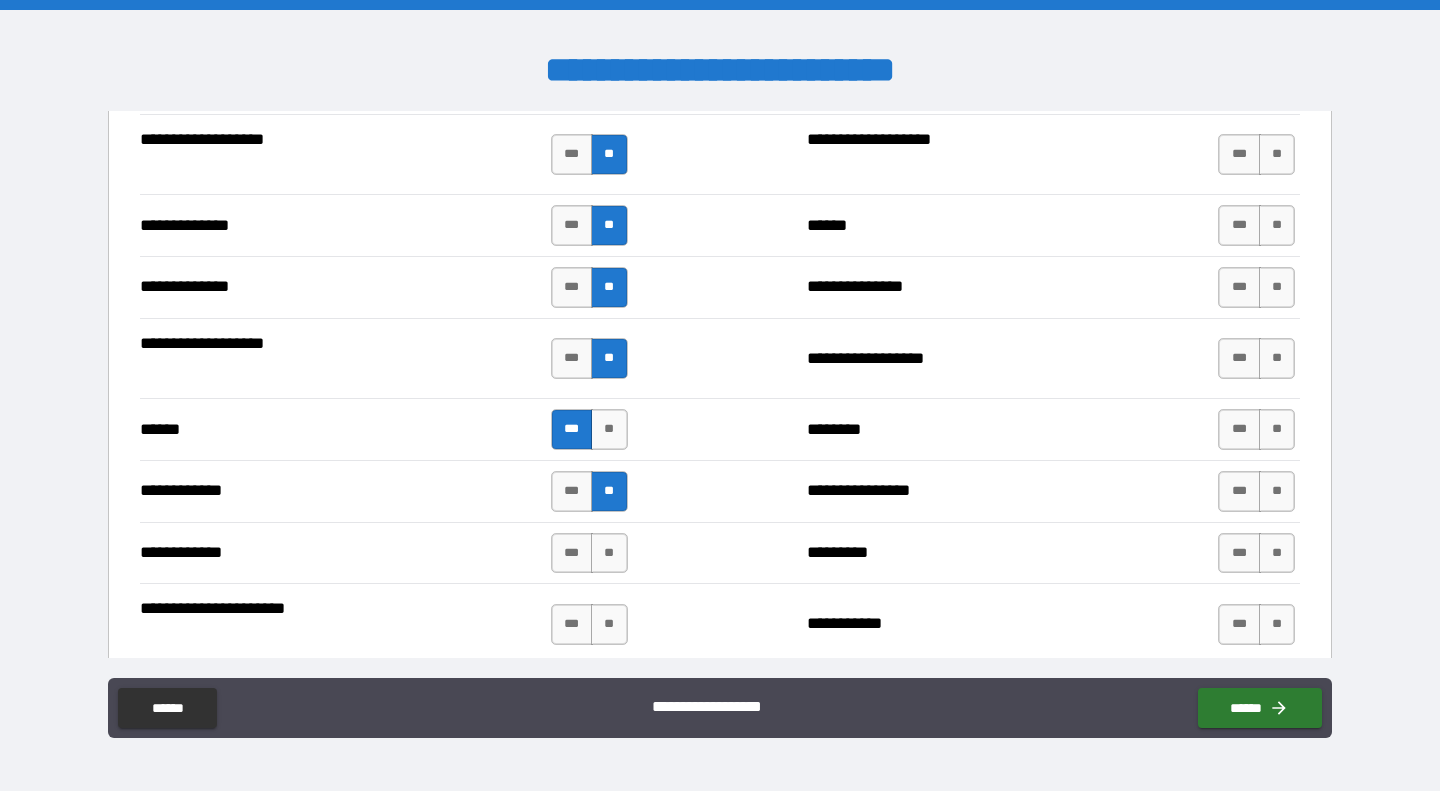scroll, scrollTop: 3491, scrollLeft: 0, axis: vertical 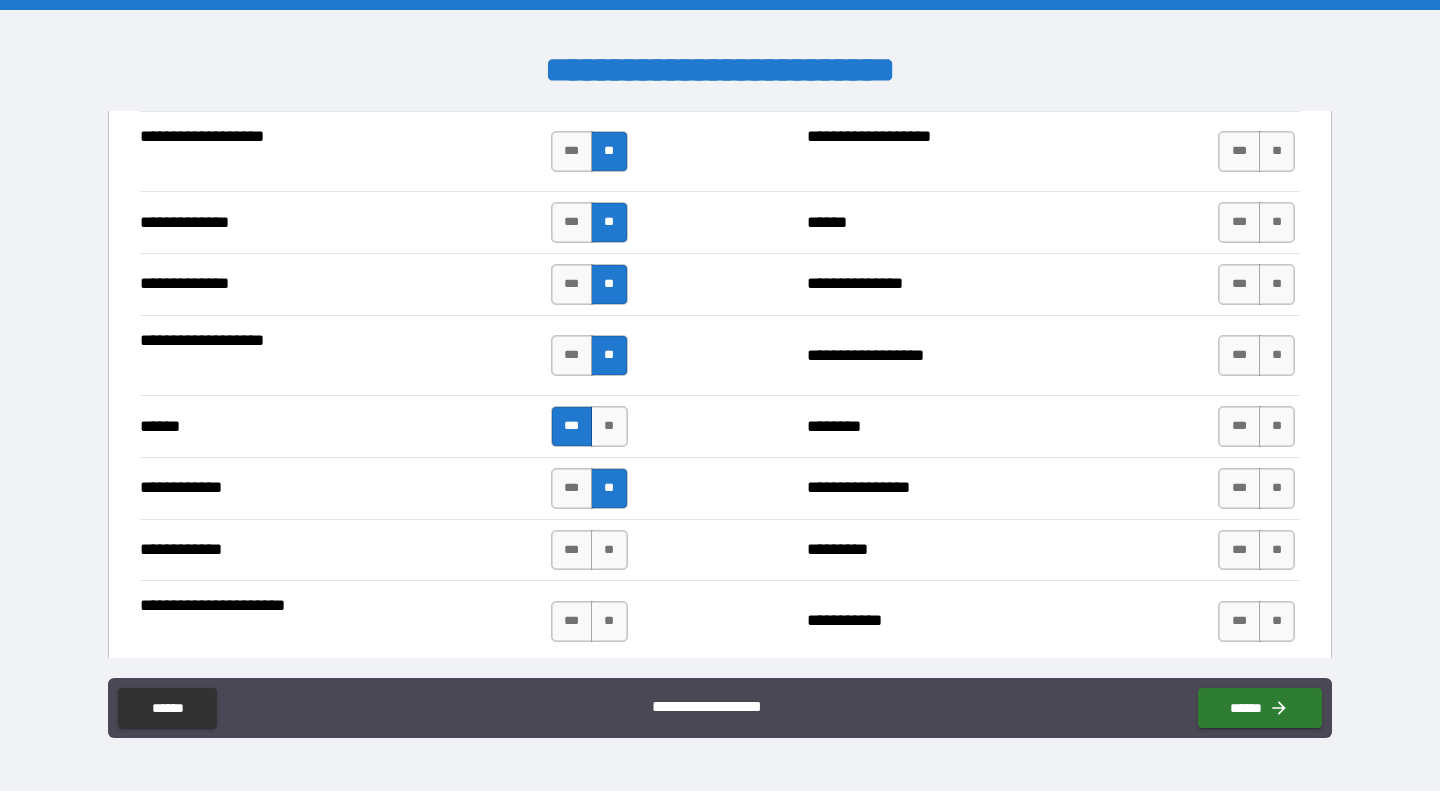 click on "**" at bounding box center (609, 550) 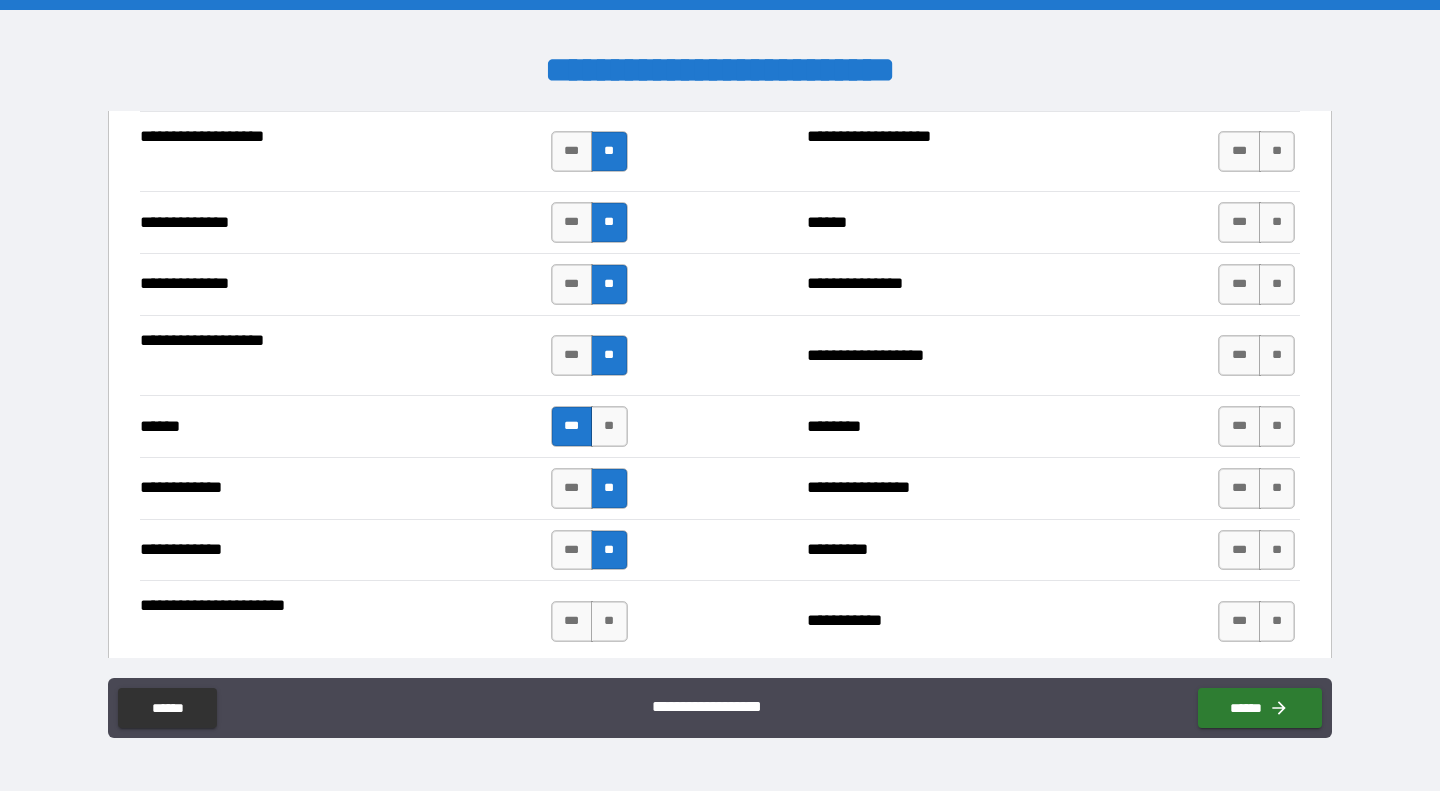 click on "**" at bounding box center (609, 621) 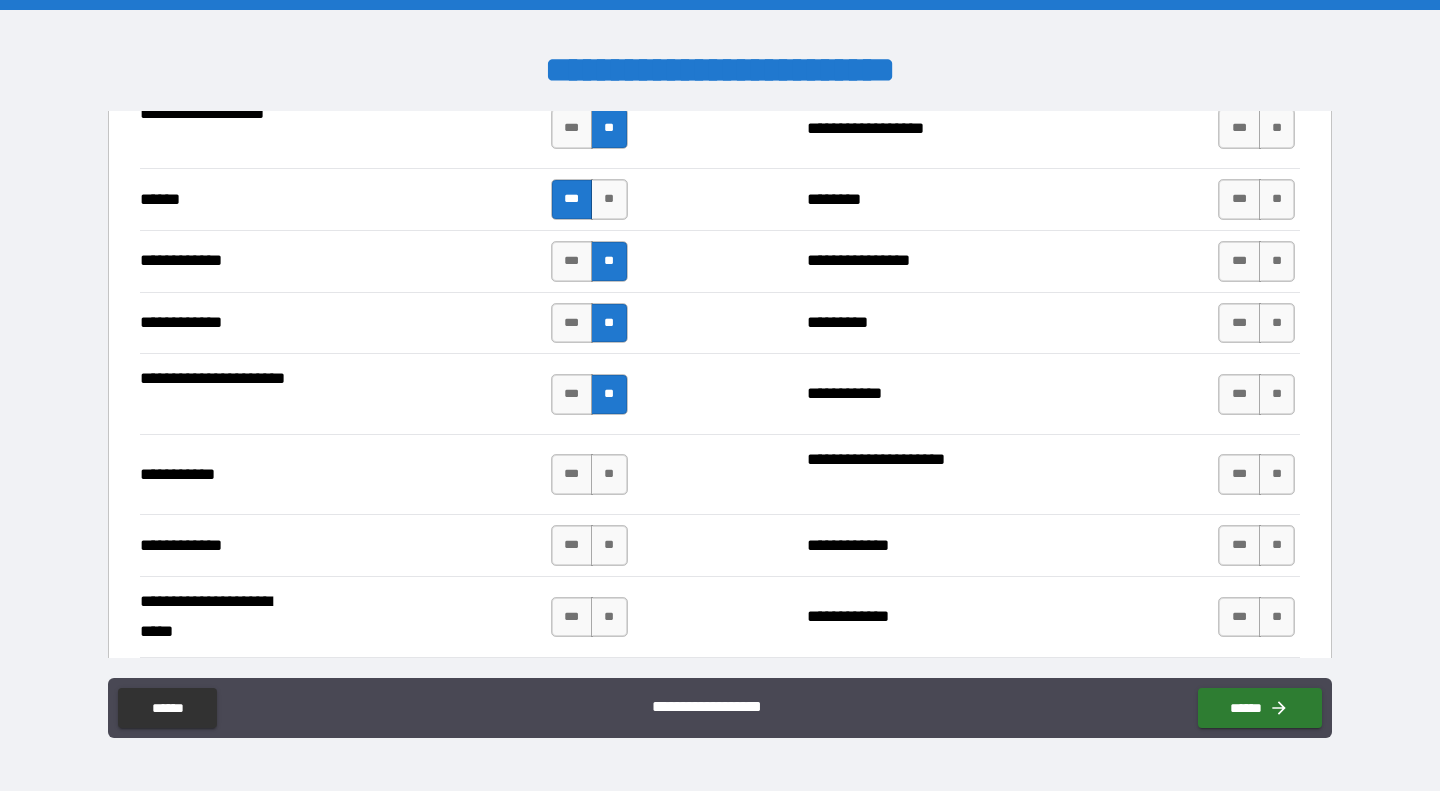 scroll, scrollTop: 3719, scrollLeft: 0, axis: vertical 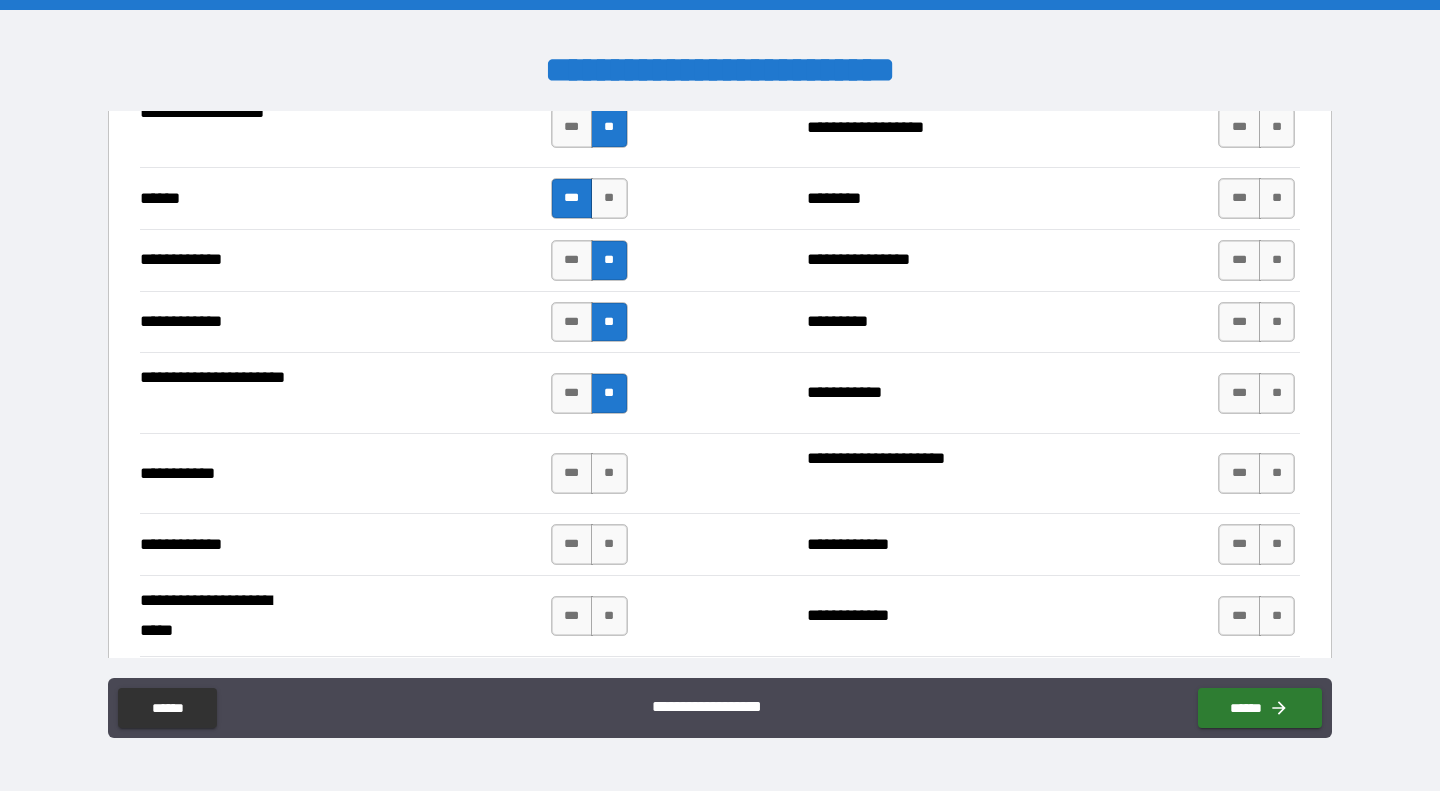 click on "**" at bounding box center [609, 473] 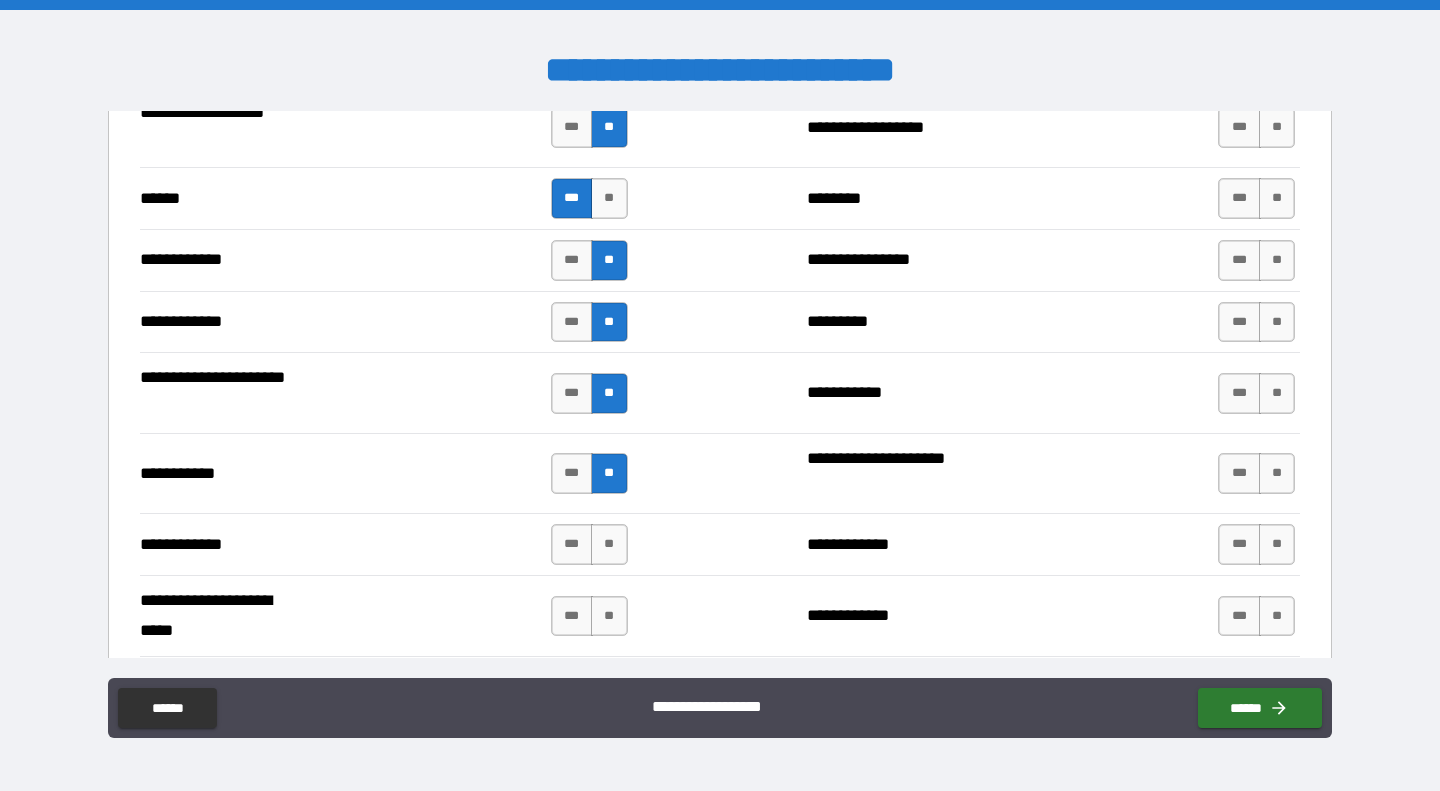 click on "**" at bounding box center [609, 544] 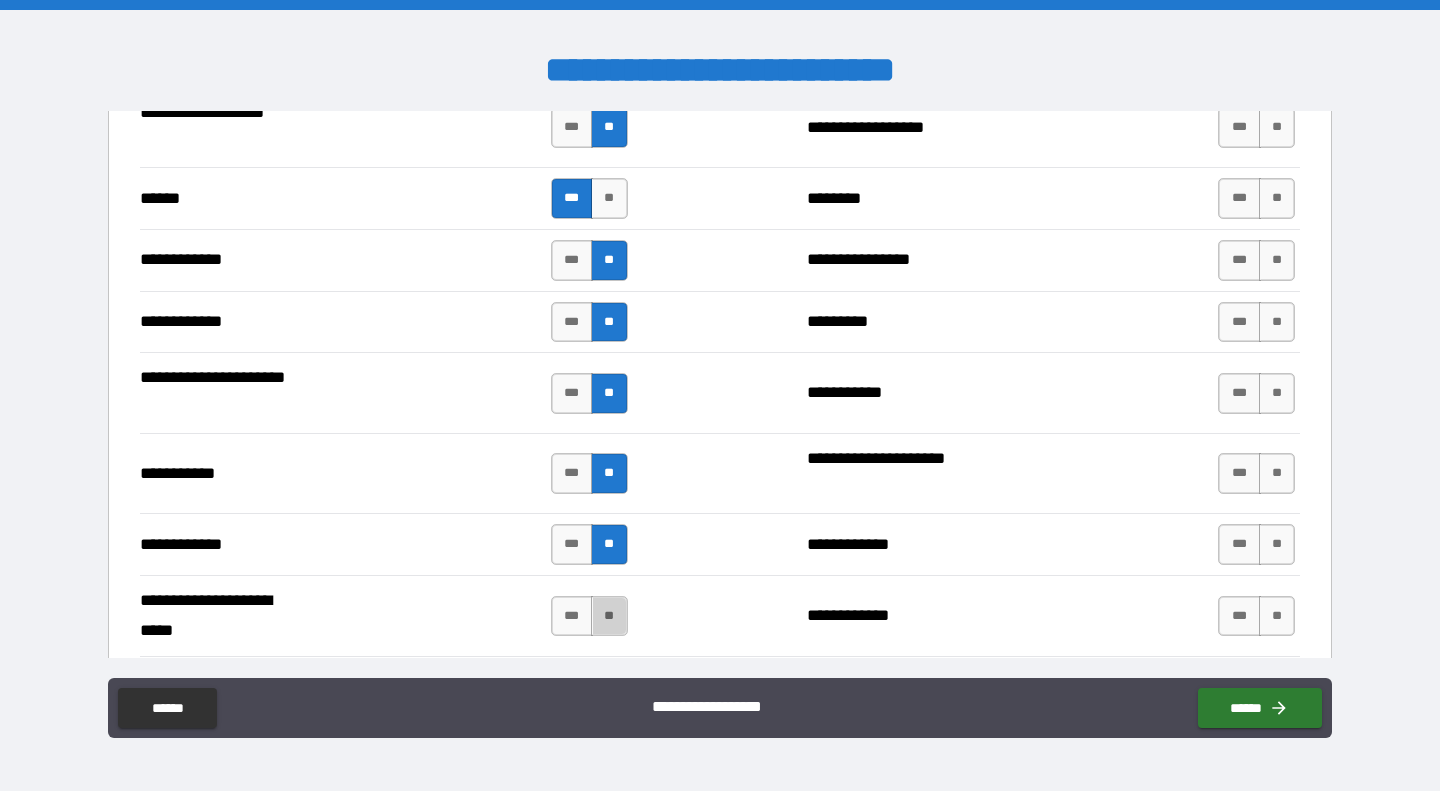 click on "**" at bounding box center (609, 616) 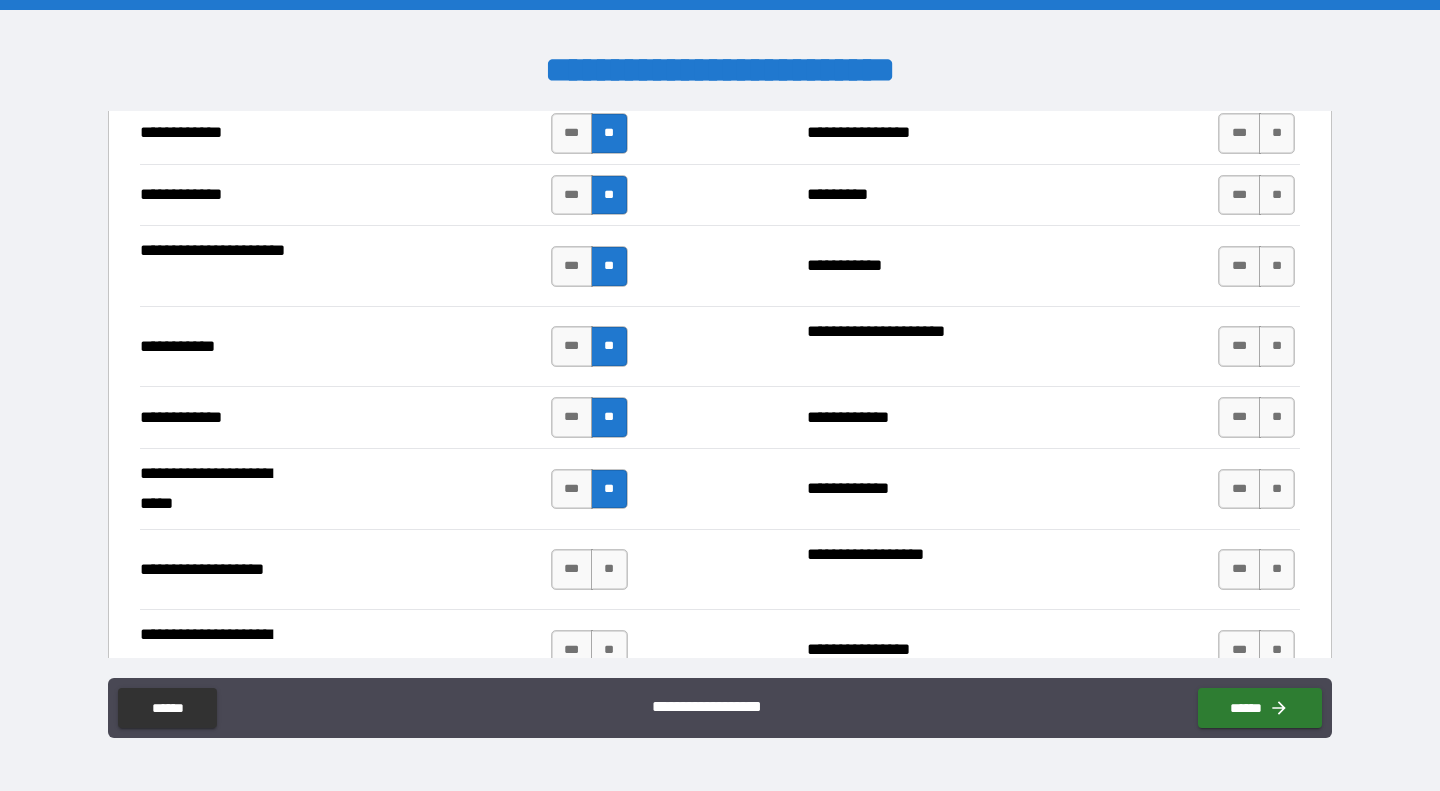 scroll, scrollTop: 3919, scrollLeft: 0, axis: vertical 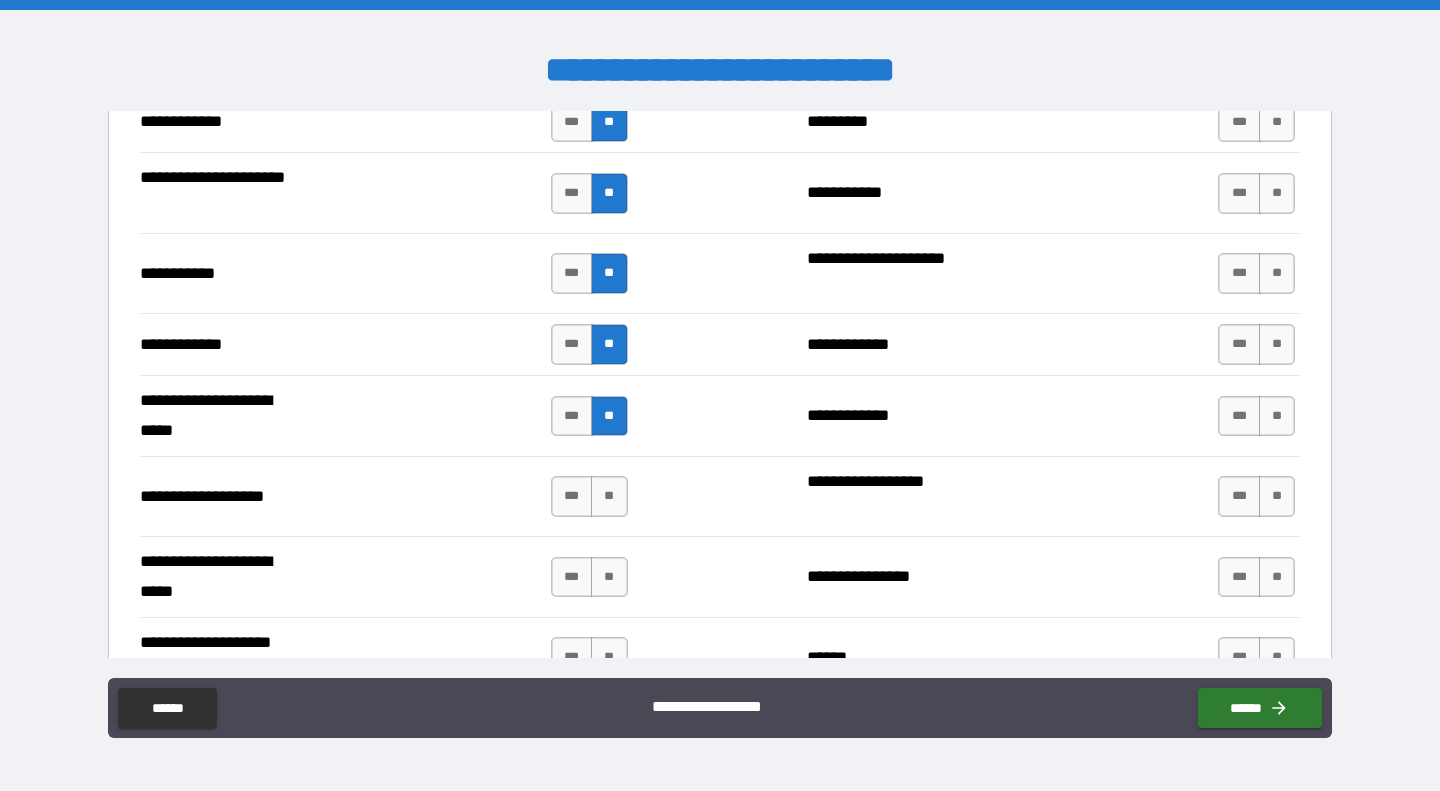 drag, startPoint x: 605, startPoint y: 497, endPoint x: 616, endPoint y: 502, distance: 12.083046 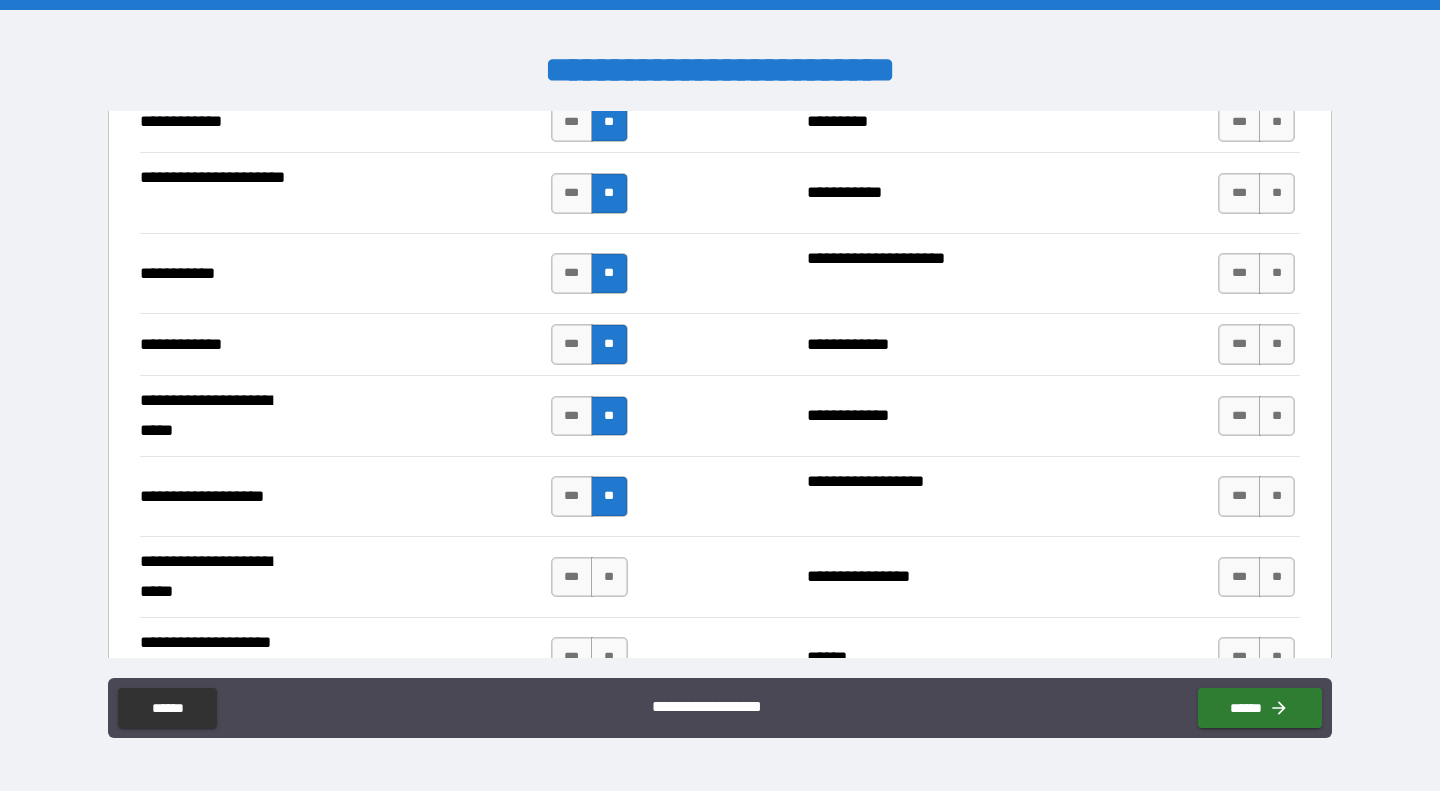 click on "**" at bounding box center (609, 577) 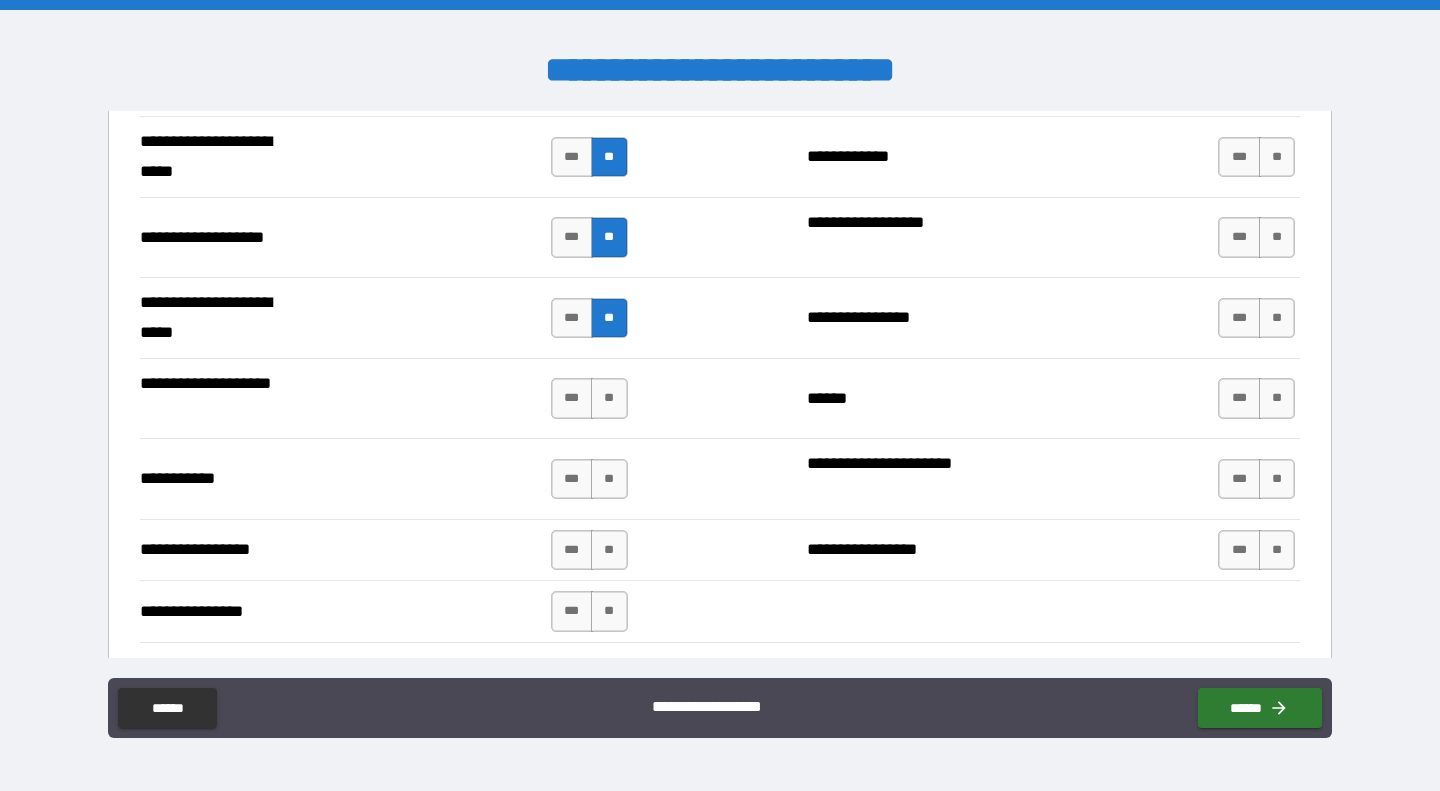scroll, scrollTop: 4183, scrollLeft: 0, axis: vertical 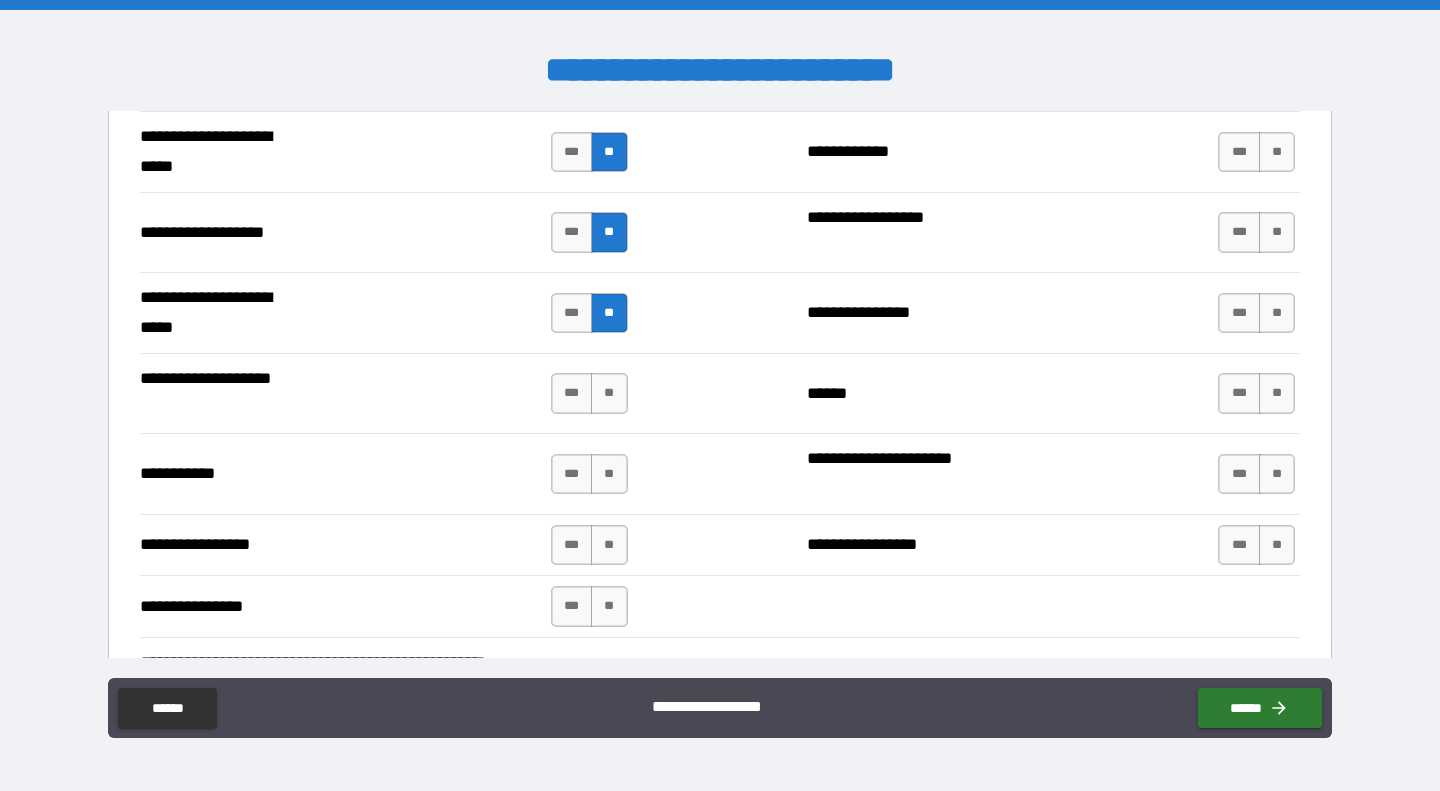 click on "**" at bounding box center [609, 393] 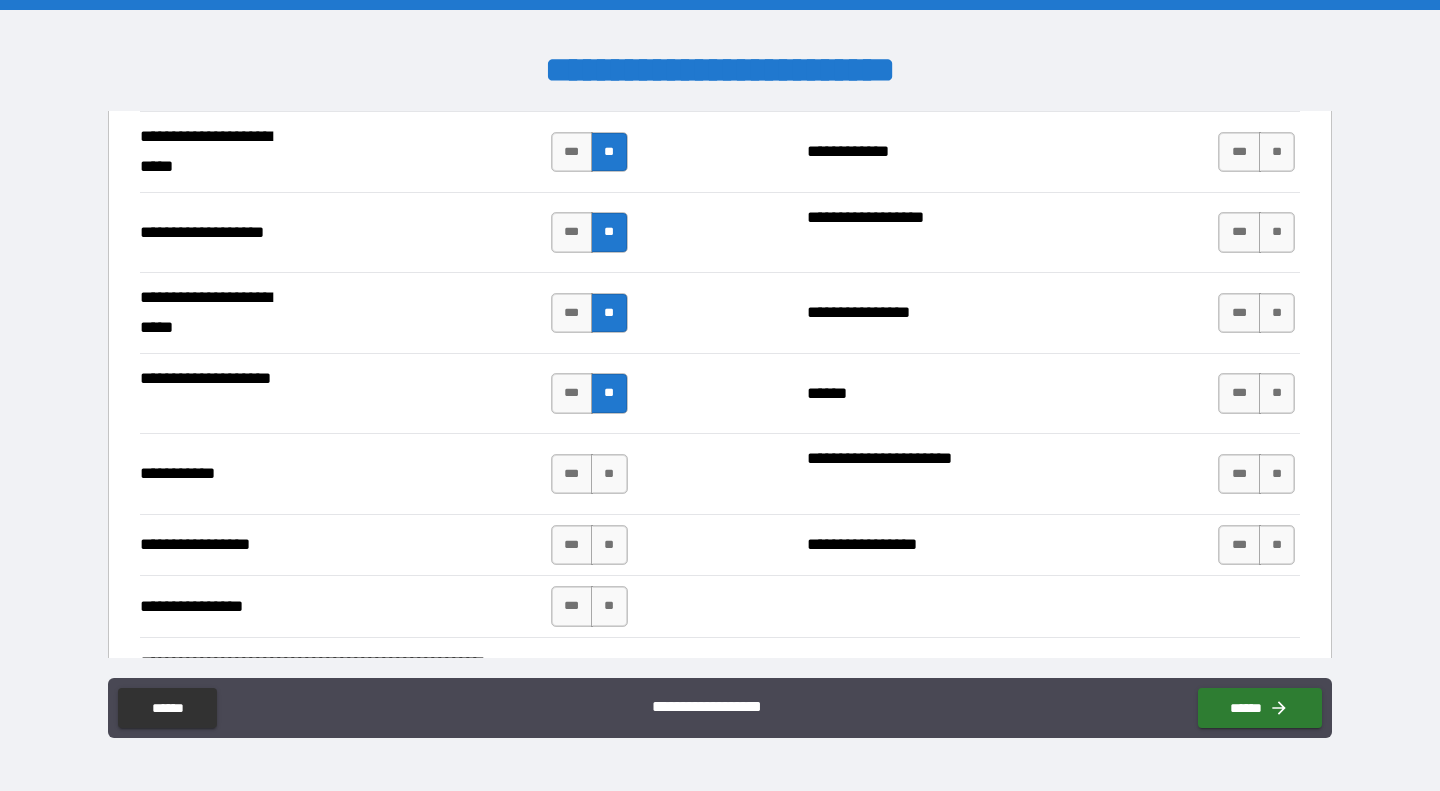 click on "**" at bounding box center (609, 474) 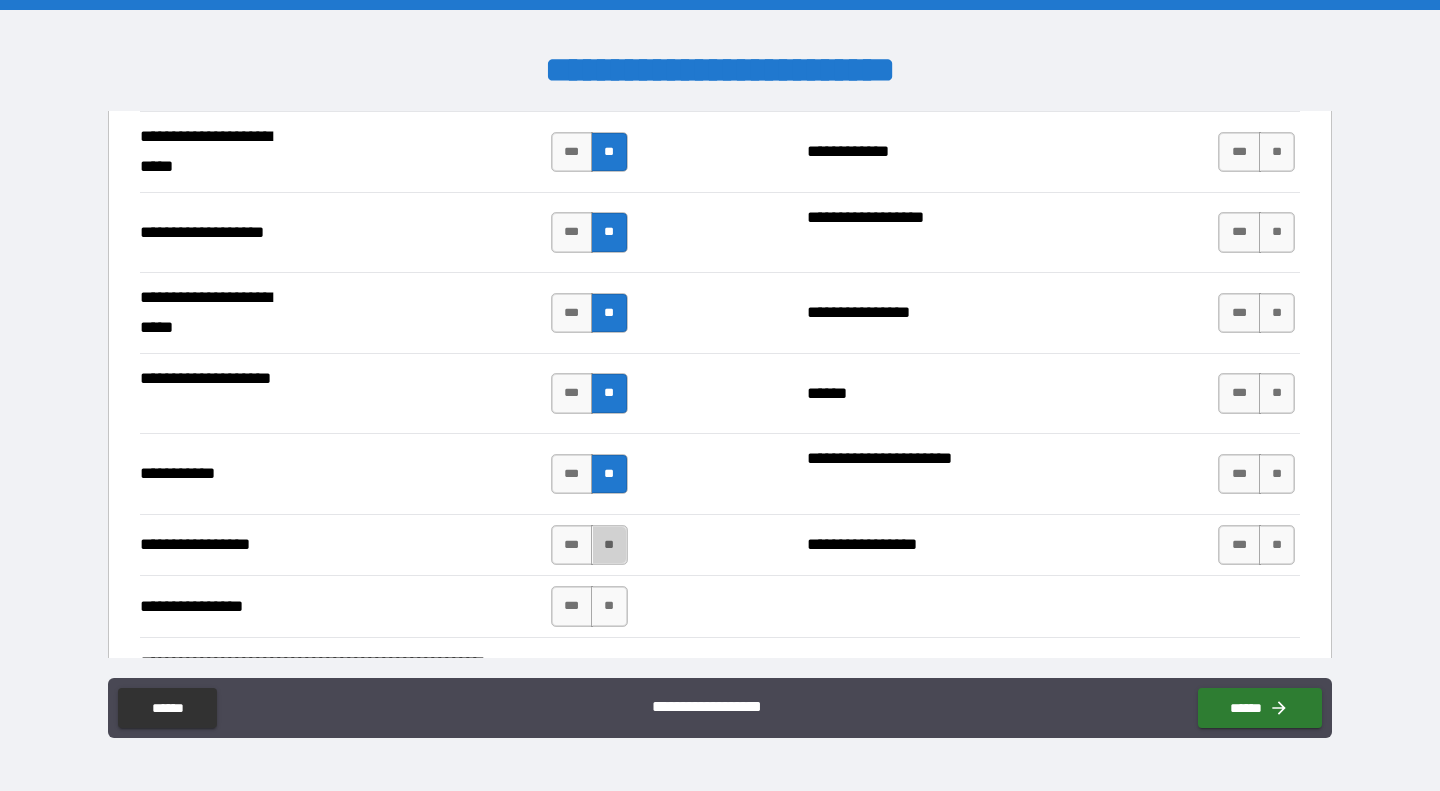 click on "**" at bounding box center (609, 545) 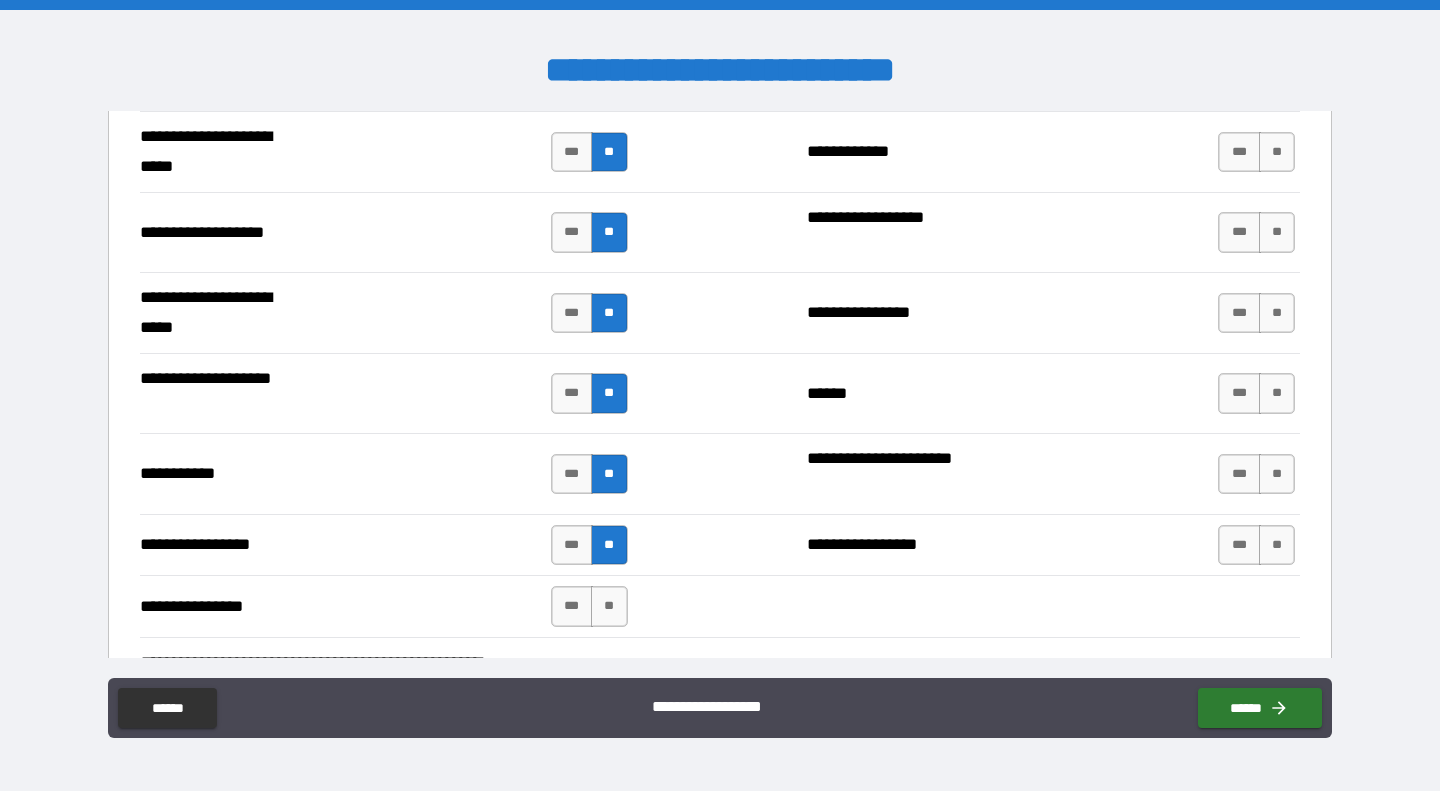 click on "**" at bounding box center [609, 606] 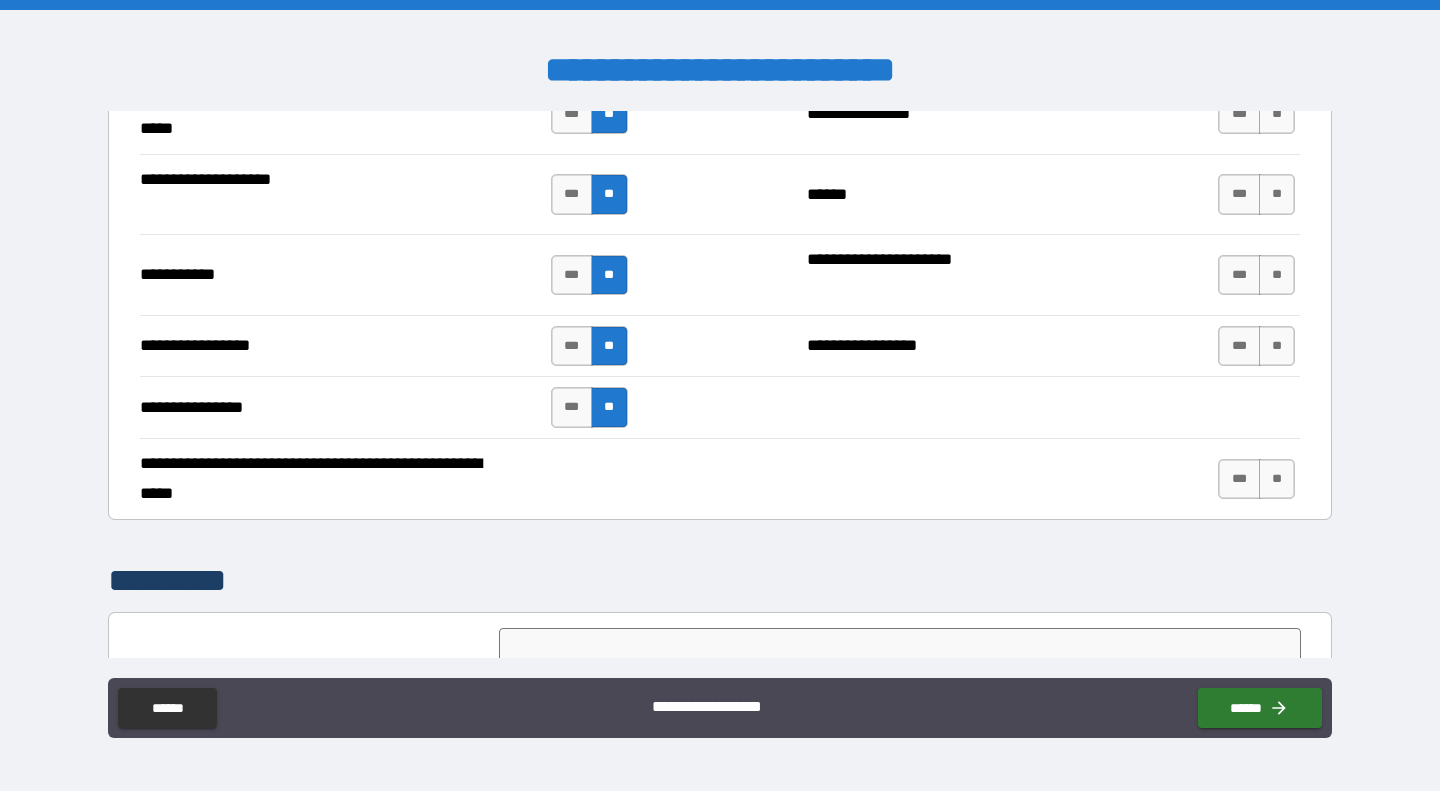 scroll, scrollTop: 4383, scrollLeft: 0, axis: vertical 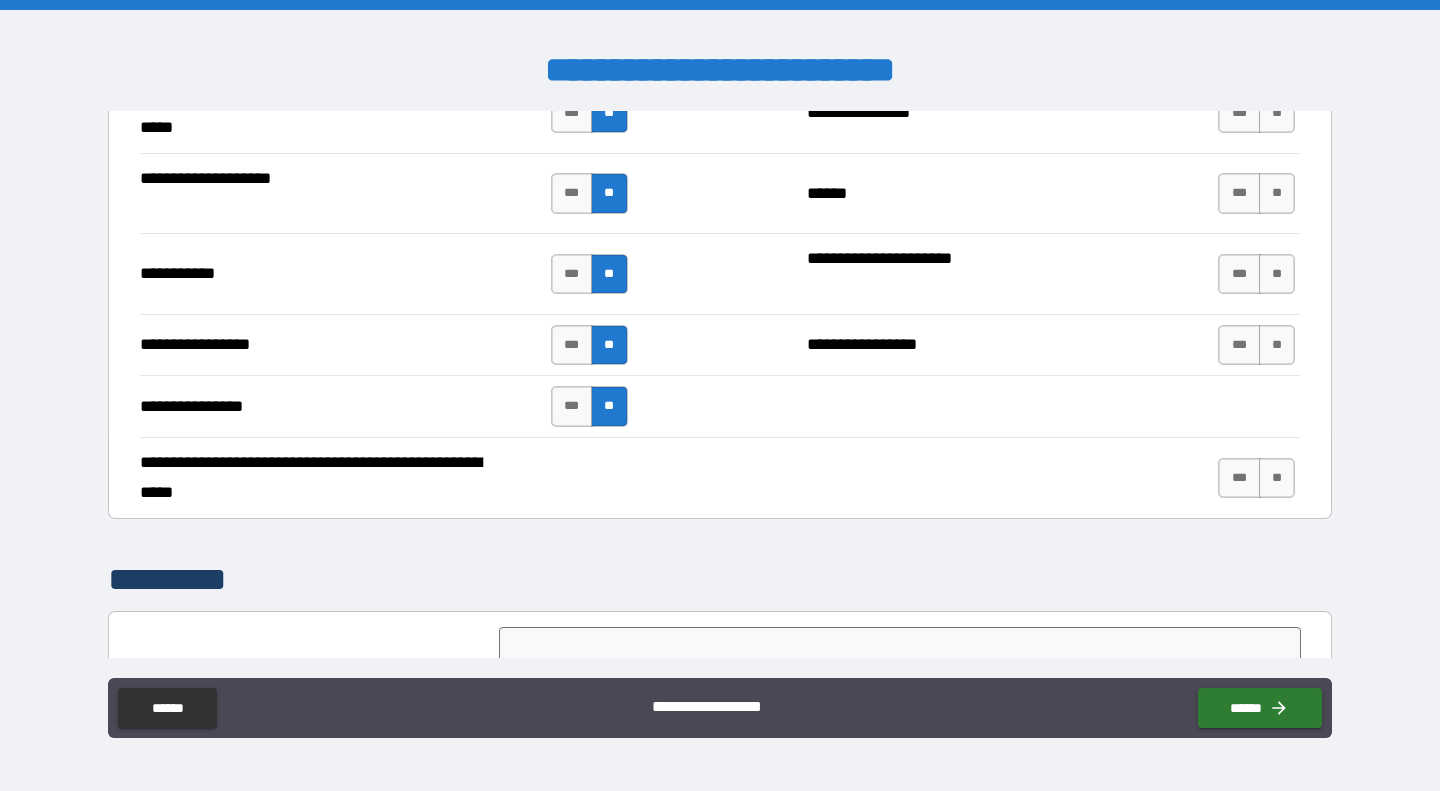 click on "**" at bounding box center [1277, 478] 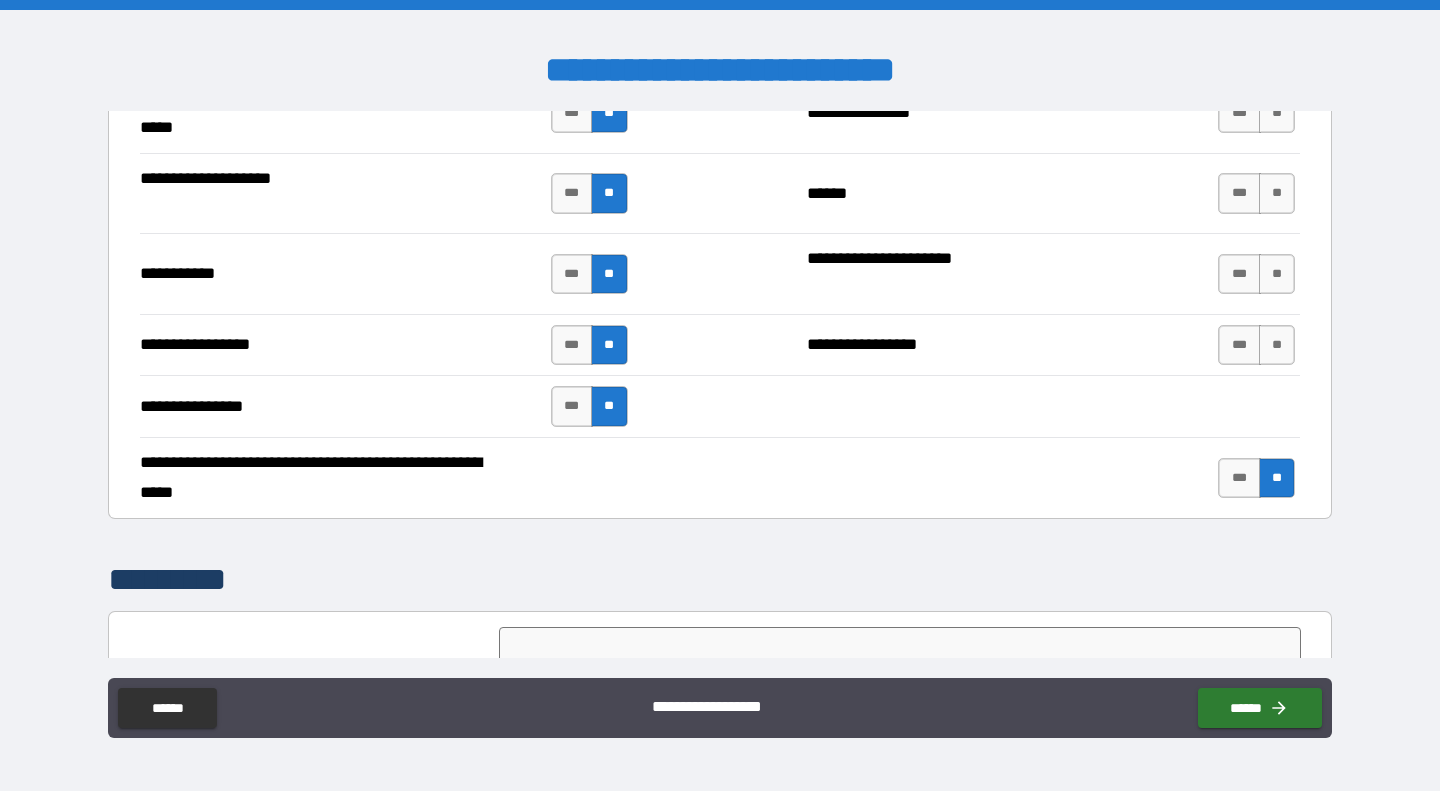 click on "**" at bounding box center (1277, 345) 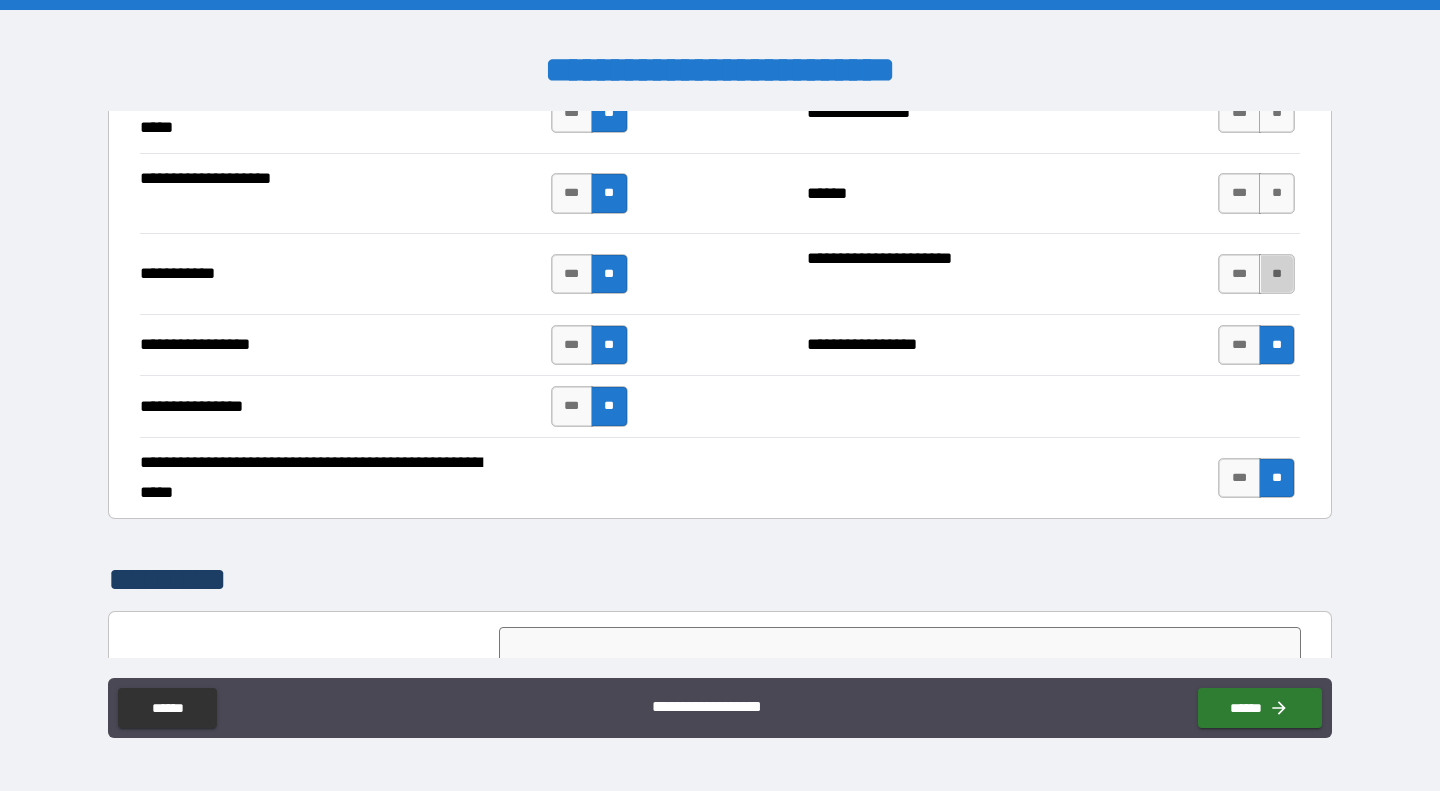 click on "**" at bounding box center (1277, 274) 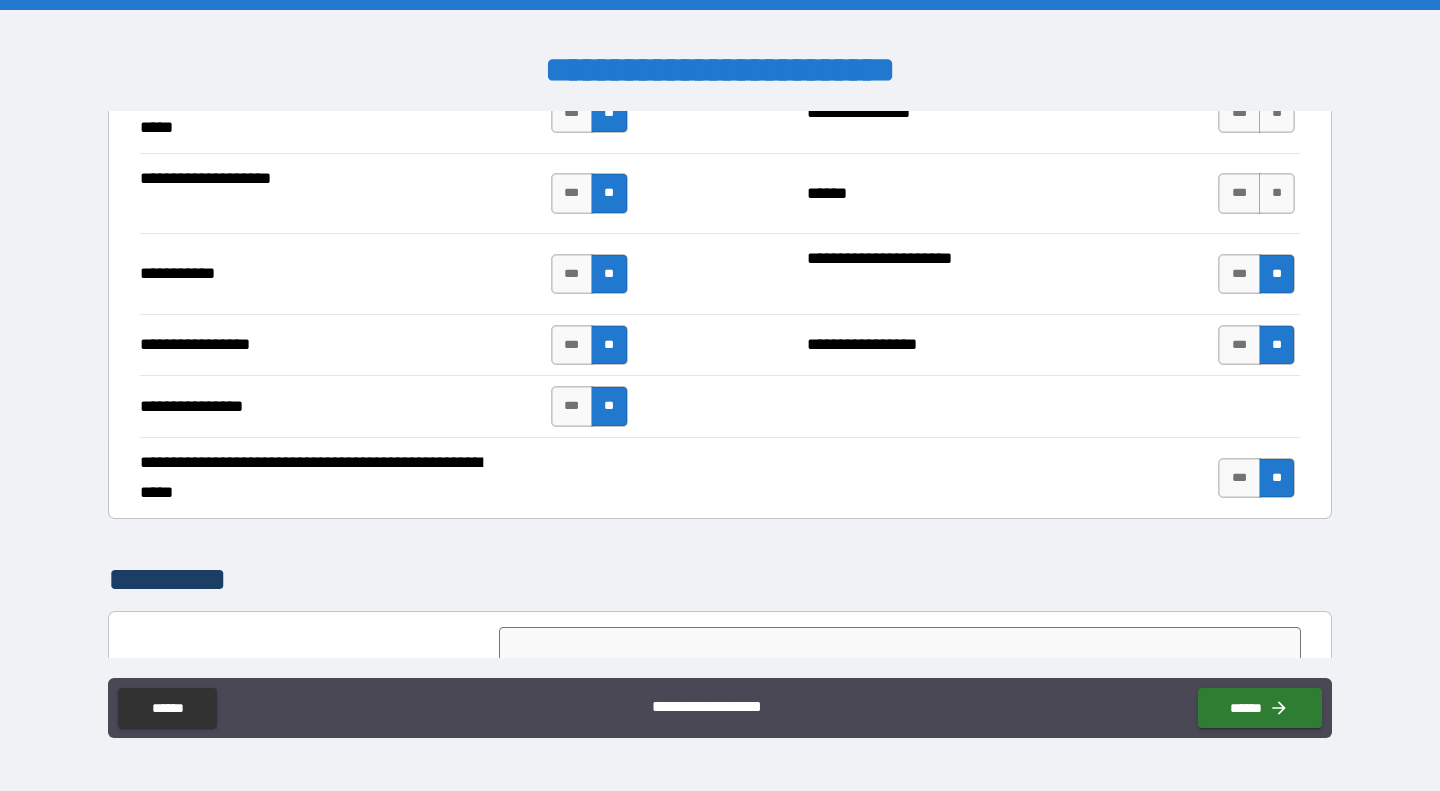 click on "**" at bounding box center (1277, 193) 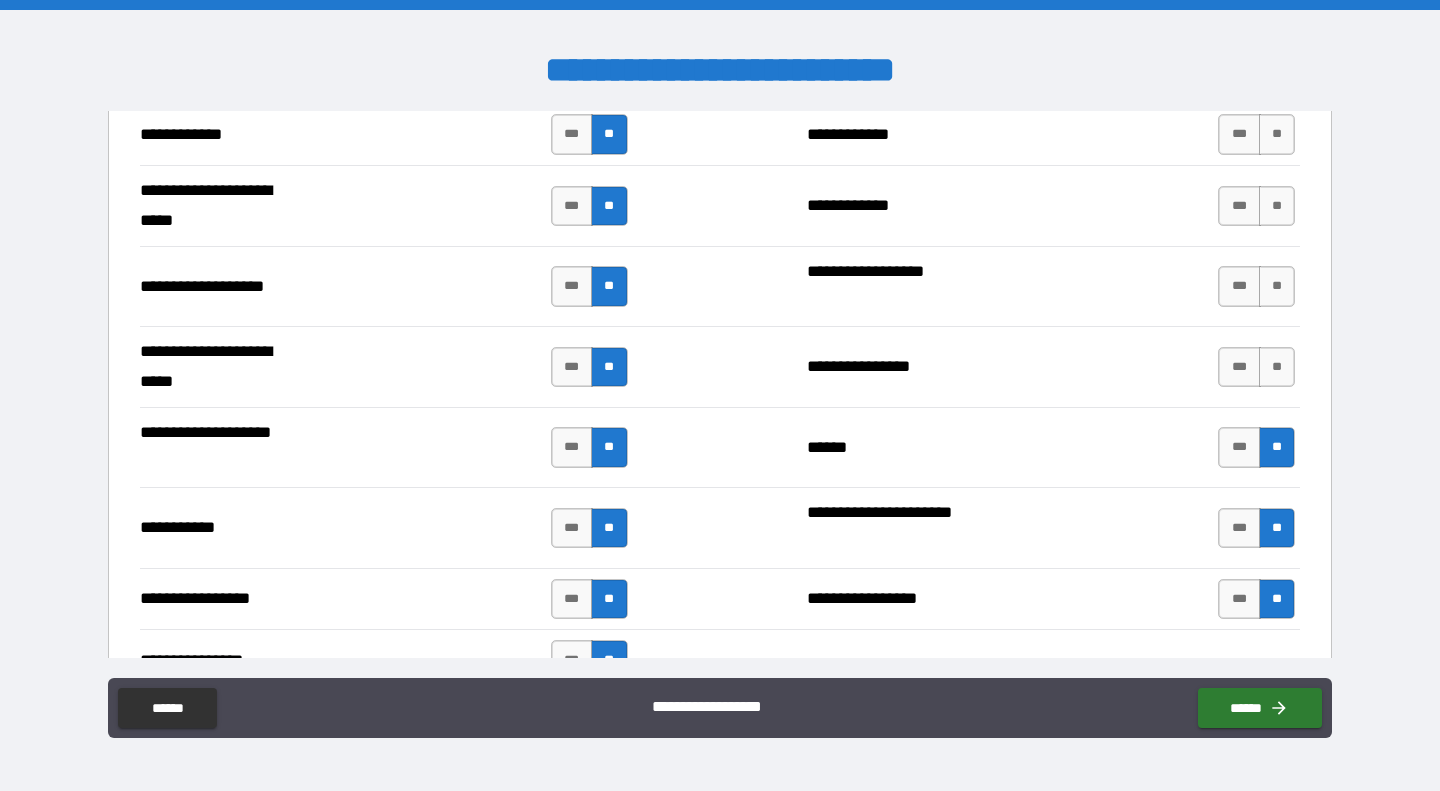 scroll, scrollTop: 4122, scrollLeft: 0, axis: vertical 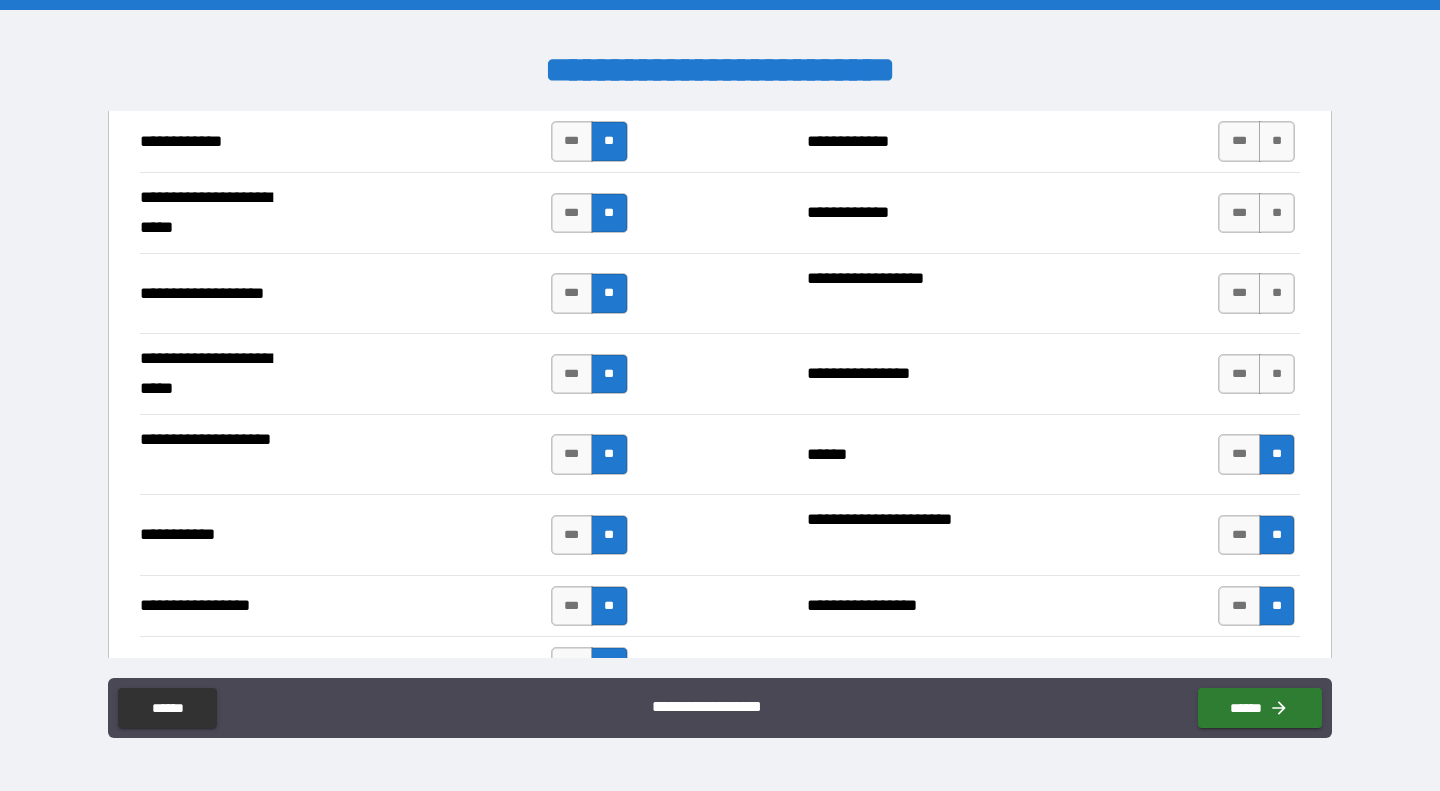click on "**" at bounding box center [1277, 374] 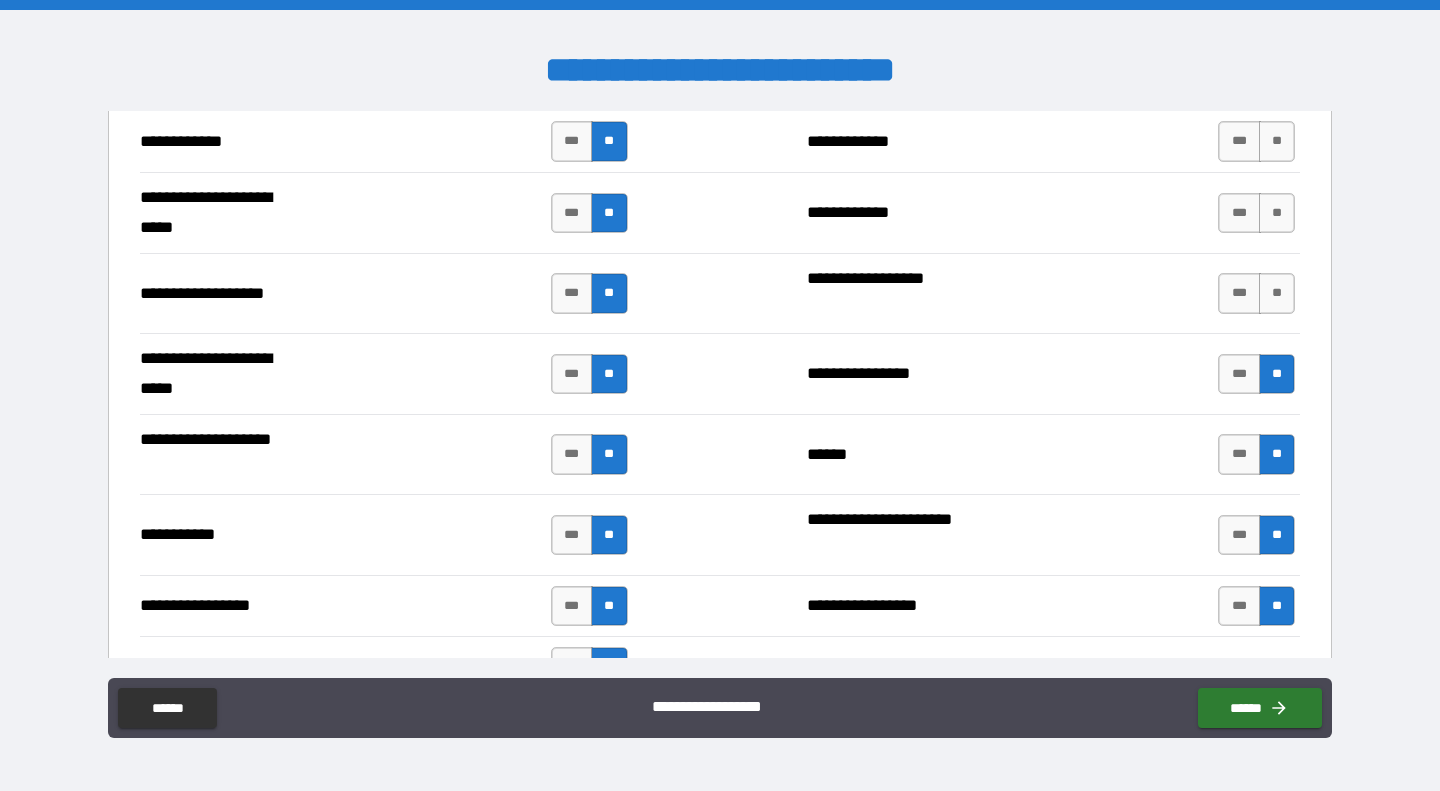 click on "**" at bounding box center [1277, 293] 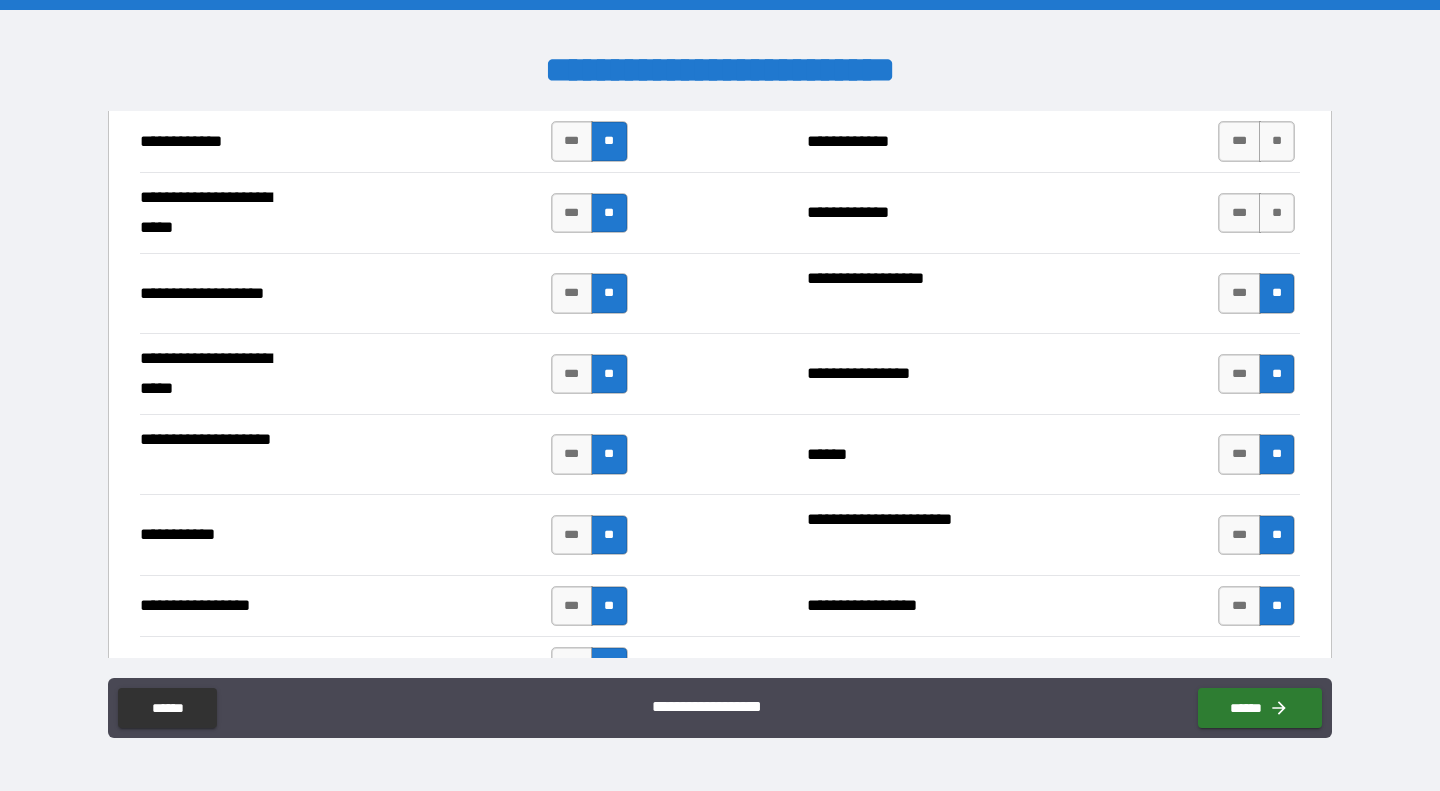 click on "**" at bounding box center [1277, 213] 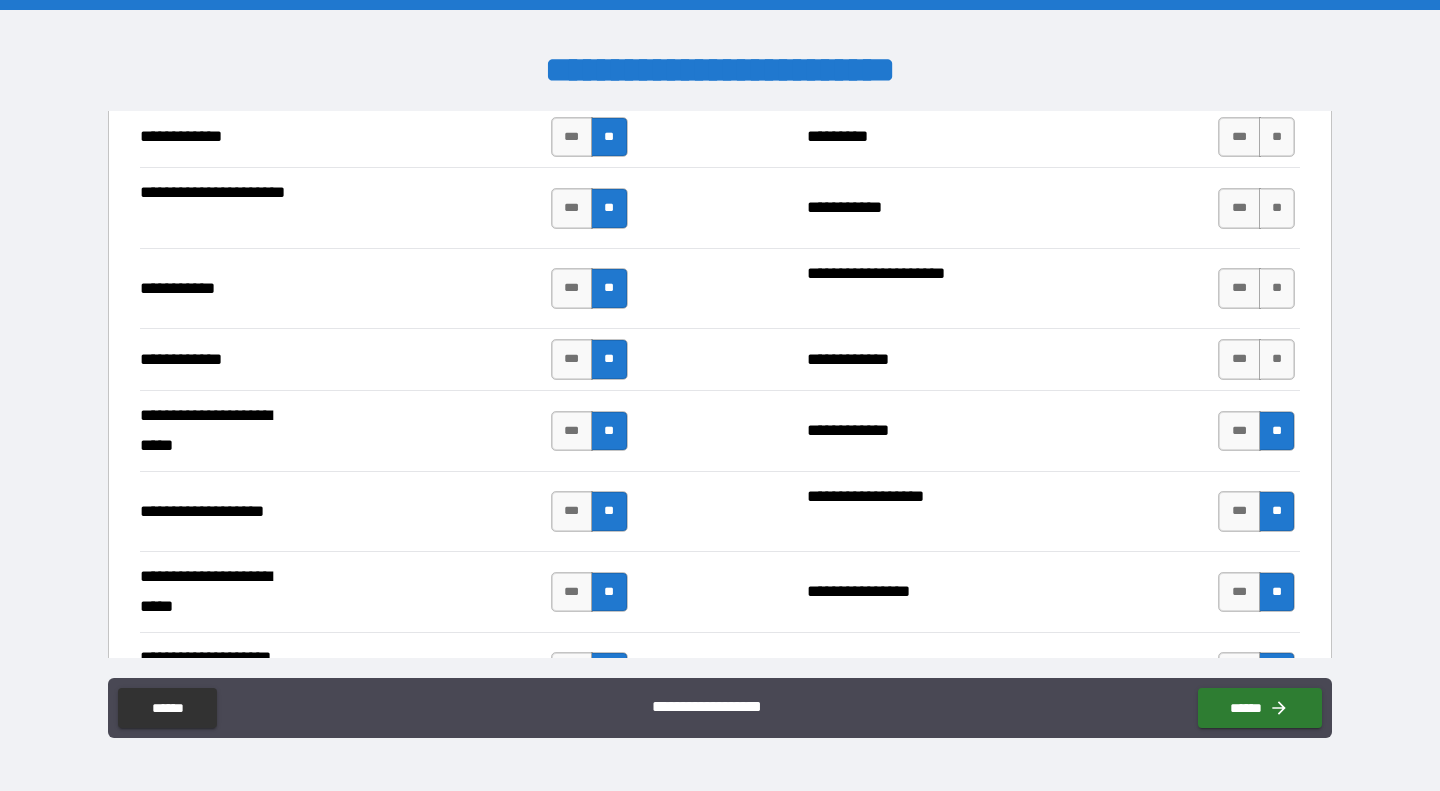 scroll, scrollTop: 3900, scrollLeft: 0, axis: vertical 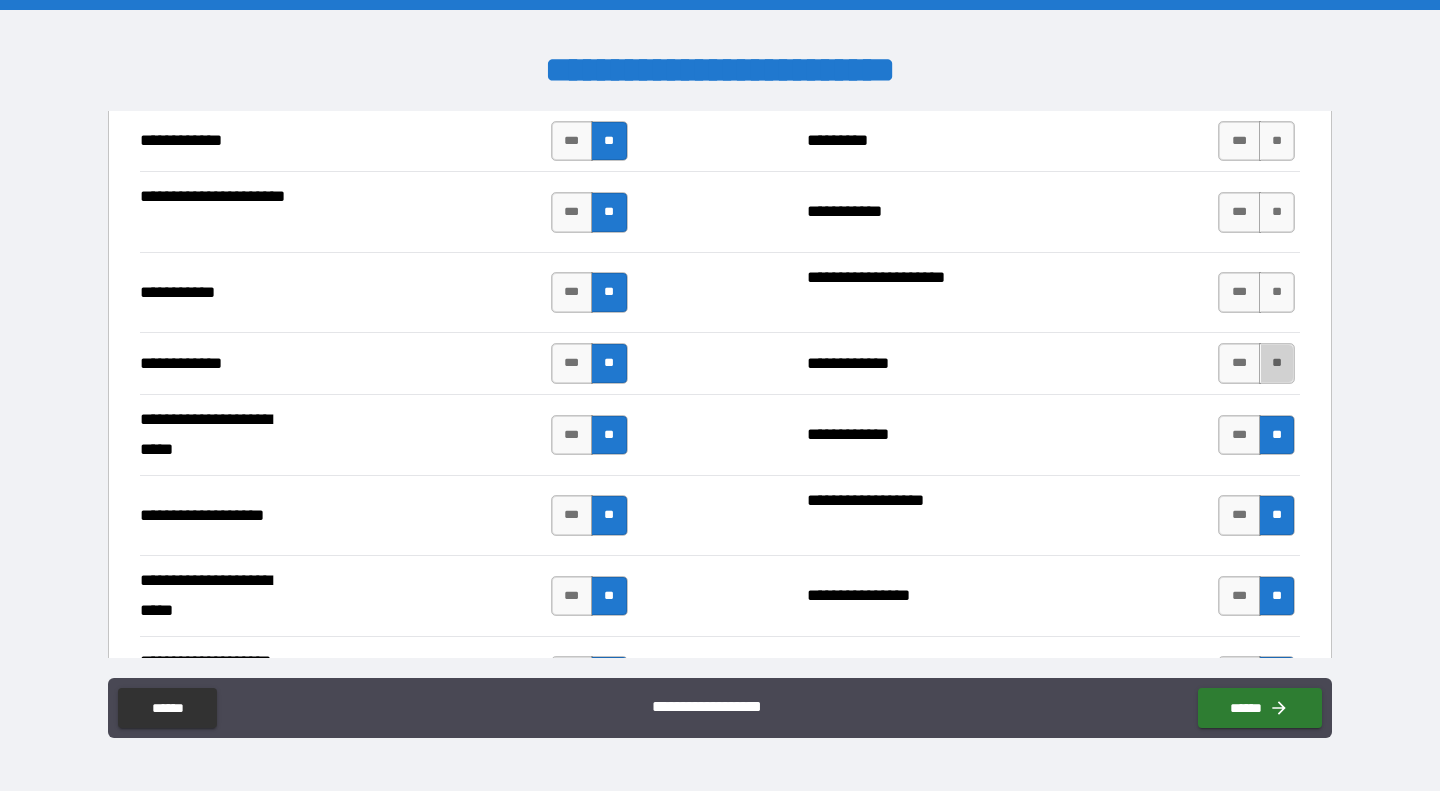 click on "**" at bounding box center (1277, 363) 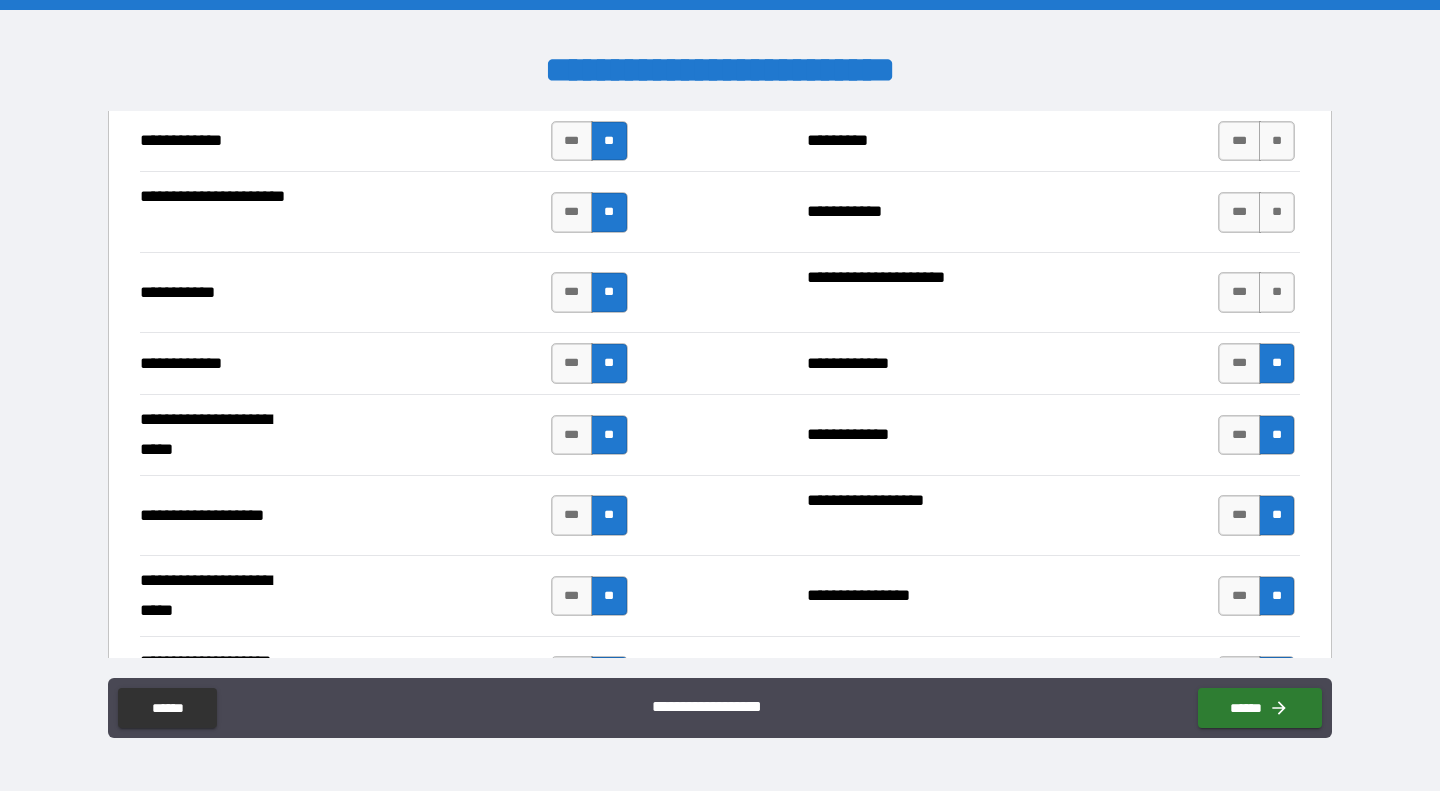 click on "**" at bounding box center (1277, 292) 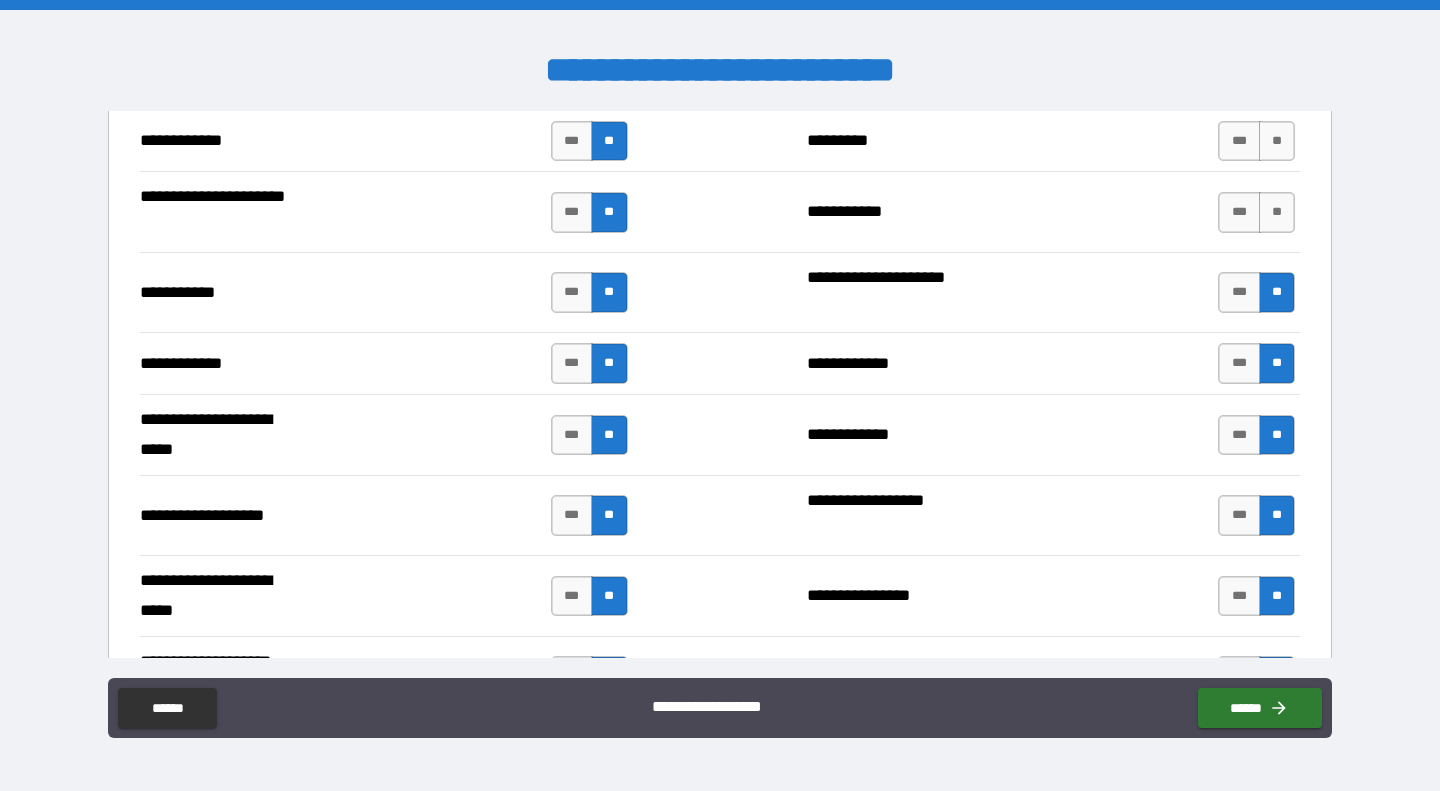 click on "***" at bounding box center [1239, 212] 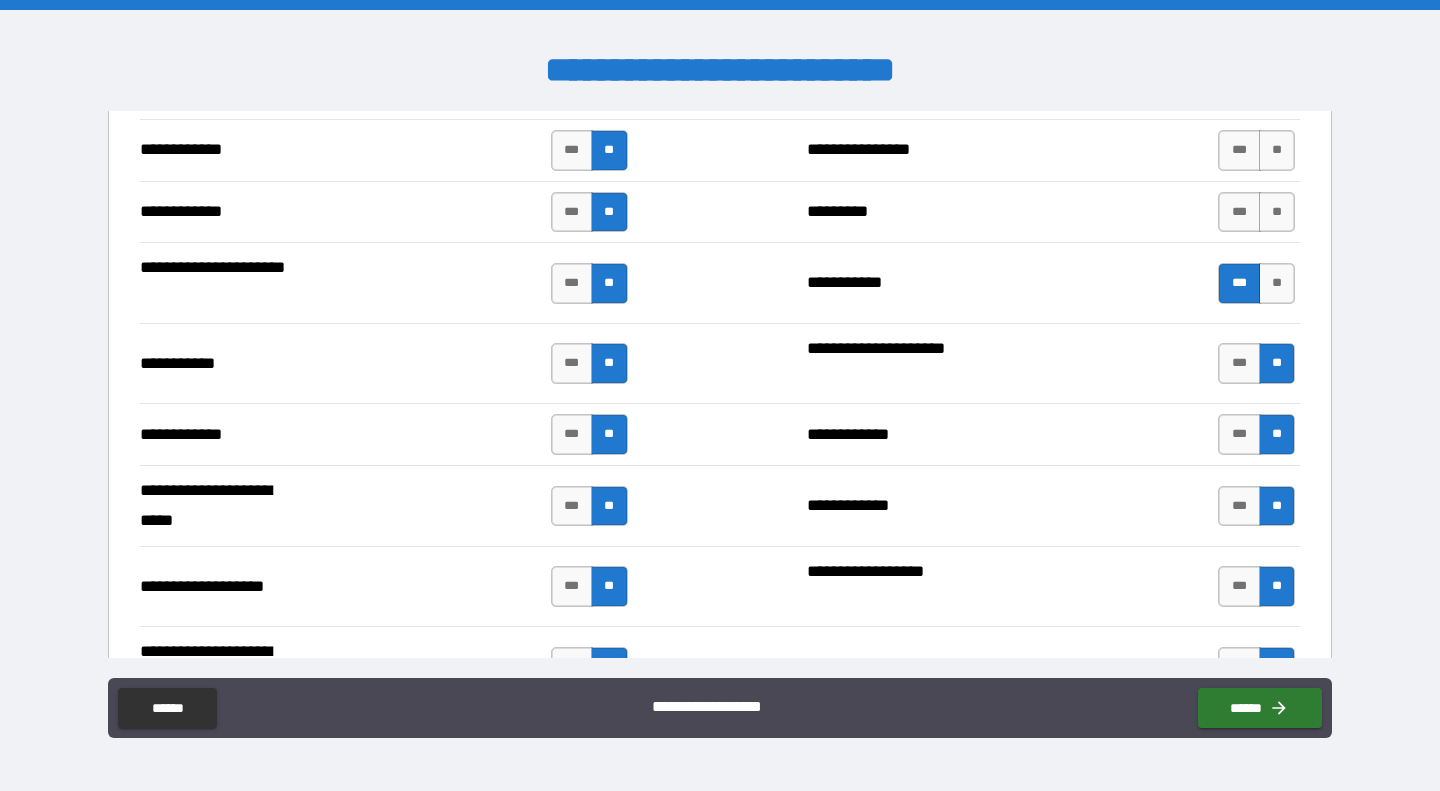 scroll, scrollTop: 3819, scrollLeft: 0, axis: vertical 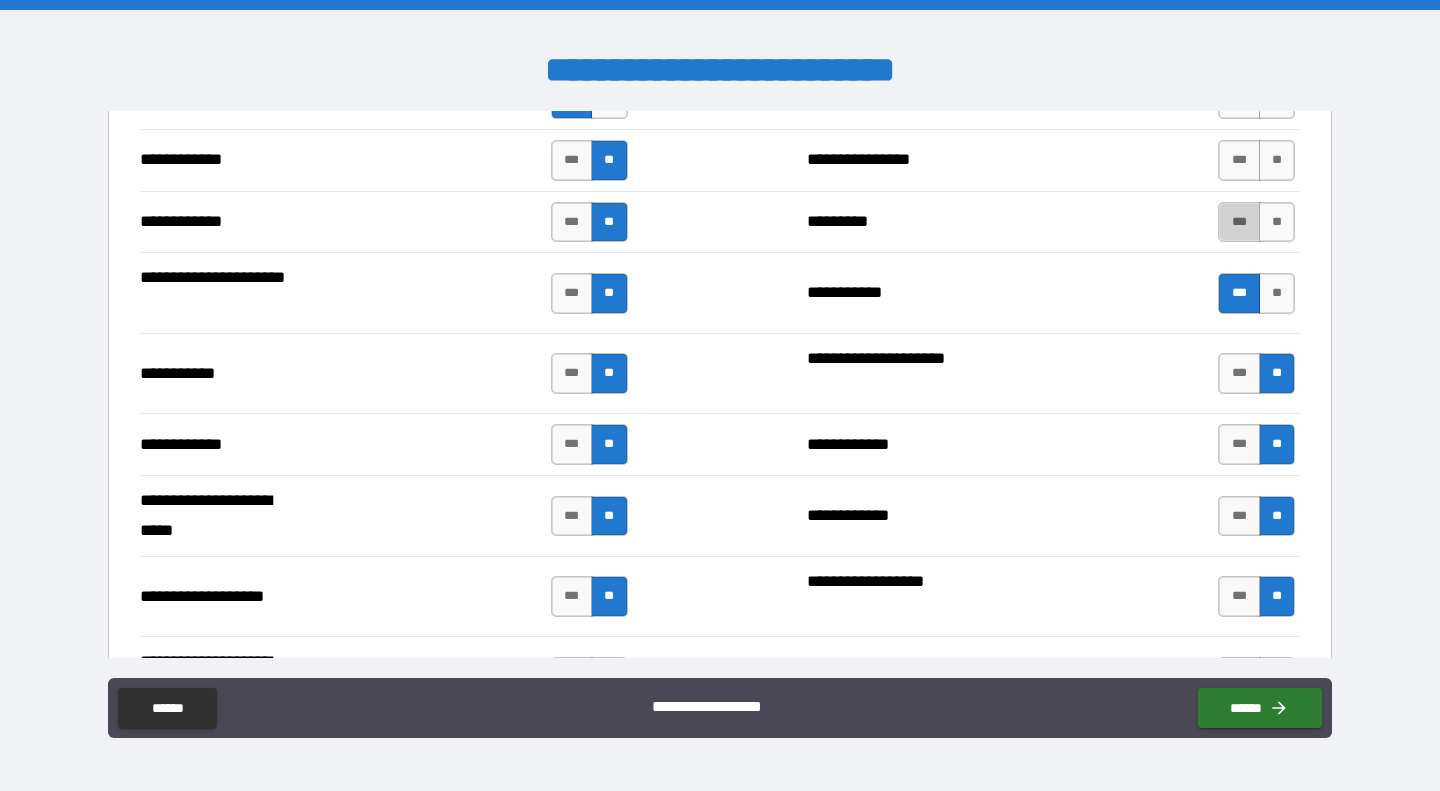 click on "***" at bounding box center [1239, 222] 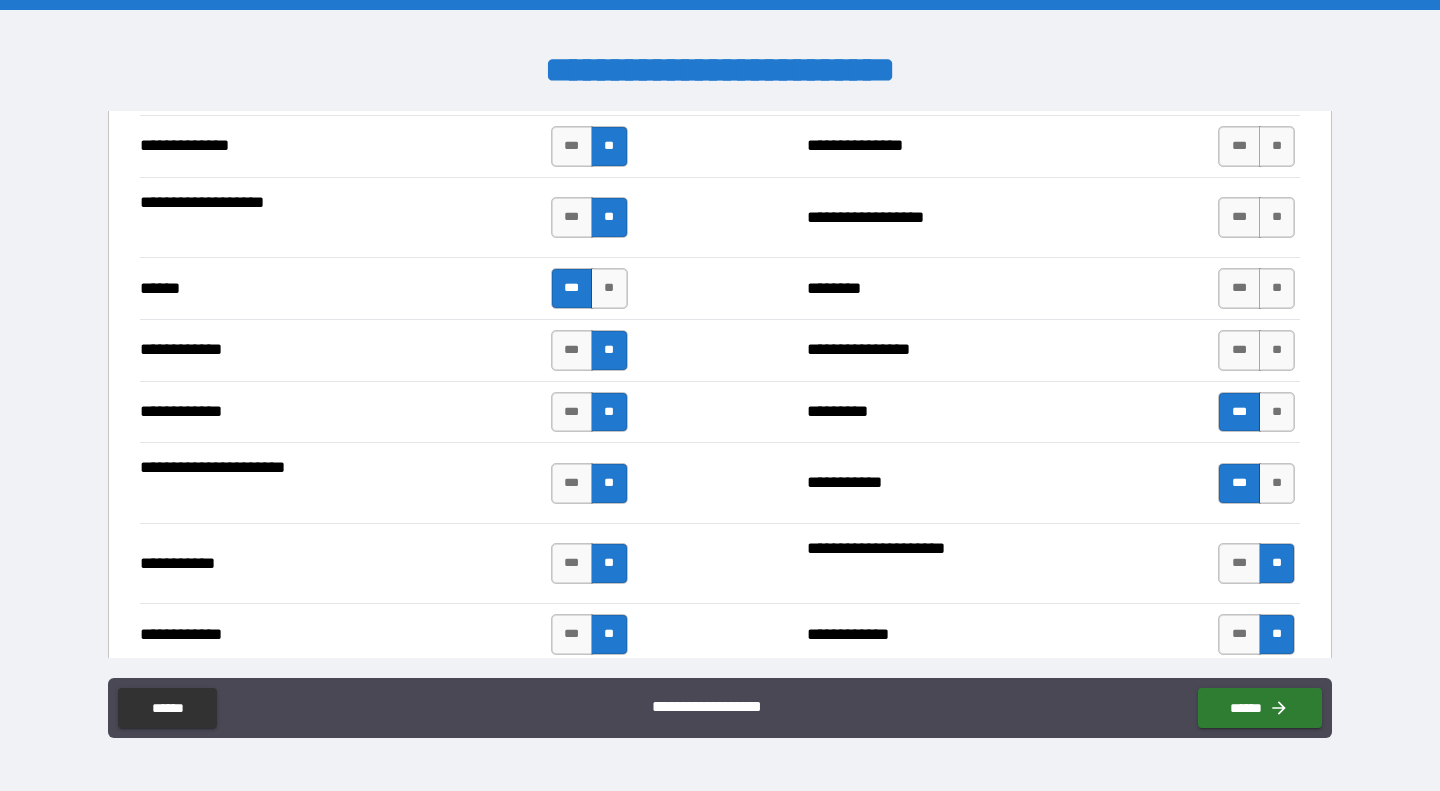 scroll, scrollTop: 3628, scrollLeft: 0, axis: vertical 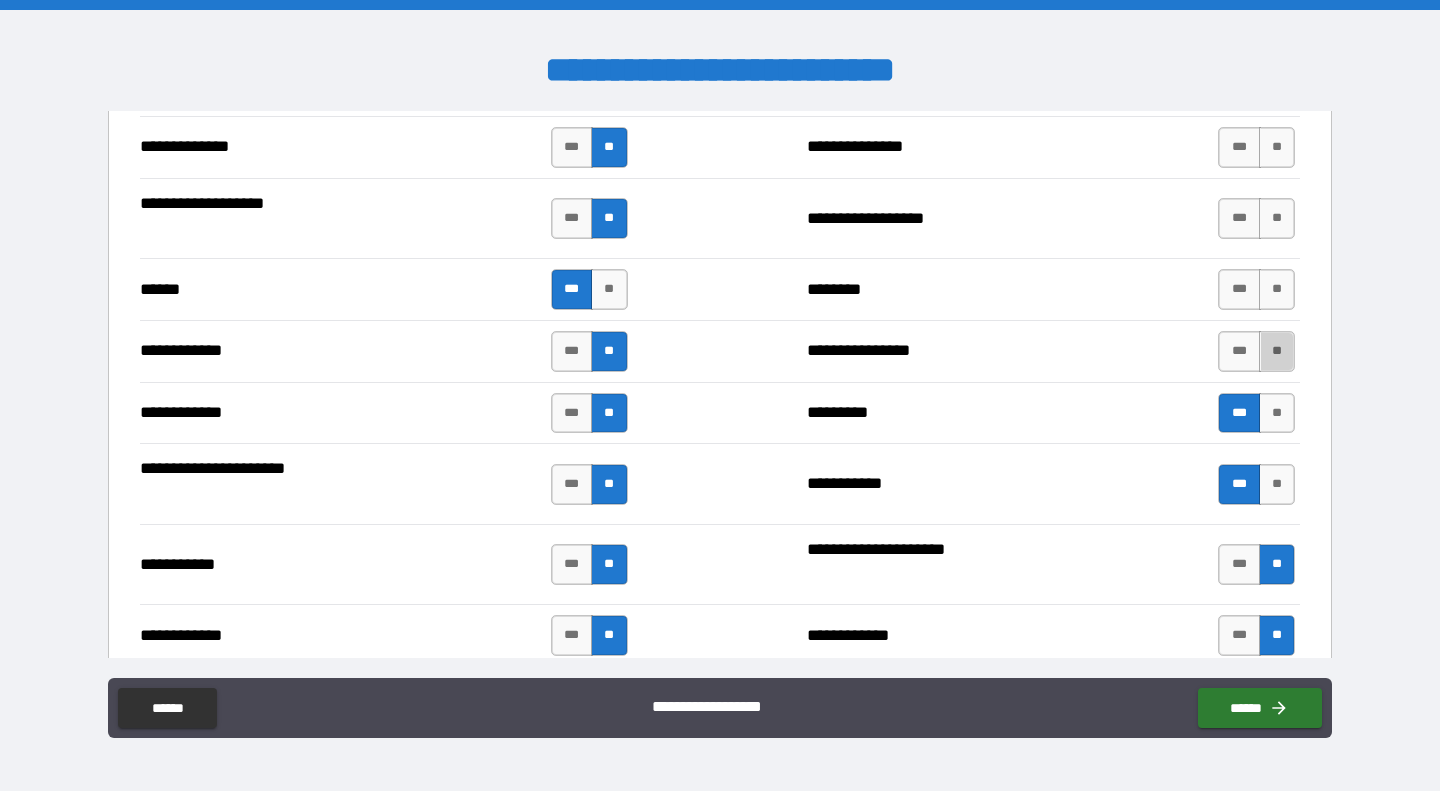 click on "**" at bounding box center (1277, 351) 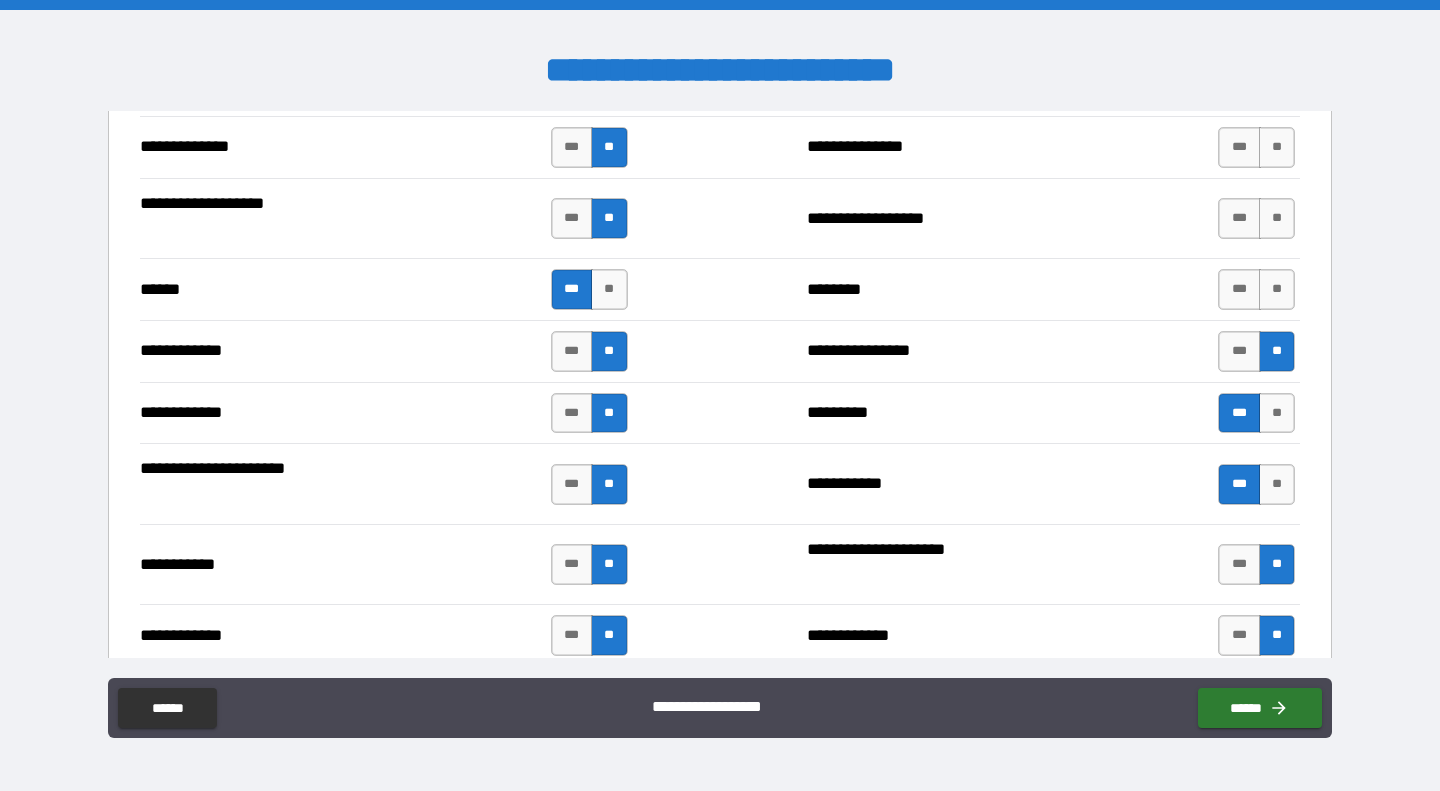 click on "**" at bounding box center [1277, 289] 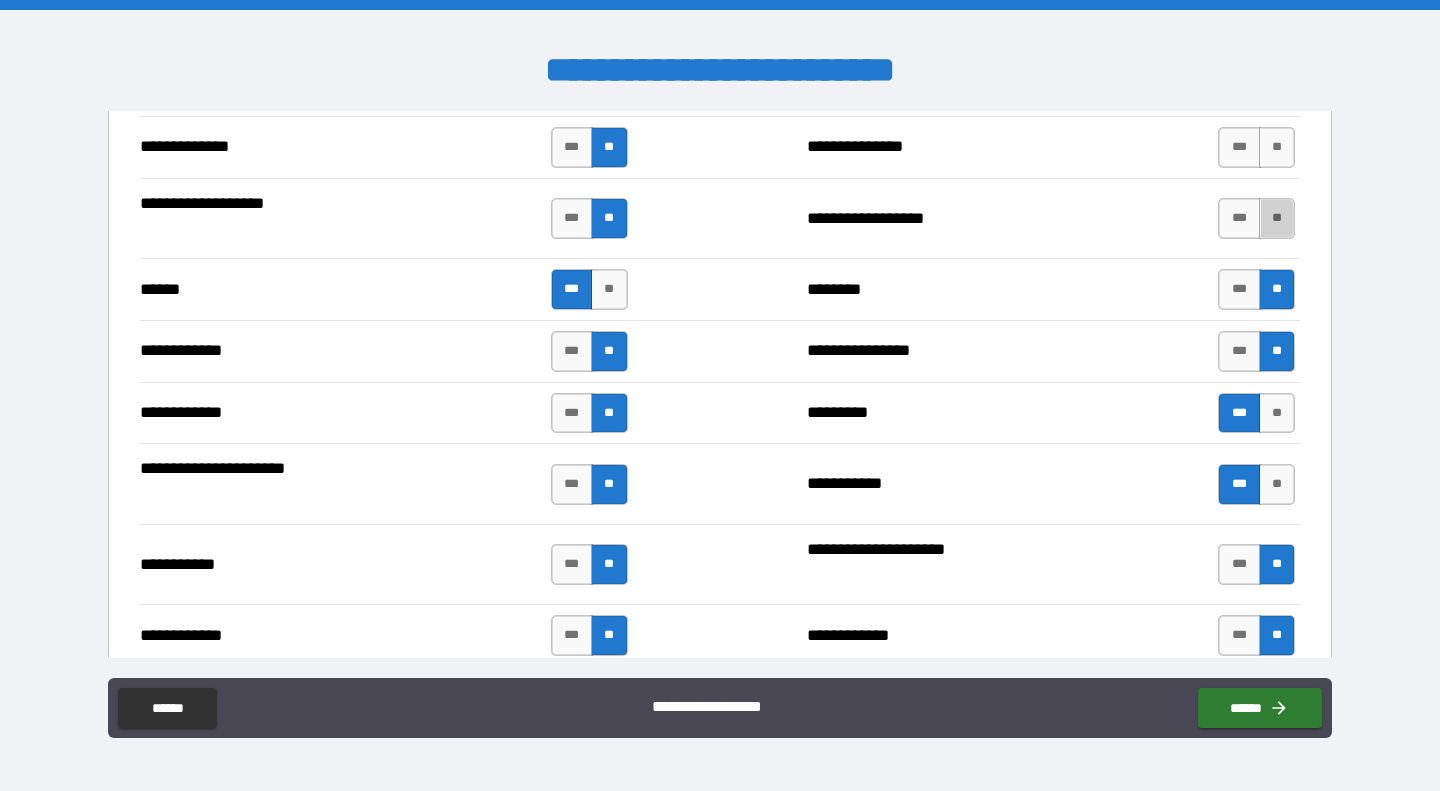 click on "**" at bounding box center [1277, 218] 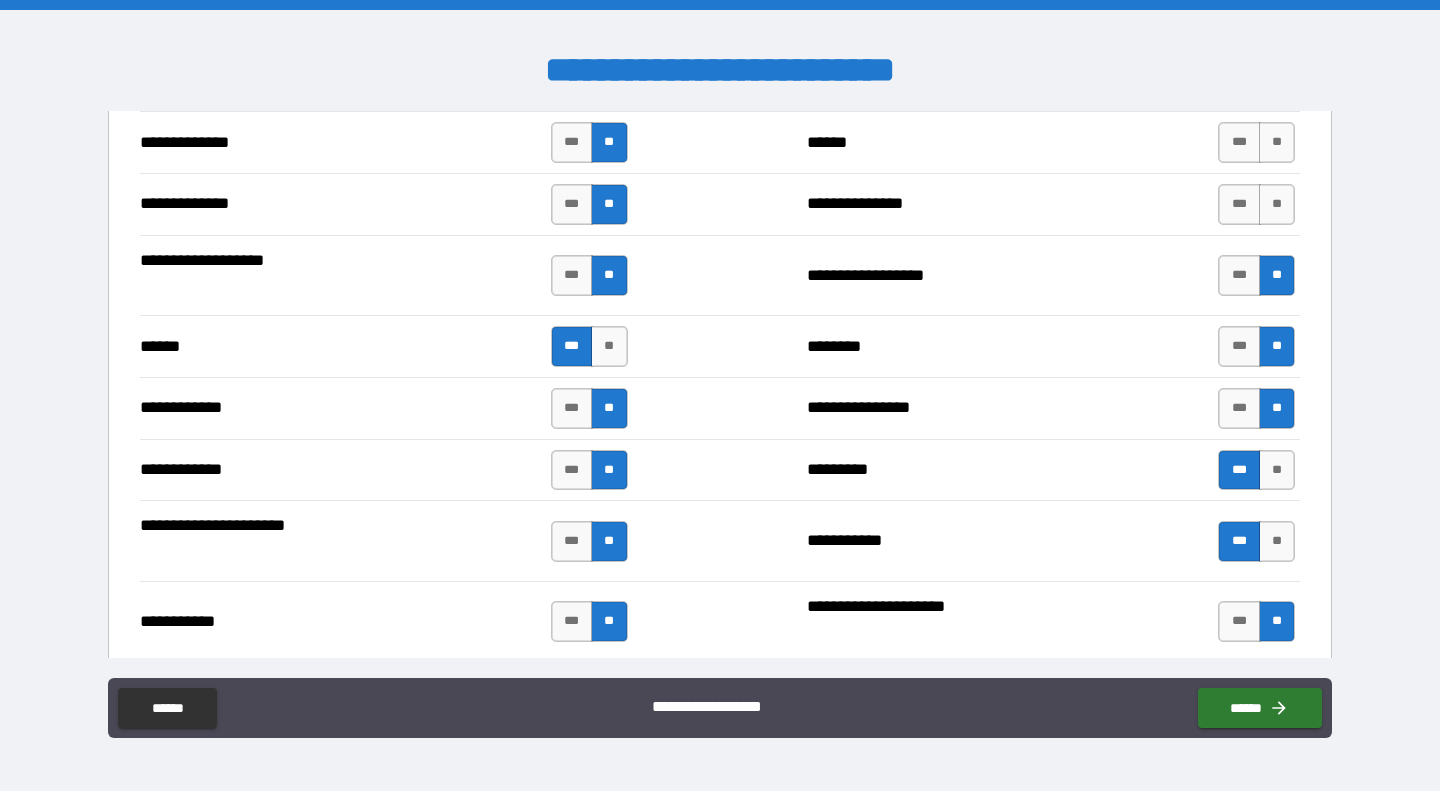 scroll, scrollTop: 3564, scrollLeft: 0, axis: vertical 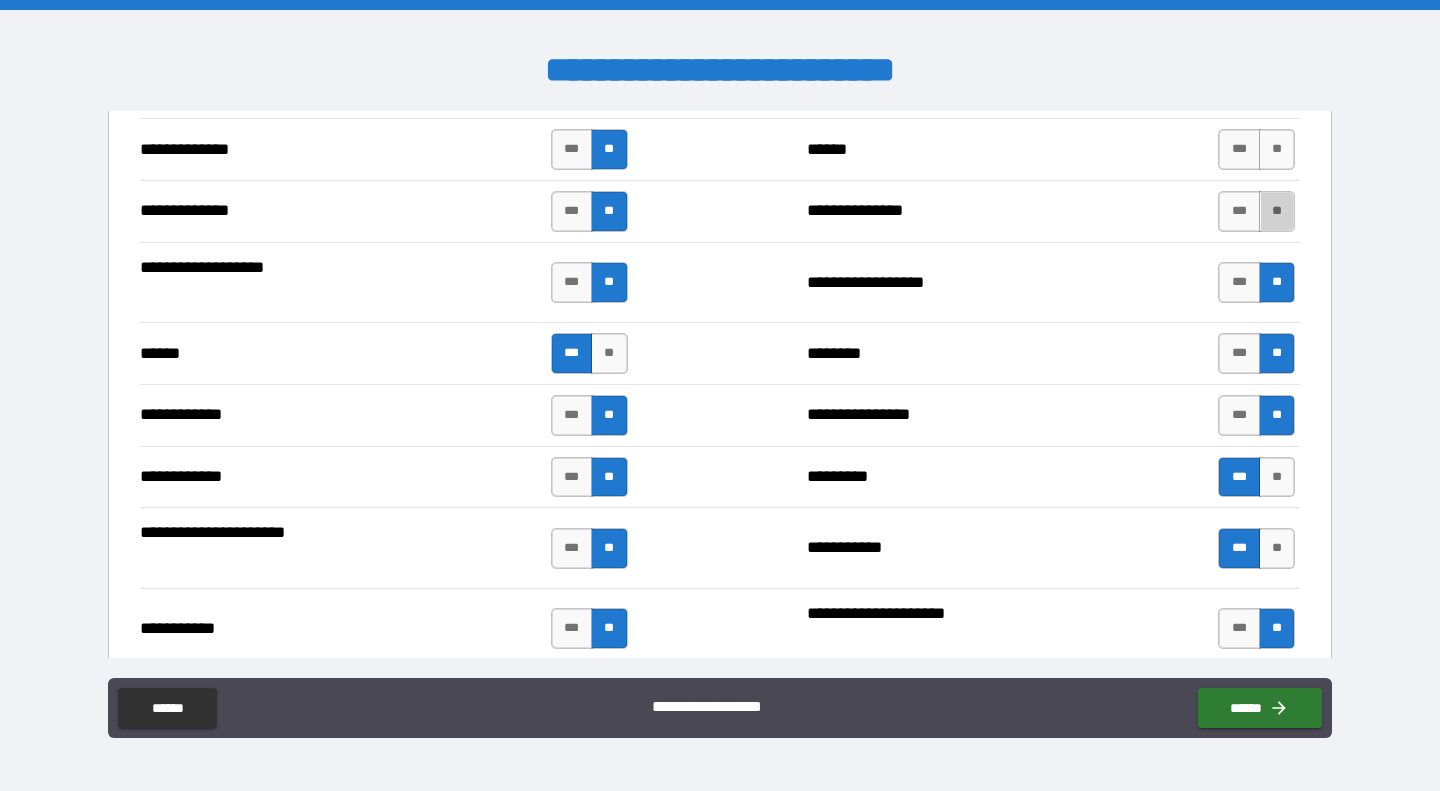 click on "**" at bounding box center [1277, 211] 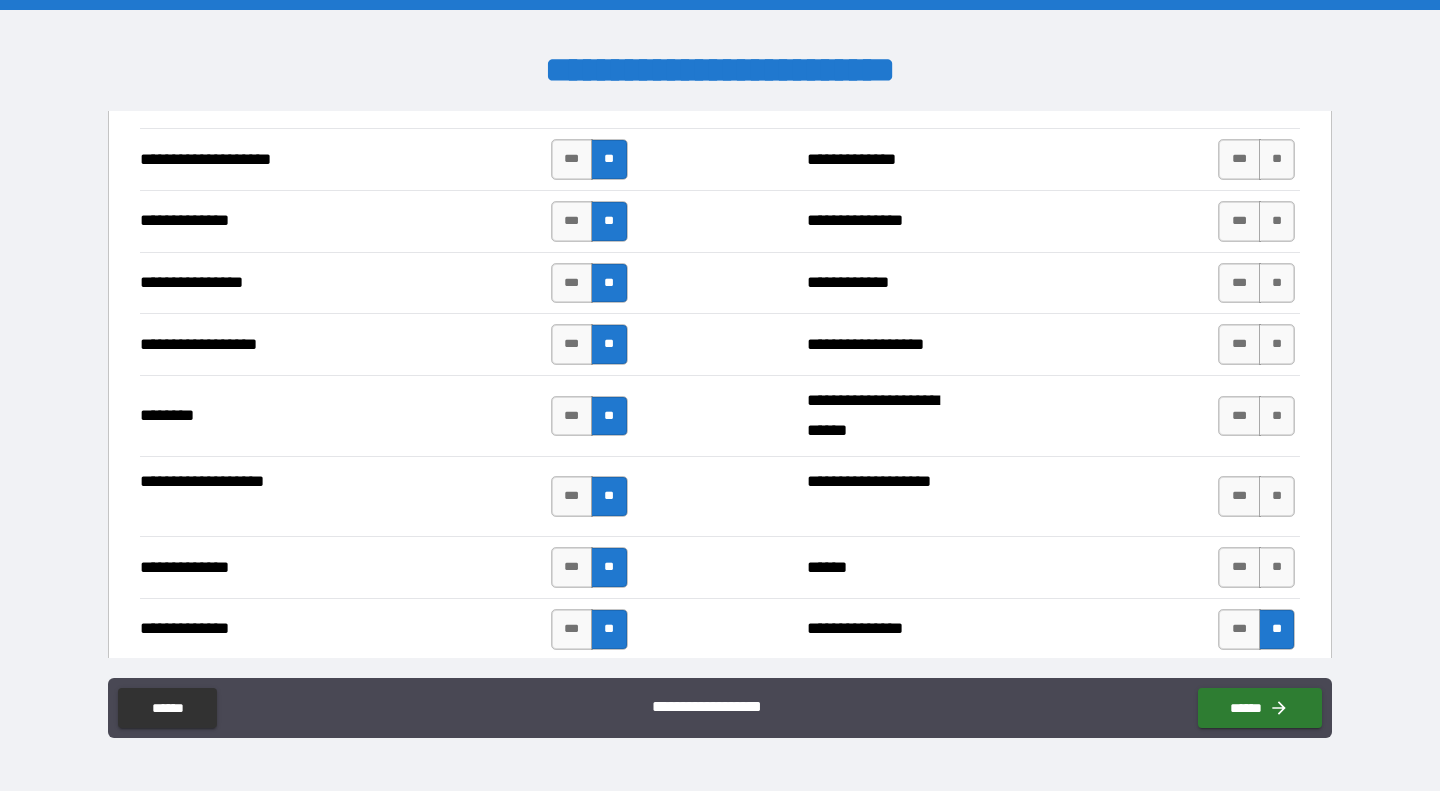 scroll, scrollTop: 3128, scrollLeft: 0, axis: vertical 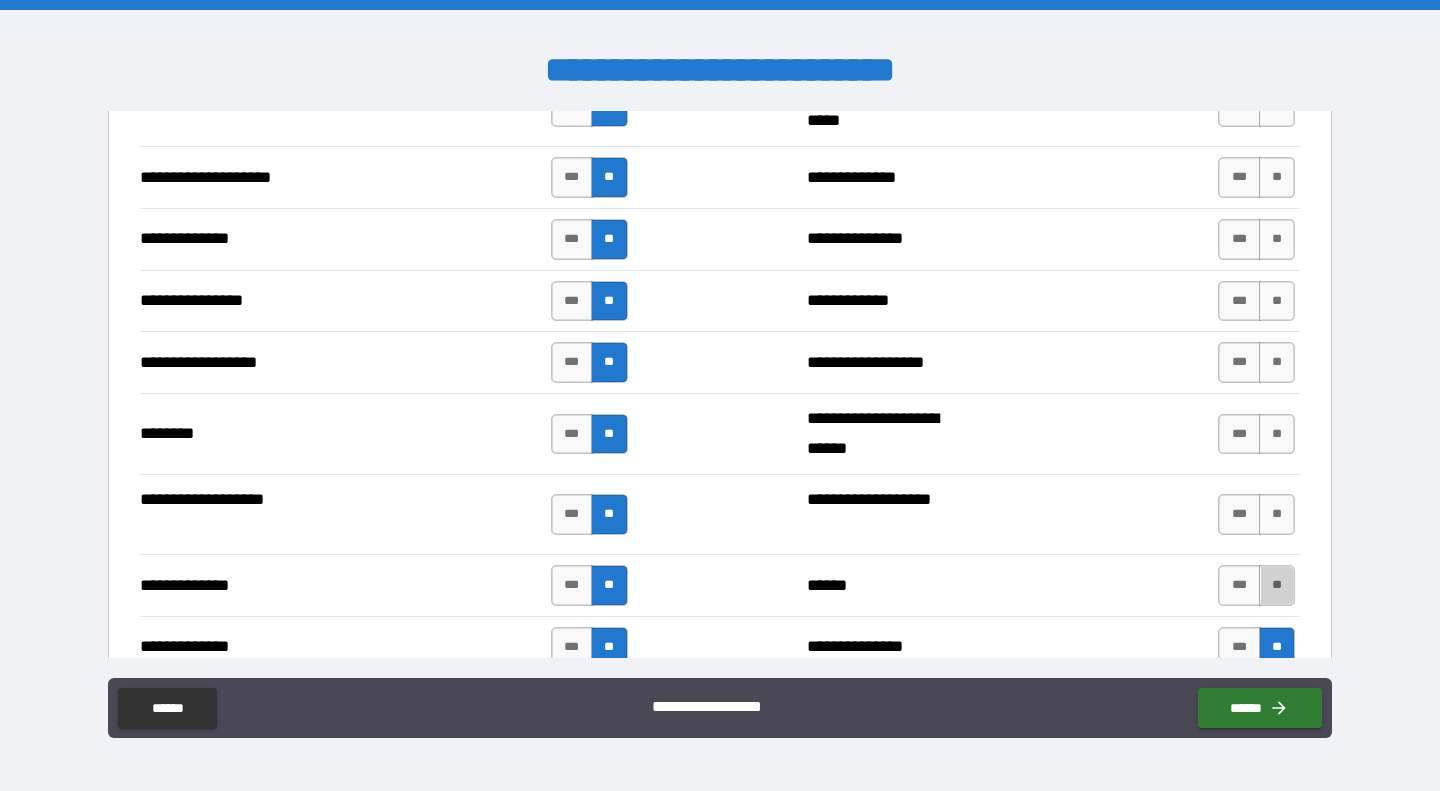 click on "**" at bounding box center [1277, 585] 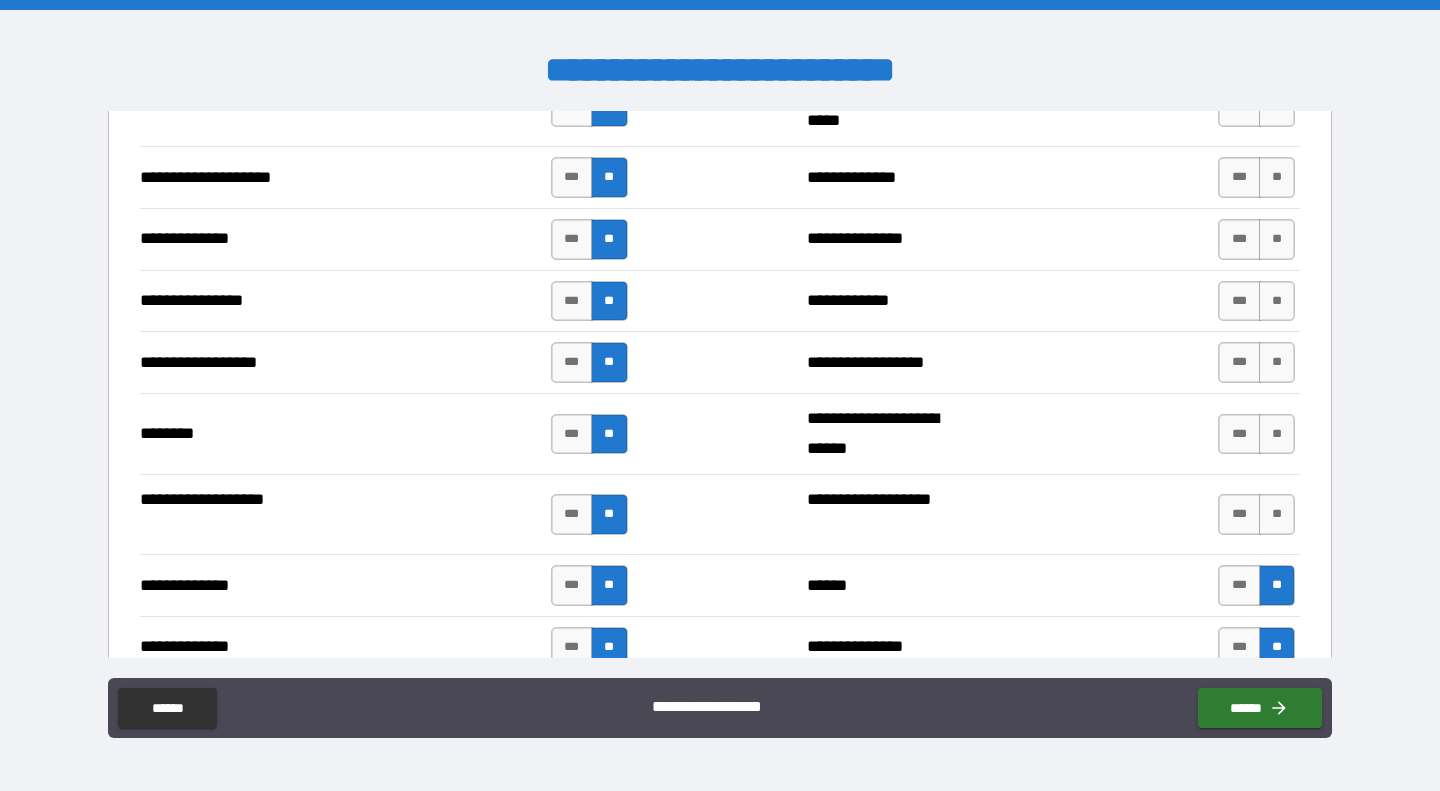 click on "**" at bounding box center (1277, 514) 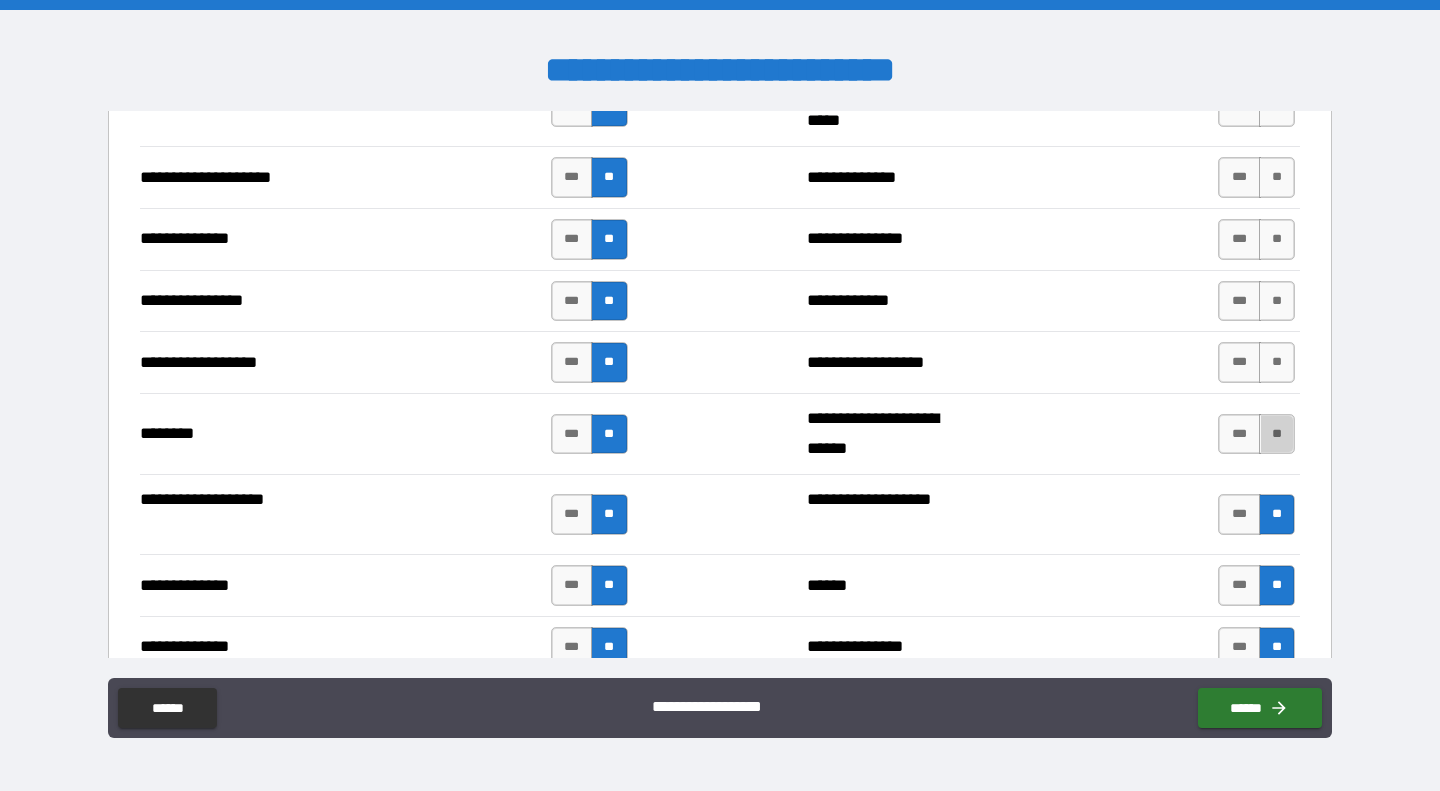 click on "**" at bounding box center [1277, 434] 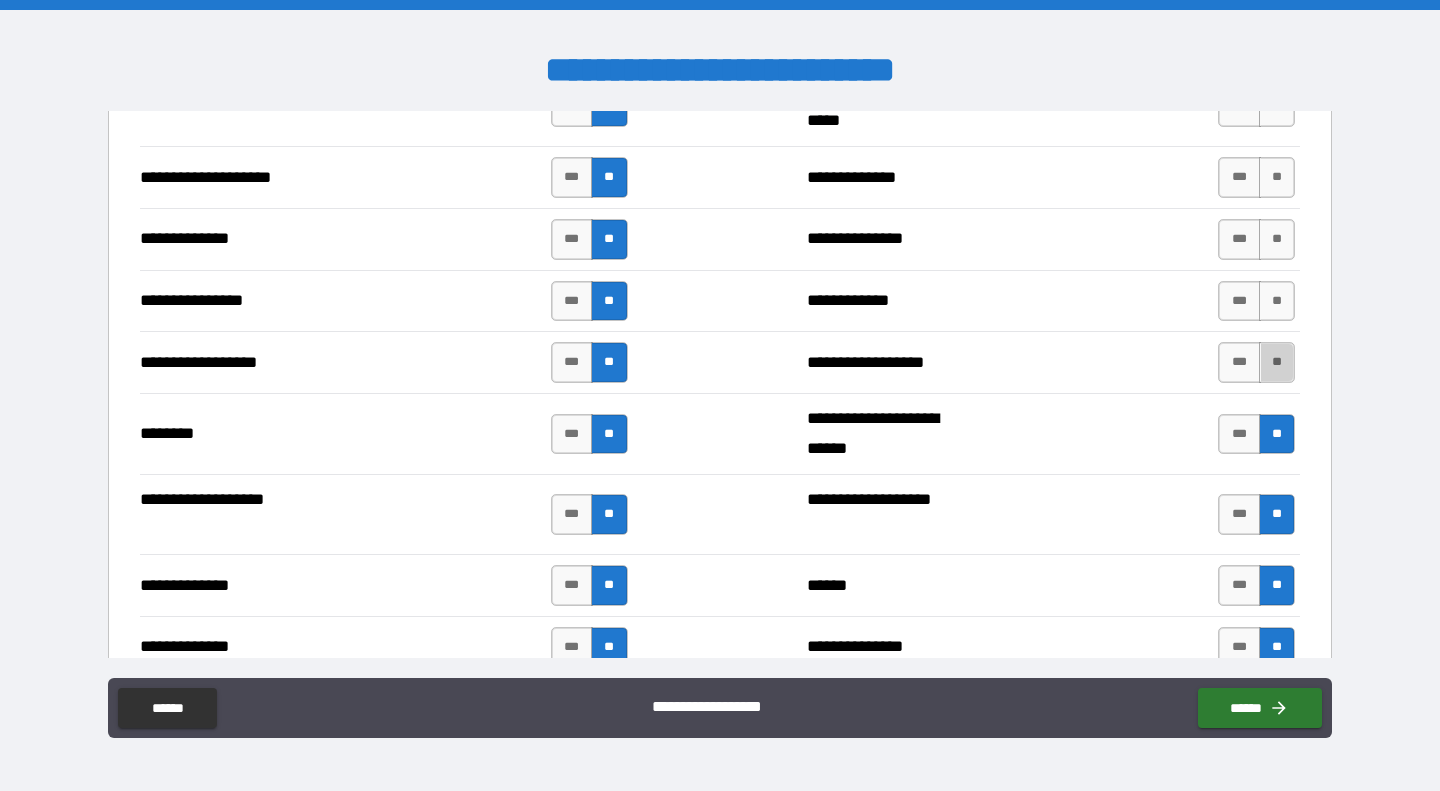 click on "**" at bounding box center [1277, 362] 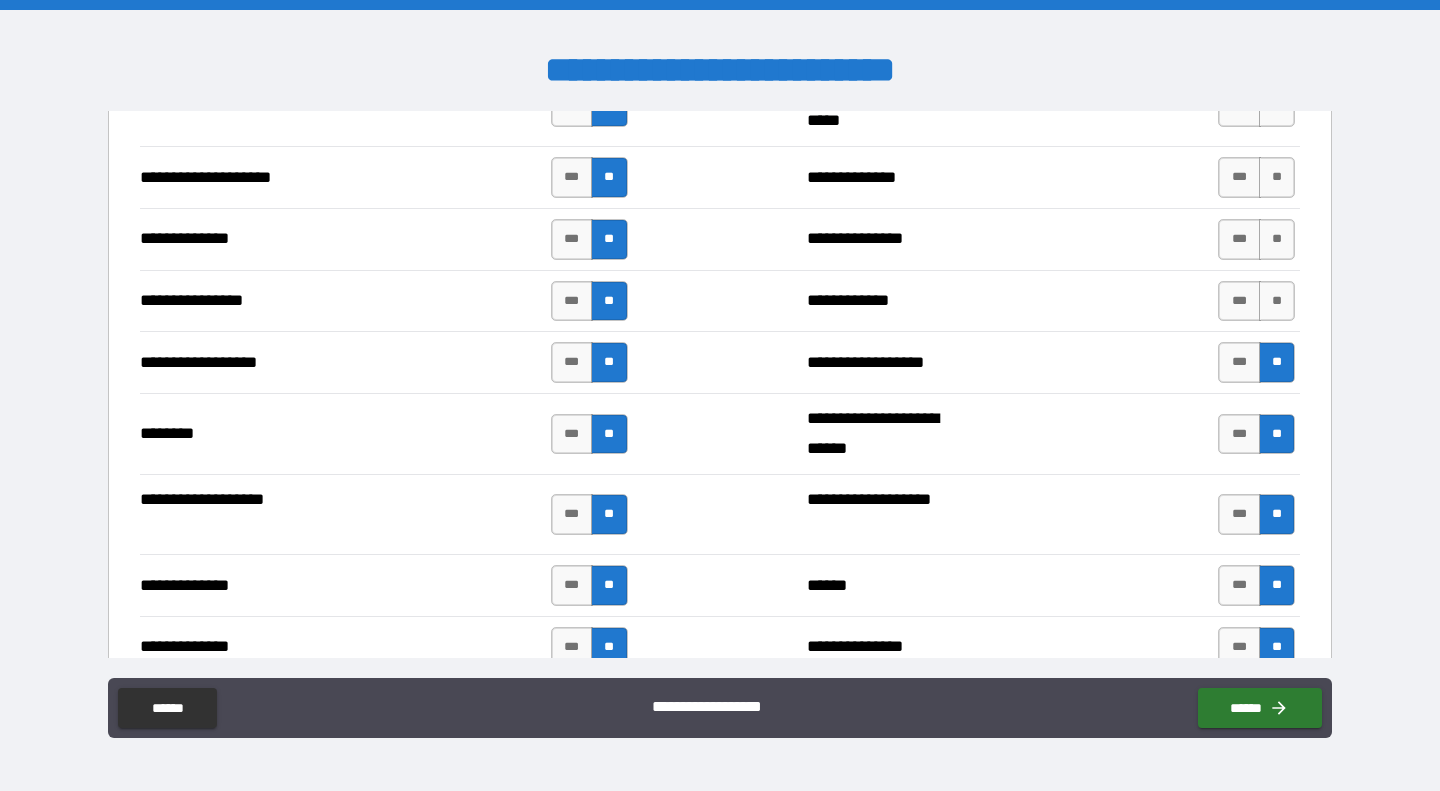 click on "**" at bounding box center [1277, 301] 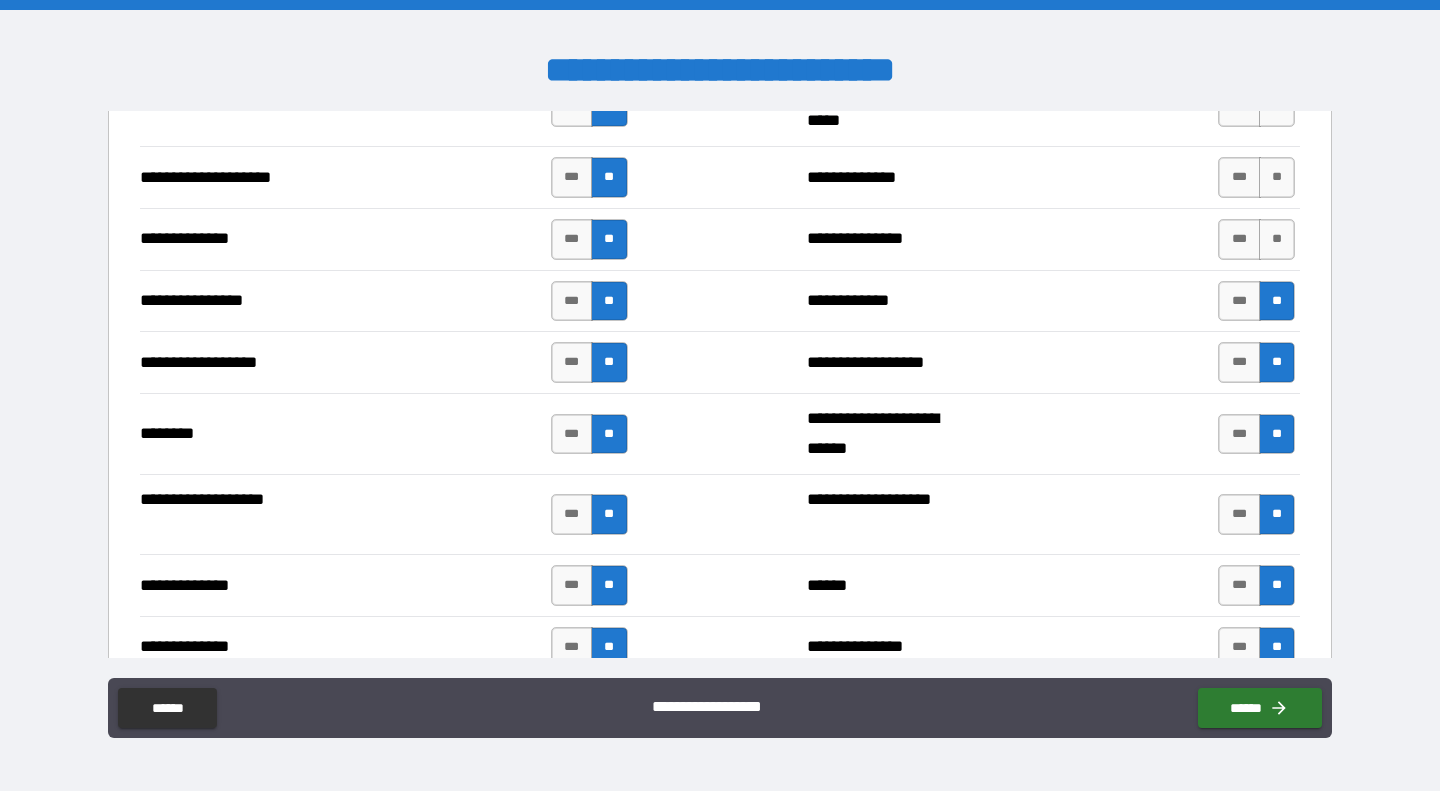click on "**" at bounding box center (1277, 239) 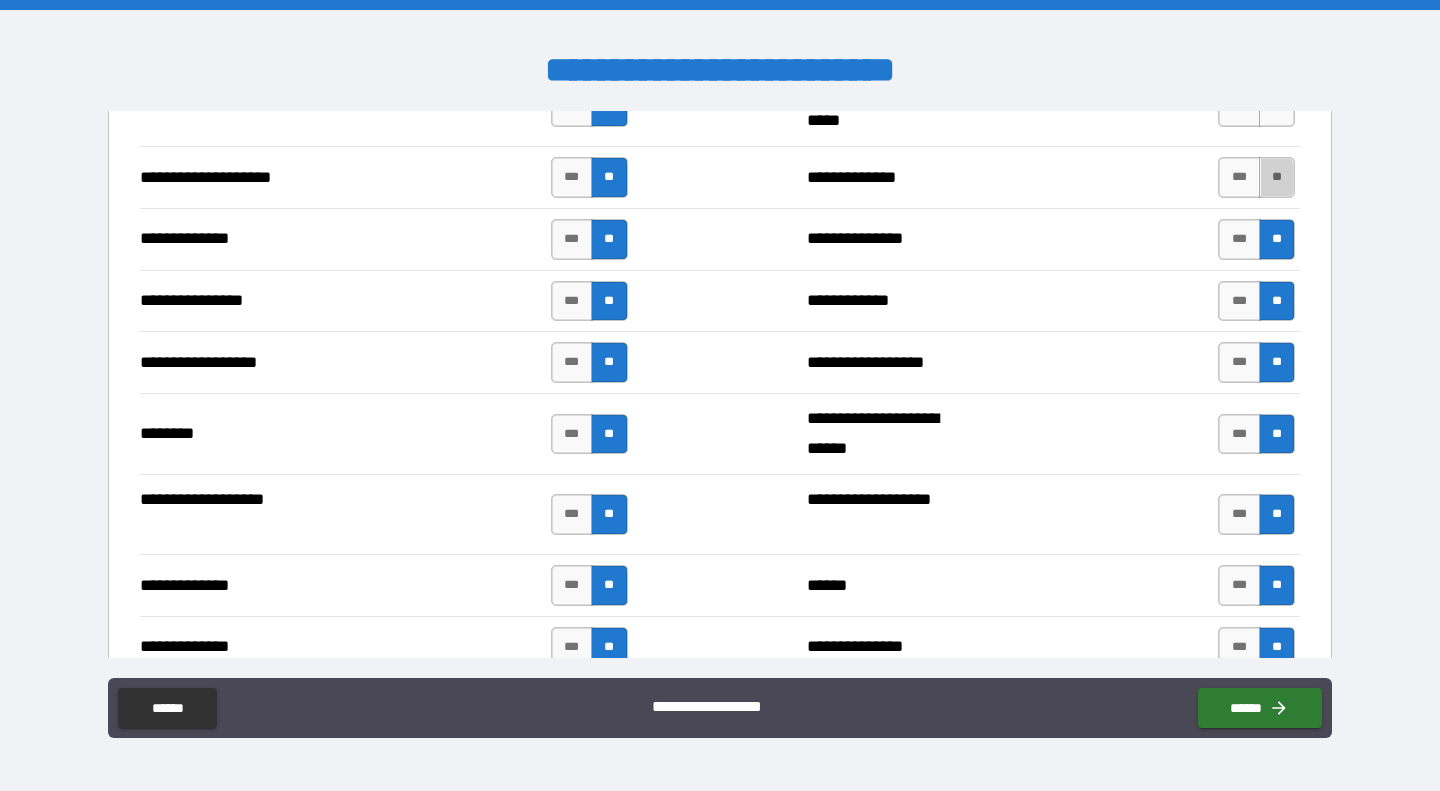 click on "**" at bounding box center [1277, 177] 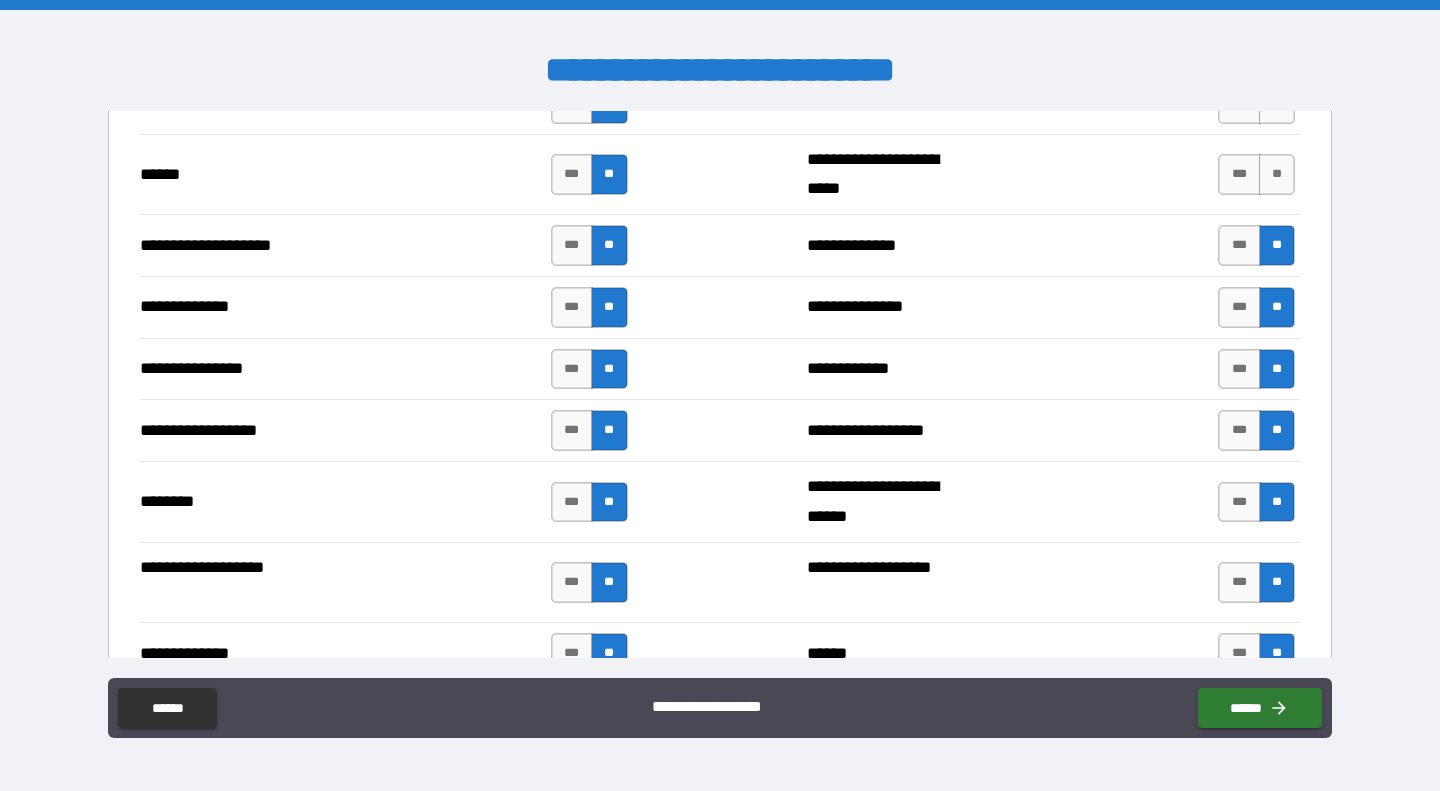 scroll, scrollTop: 3047, scrollLeft: 0, axis: vertical 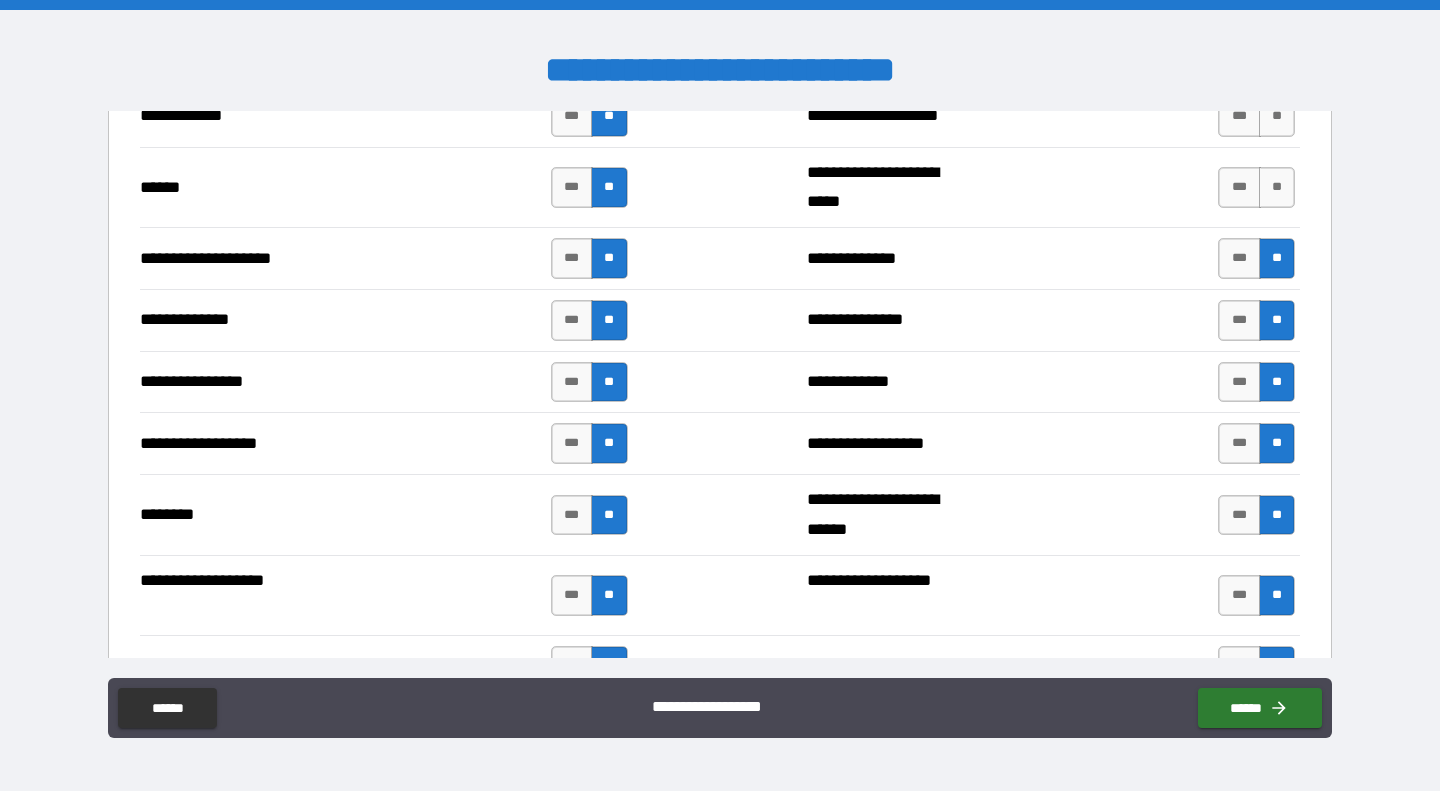 click on "**" at bounding box center (1277, 187) 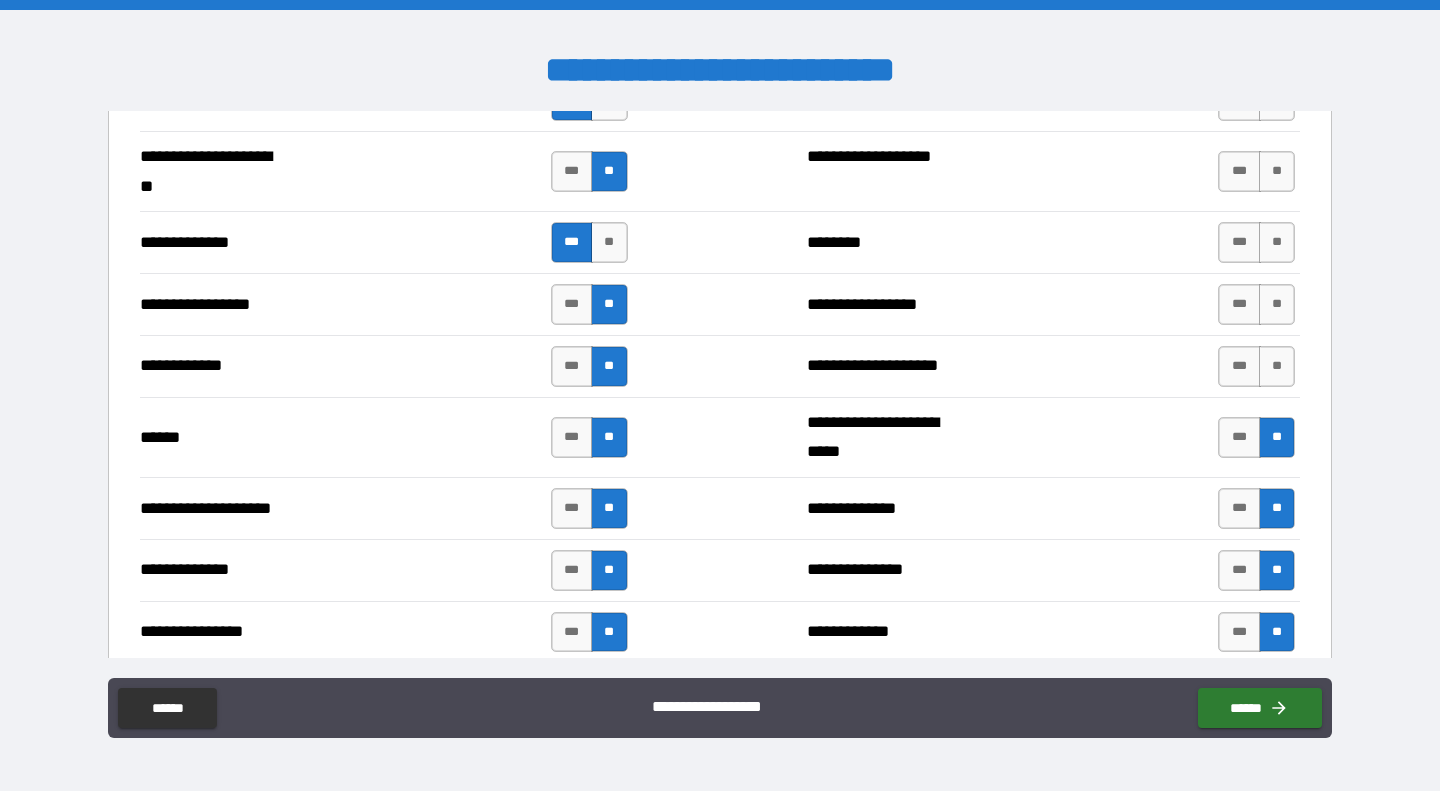 scroll, scrollTop: 2794, scrollLeft: 0, axis: vertical 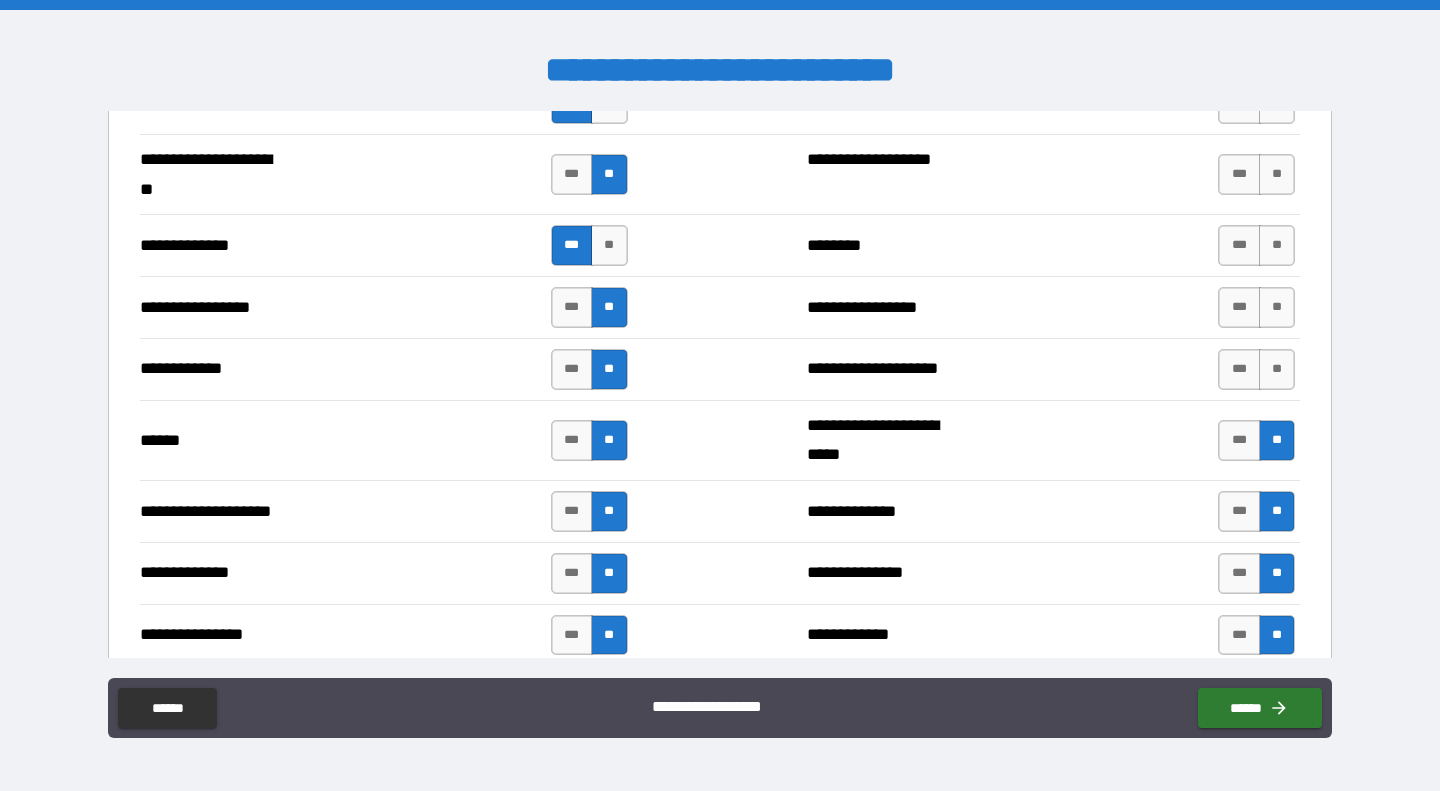 click on "**" at bounding box center [1277, 369] 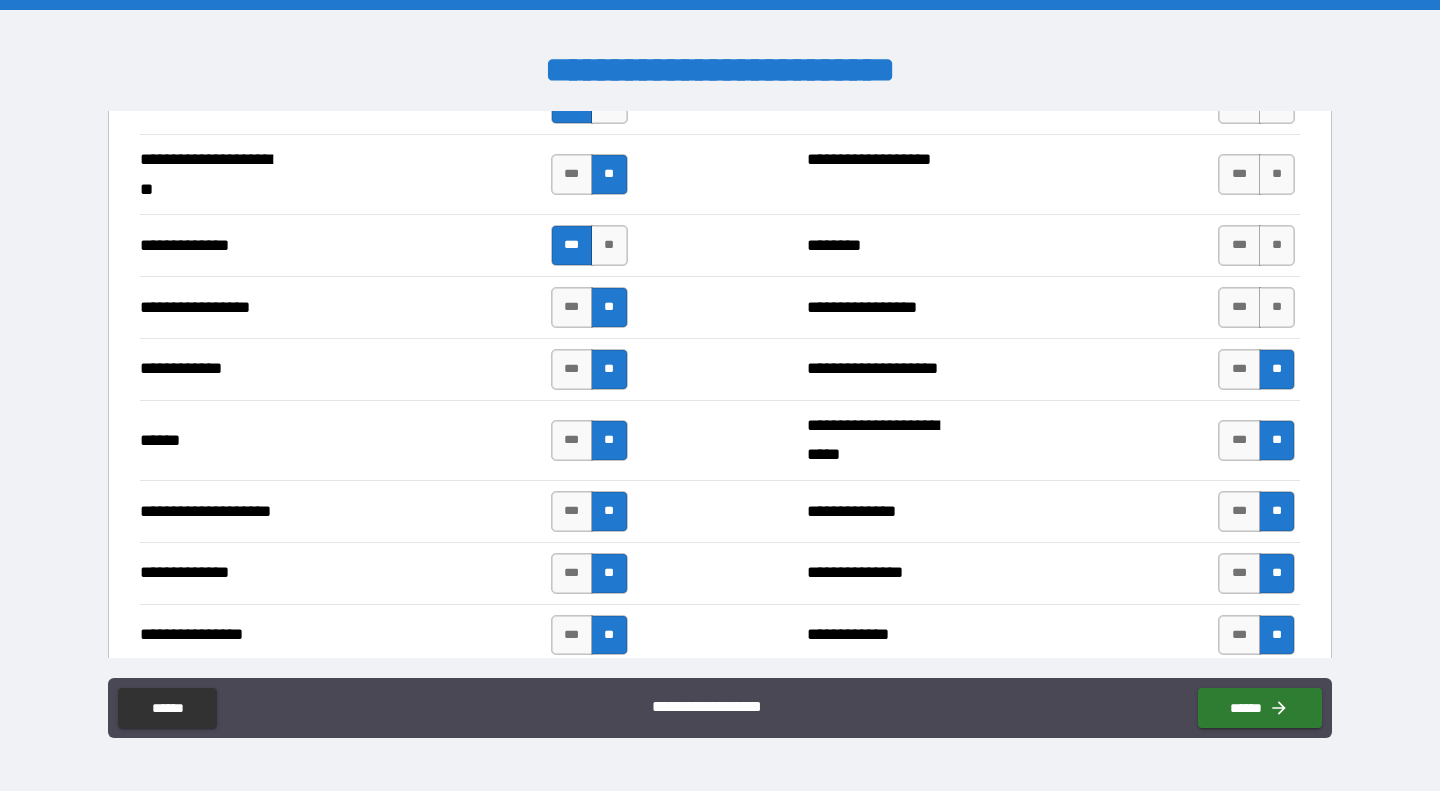 click on "**" at bounding box center [1277, 307] 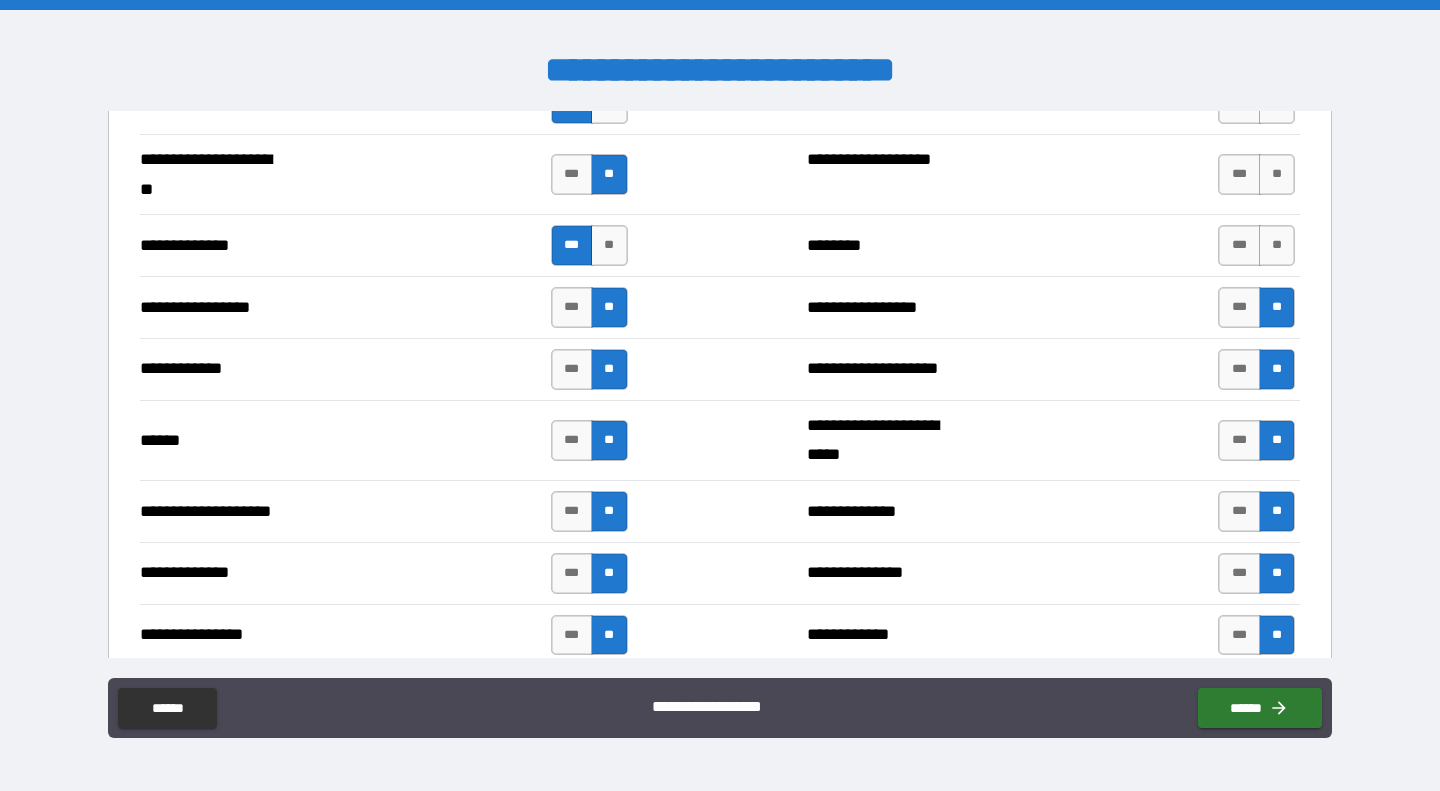 click on "**" at bounding box center (1277, 245) 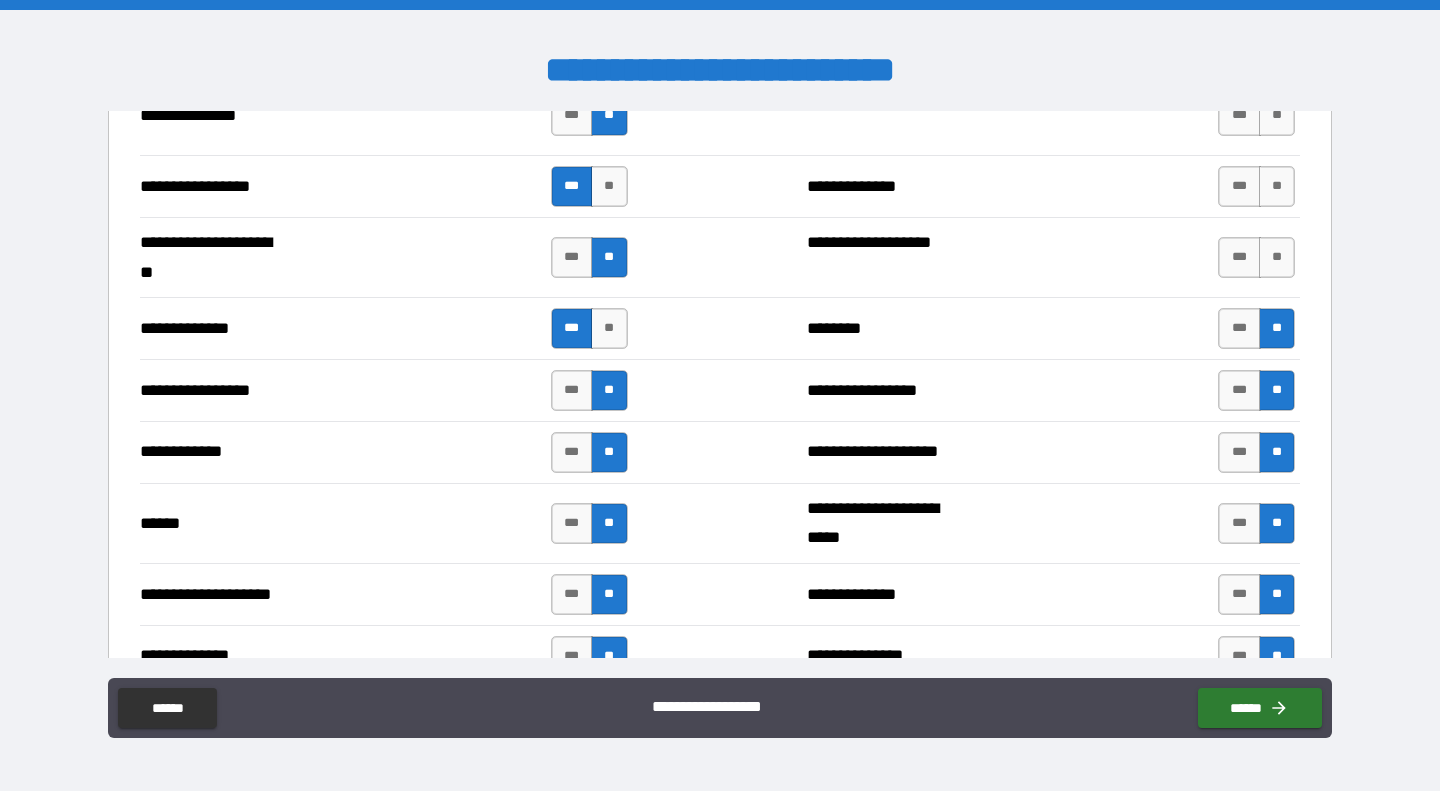 scroll, scrollTop: 2655, scrollLeft: 0, axis: vertical 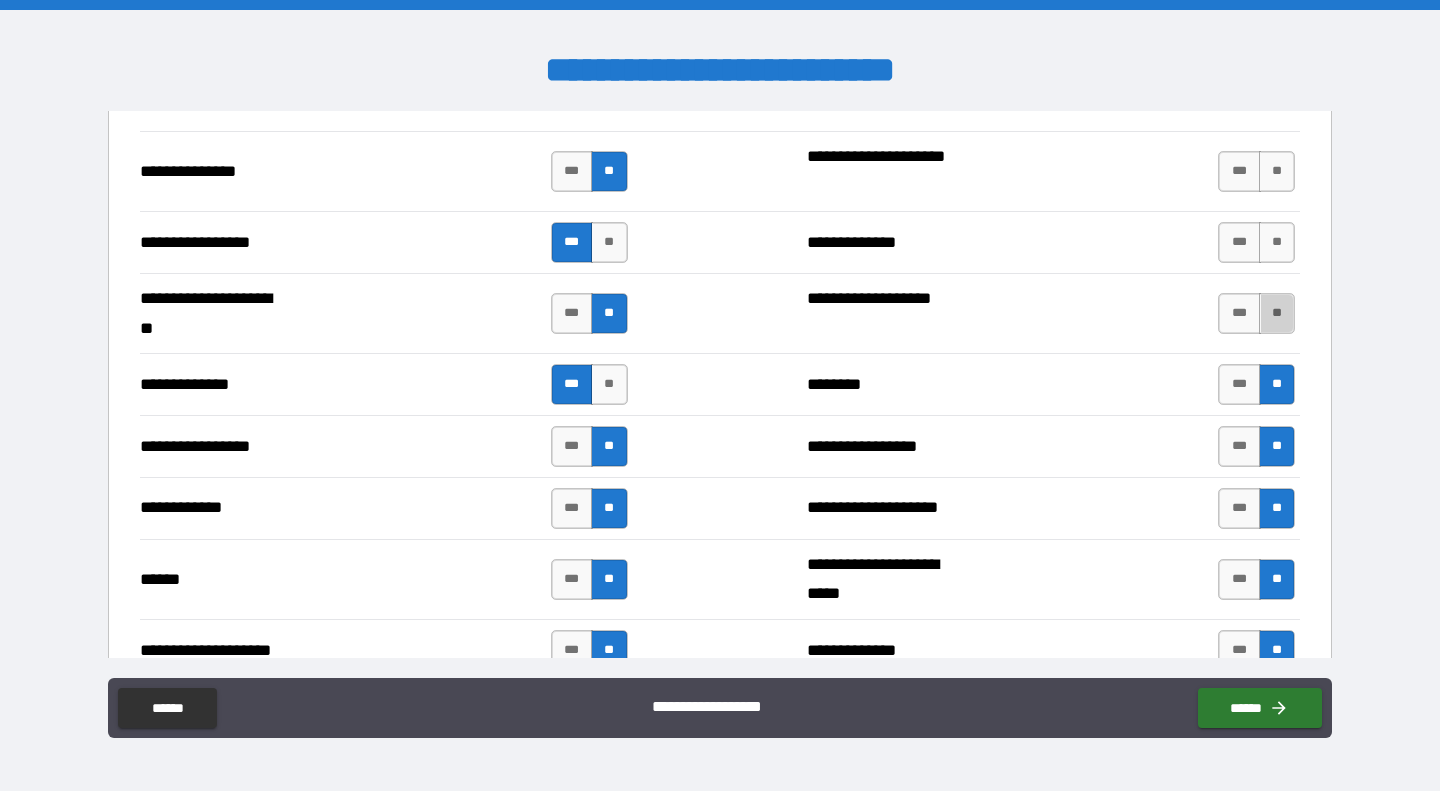 click on "**" at bounding box center (1277, 313) 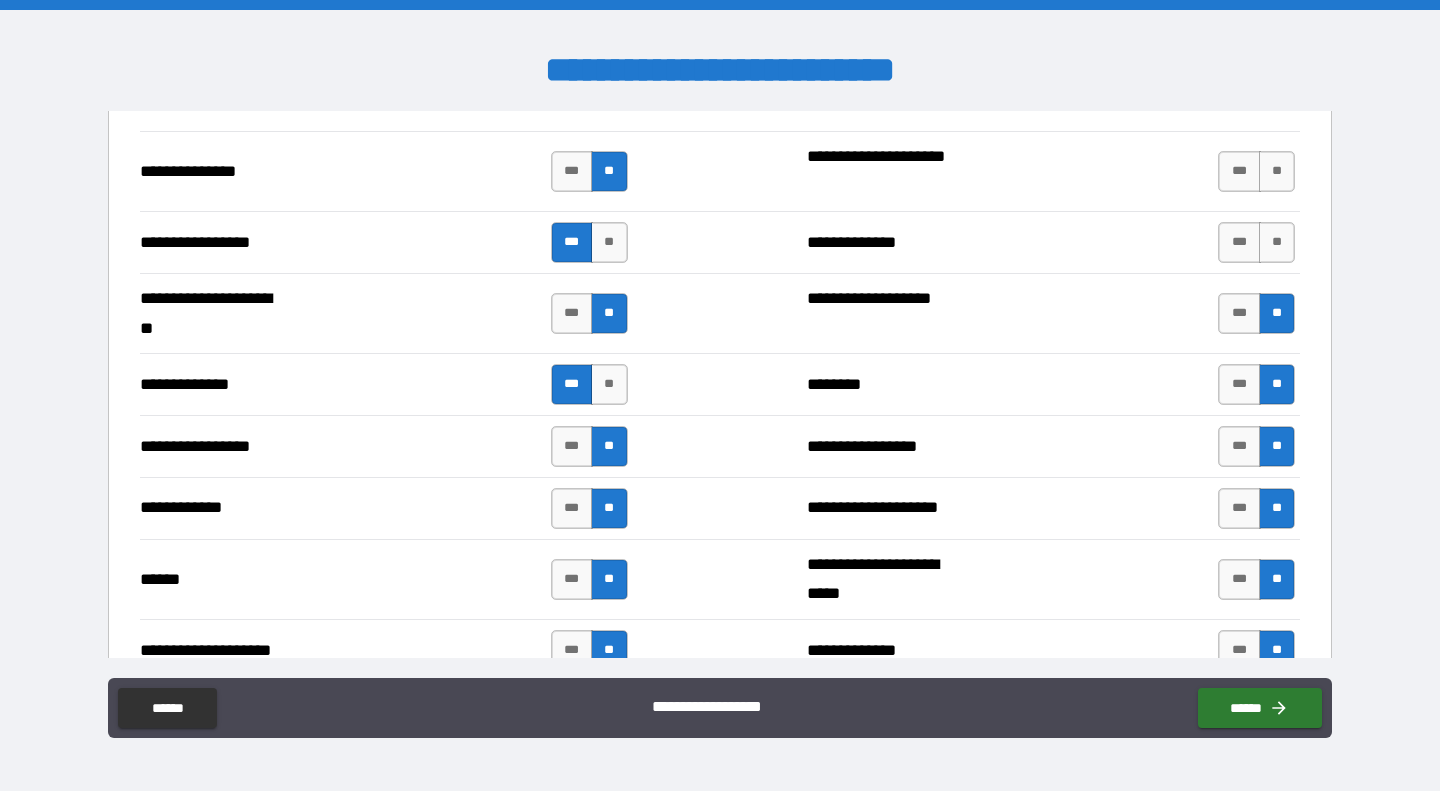 click on "**" at bounding box center [1277, 242] 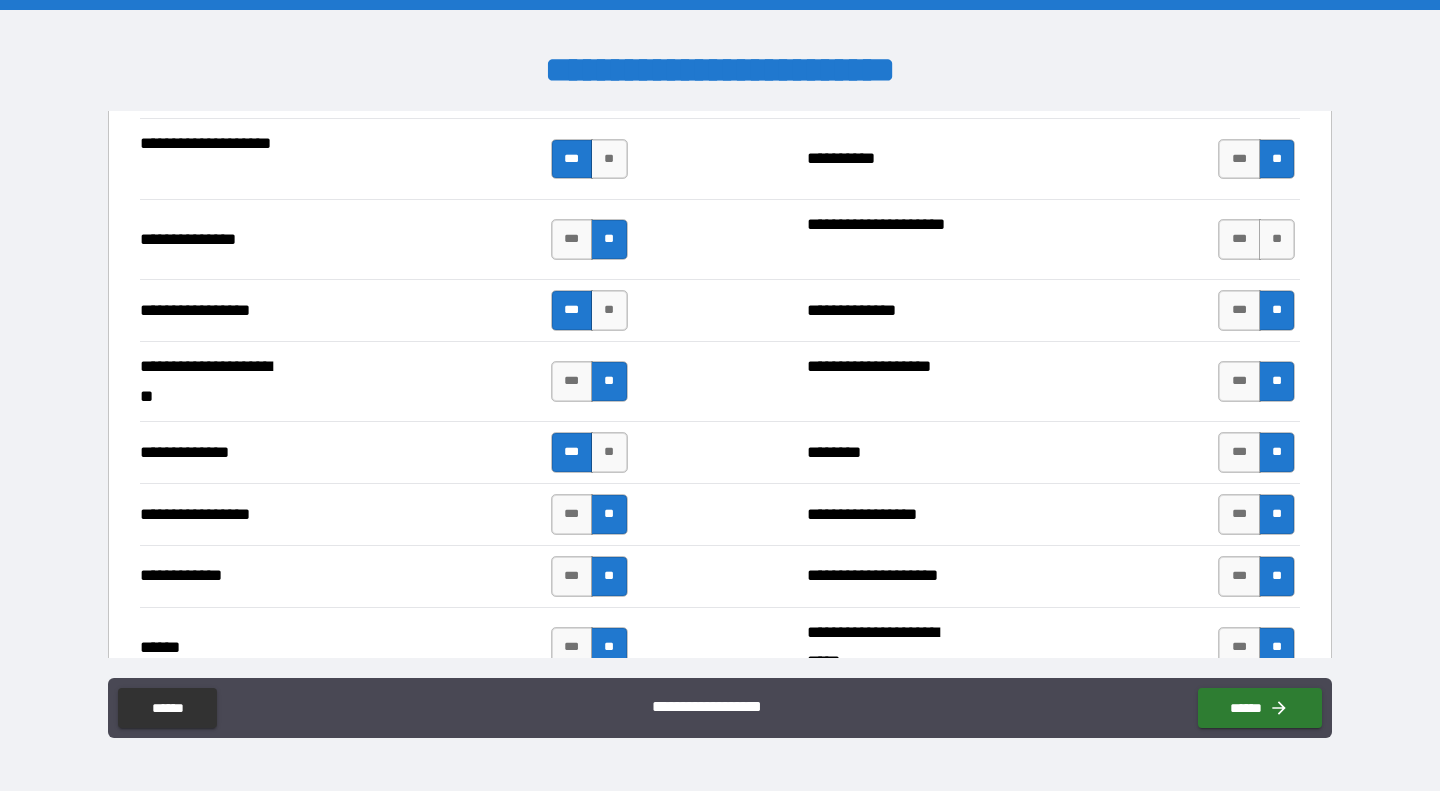 scroll, scrollTop: 2553, scrollLeft: 0, axis: vertical 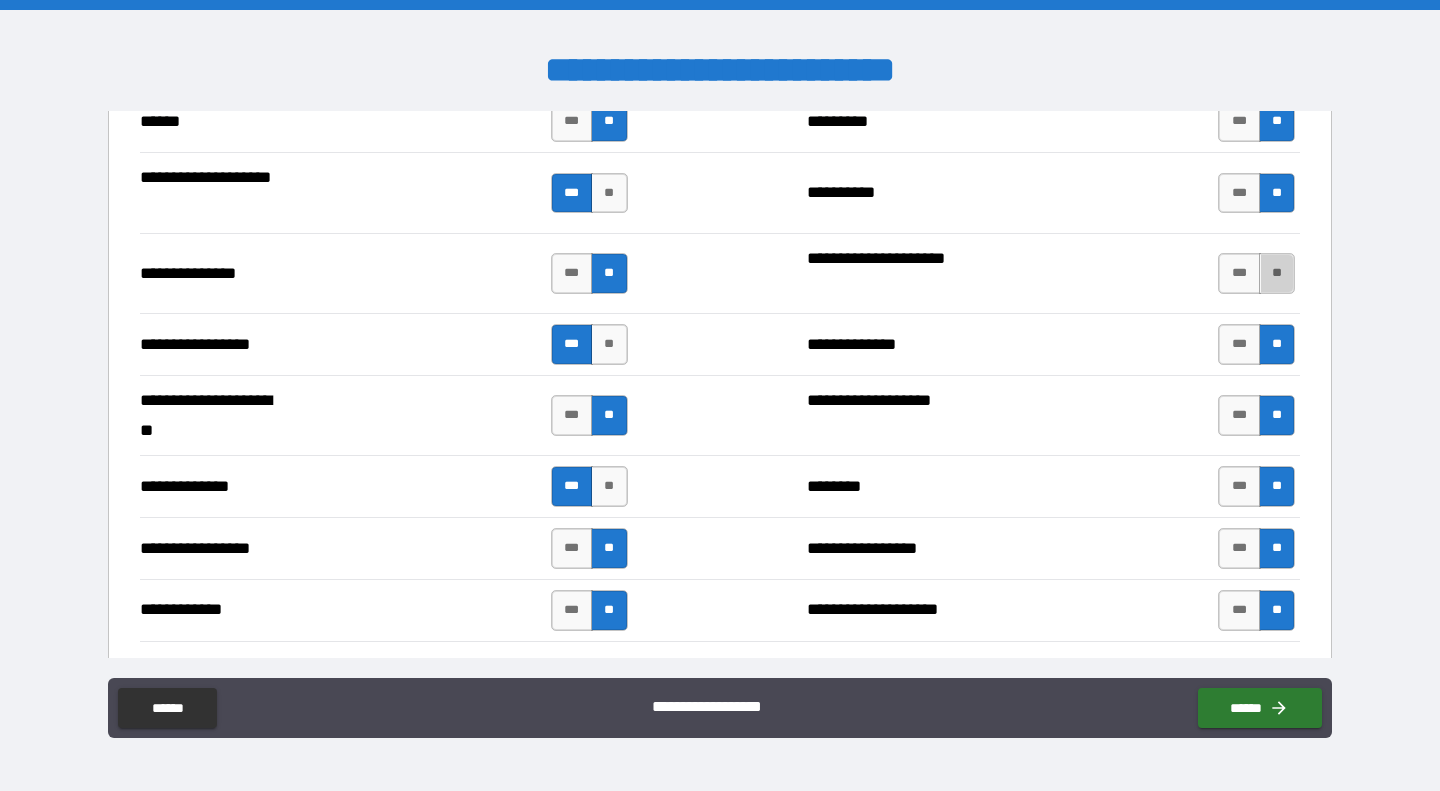 click on "**" at bounding box center [1277, 273] 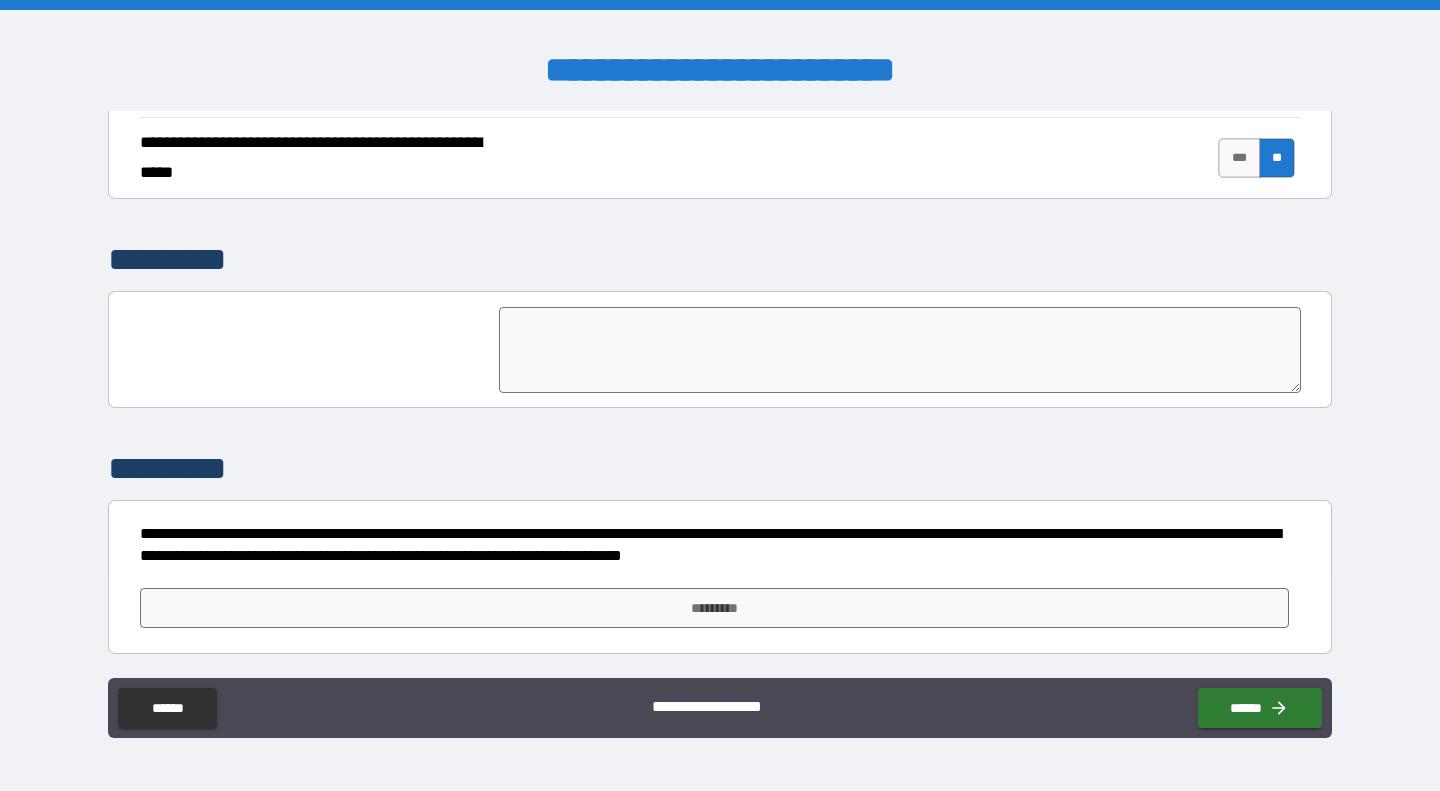 scroll, scrollTop: 4704, scrollLeft: 0, axis: vertical 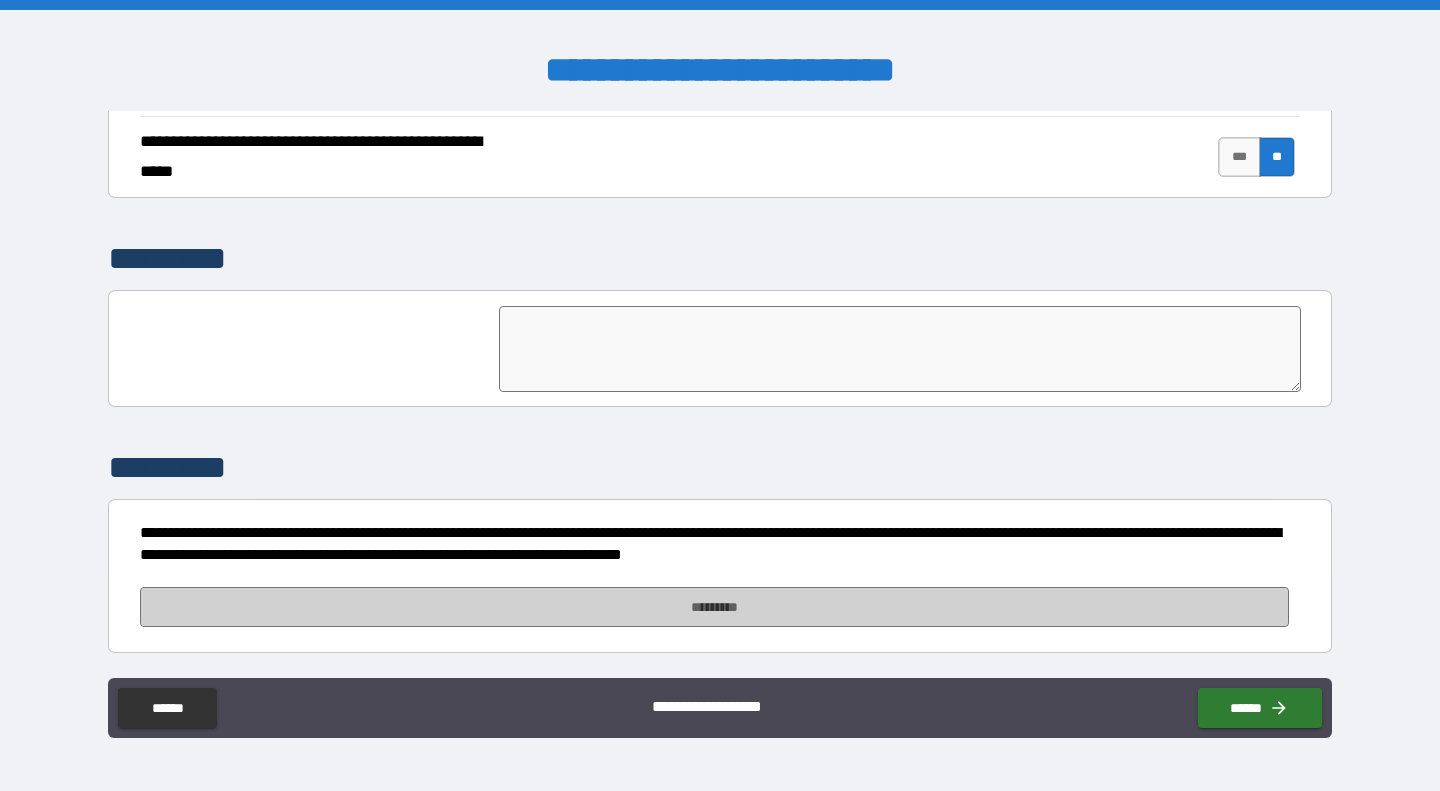 click on "*********" at bounding box center (714, 607) 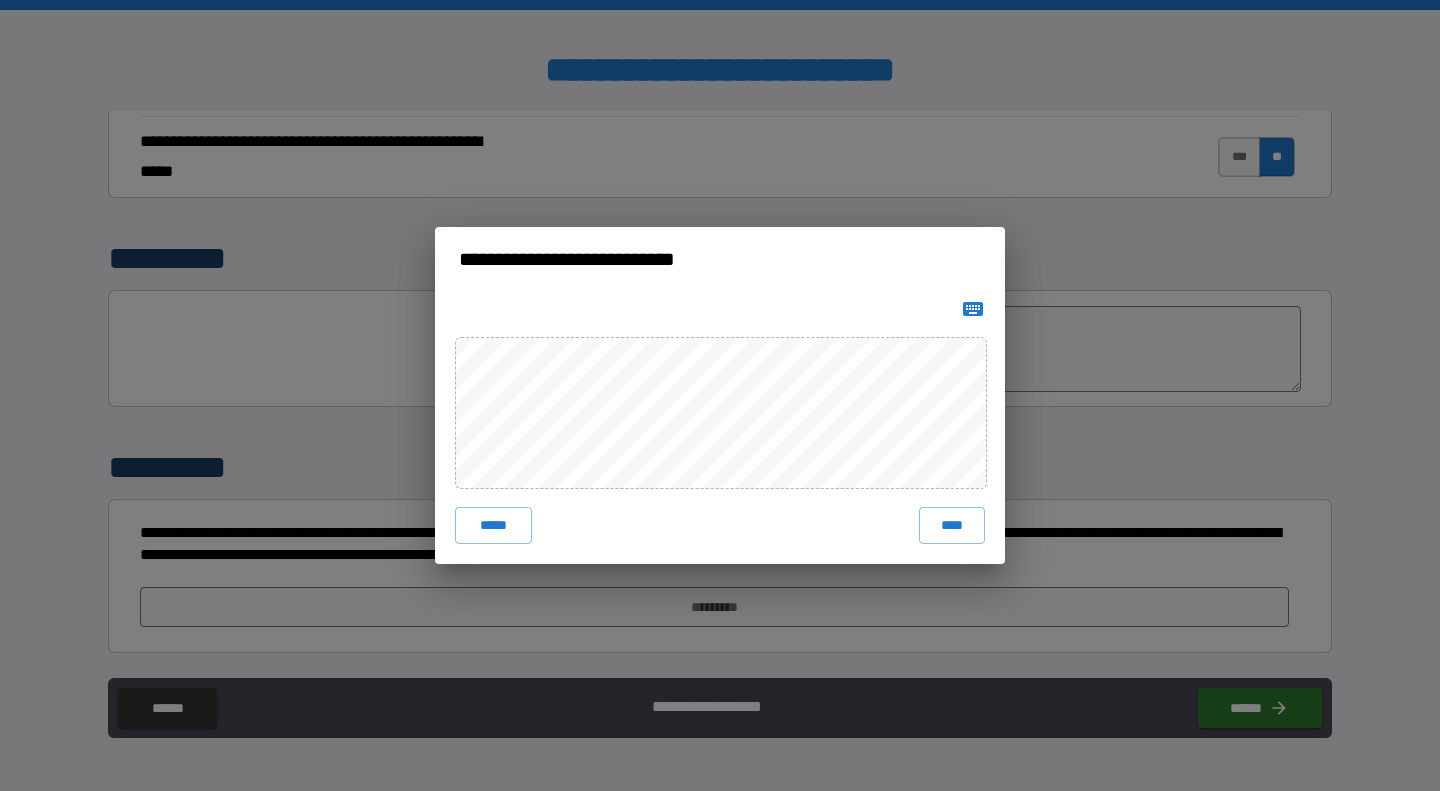 click at bounding box center (973, 309) 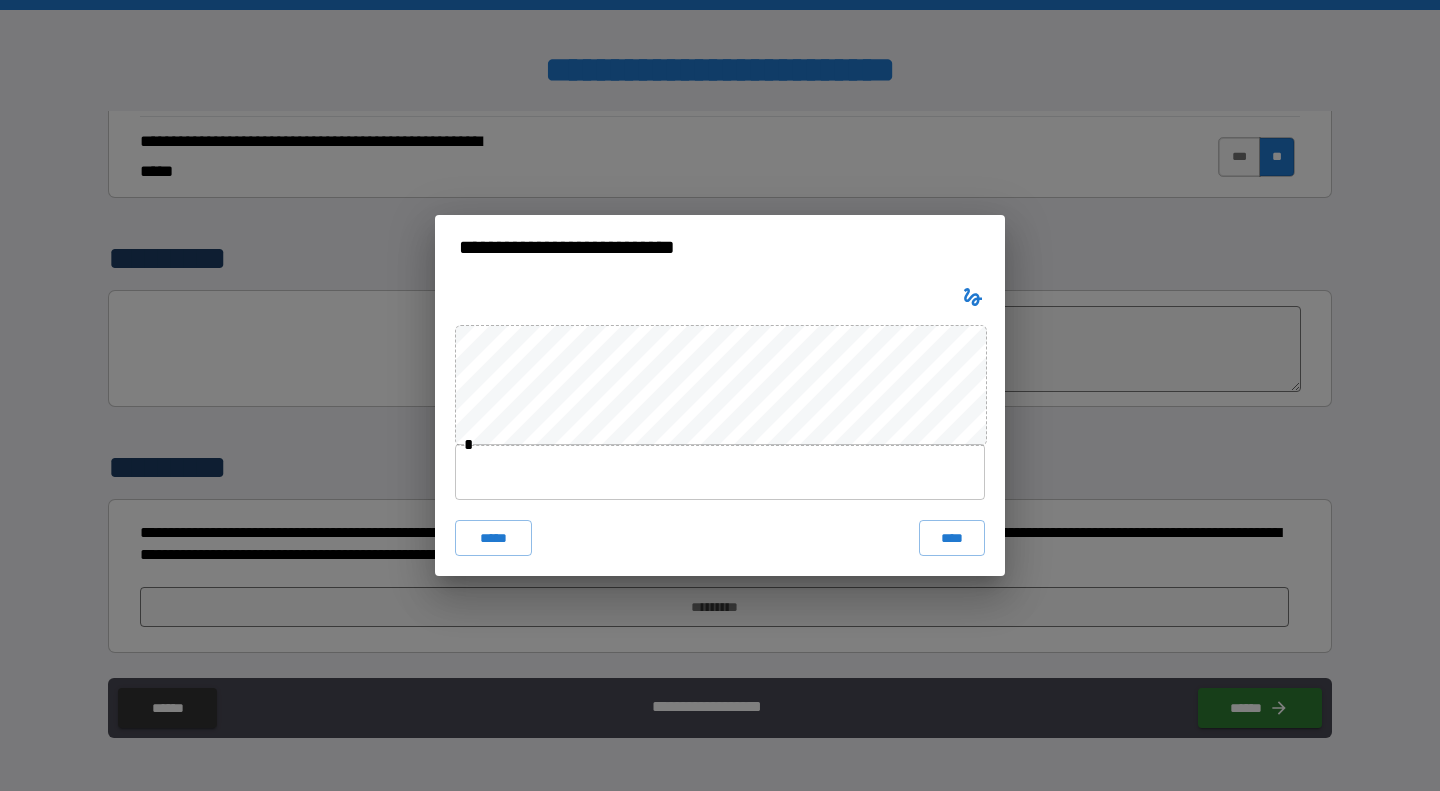 click at bounding box center (720, 472) 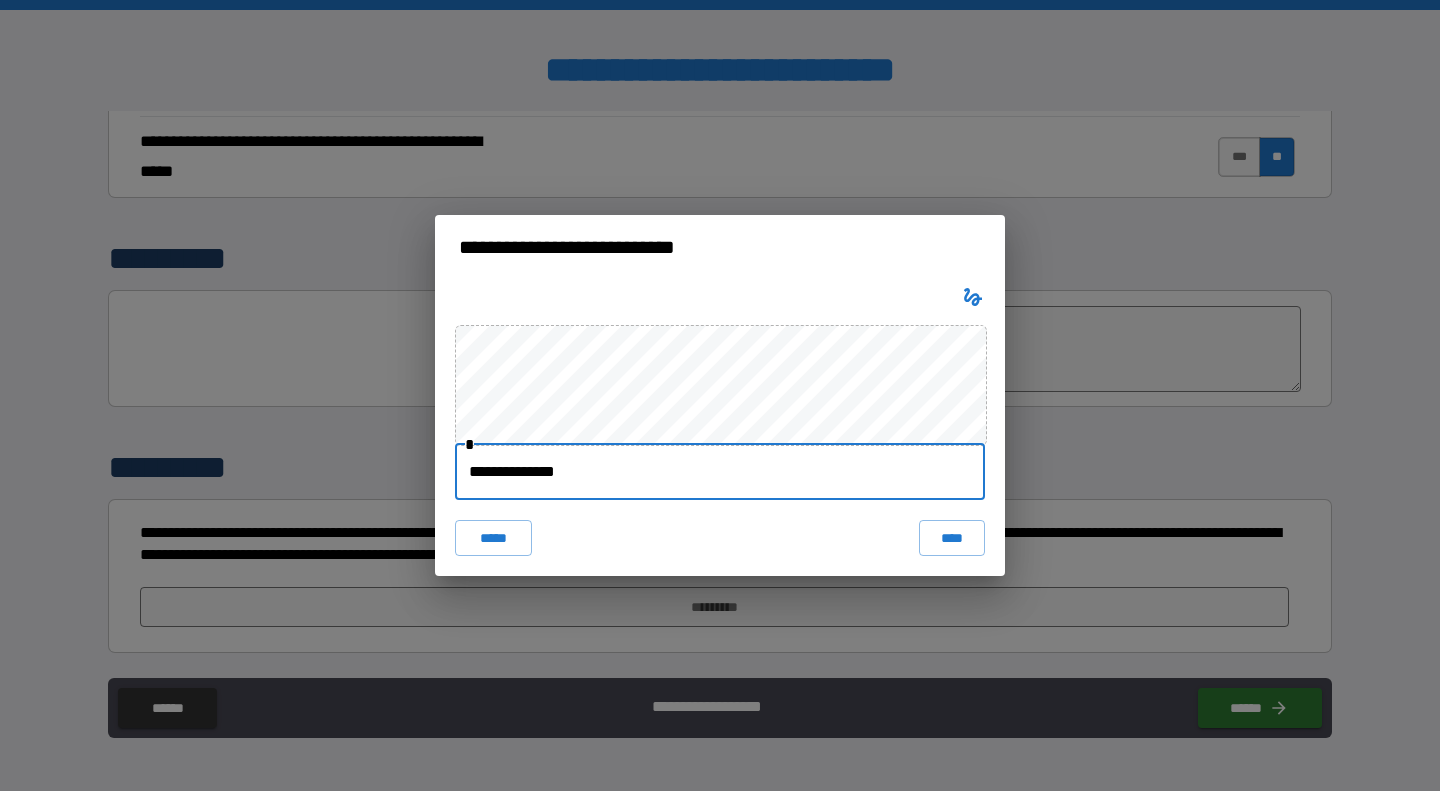 type on "**********" 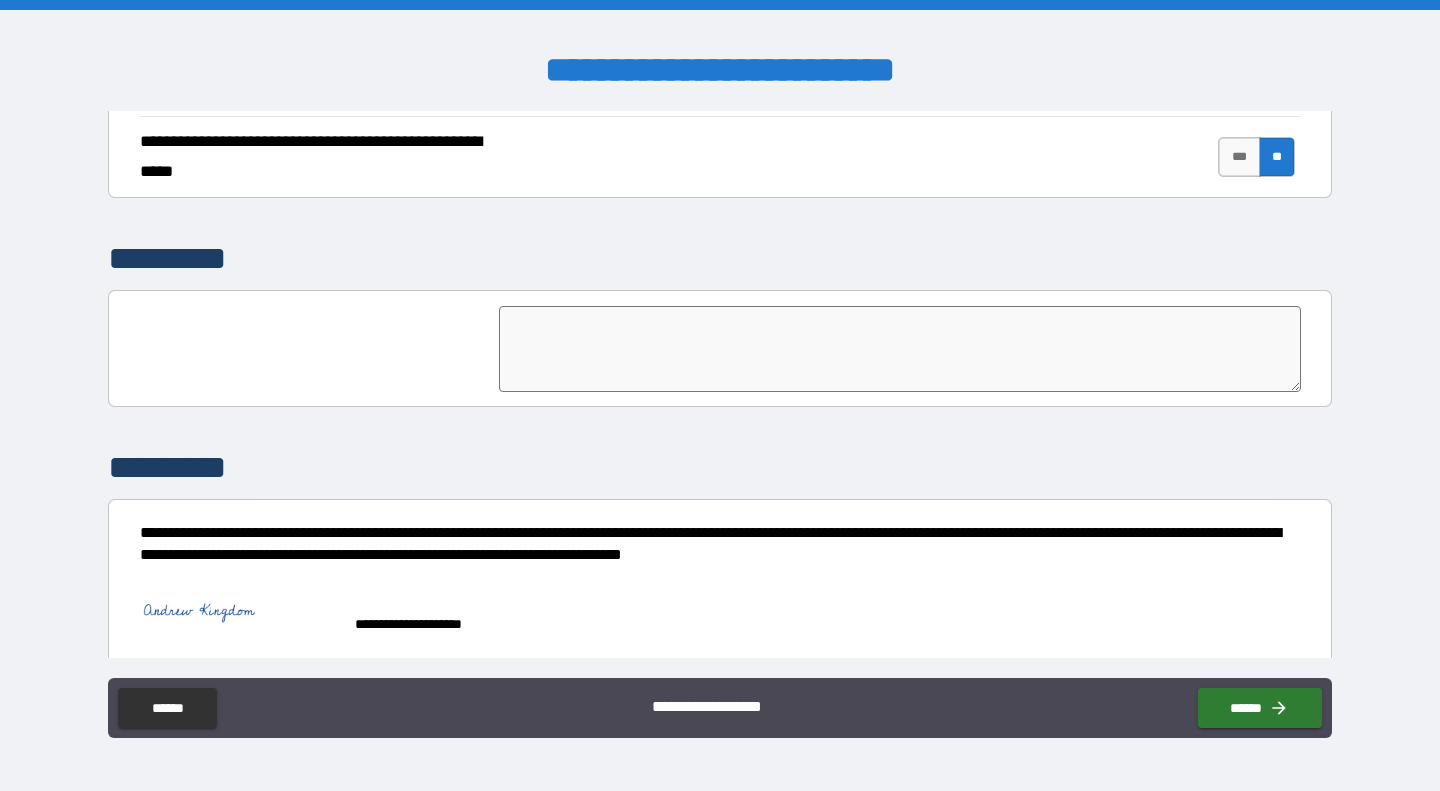 click on "******" at bounding box center (1260, 708) 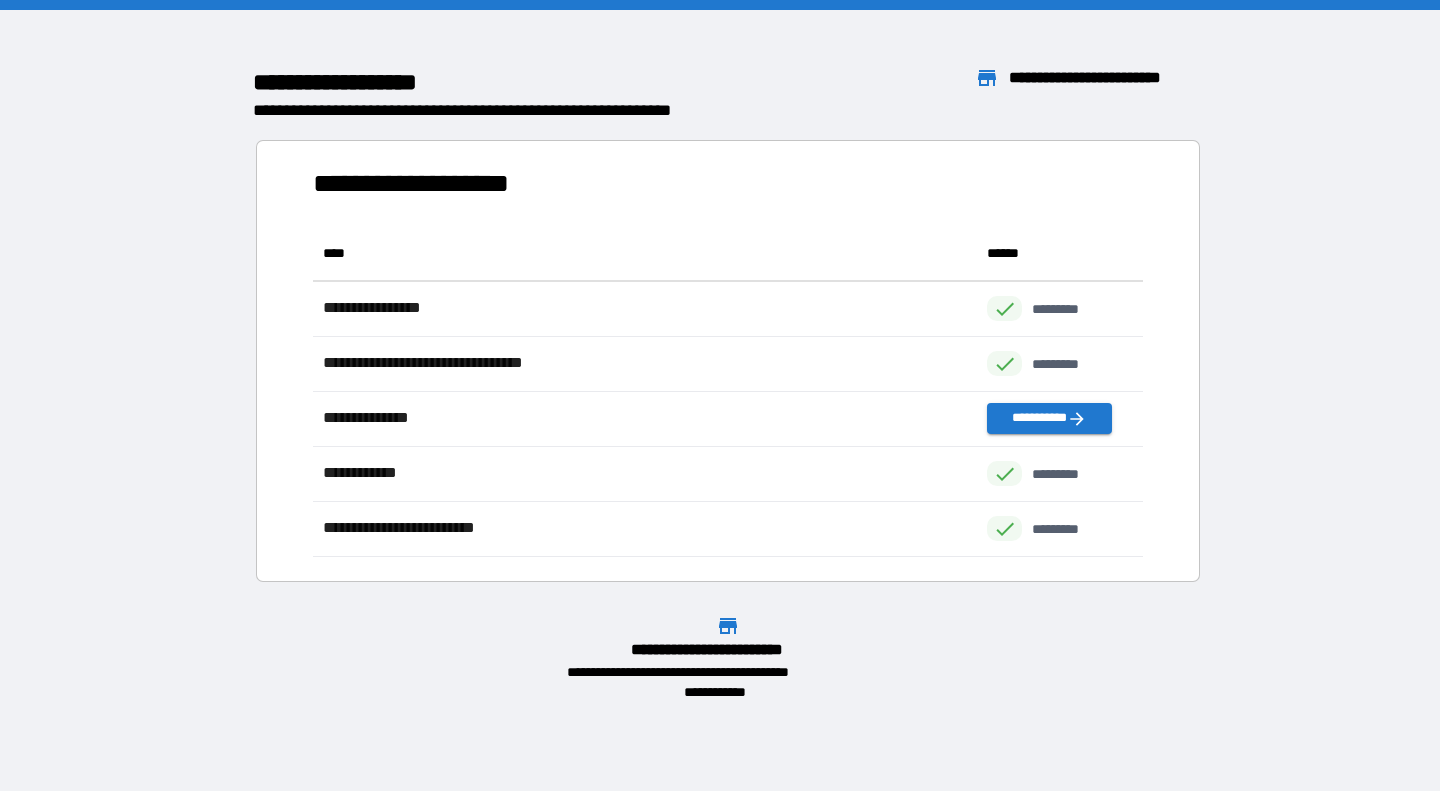 scroll, scrollTop: 16, scrollLeft: 16, axis: both 